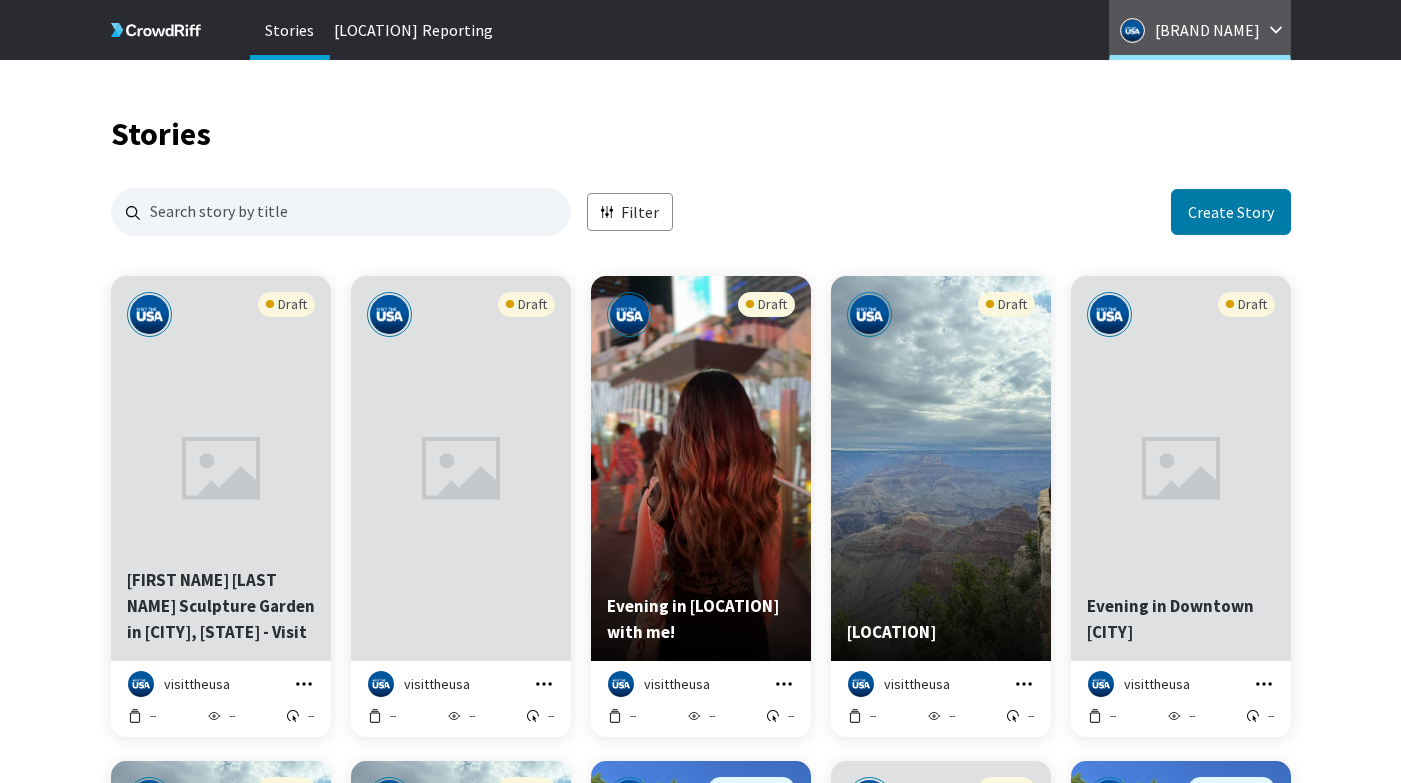 scroll, scrollTop: 0, scrollLeft: 0, axis: both 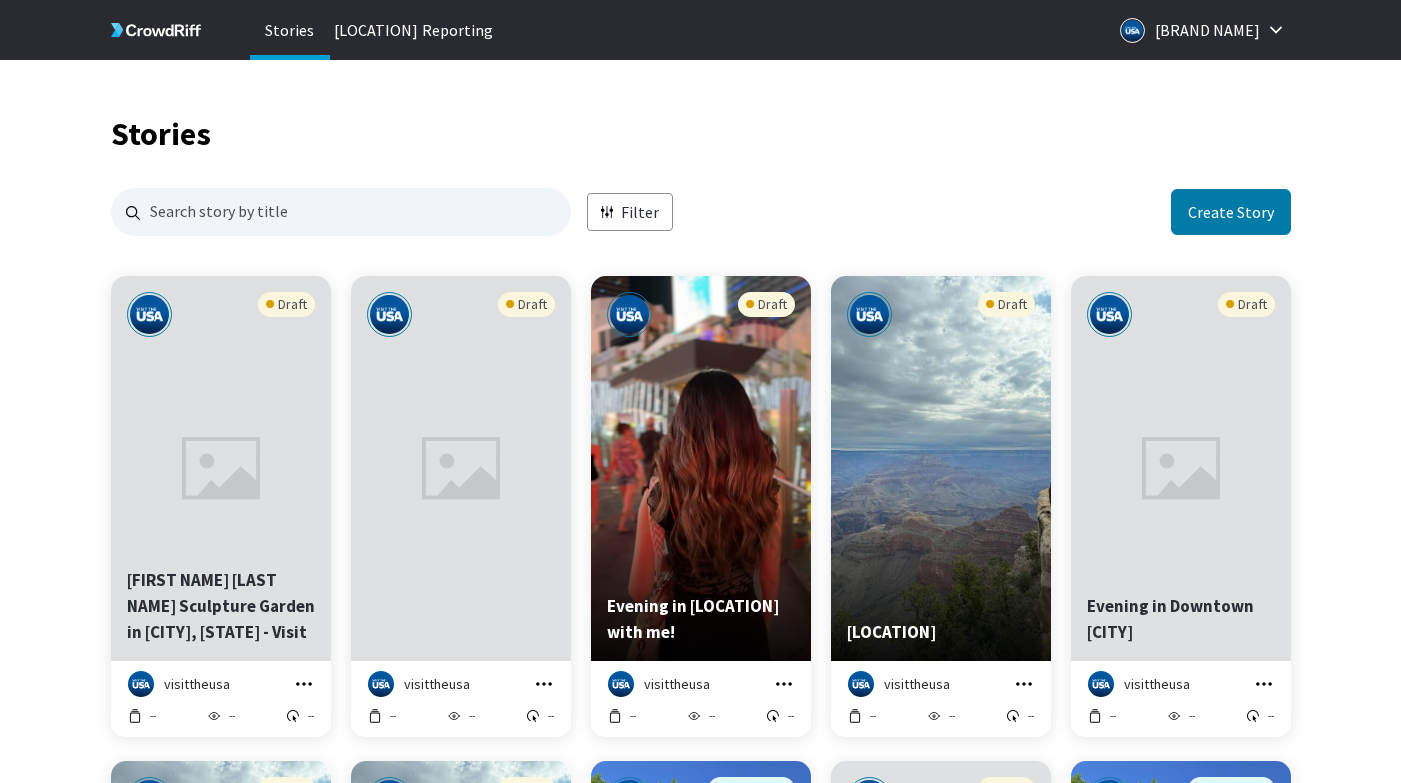 click on "Stories" at bounding box center (290, 30) 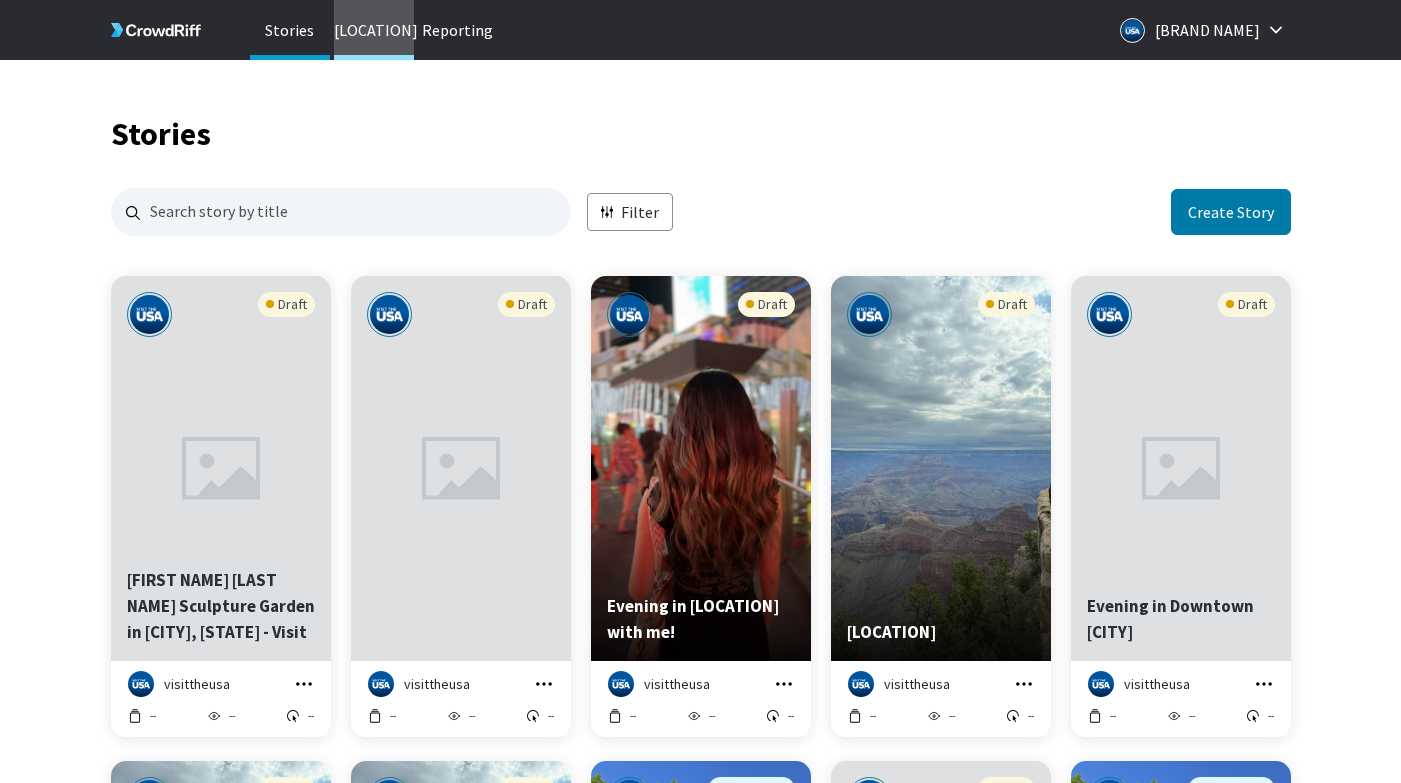 click on "Galleries" at bounding box center [374, 30] 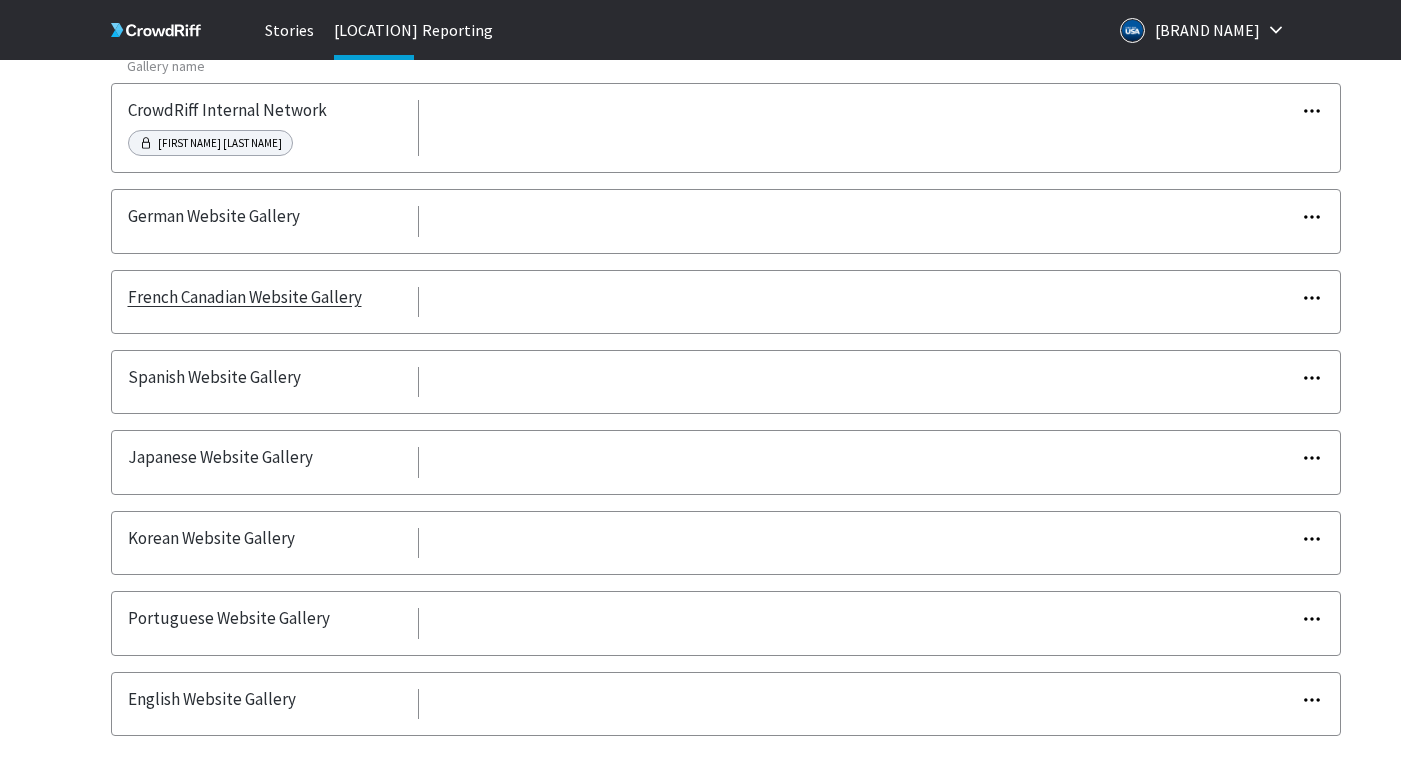 scroll, scrollTop: 200, scrollLeft: 0, axis: vertical 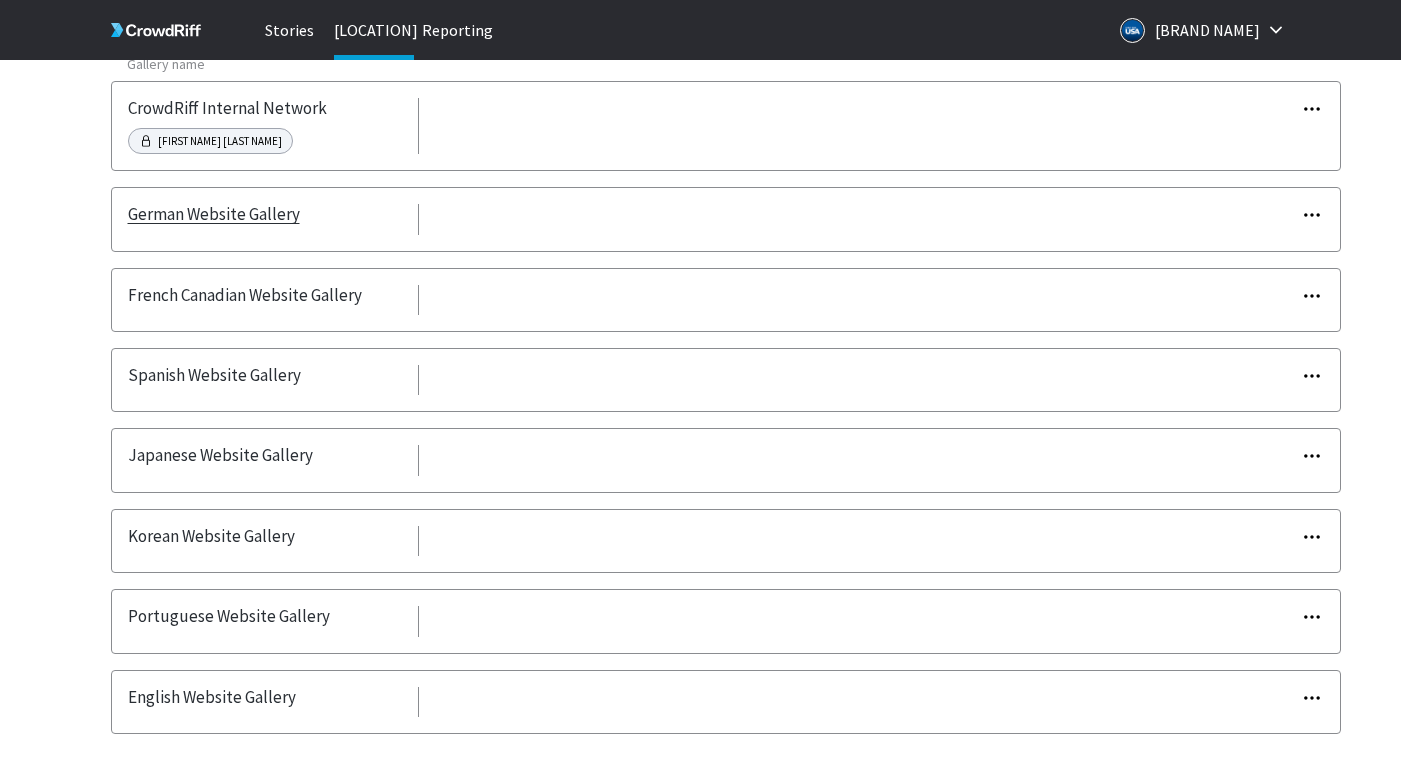 click on "German Website Gallery" at bounding box center [214, 214] 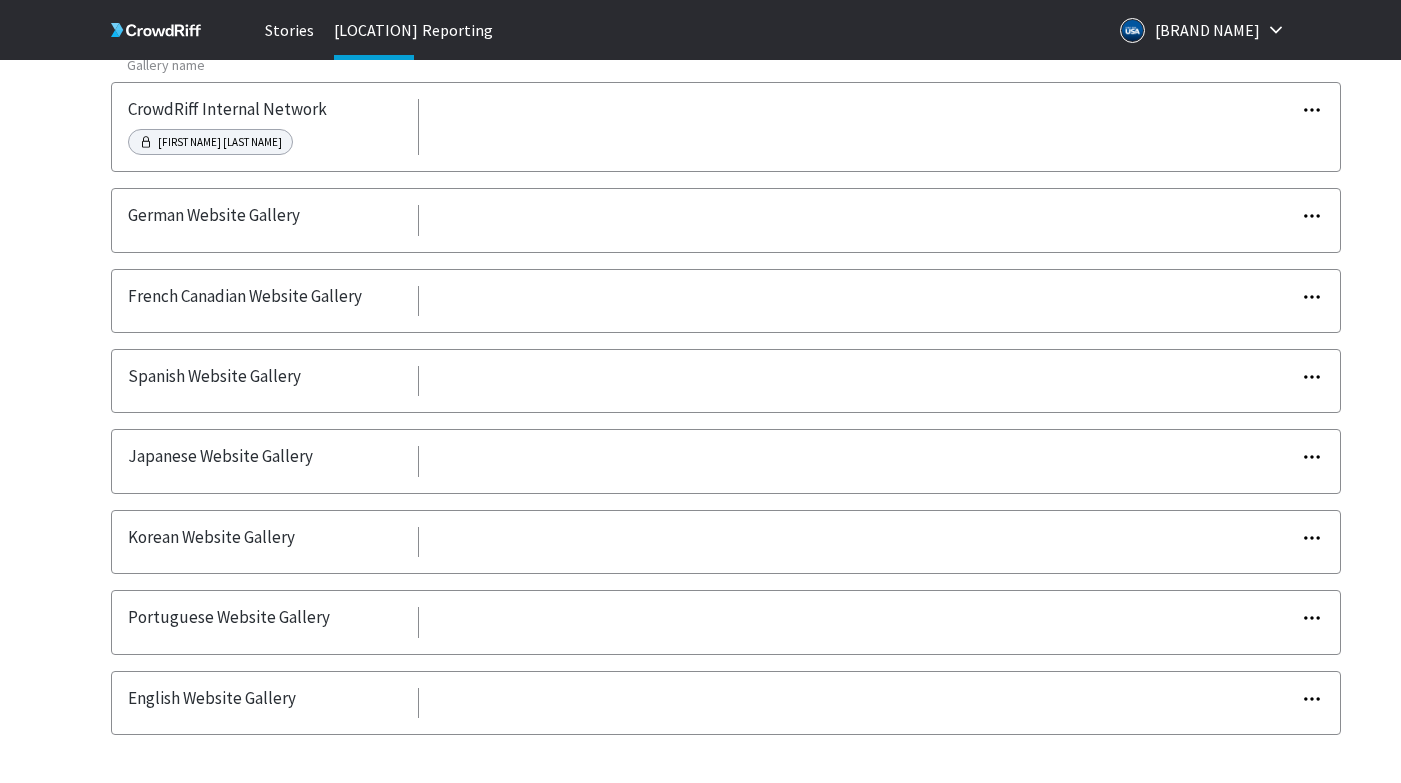 scroll, scrollTop: 164, scrollLeft: 0, axis: vertical 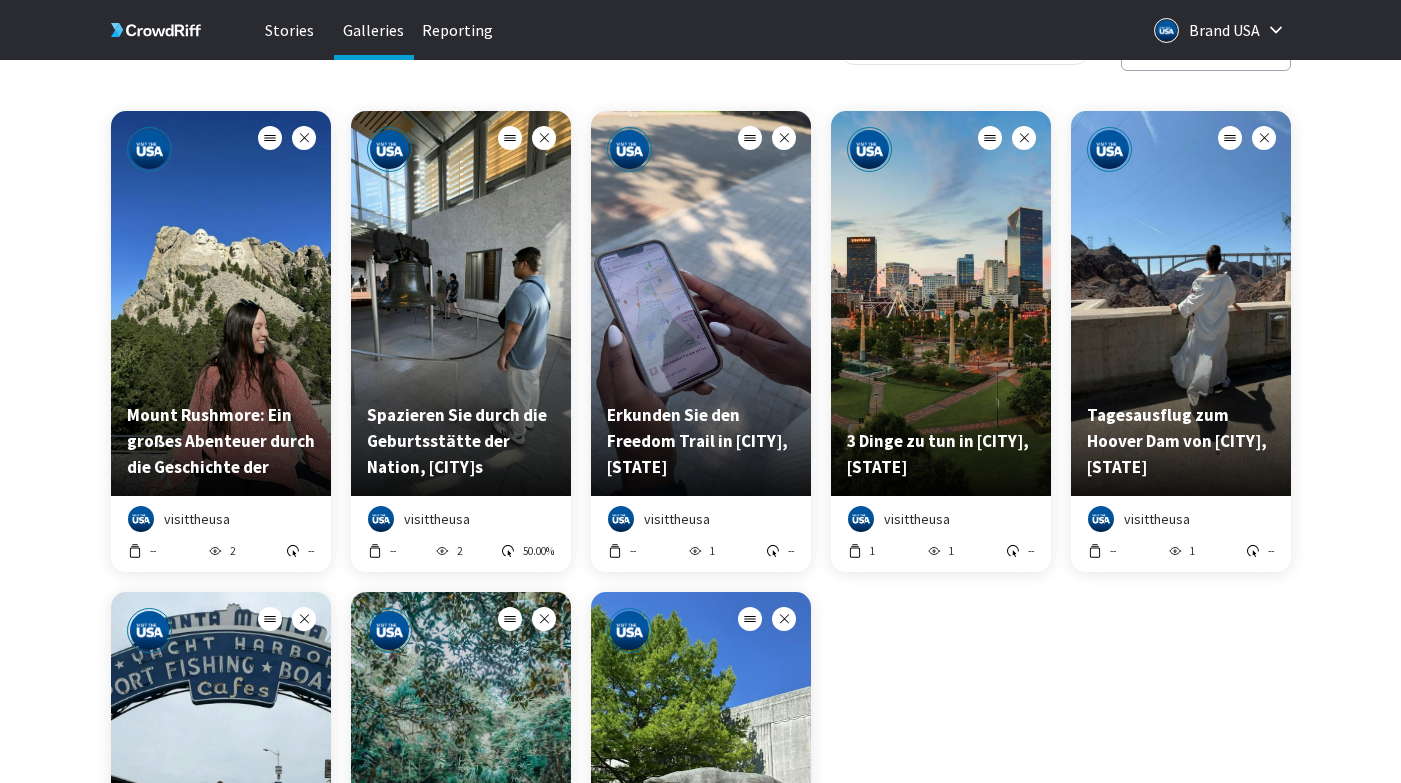 click on "--" at bounding box center (311, 551) 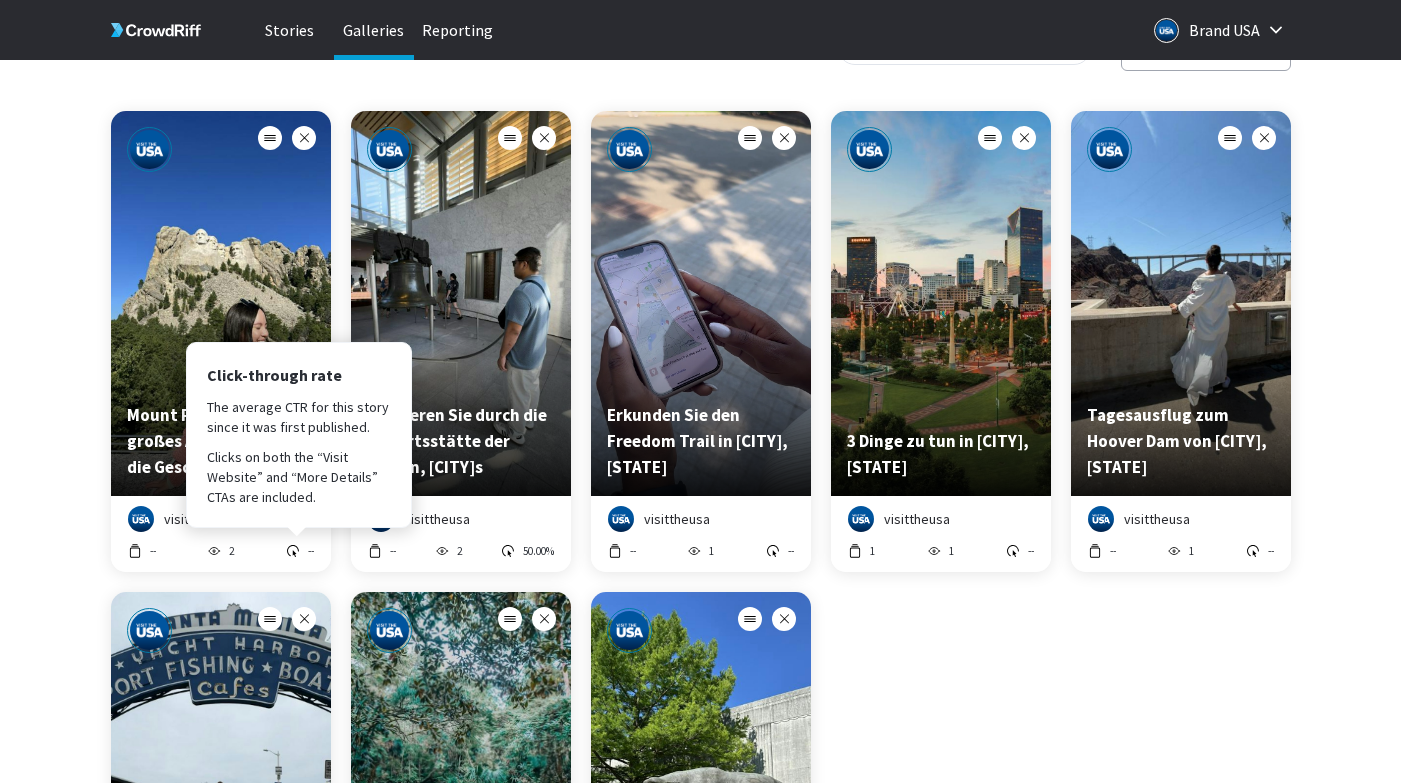 click on "Edit Gallery Update Gallery Gallery Name German Website Gallery Story Selection Rearrange the order, remove, or add different stories from the previous step. What does a gallery with  8 stories  look like? Edit Story Selection Mount Rushmore: Ein großes Abenteuer durch die Geschichte der Vereinigten Staaten   visittheusa -- 2 -- Click-through rate The average CTR for this story since it was first published. Clicks on both the “Visit Website” and “More Details” CTAs are included. Spazieren Sie durch die Geburtsstätte der Nation, Philadelphias historisches Viertel!   visittheusa -- 2 50.00% Erkunden Sie den Freedom Trail in Boston, Massachusetts   visittheusa -- 1 -- 3 Dinge zu tun in Atlanta, Georgia   visittheusa 1 1 -- Tagesausflug zum Hoover Dam von Las Vegas, Nevada   visittheusa -- 1 -- Santa Monica: Das große Finale der Route 66   visittheusa -- 1 -- Entdecken Sie Floridas Strände, Quellen und Naturschutzgebiete   visittheusa -- 3 -- 3 kostenlose Freizeitaktivitäten in Dallas, Texas!   -- 1" at bounding box center [700, 721] 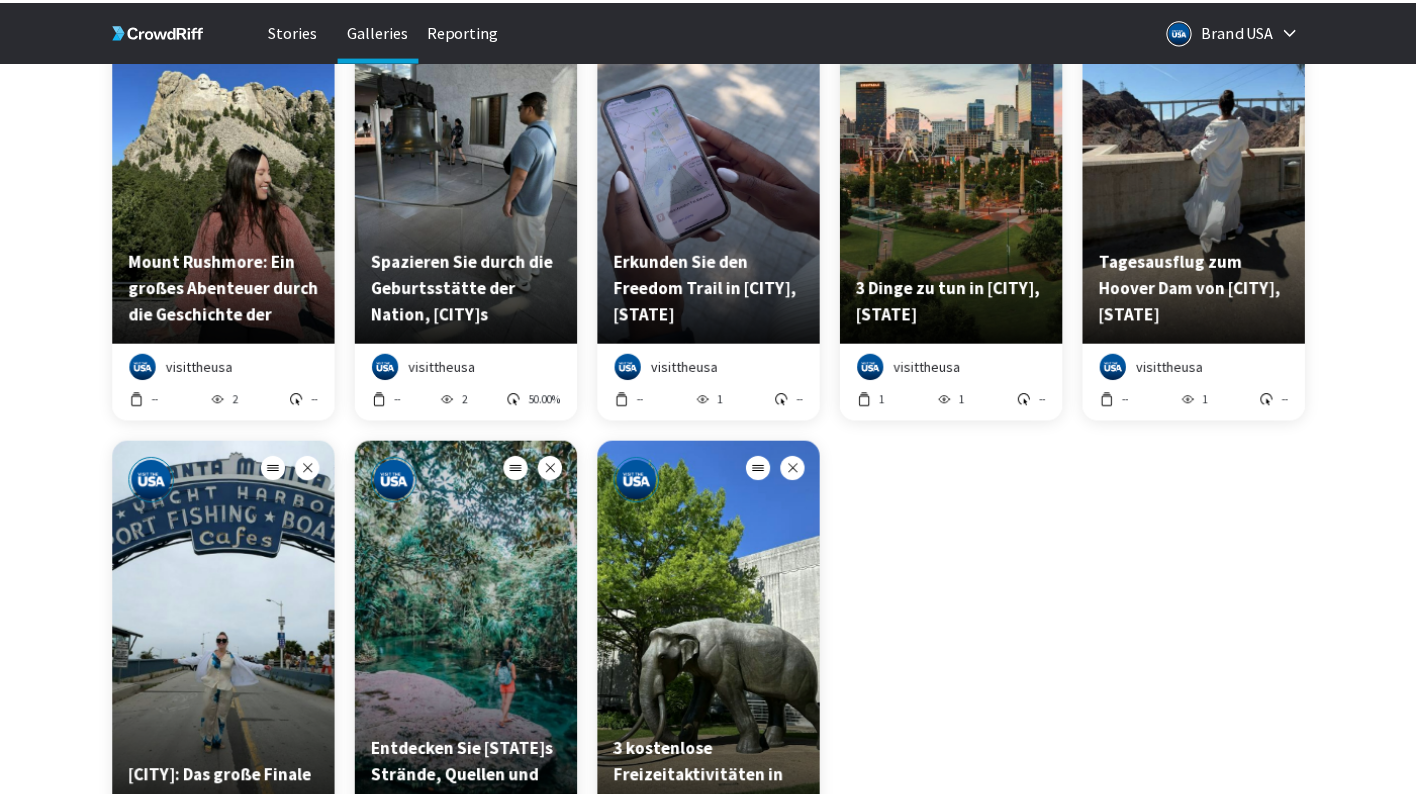 scroll, scrollTop: 25, scrollLeft: 0, axis: vertical 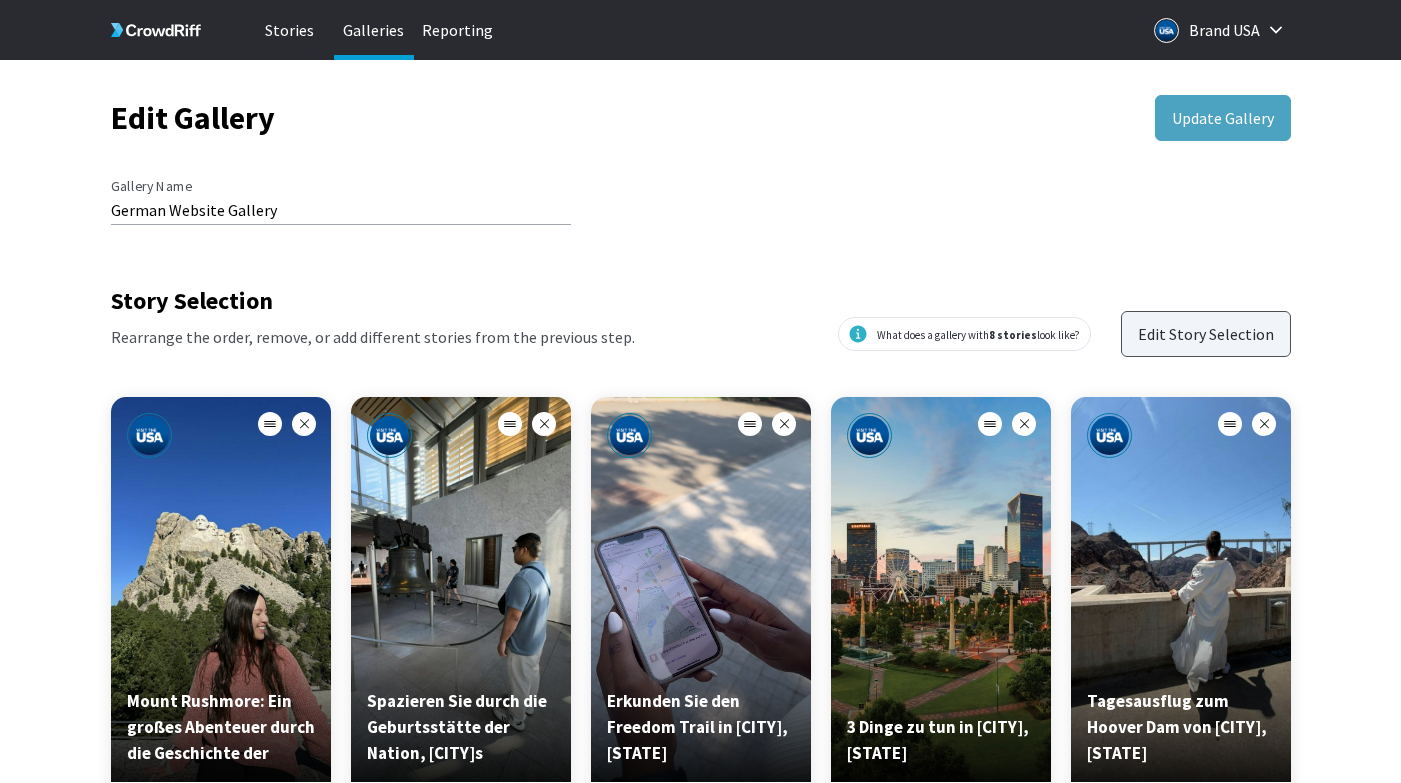 click on "Edit Story Selection" at bounding box center (1206, 334) 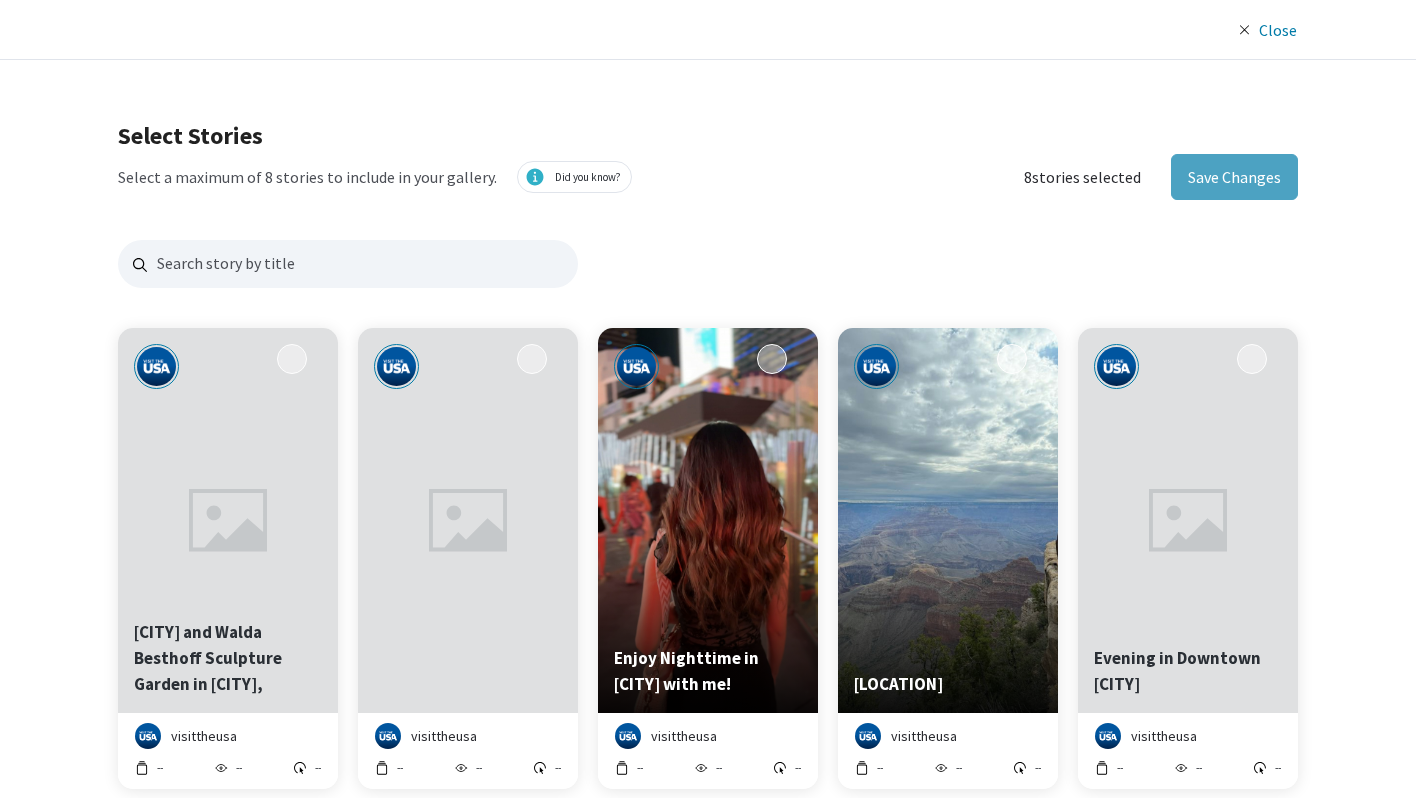 scroll, scrollTop: 16, scrollLeft: 16, axis: both 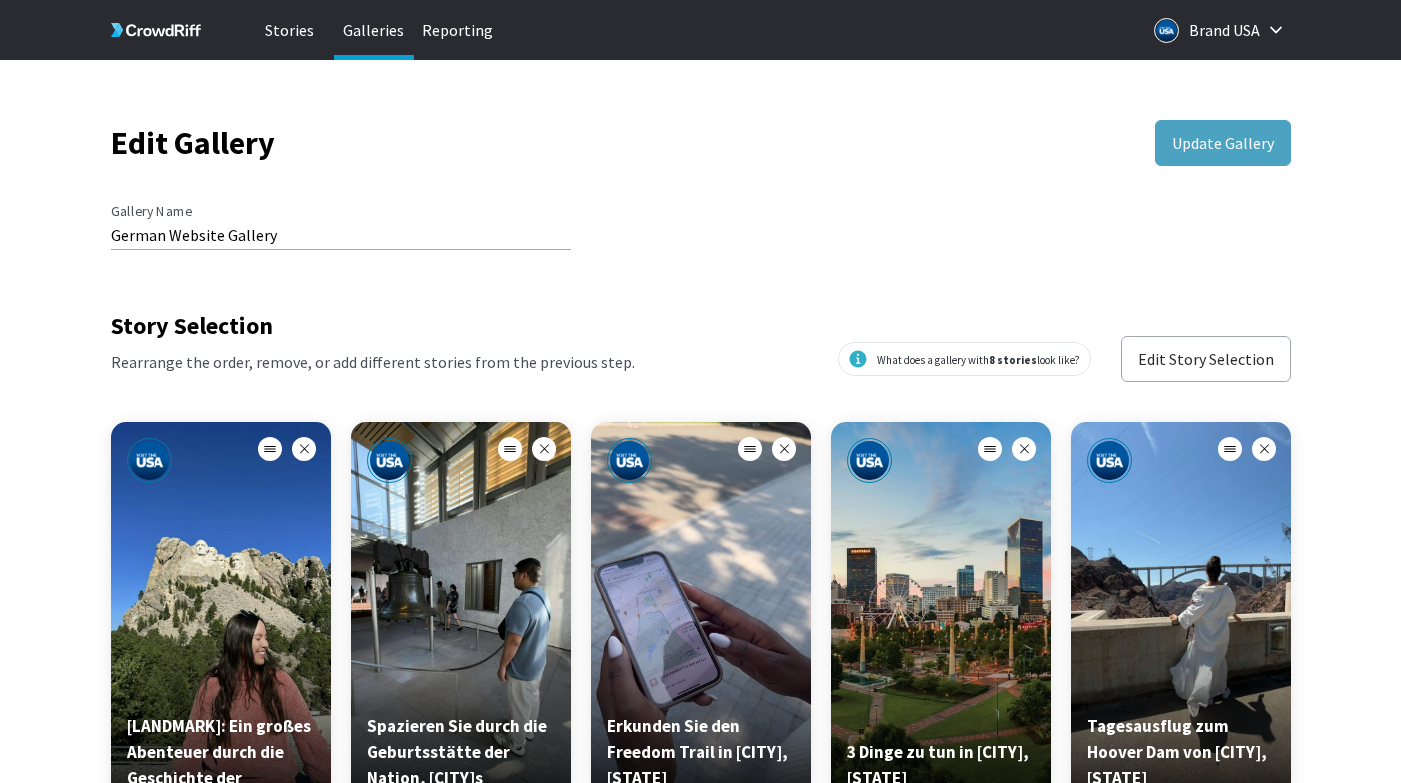 click on "Mount Rushmore: Ein großes Abenteuer durch die Geschichte der Vereinigten Staaten" at bounding box center [221, 752] 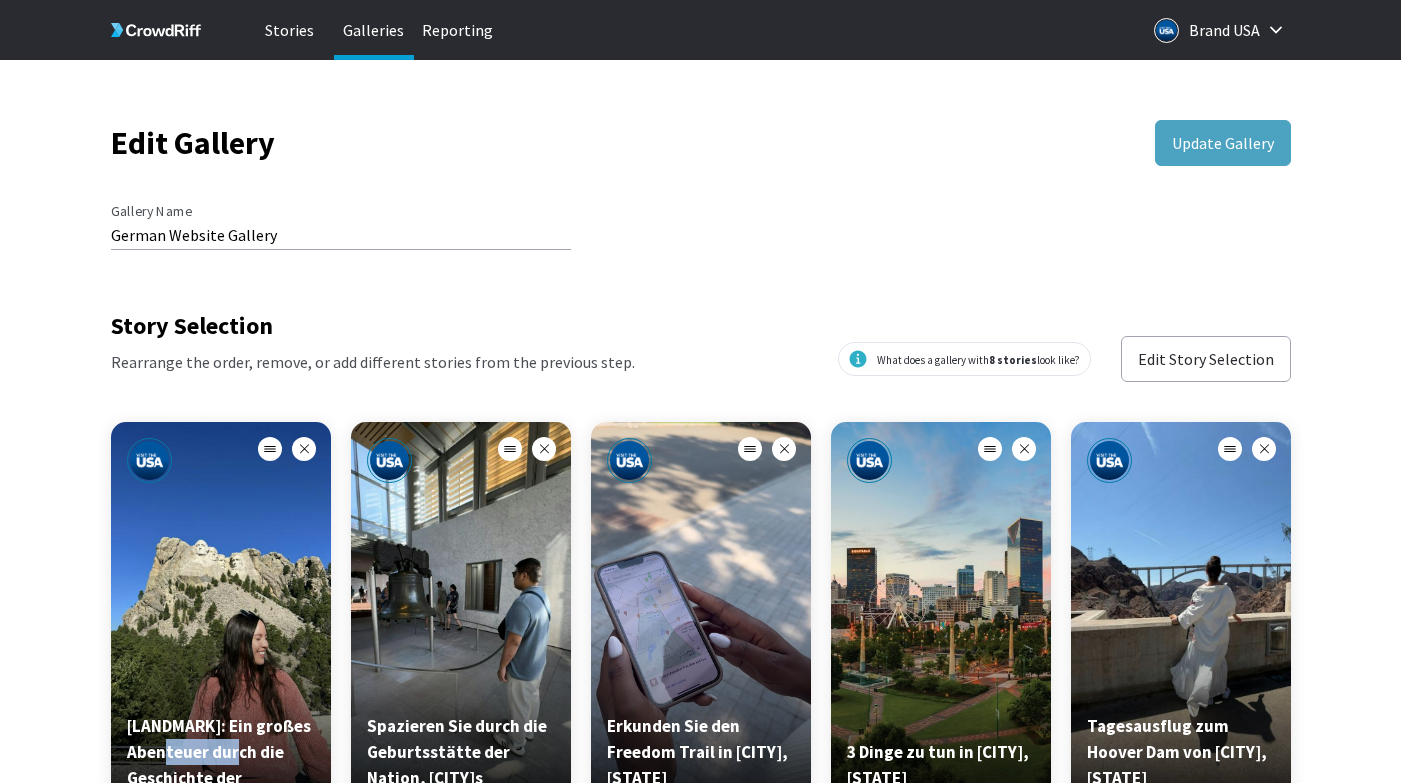click on "Mount Rushmore: Ein großes Abenteuer durch die Geschichte der Vereinigten Staaten" at bounding box center (221, 752) 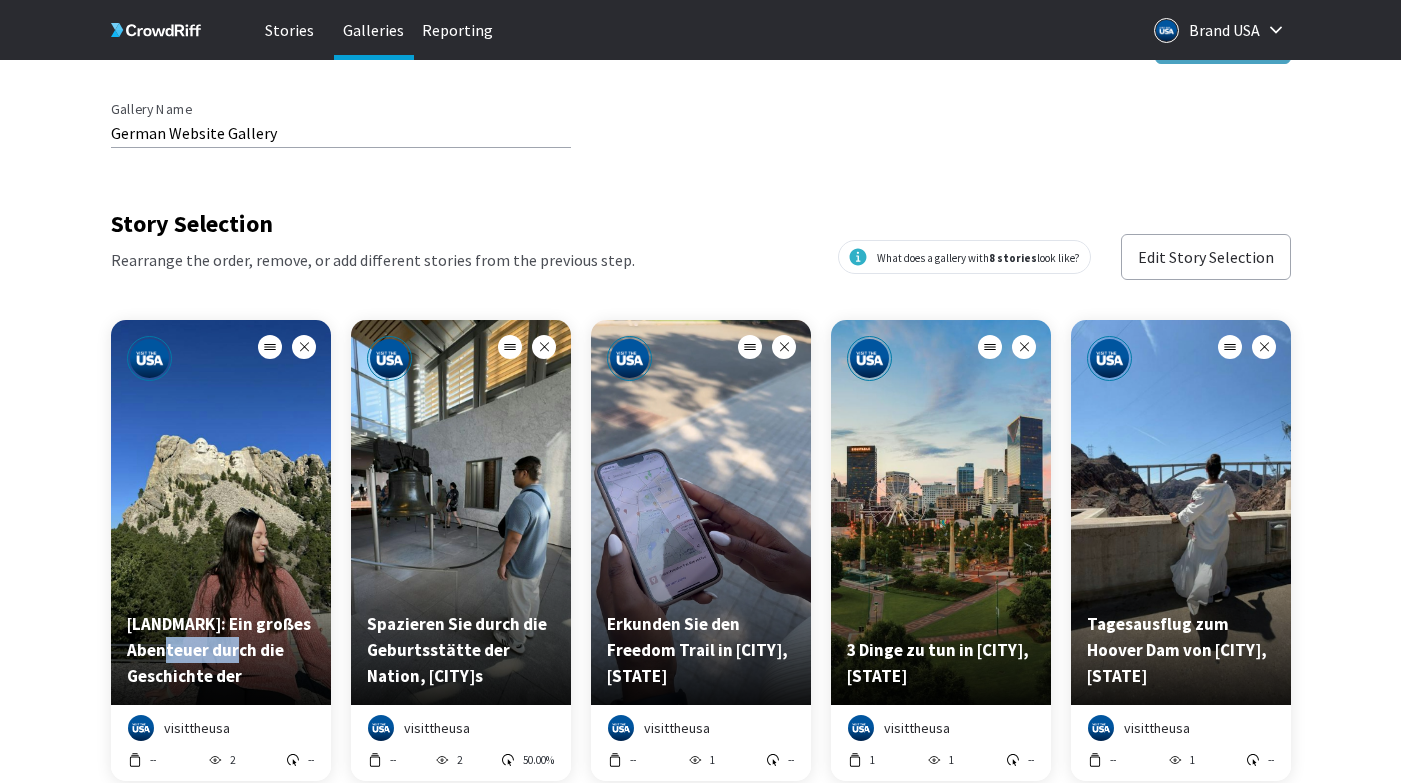 scroll, scrollTop: 105, scrollLeft: 0, axis: vertical 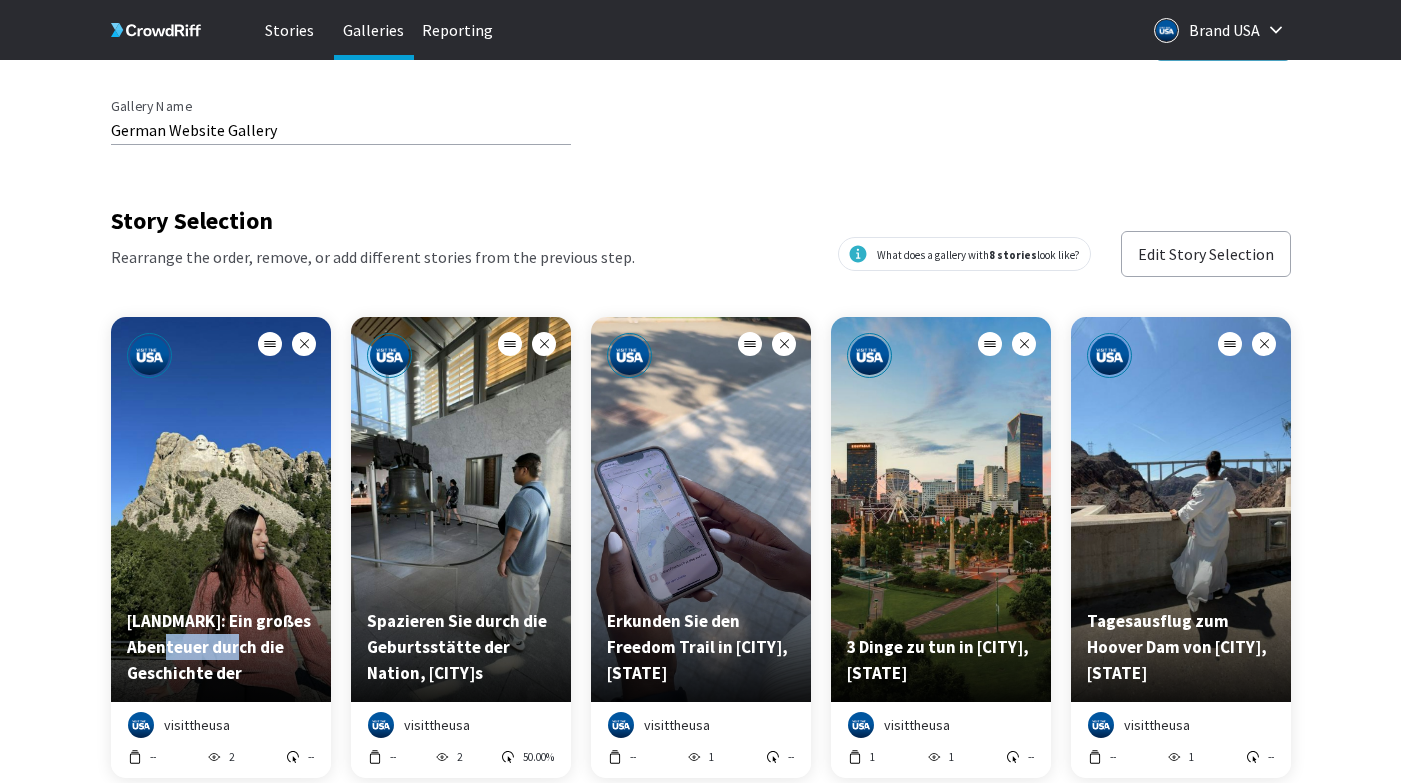 type 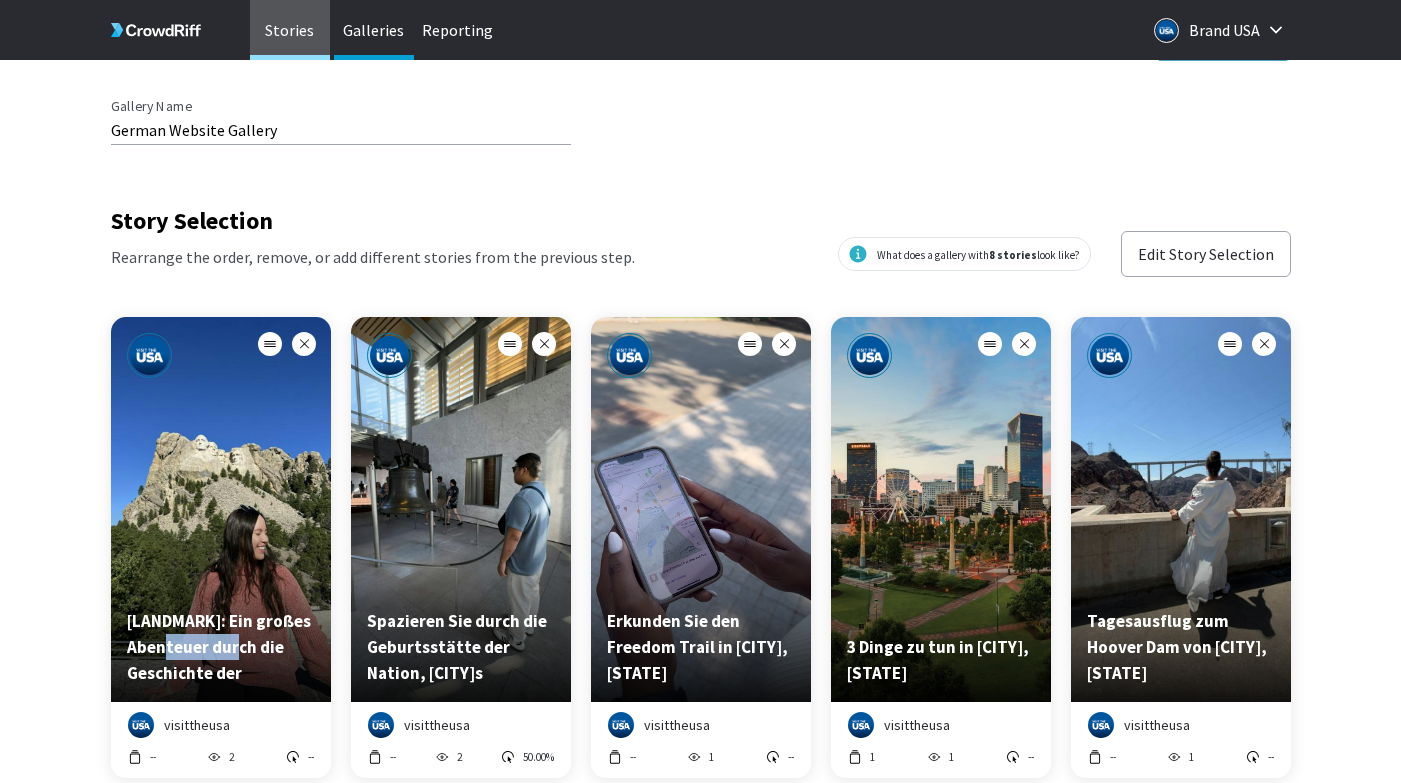 click on "Stories" at bounding box center (290, 30) 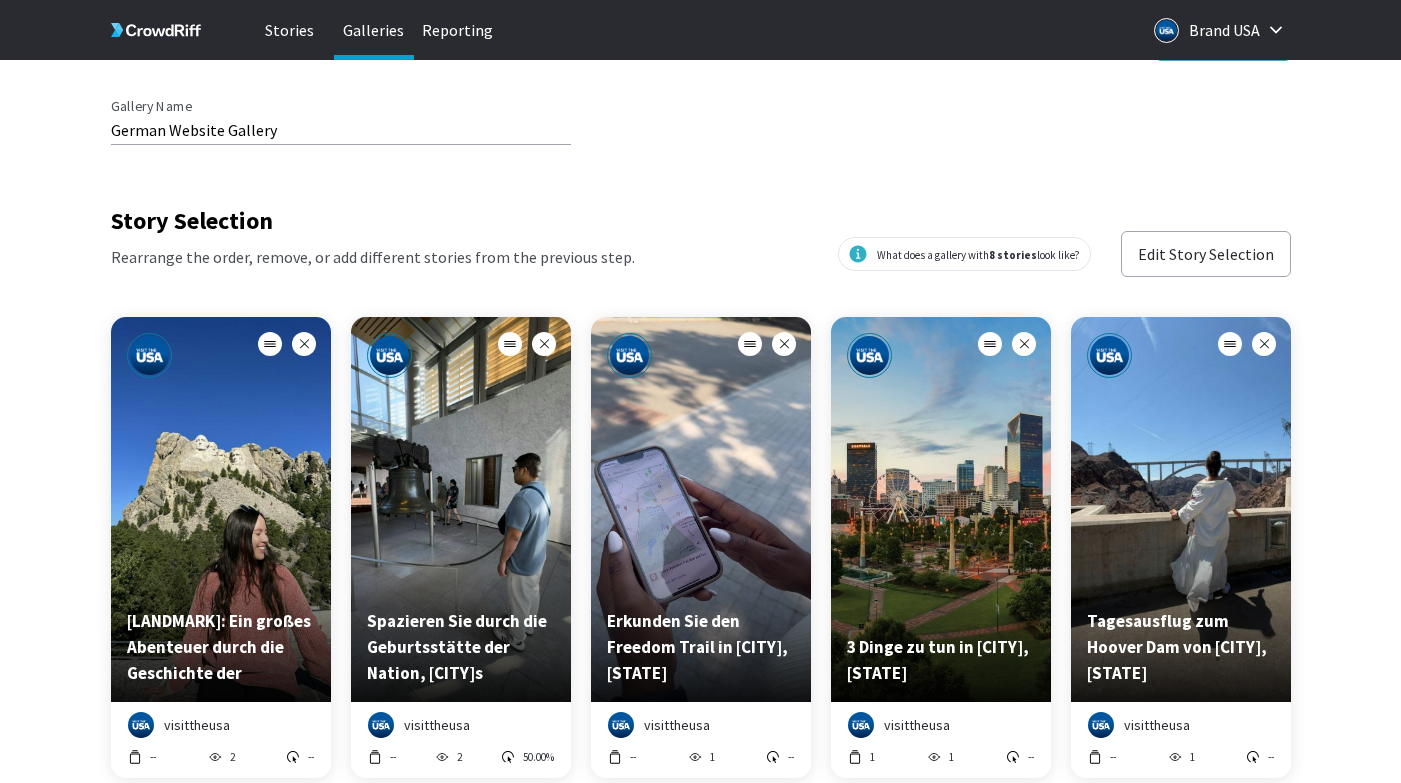click on "Mount Rushmore: Ein großes Abenteuer durch die Geschichte der Vereinigten Staaten" at bounding box center (221, 647) 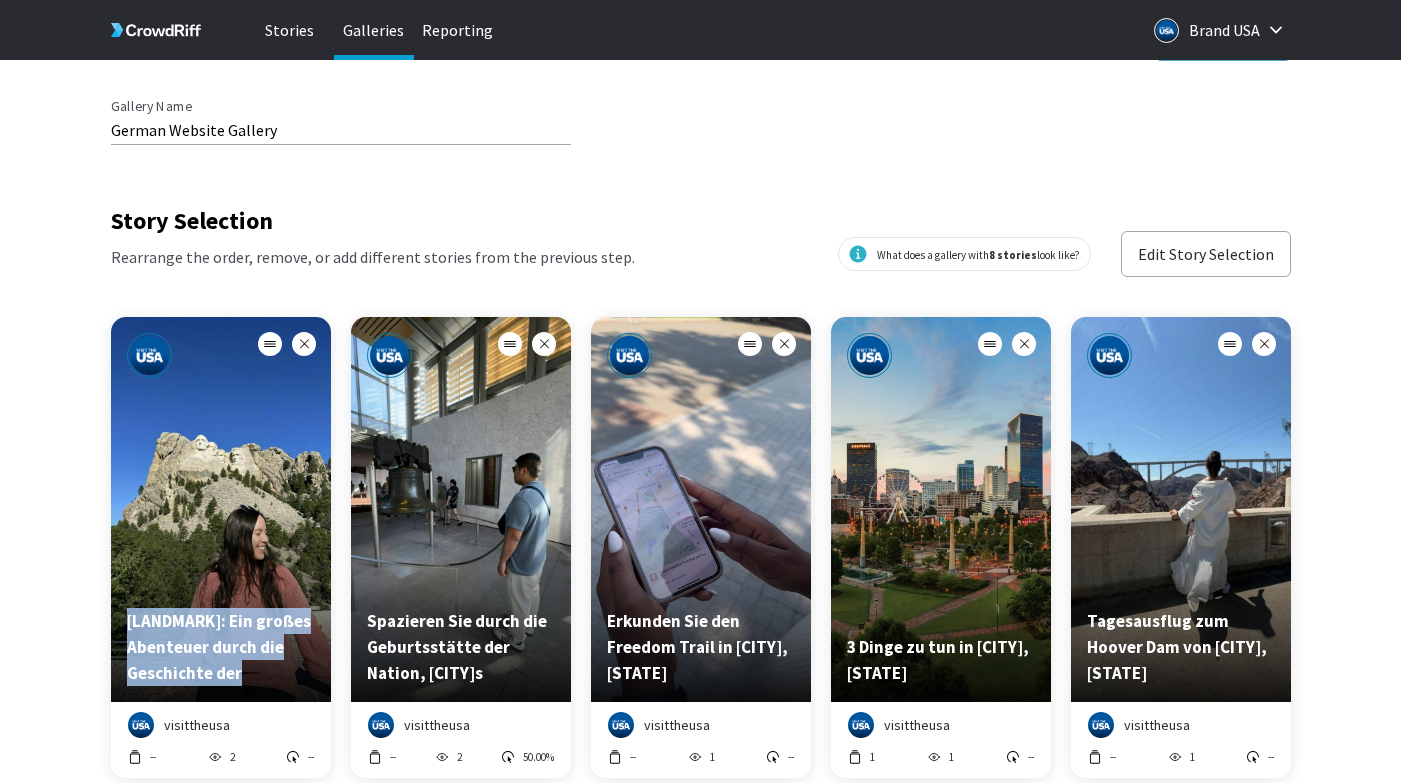 drag, startPoint x: 274, startPoint y: 673, endPoint x: 131, endPoint y: 626, distance: 150.52574 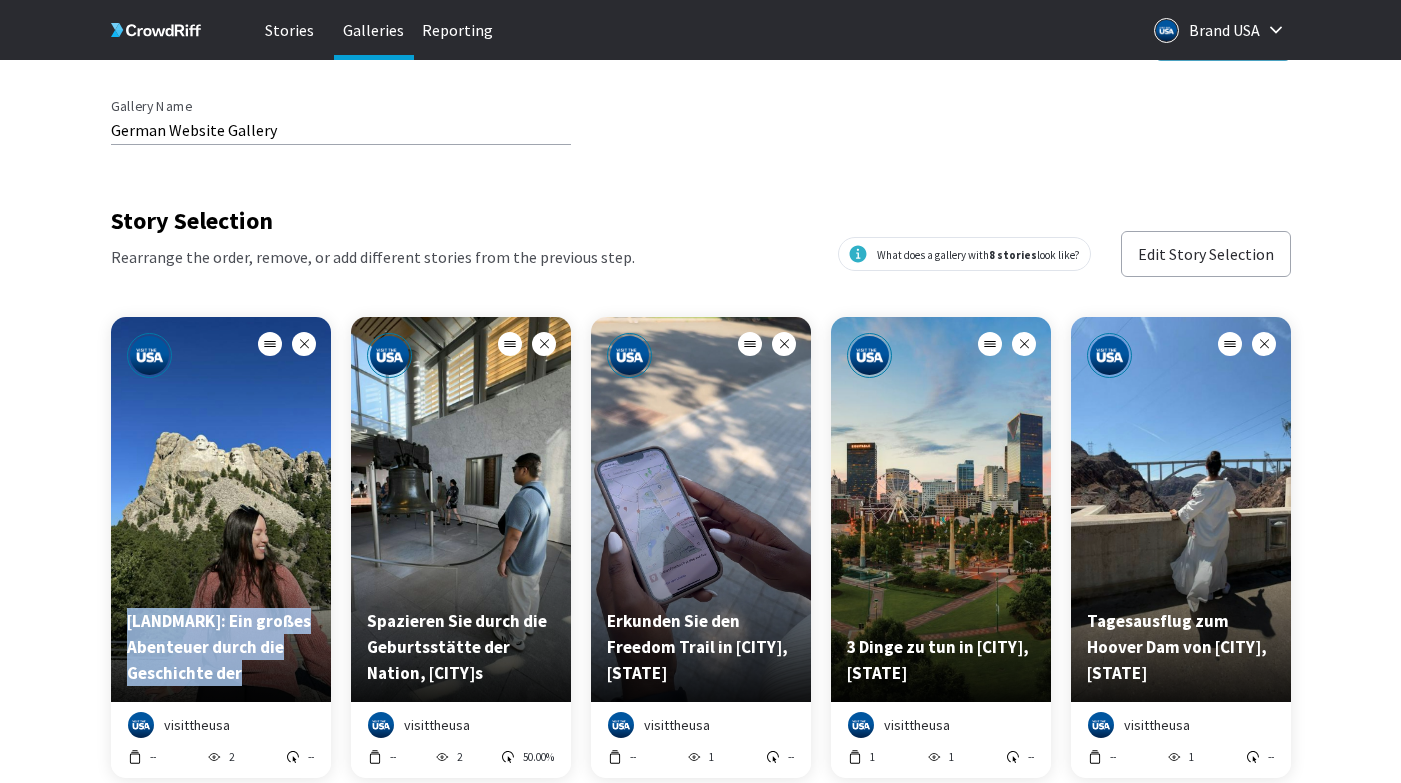 copy on "Mount Rushmore: Ein großes Abenteuer durch die Geschichte der" 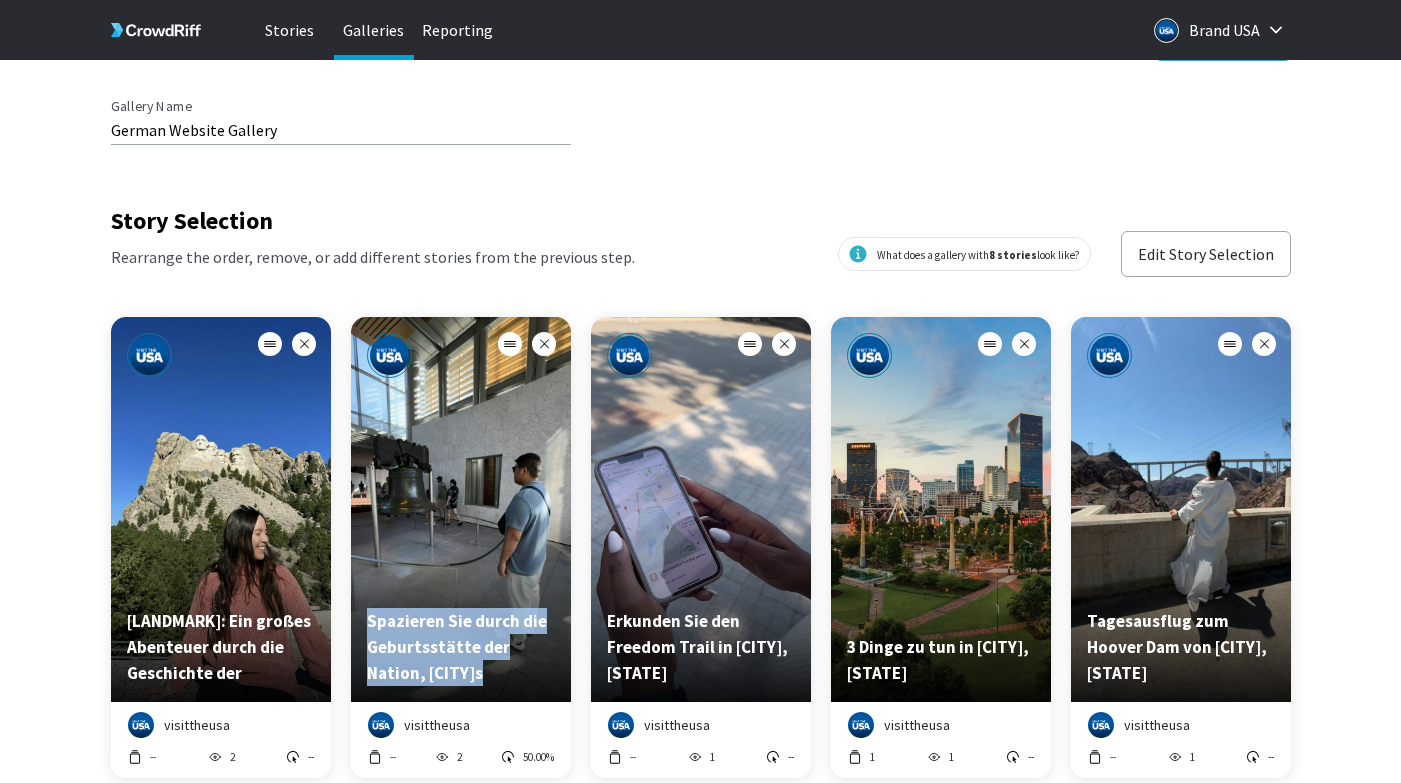 drag, startPoint x: 525, startPoint y: 675, endPoint x: 371, endPoint y: 615, distance: 165.27553 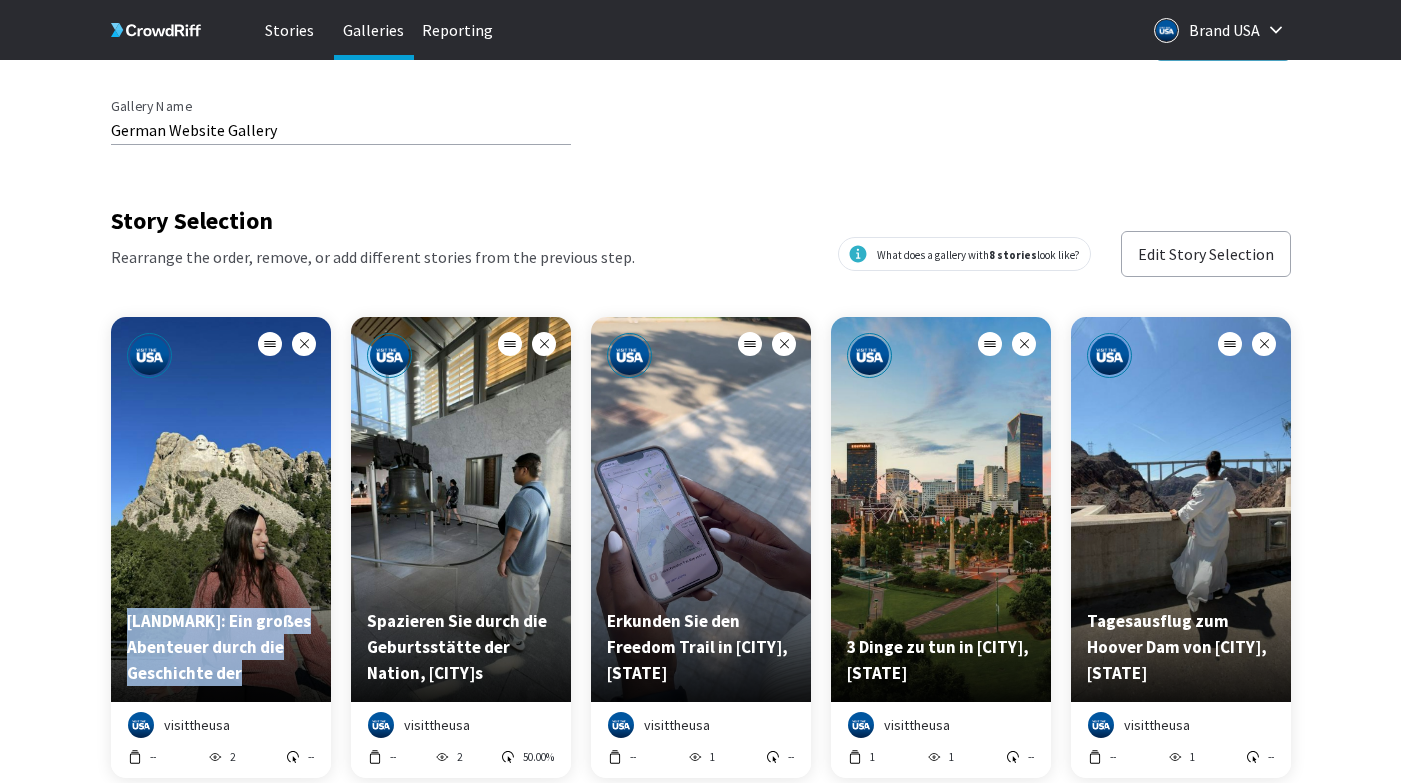 drag, startPoint x: 271, startPoint y: 672, endPoint x: 123, endPoint y: 628, distance: 154.40207 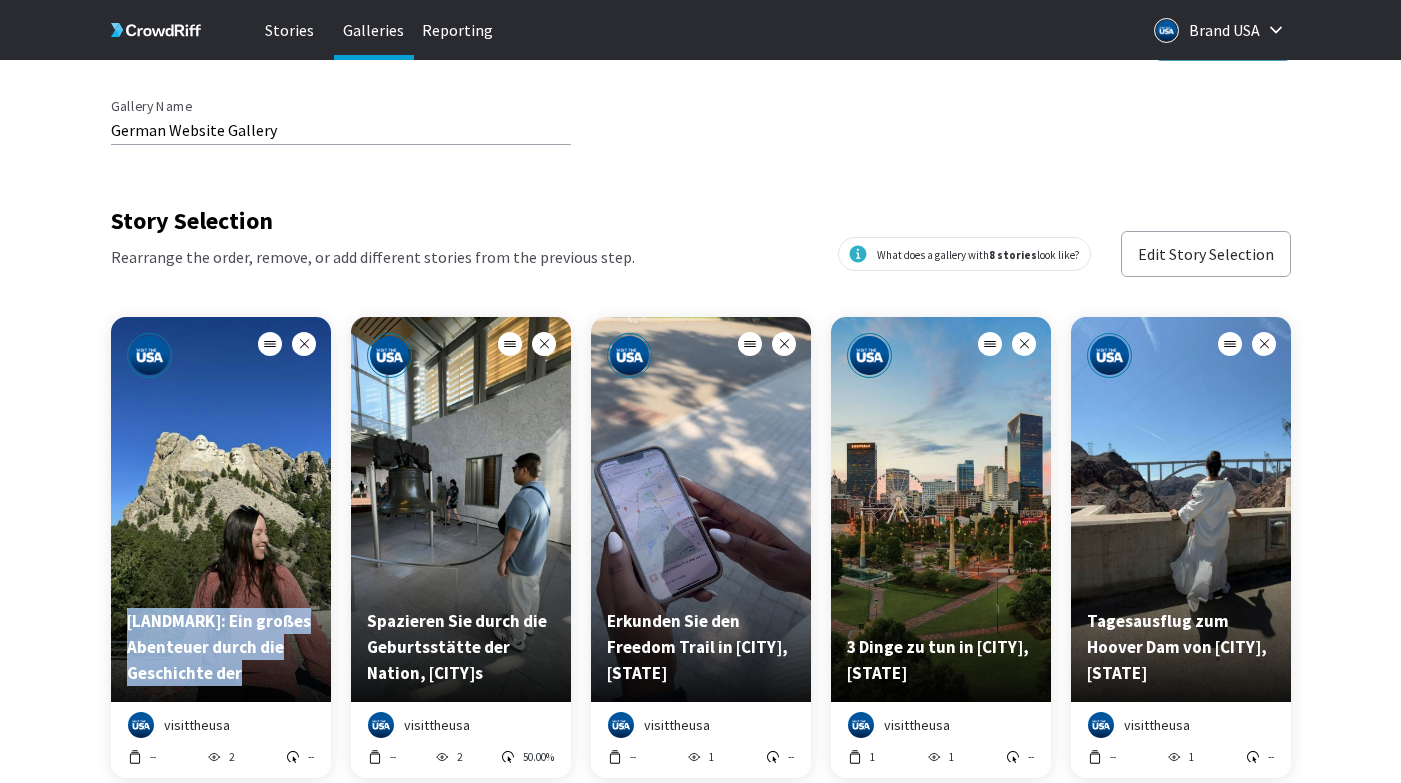 copy on "Mount Rushmore: Ein großes Abenteuer durch die Geschichte der" 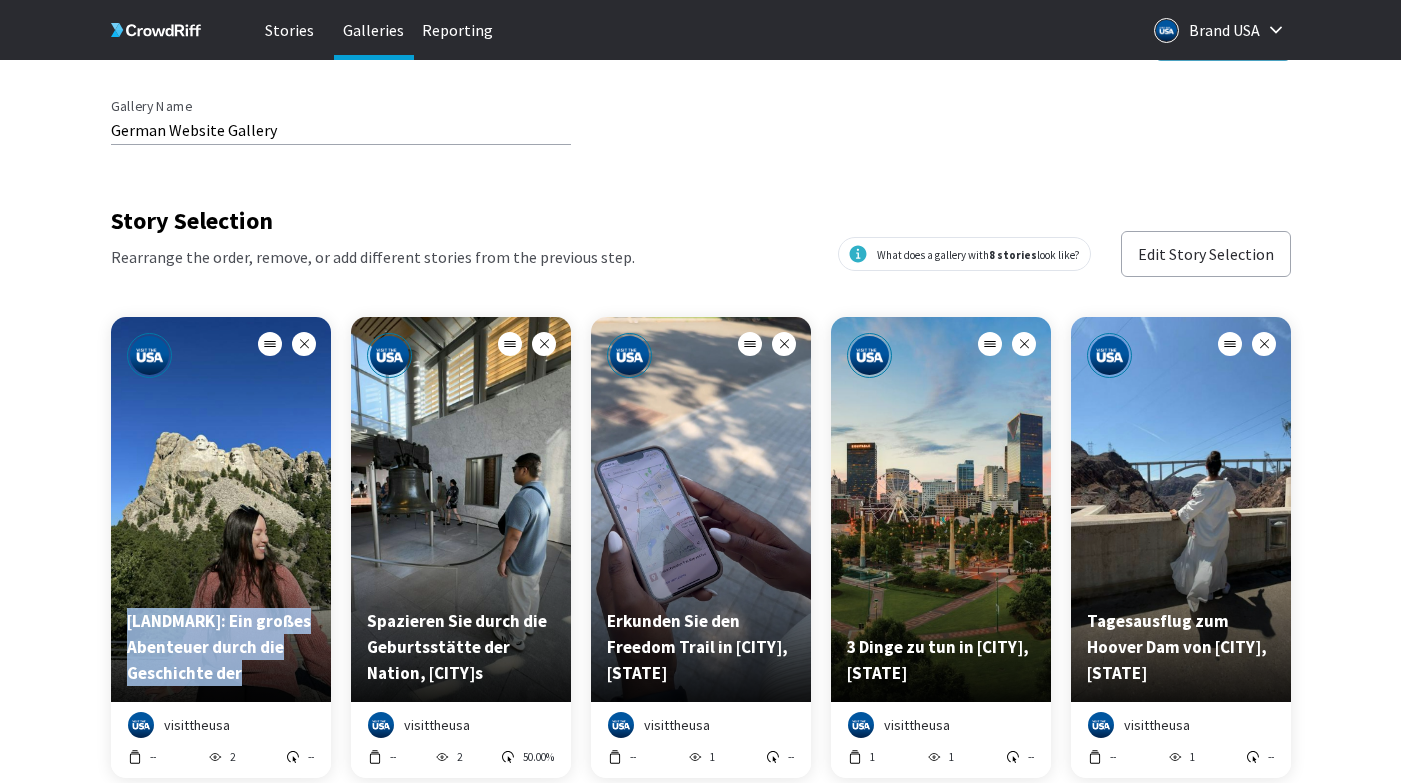 drag, startPoint x: 722, startPoint y: 672, endPoint x: 596, endPoint y: 615, distance: 138.29317 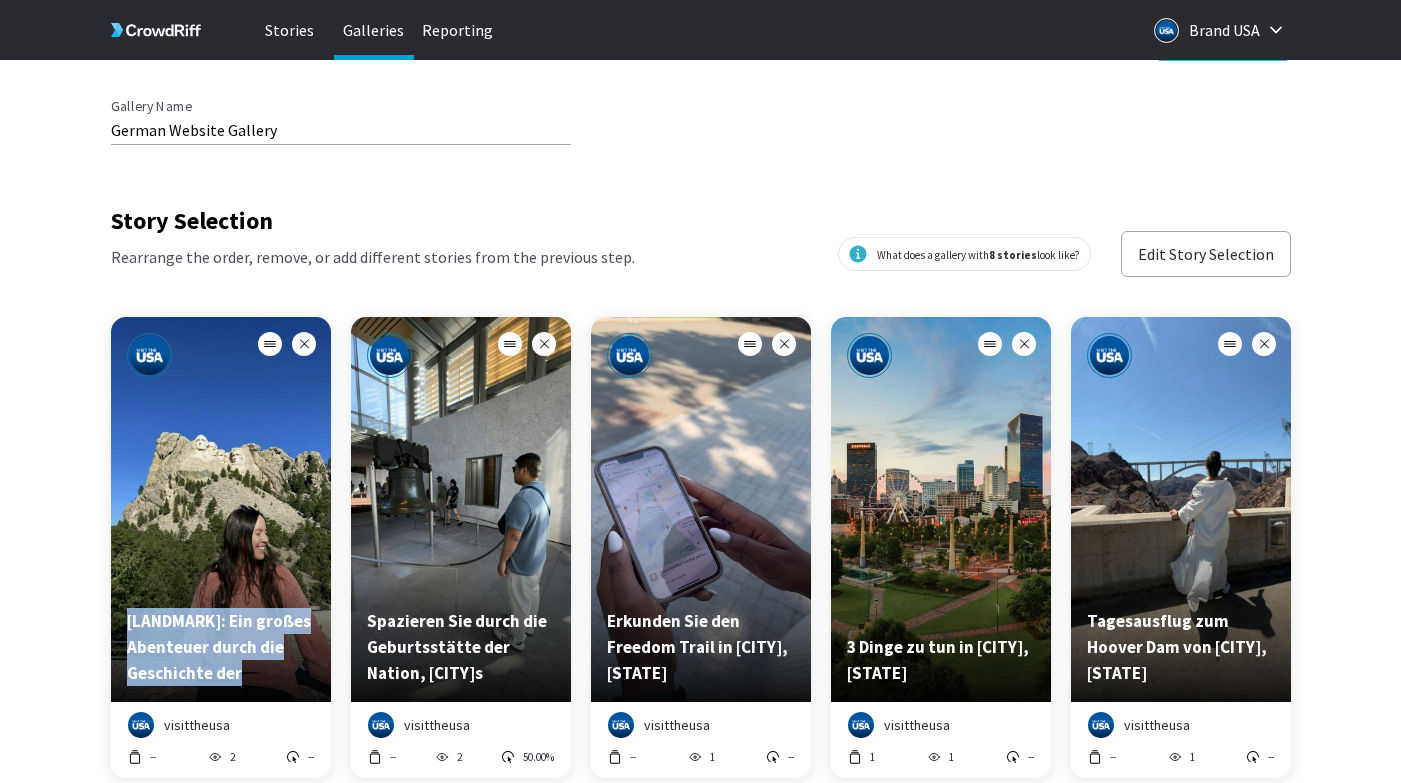 scroll, scrollTop: 346, scrollLeft: 0, axis: vertical 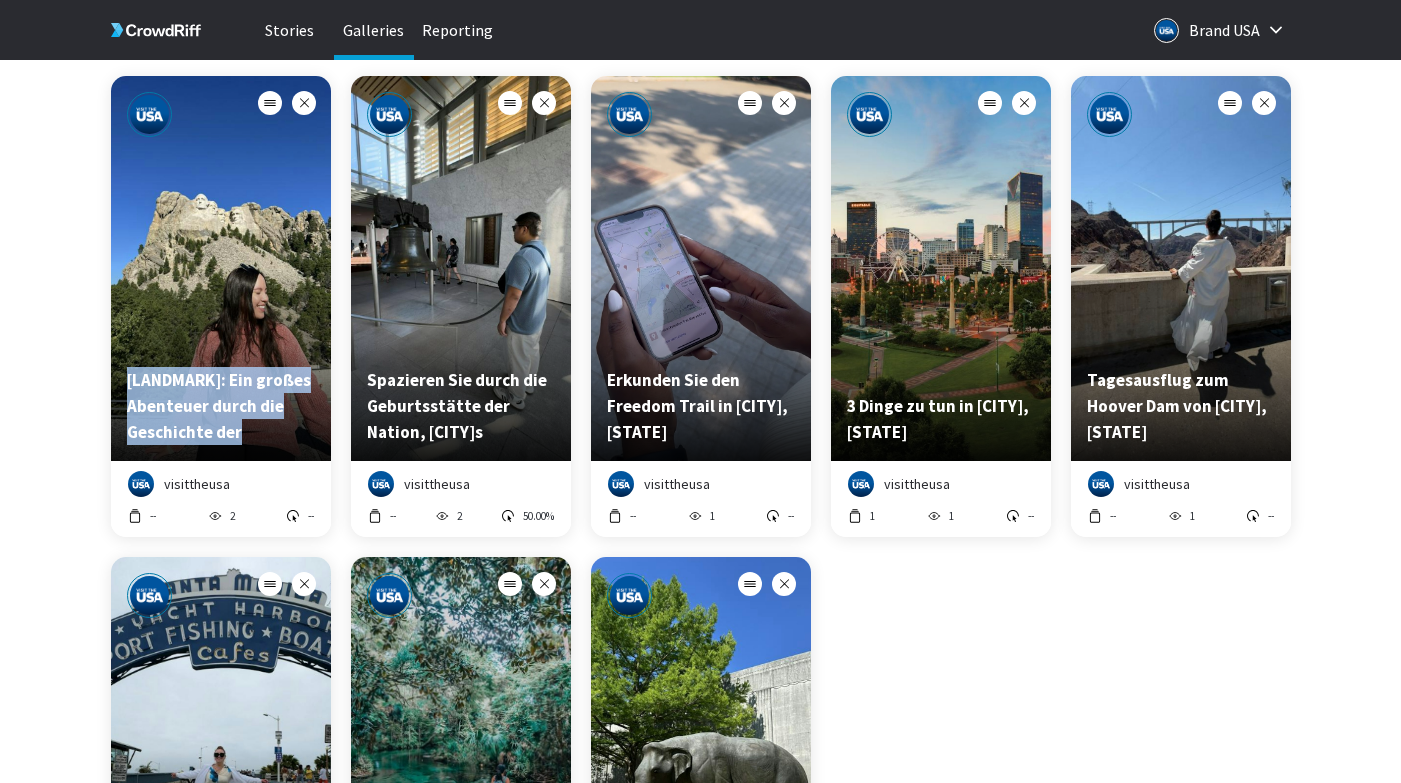 type 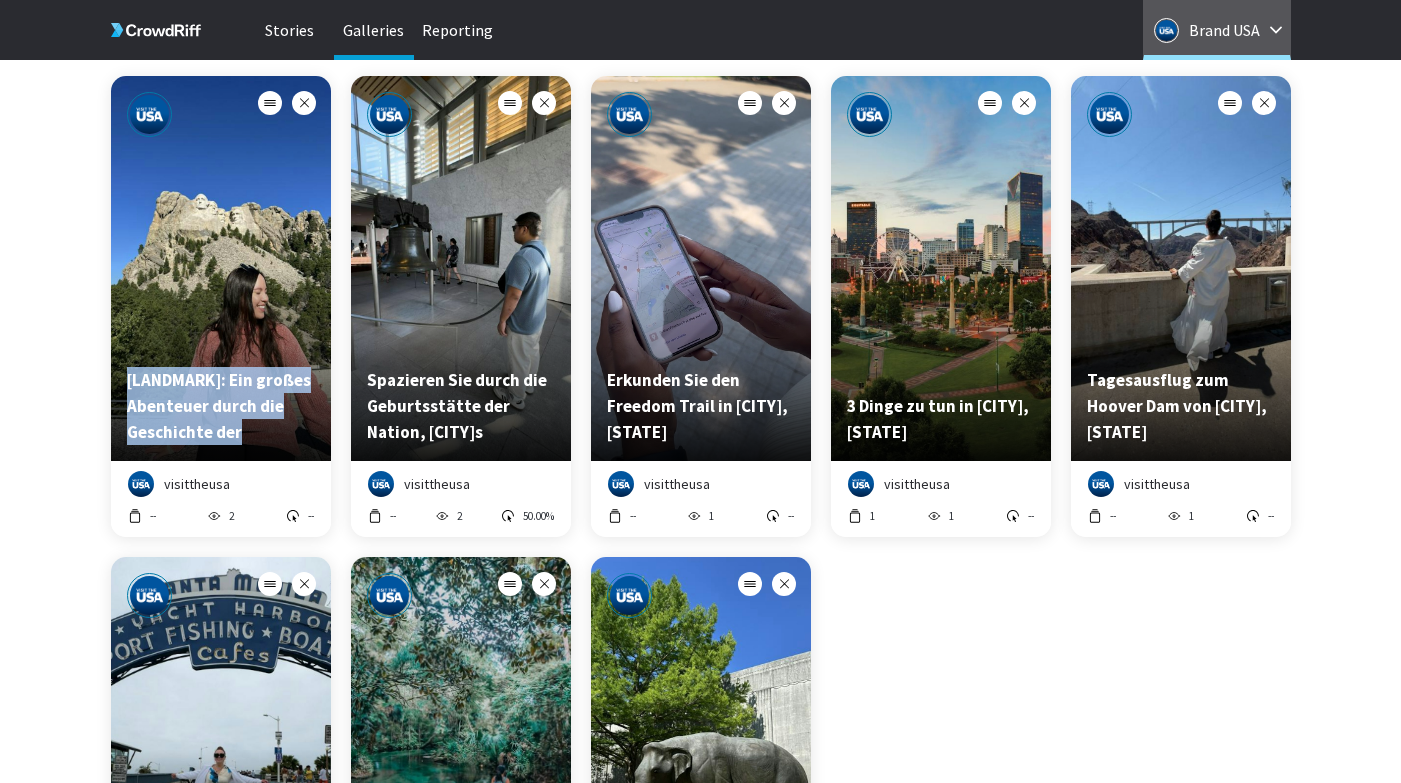 copy on "3 Dinge zu tun in Atlanta, Georgia" 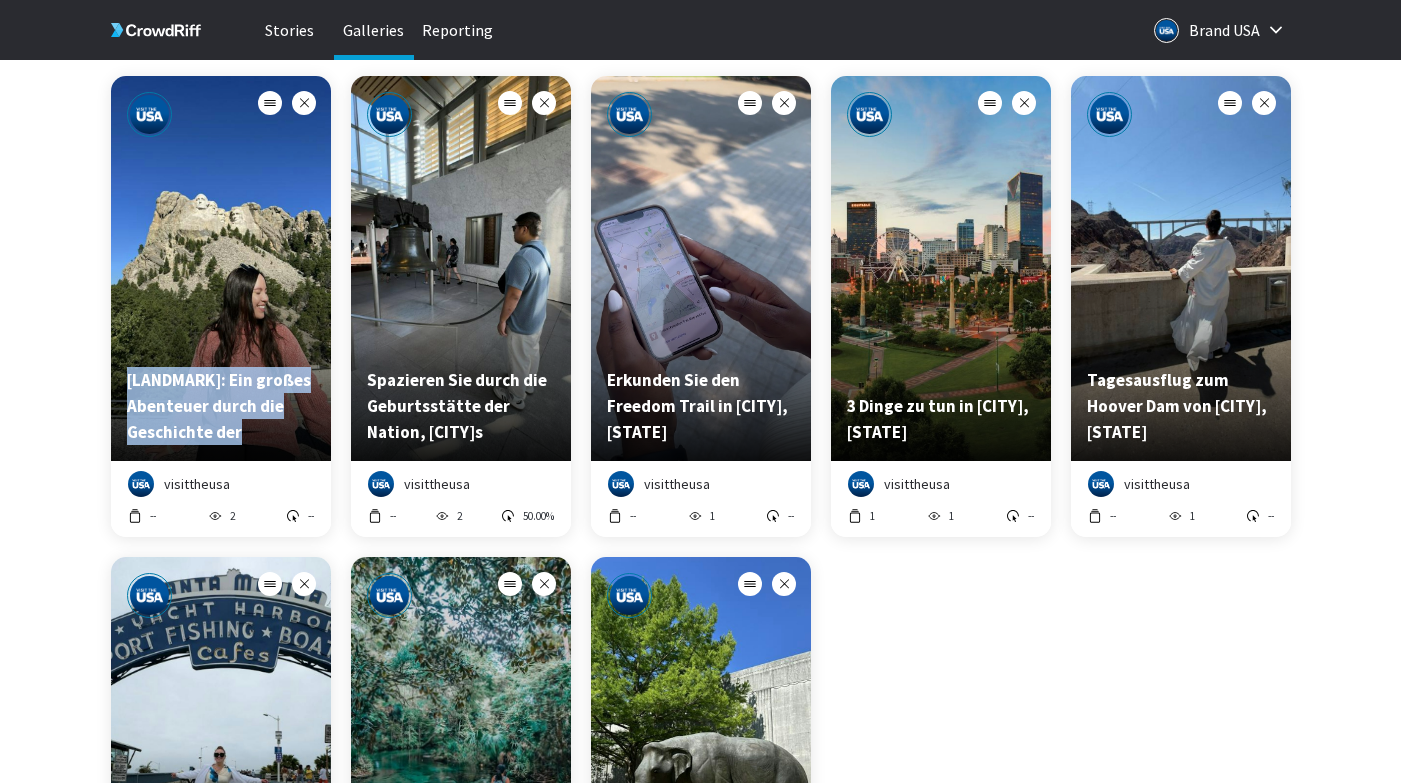 drag, startPoint x: 1170, startPoint y: 422, endPoint x: 1081, endPoint y: 385, distance: 96.38464 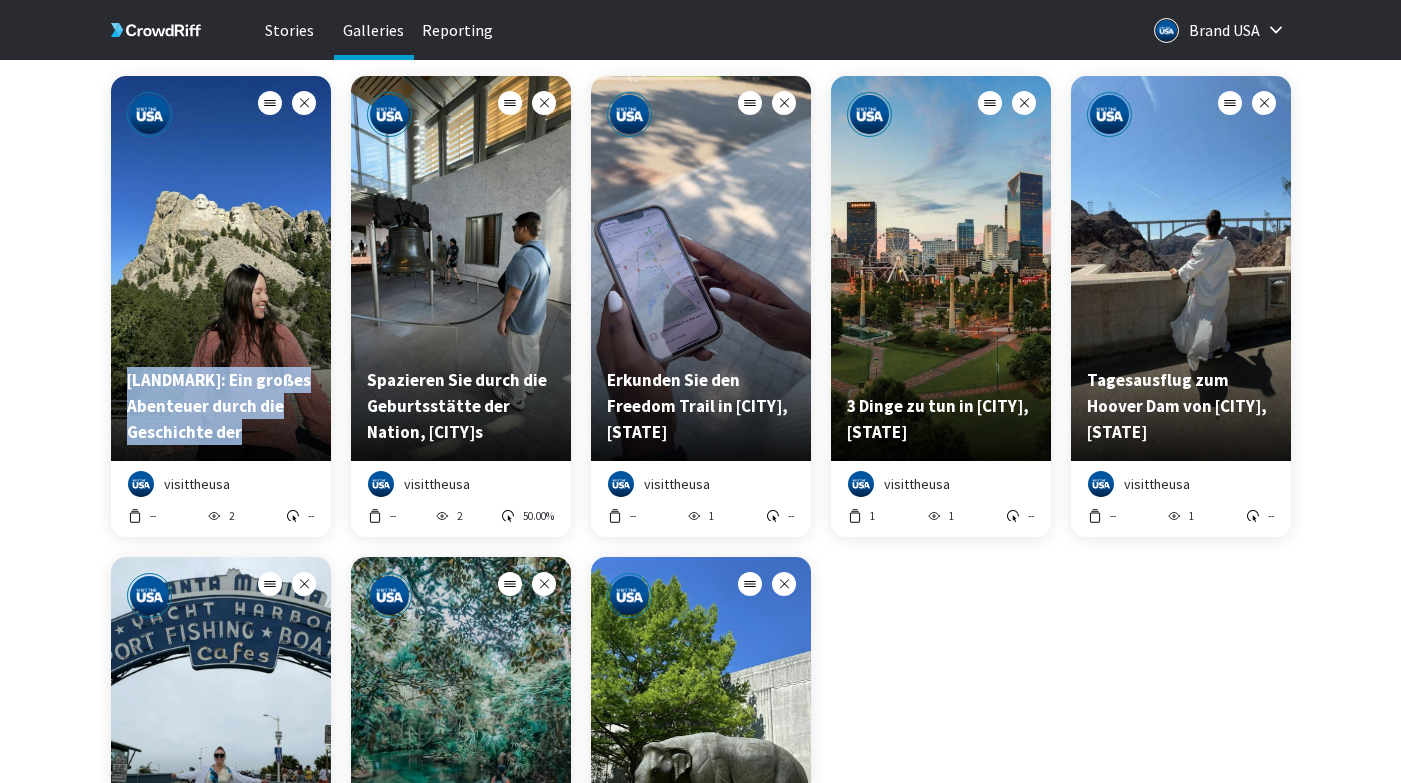 type 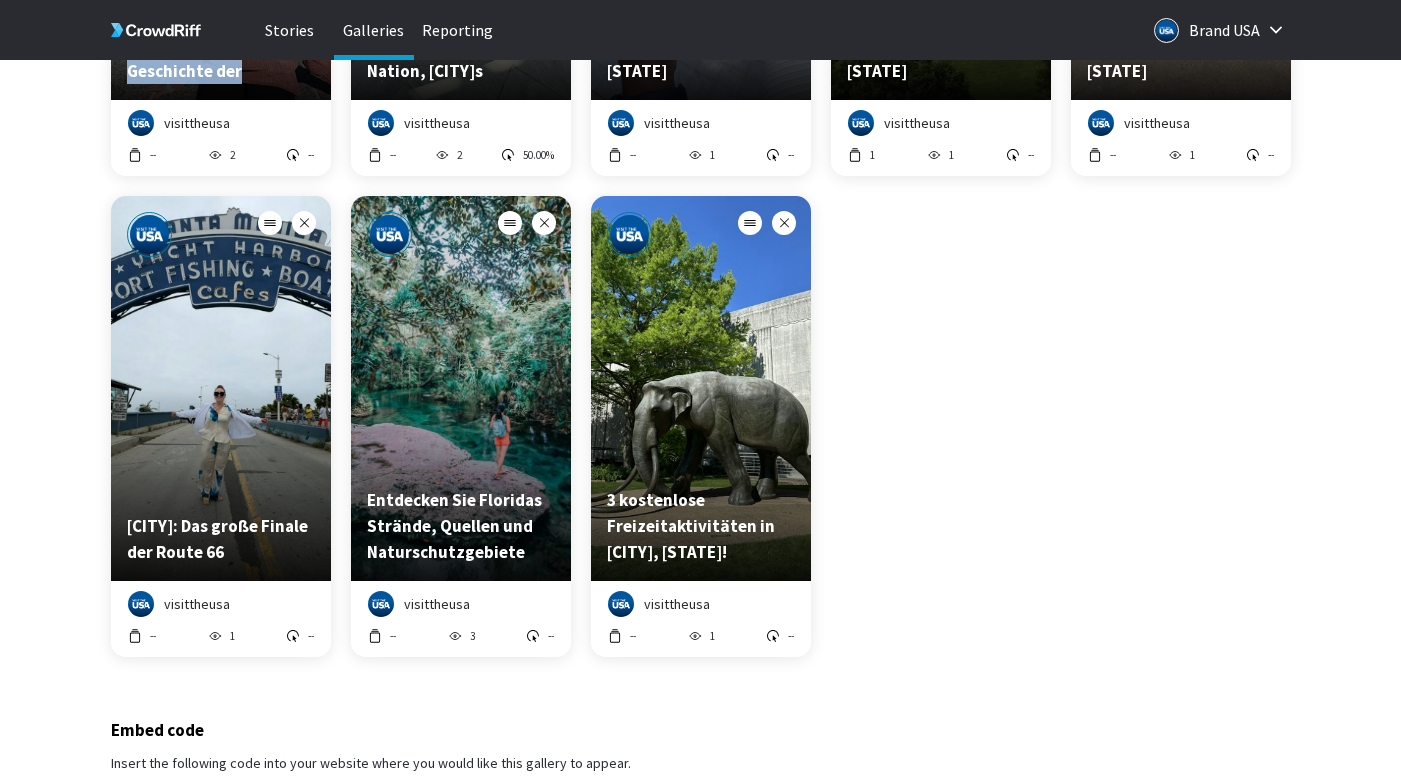 scroll, scrollTop: 709, scrollLeft: 0, axis: vertical 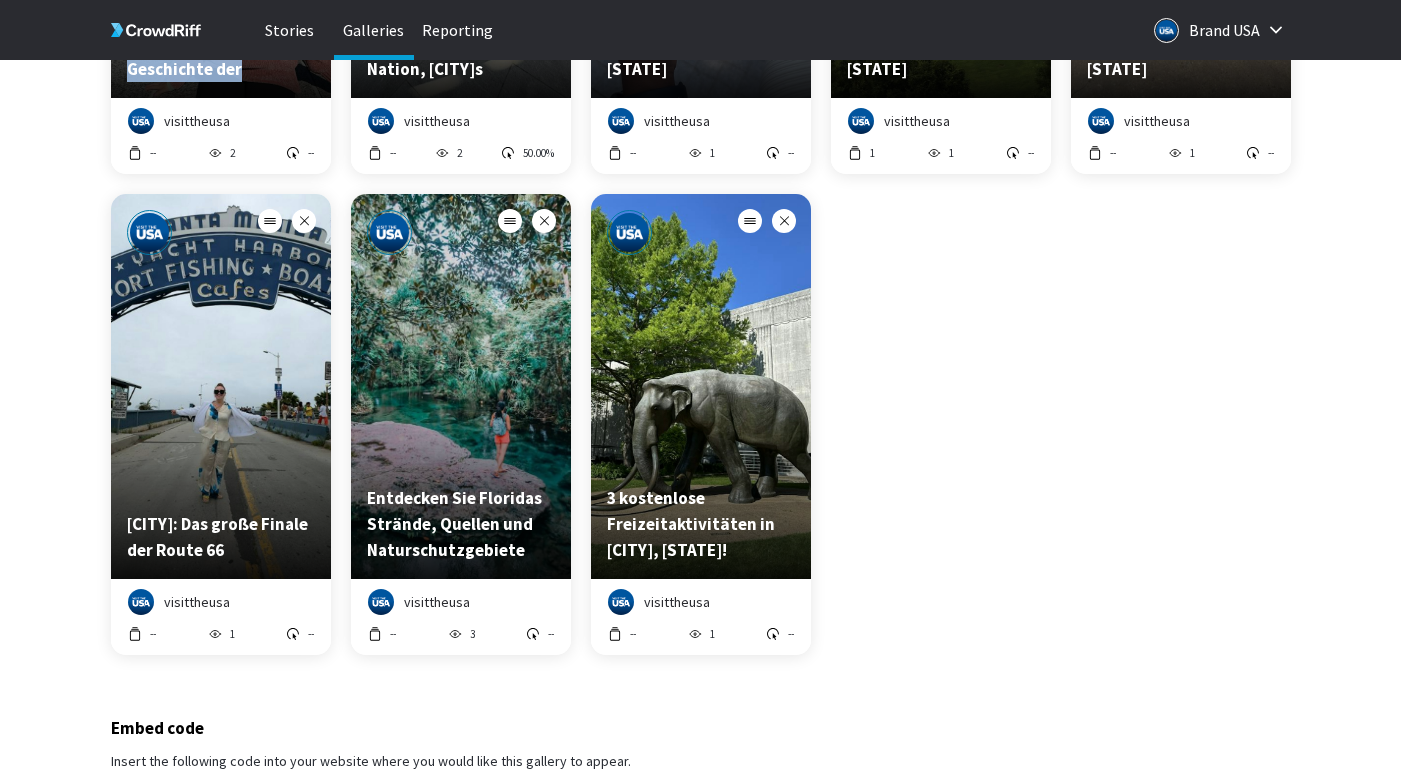 type 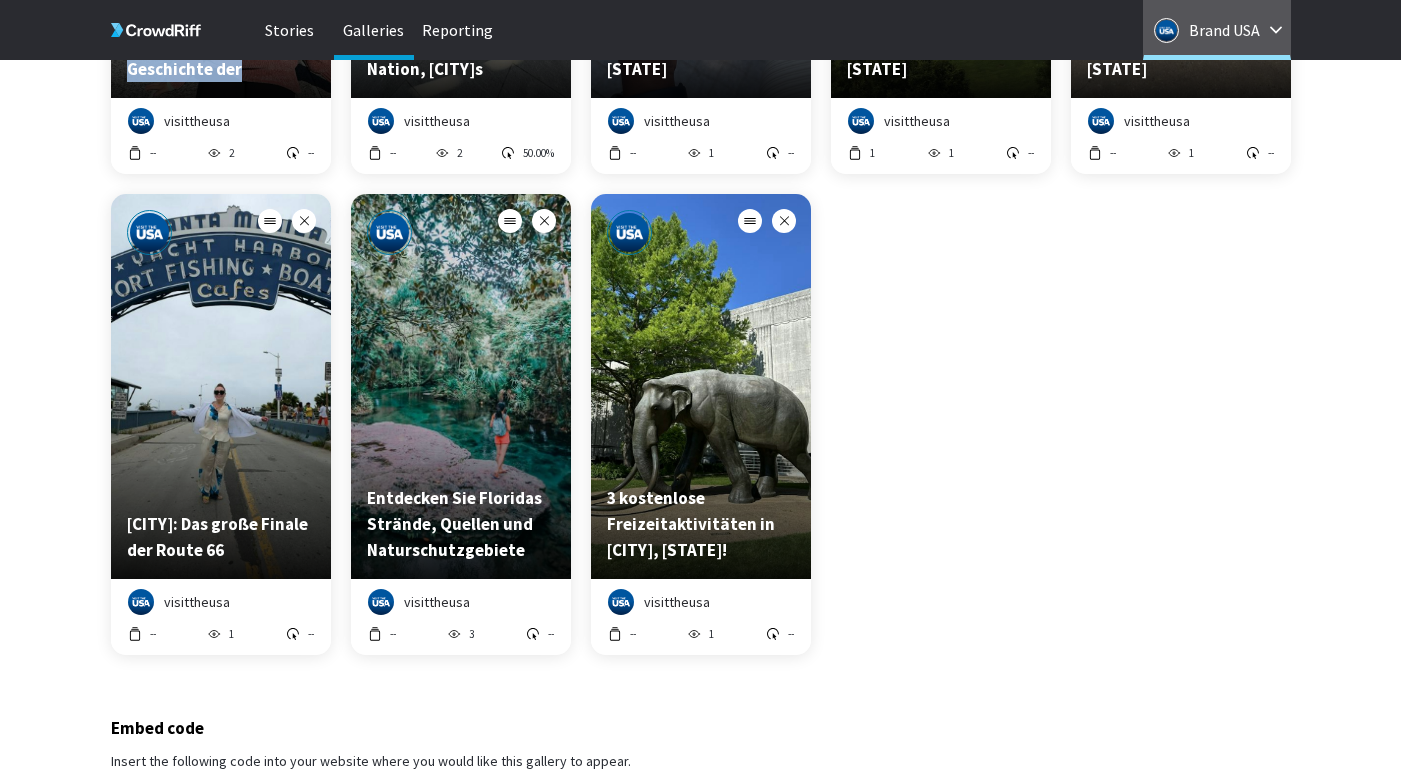 copy on "Santa Monica: Das große Finale der Route 66" 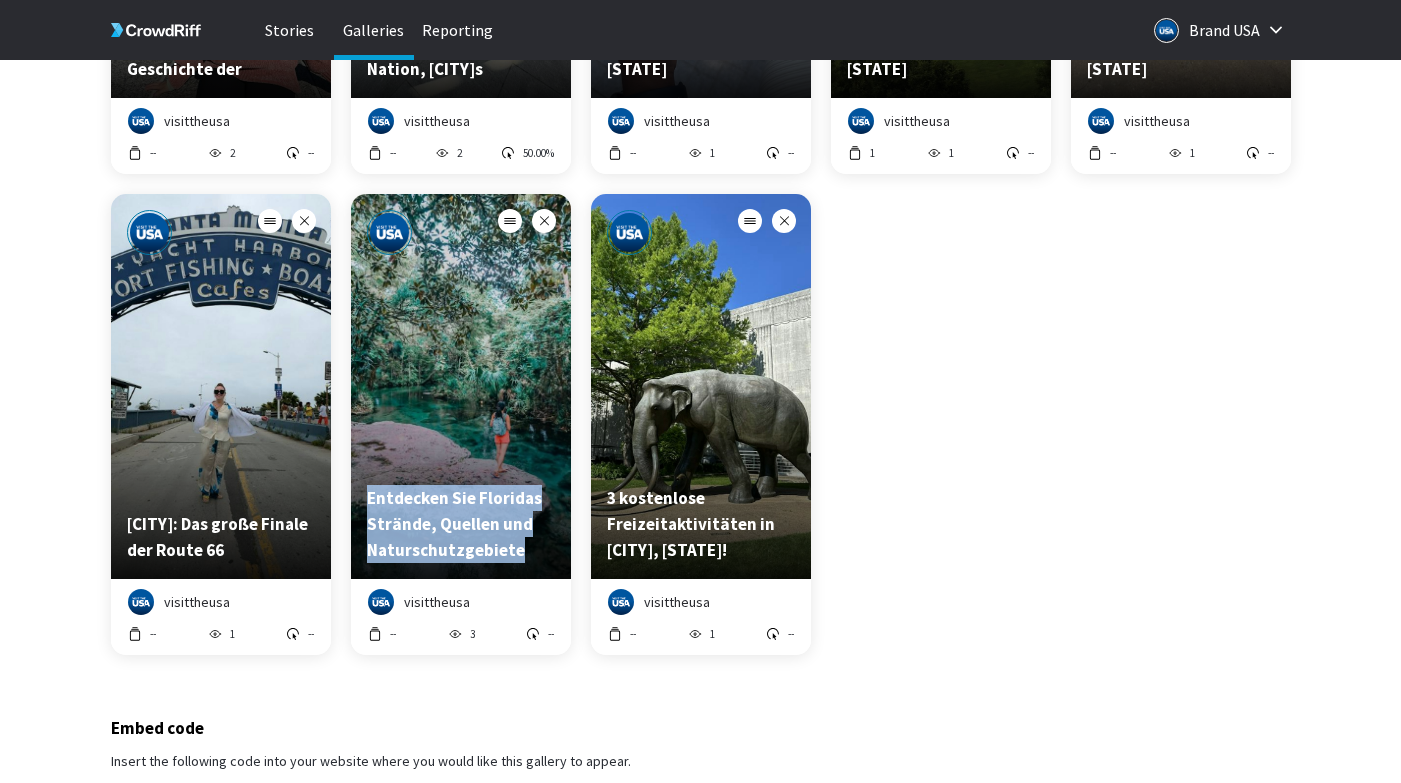 drag, startPoint x: 530, startPoint y: 553, endPoint x: 352, endPoint y: 503, distance: 184.88916 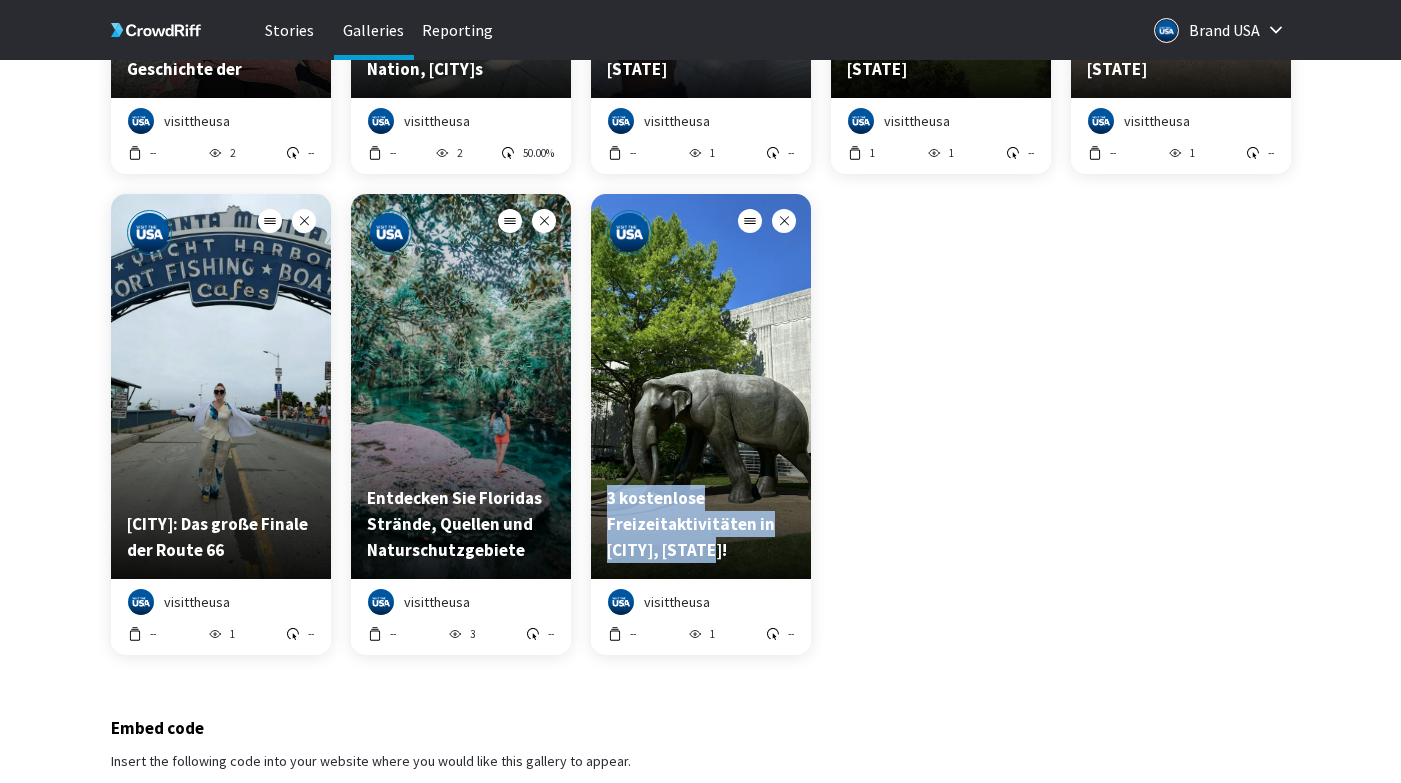 type 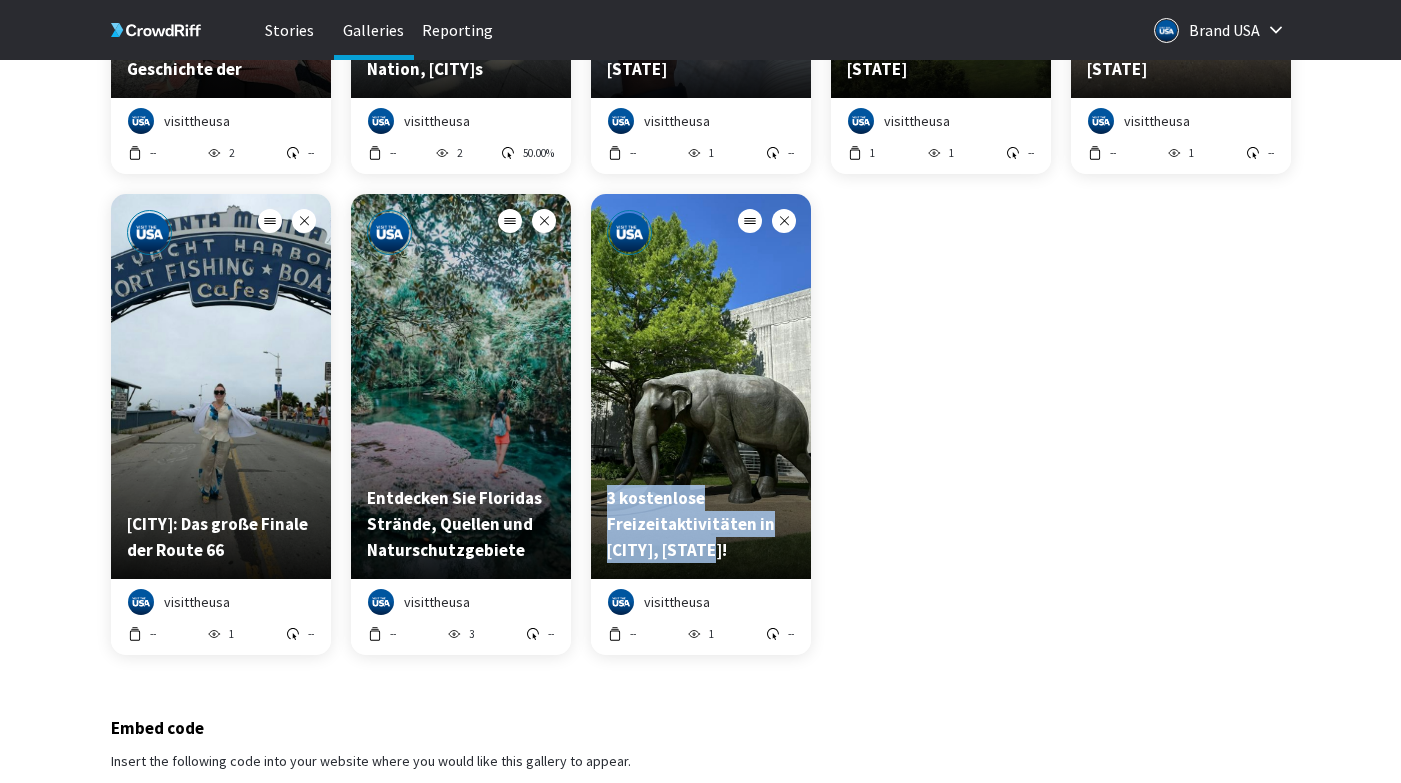 copy on "3 kostenlose Freizeitaktivitäten in Dallas, Texas!" 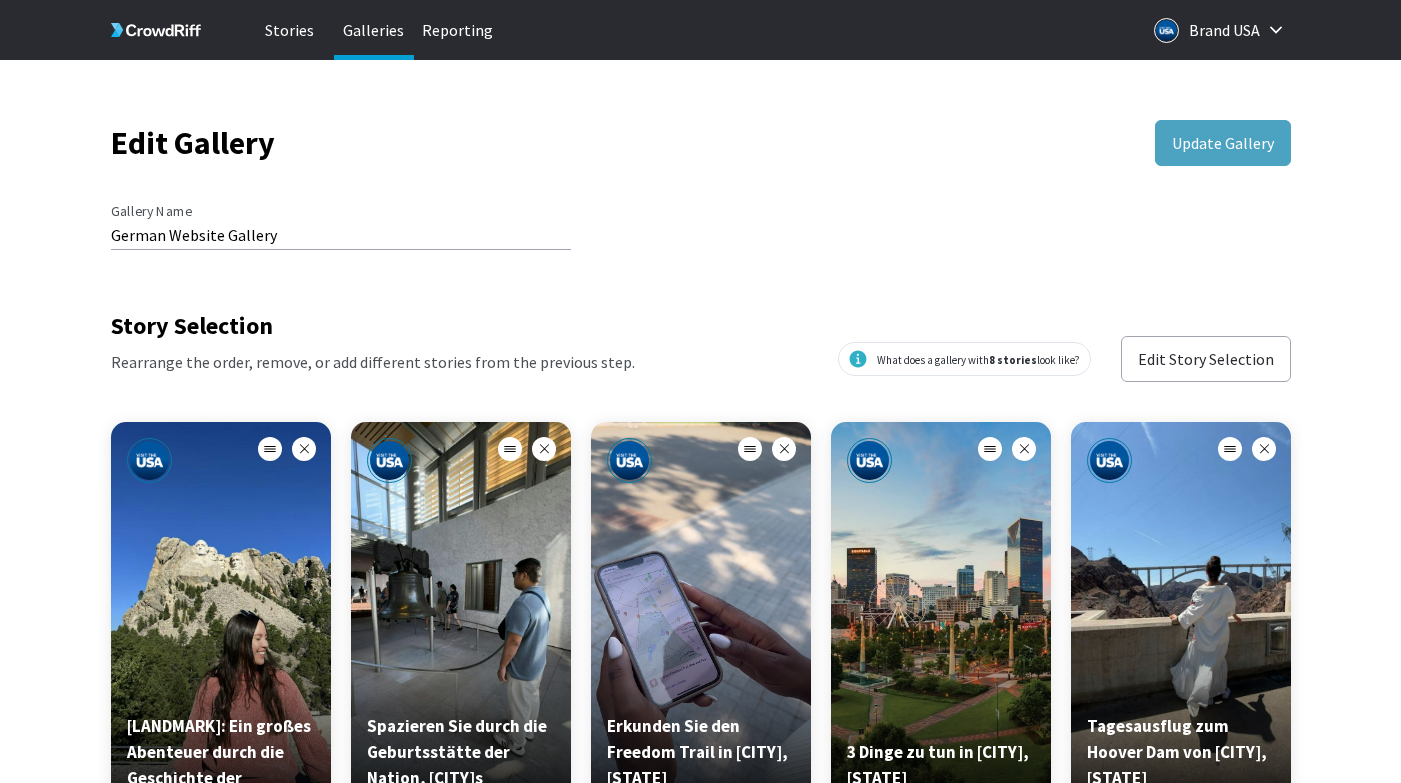 scroll, scrollTop: 1, scrollLeft: 0, axis: vertical 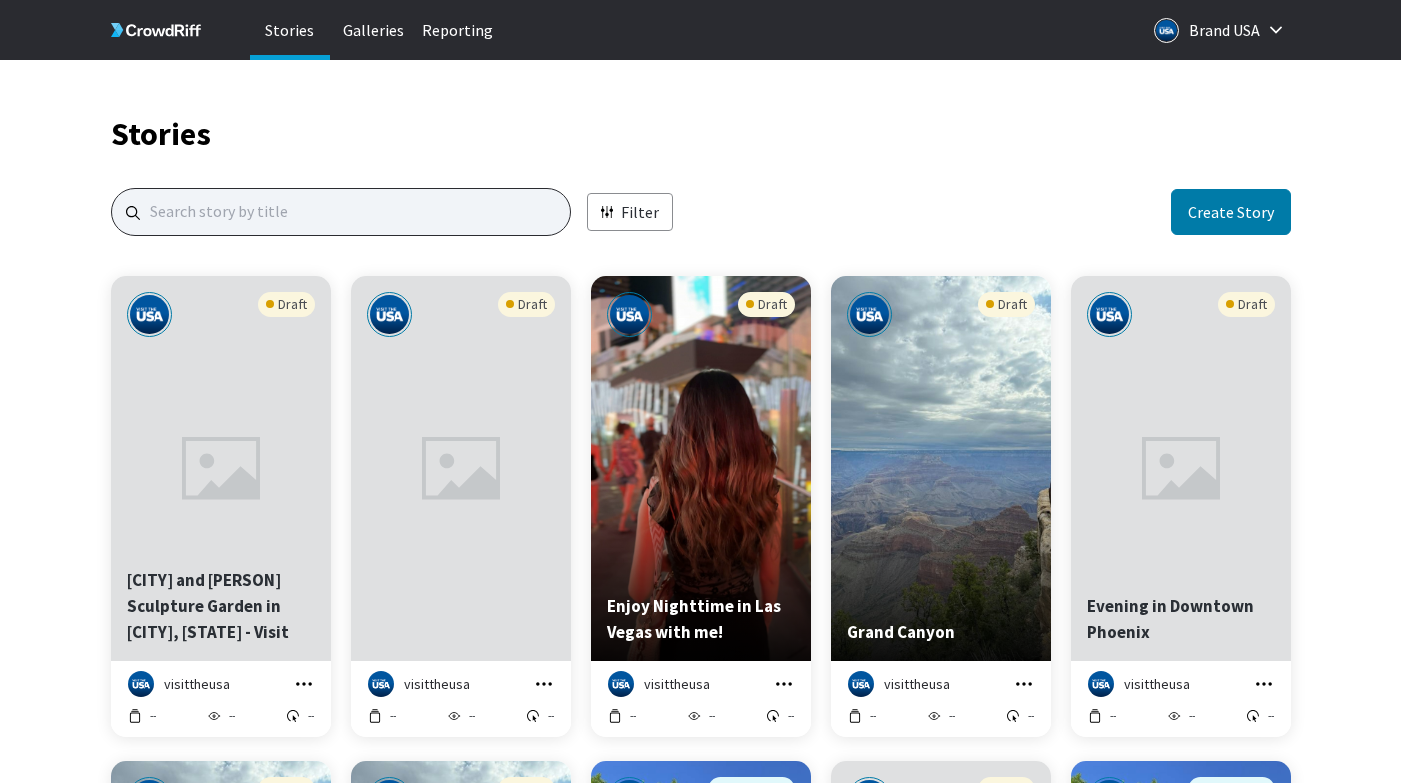 click at bounding box center (341, 212) 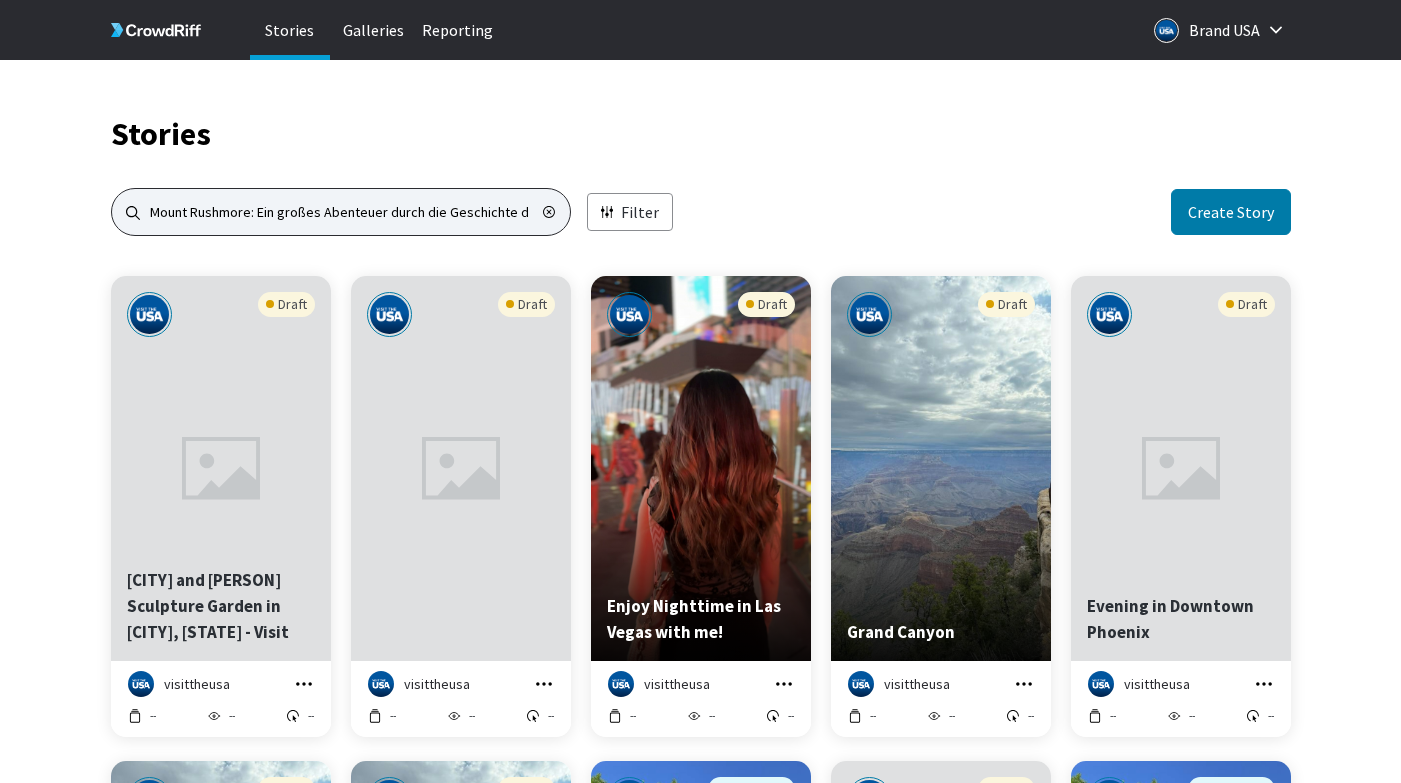 scroll, scrollTop: 0, scrollLeft: 1, axis: horizontal 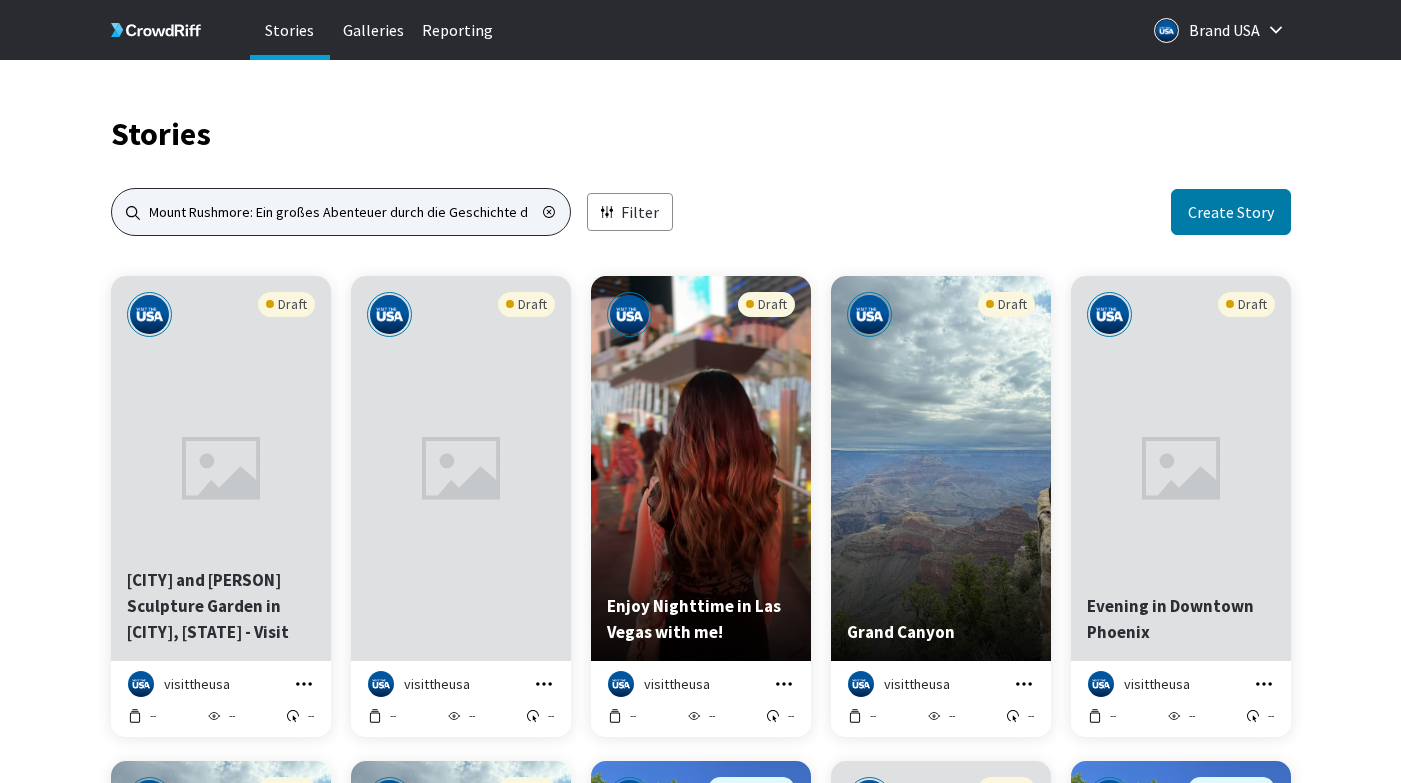 type on "Mount Rushmore: Ein großes Abenteuer durch die Geschichte der" 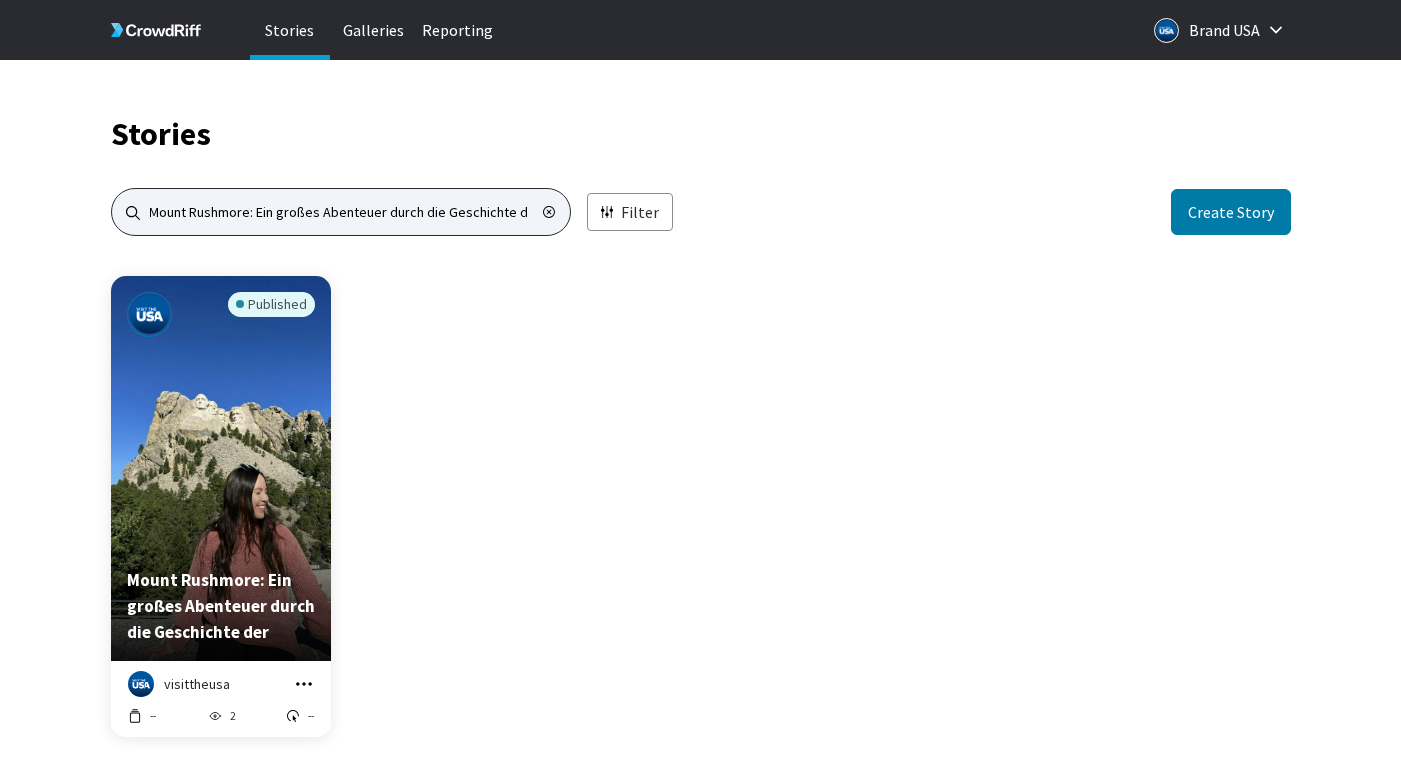 scroll, scrollTop: 955, scrollLeft: 1165, axis: both 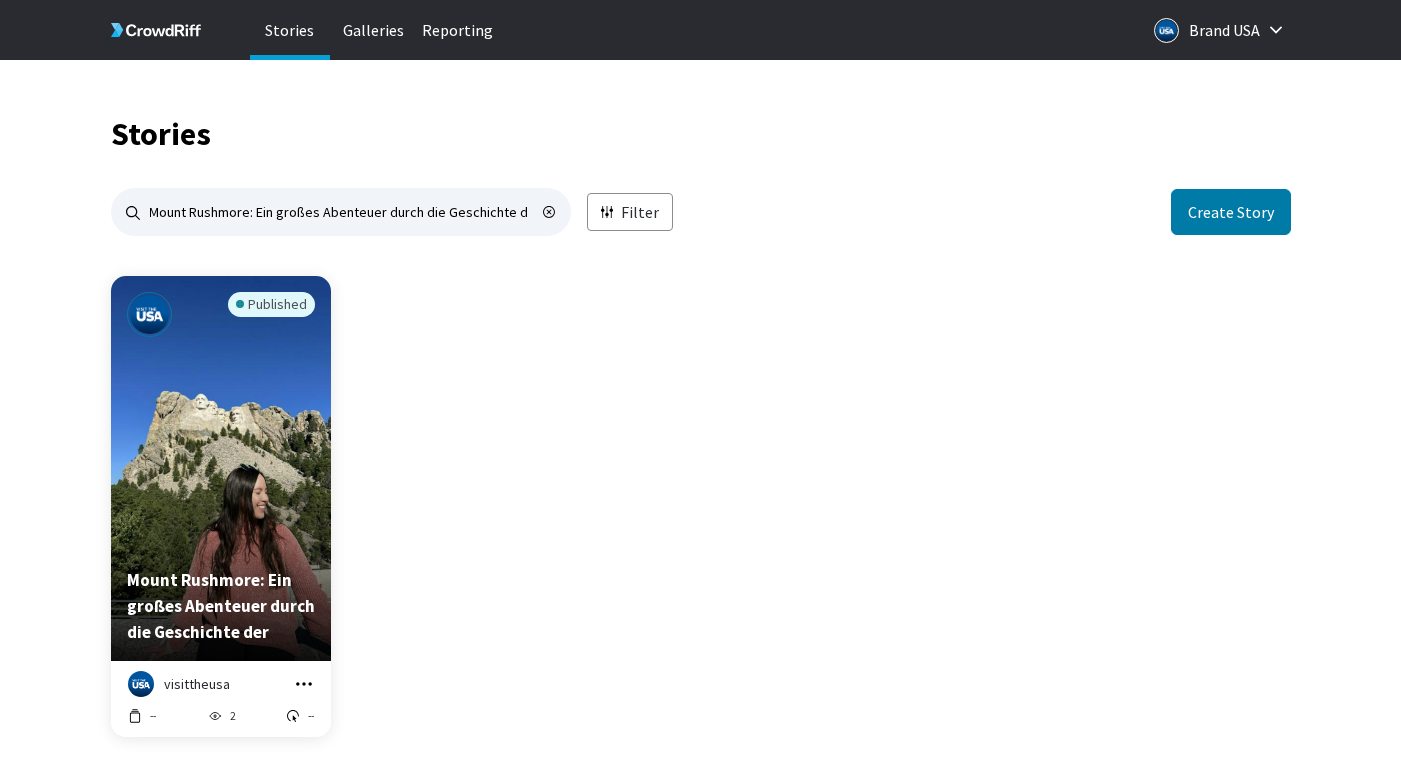 click at bounding box center (304, 683) 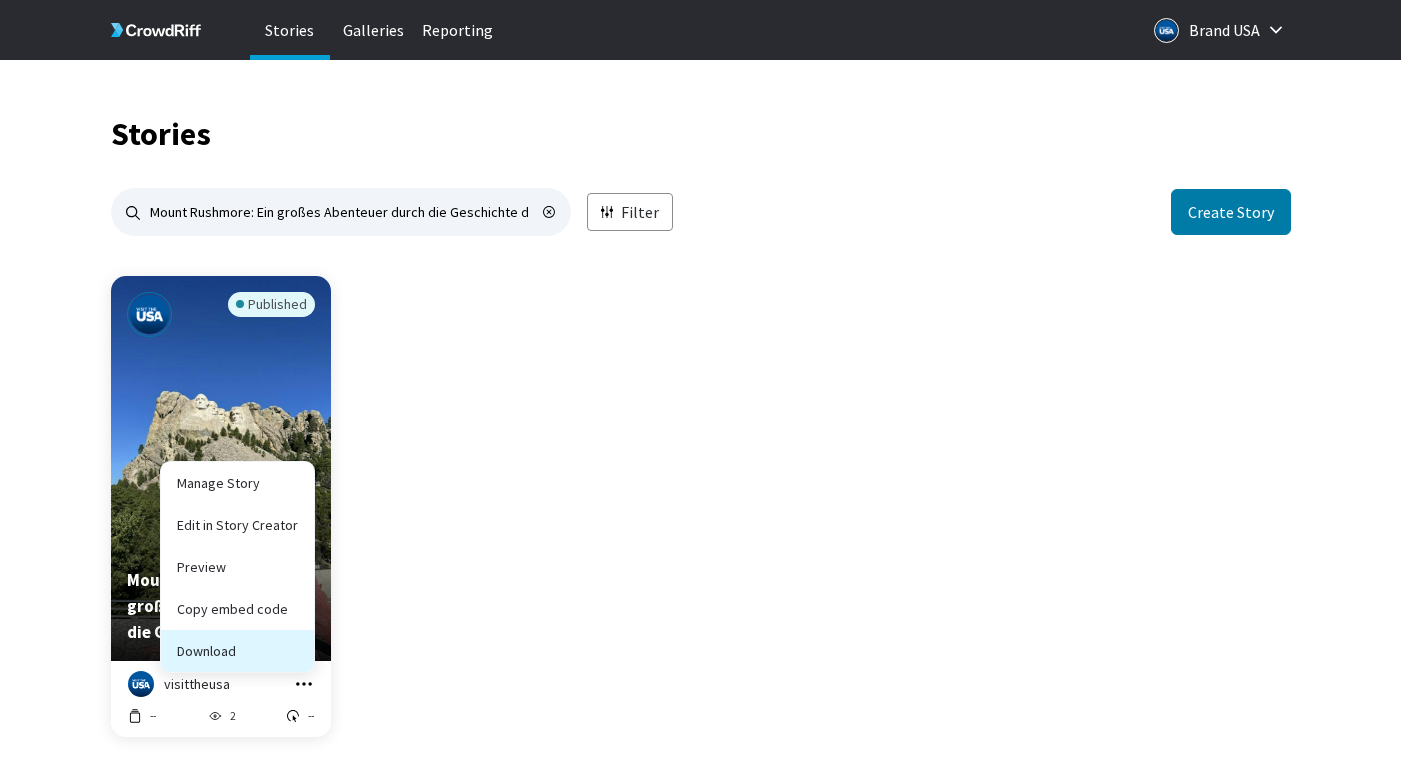click on "Download" at bounding box center (237, 609) 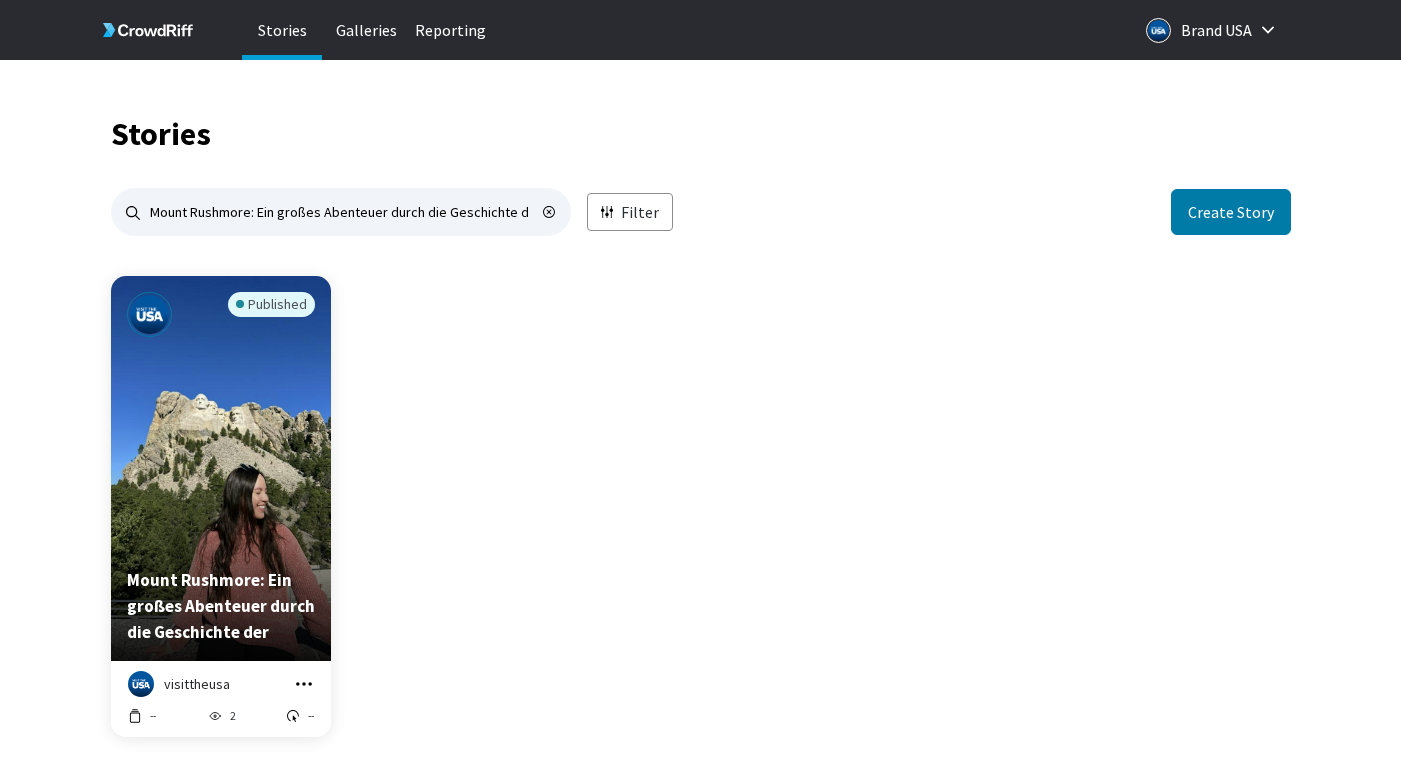 click at bounding box center (304, 684) 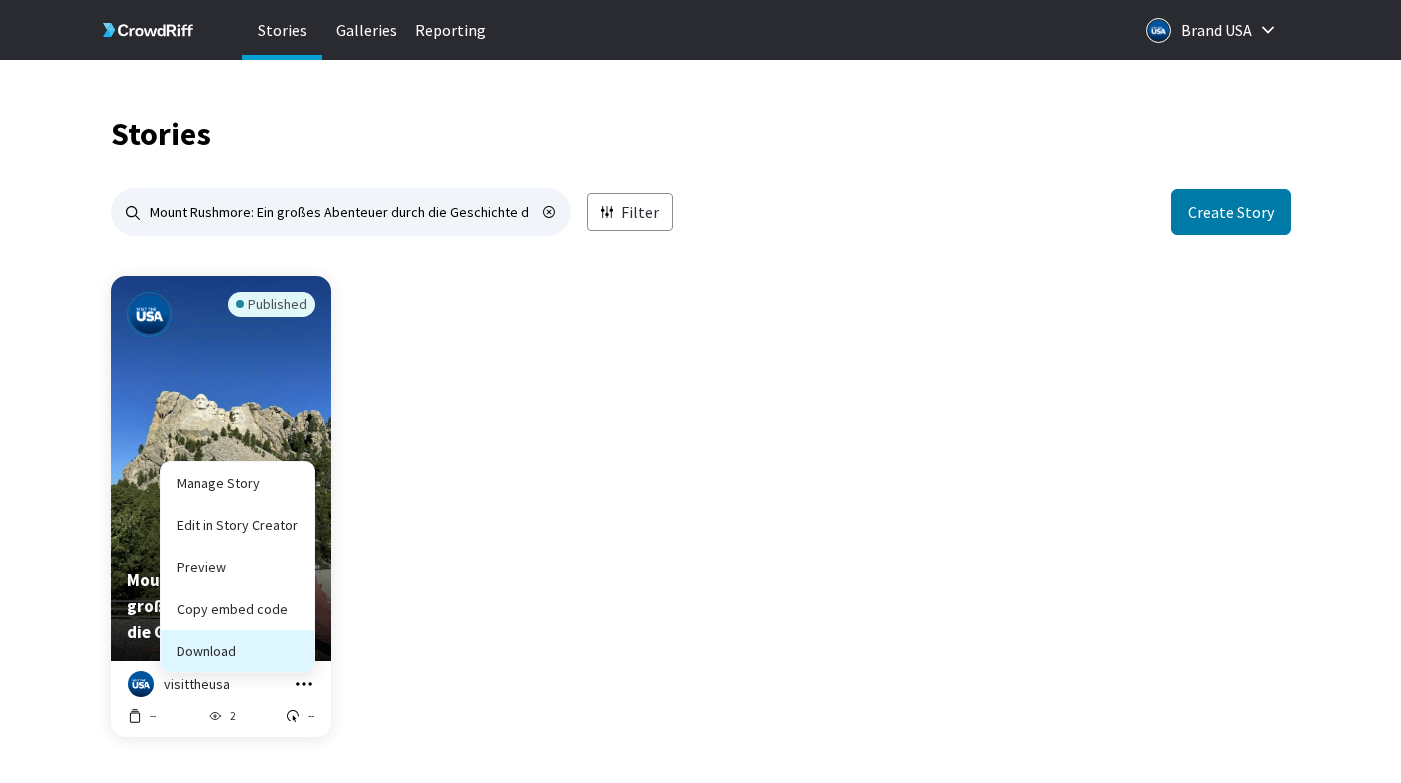 click on "Download" at bounding box center (237, 609) 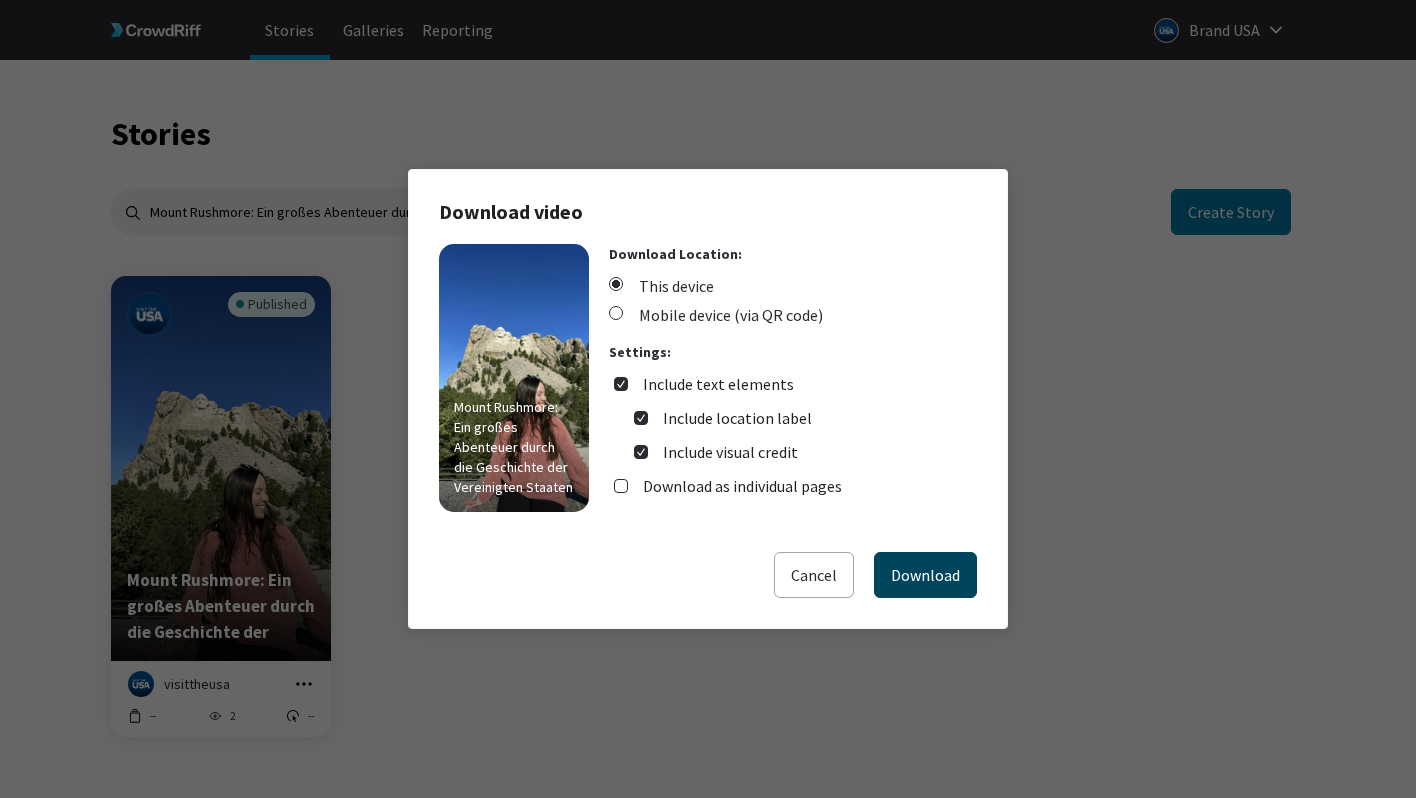 click on "Download" at bounding box center [925, 575] 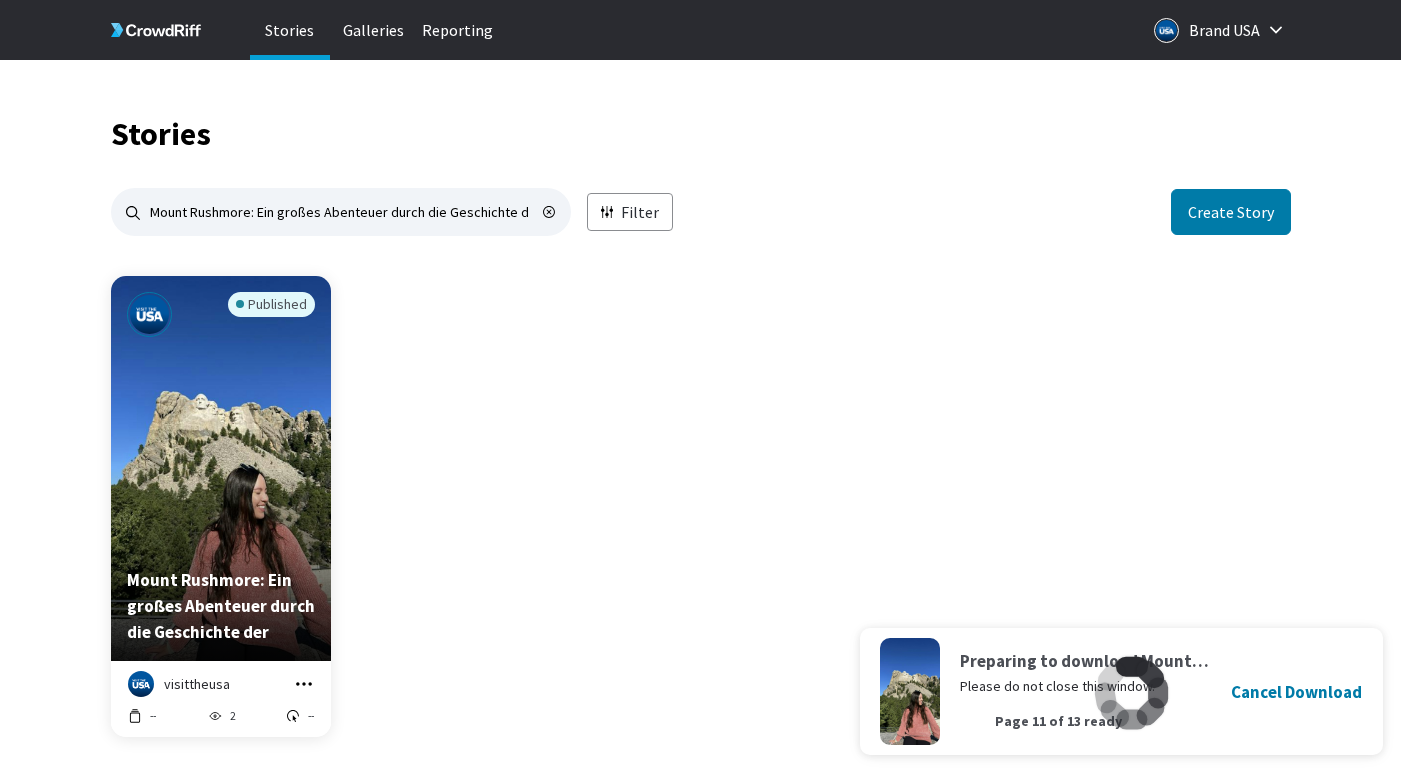 click at bounding box center (549, 212) 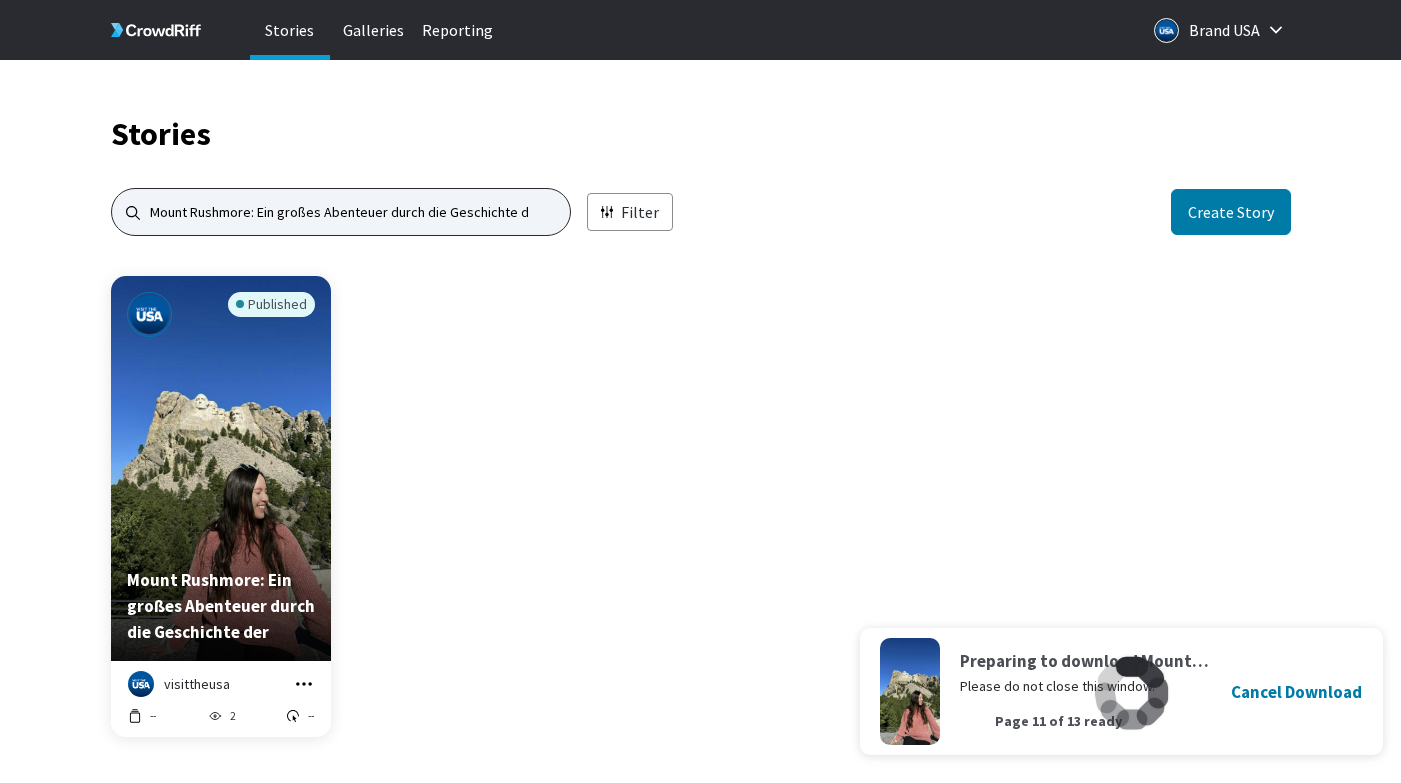 click on "Mount Rushmore: Ein großes Abenteuer durch die Geschichte der" at bounding box center (341, 212) 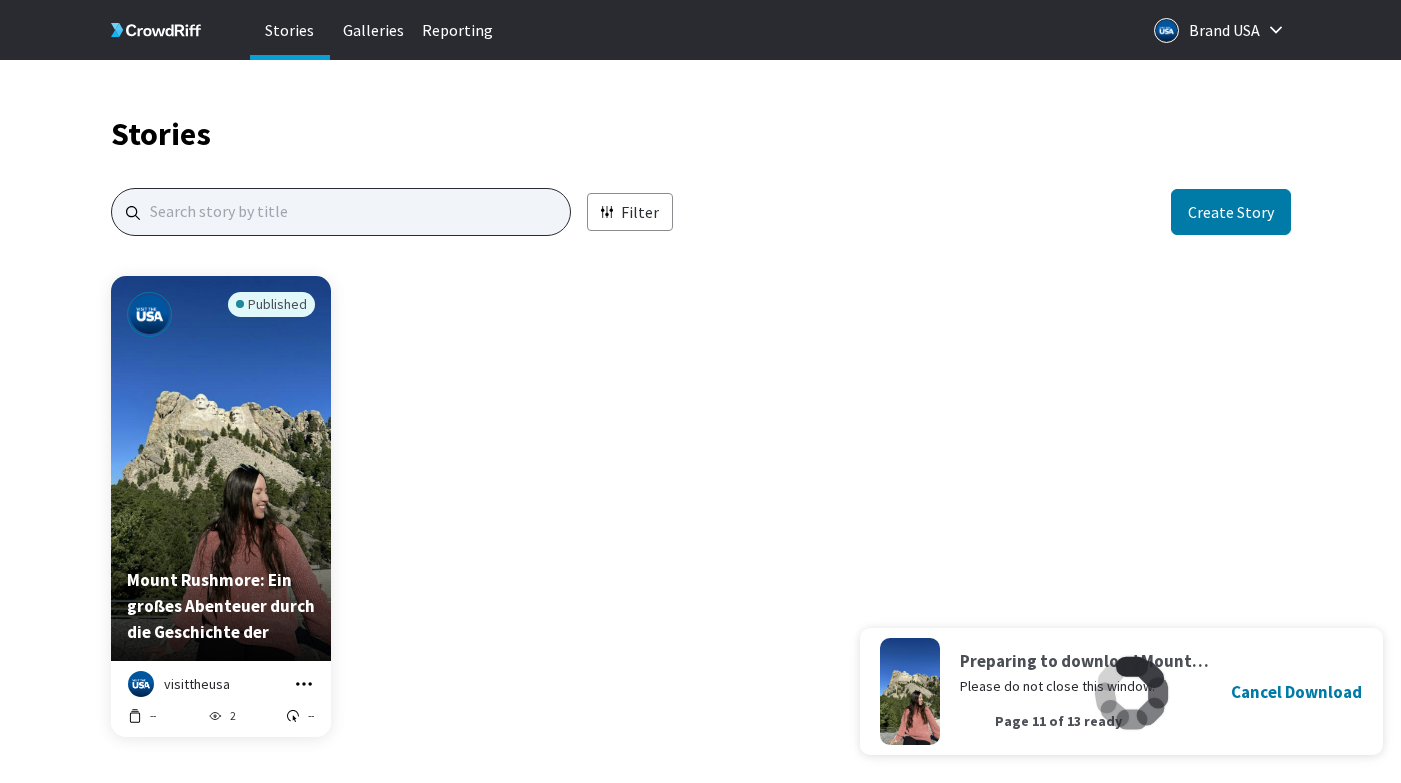 paste on "Spazieren Sie durch die Geburtsstätte der Nation, Philadelphias" 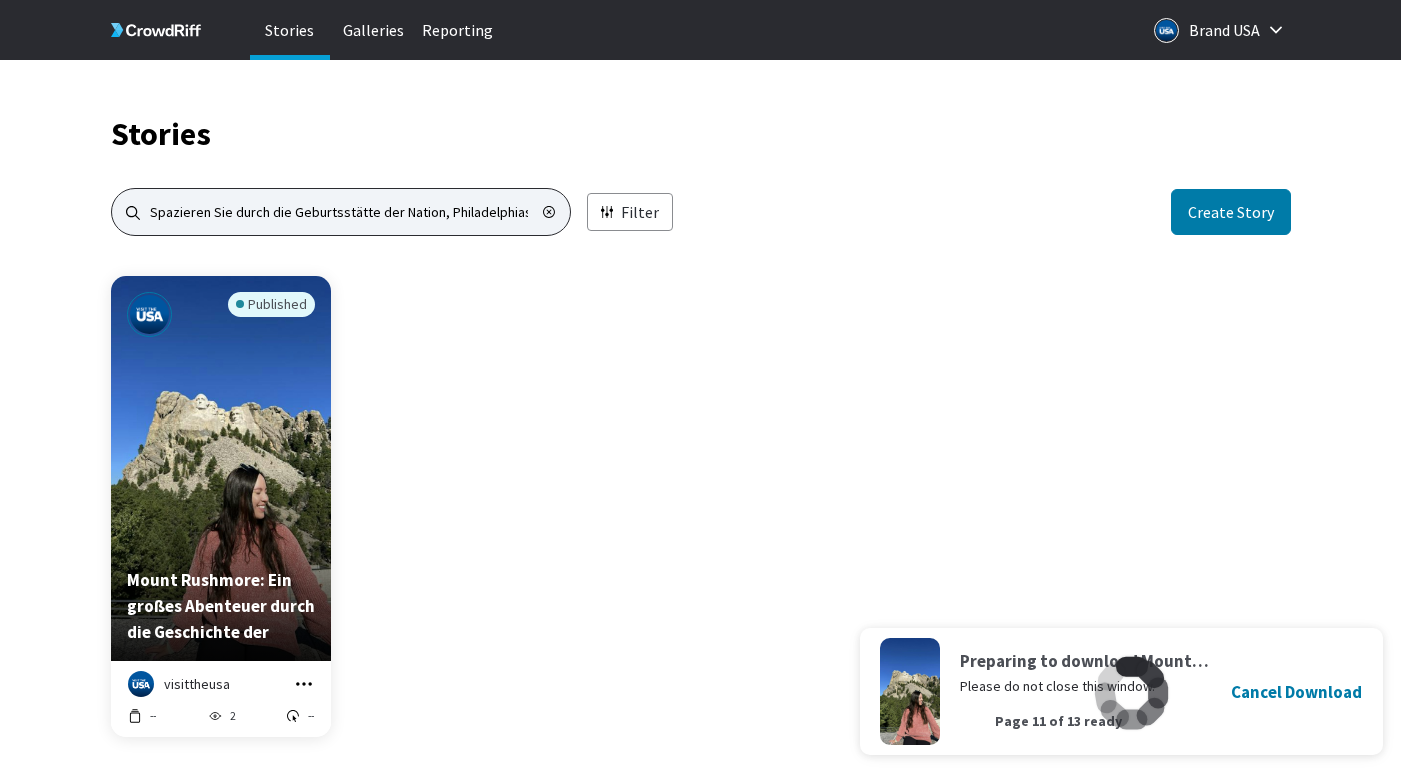 type on "Spazieren Sie durch die Geburtsstätte der Nation, Philadelphias" 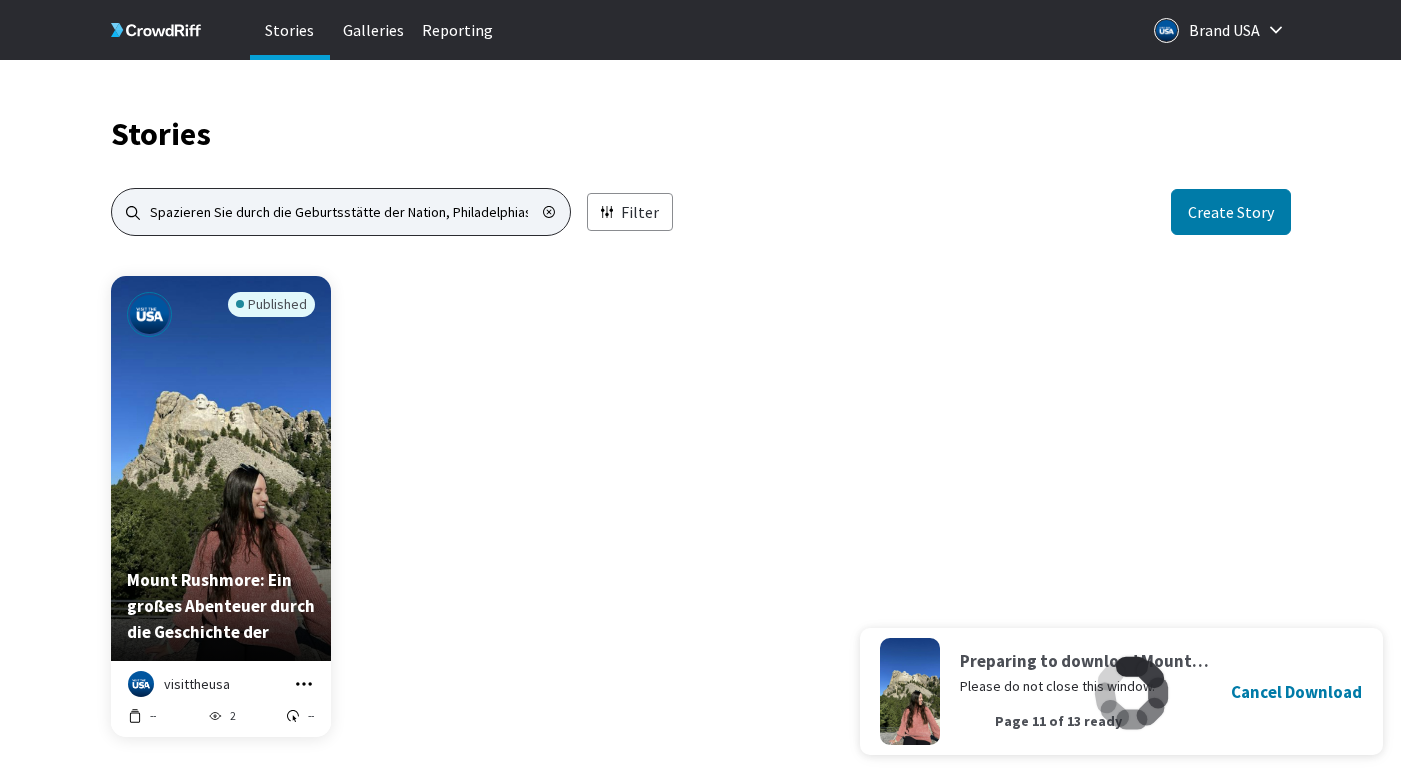 scroll, scrollTop: 16, scrollLeft: 16, axis: both 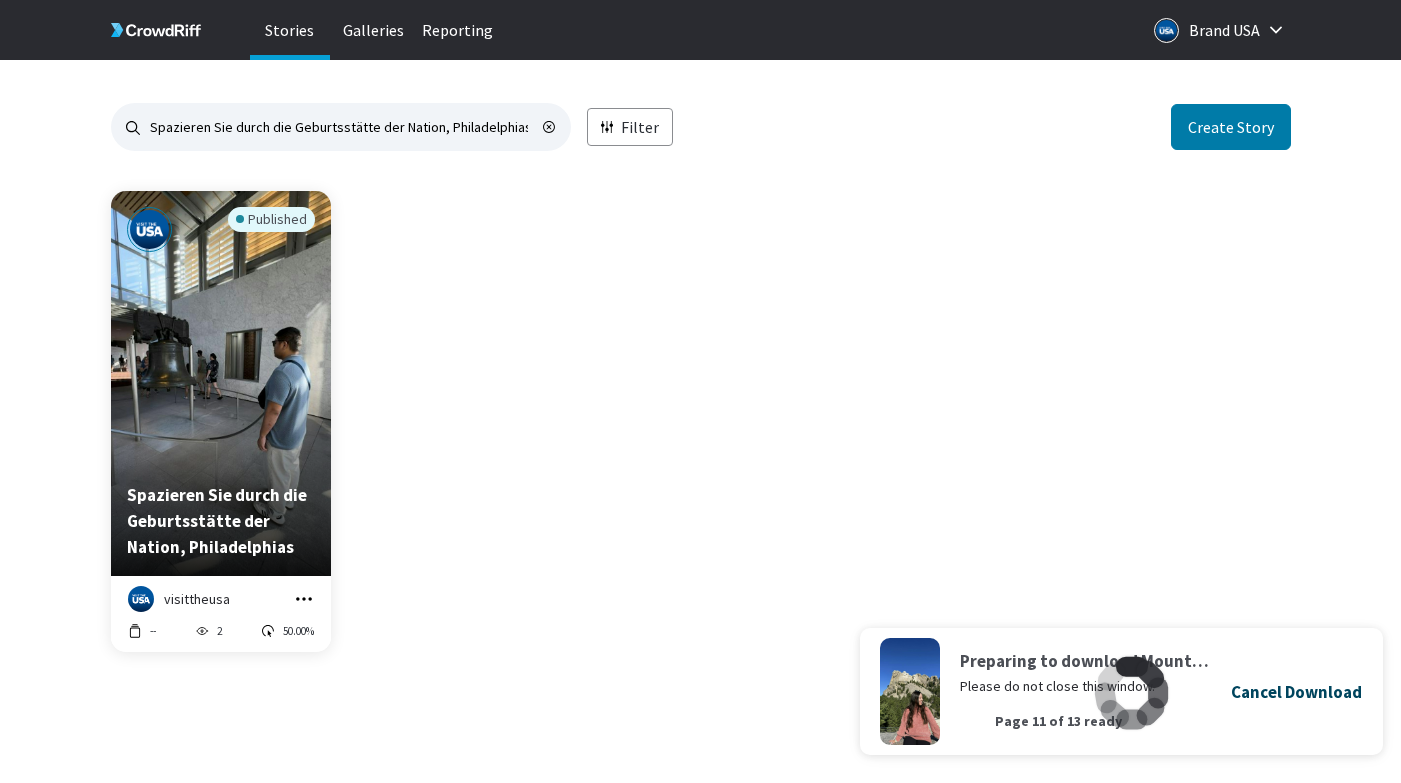 click on "Cancel Download" at bounding box center (1296, 692) 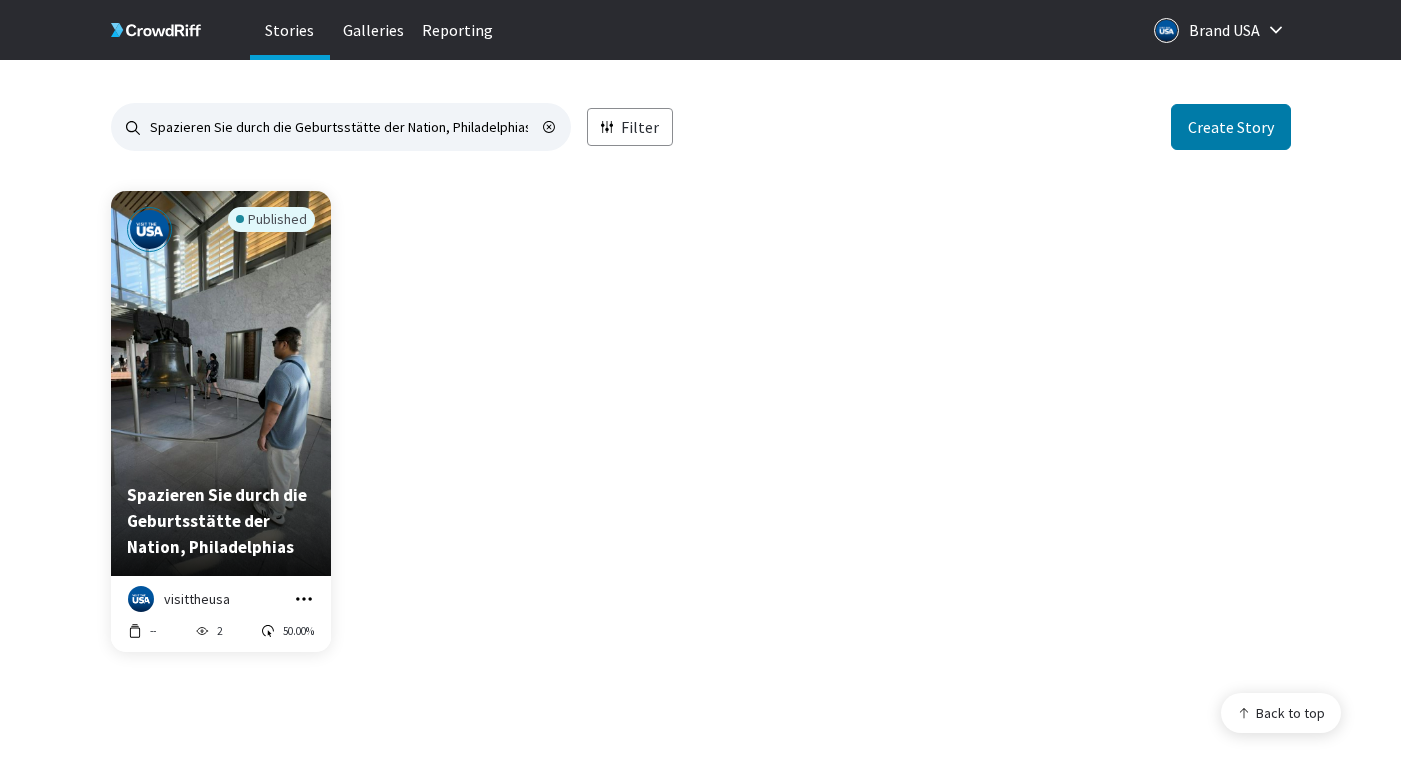 click at bounding box center (304, 599) 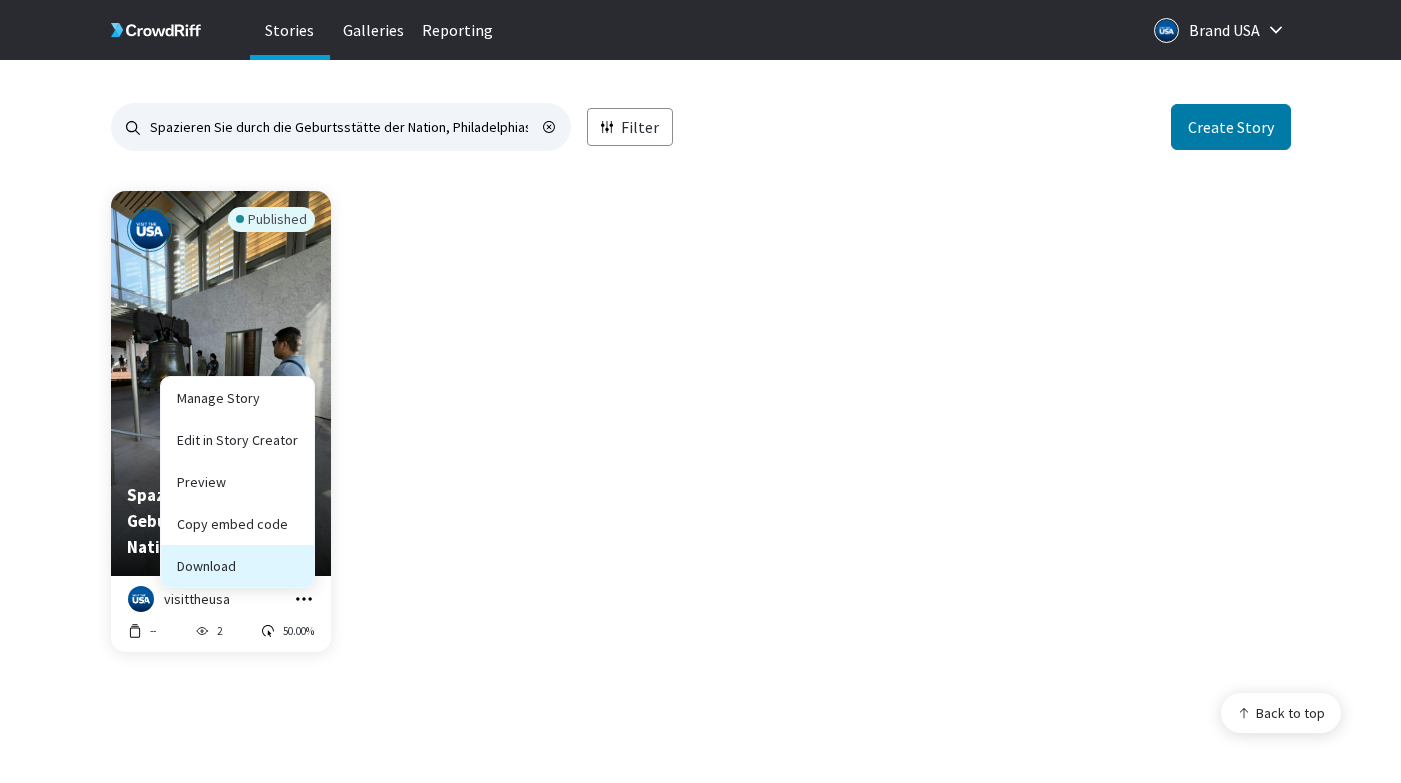 click on "Download" at bounding box center [237, 524] 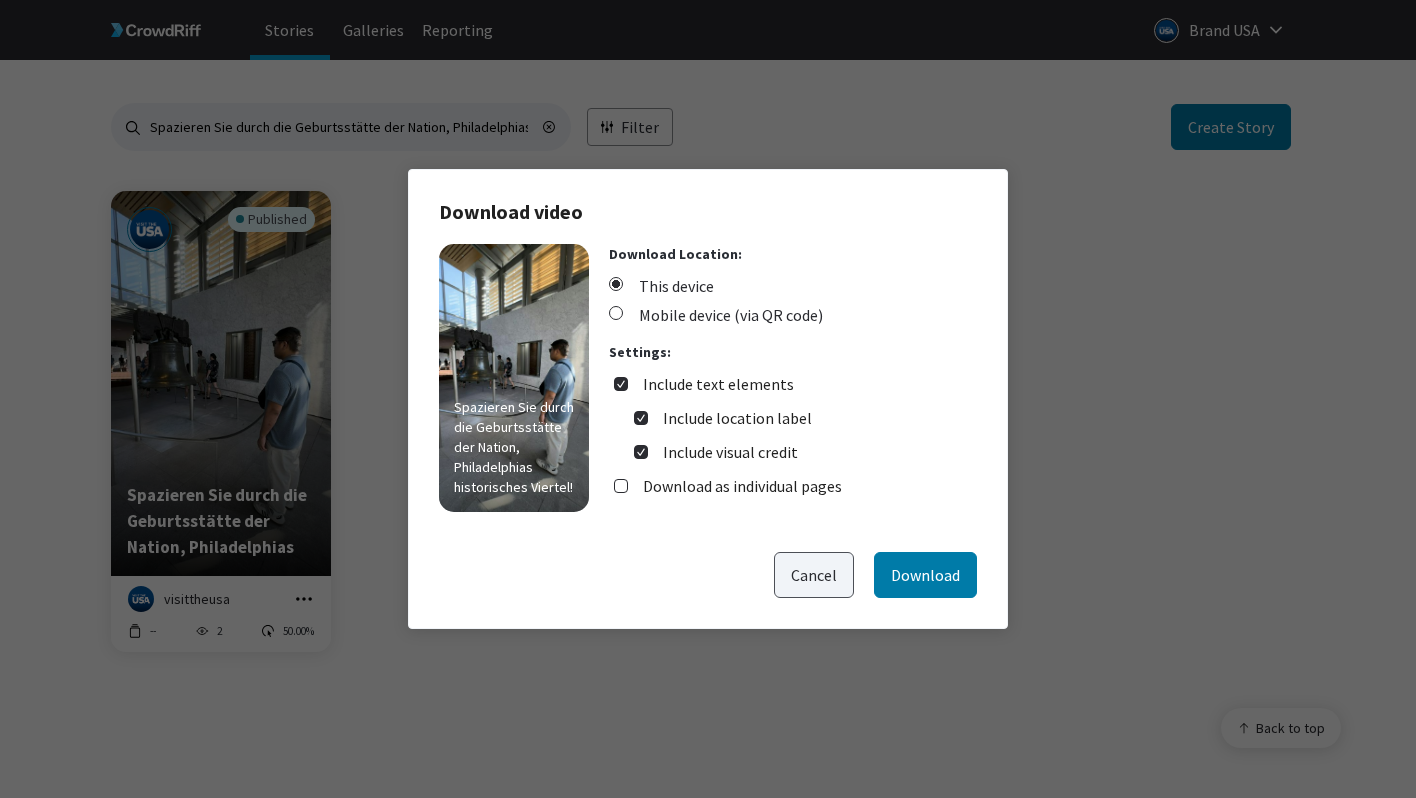 click on "Cancel" at bounding box center (814, 575) 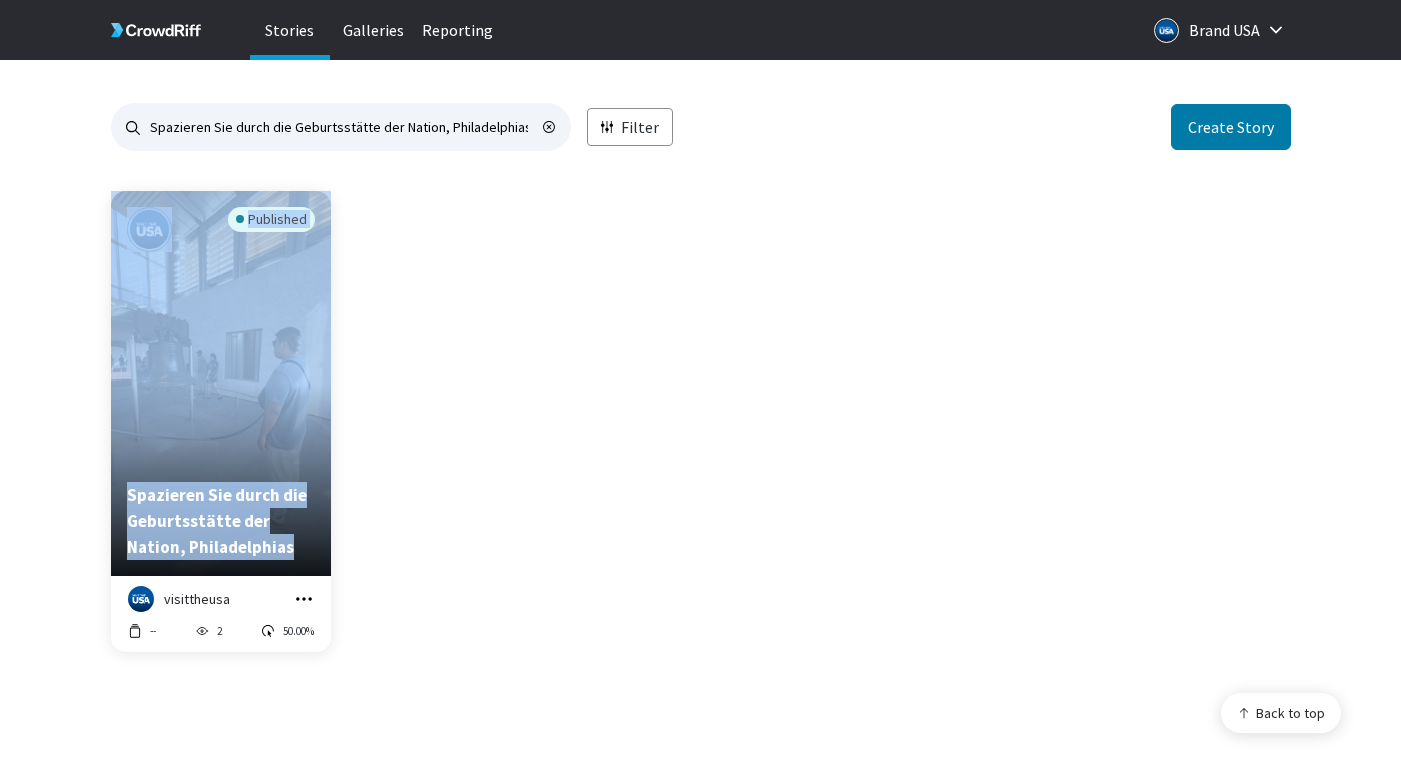 click at bounding box center (304, 599) 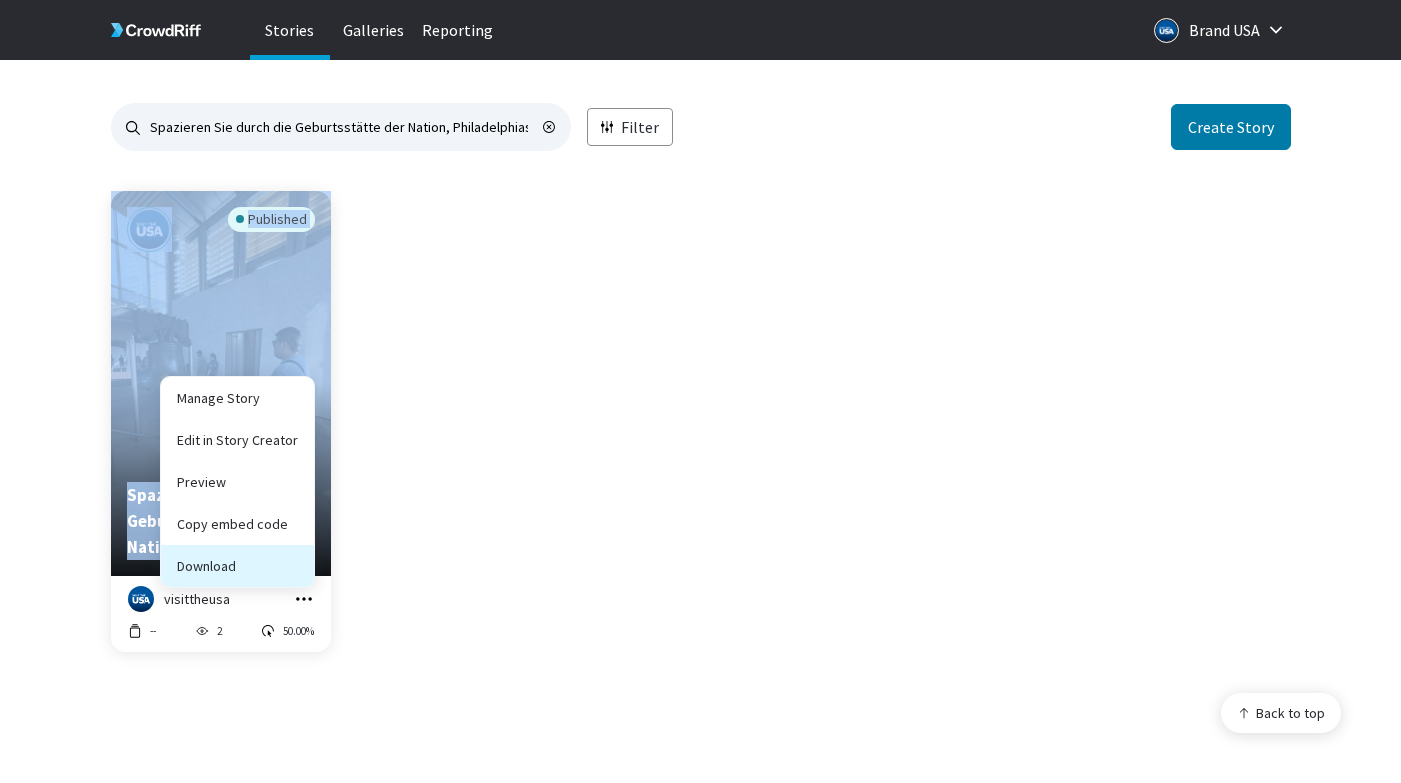 click on "Download" at bounding box center [237, 524] 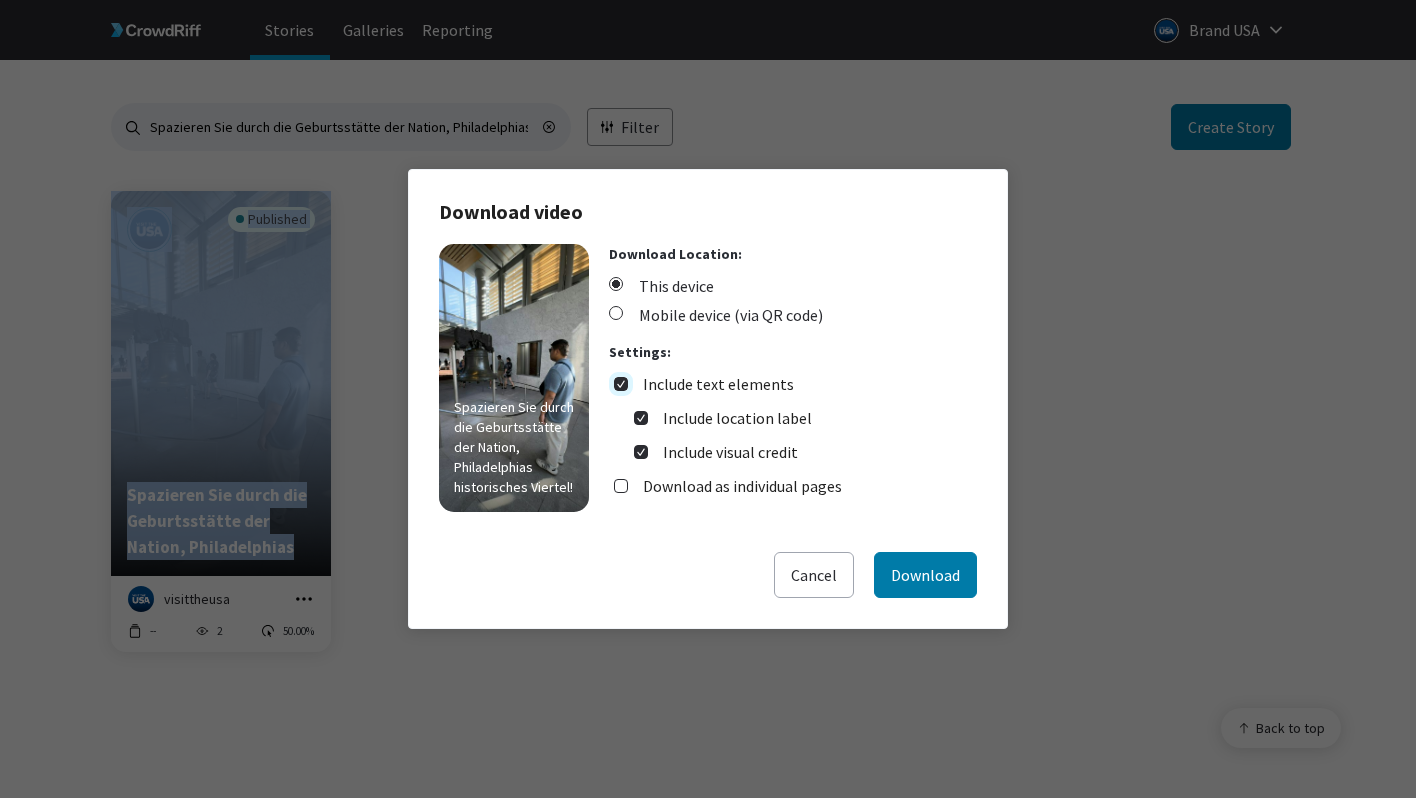 click on "Include text elements" at bounding box center [621, 384] 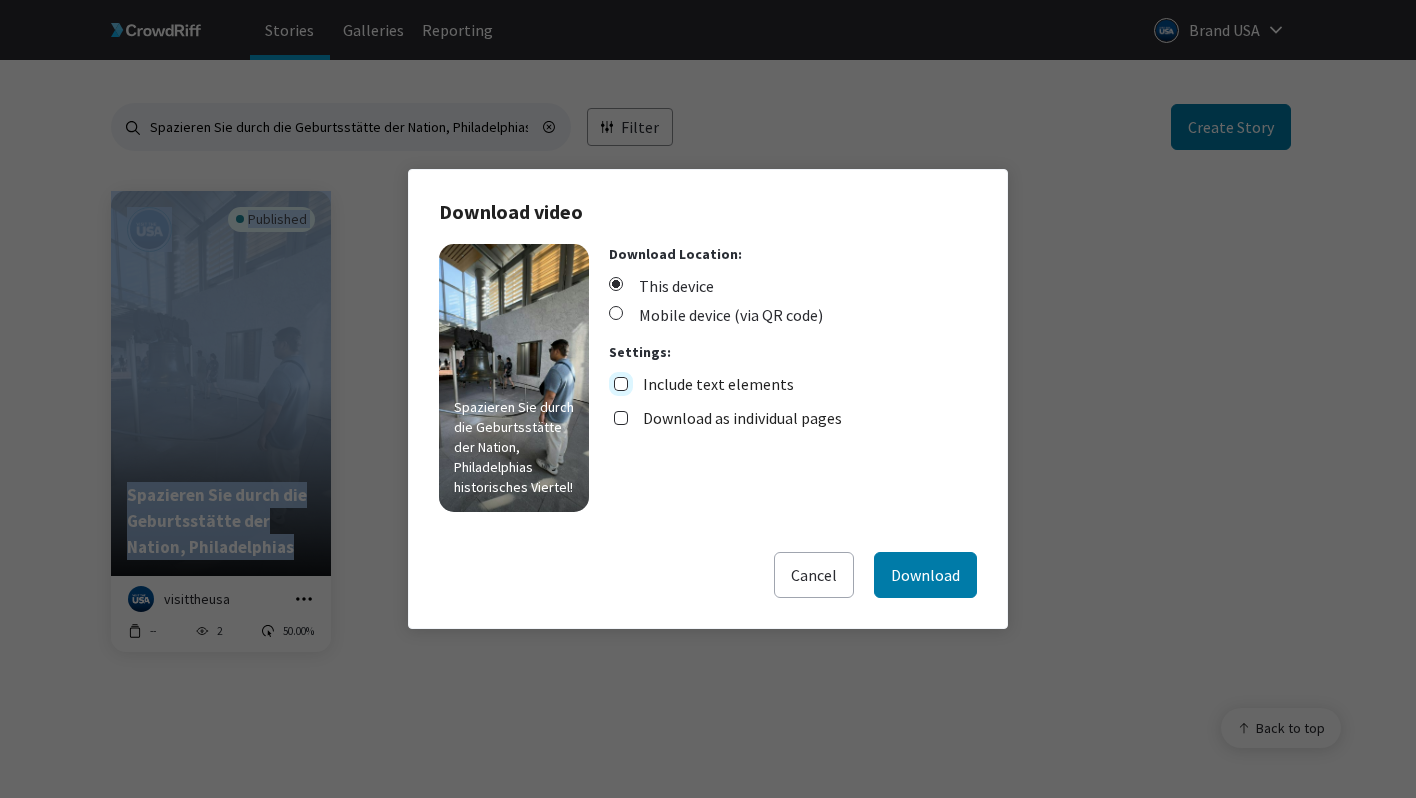 click on "Include text elements" at bounding box center [621, 384] 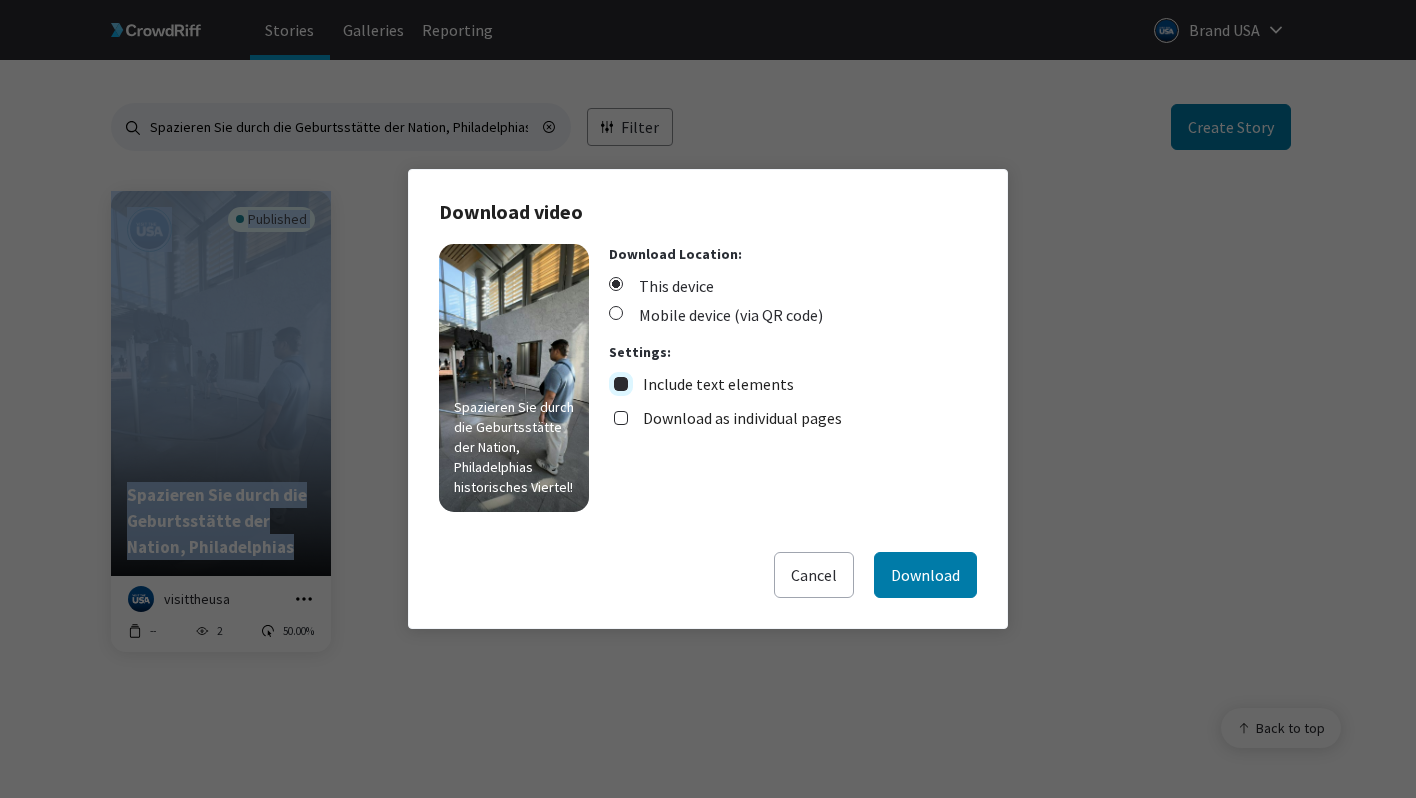 checkbox on "true" 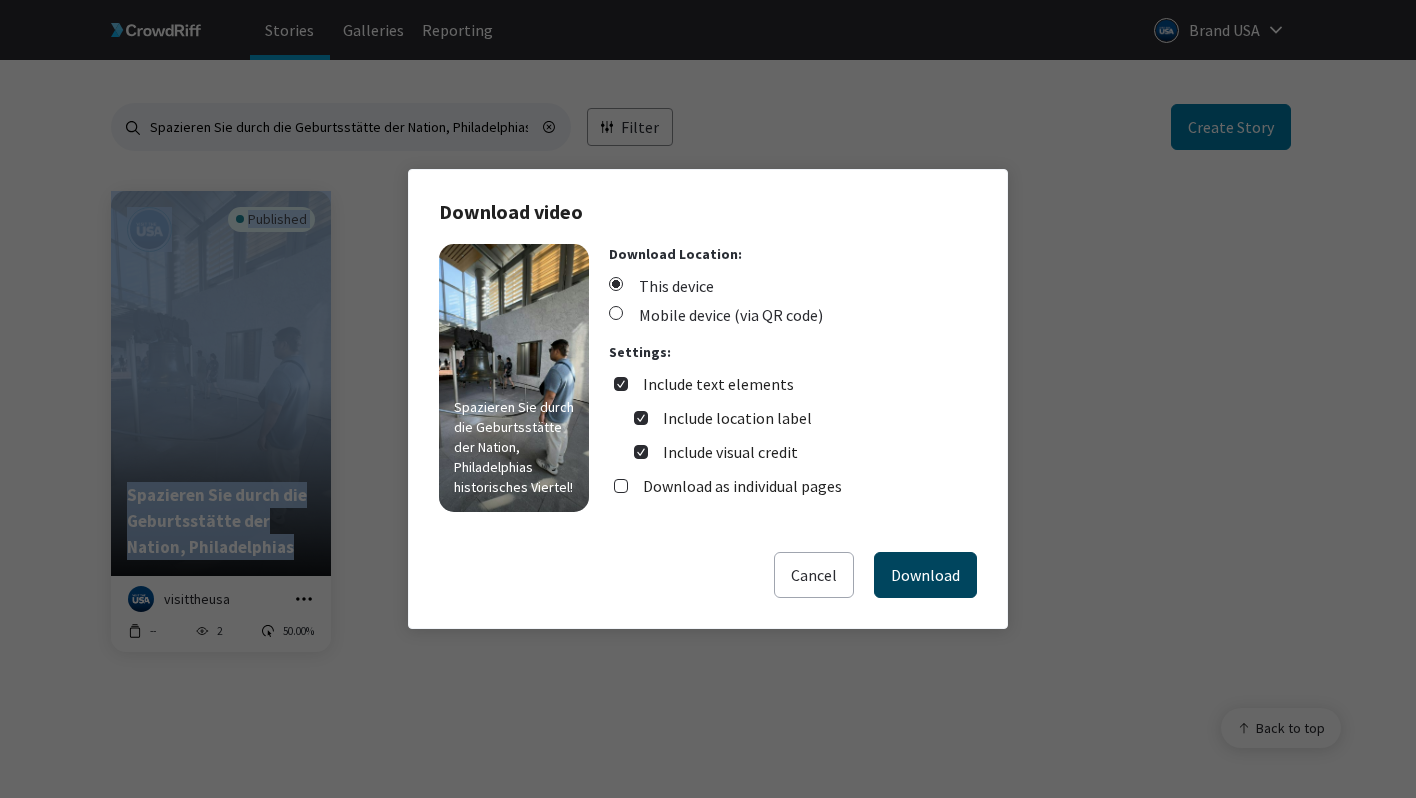 click on "Download" at bounding box center (925, 575) 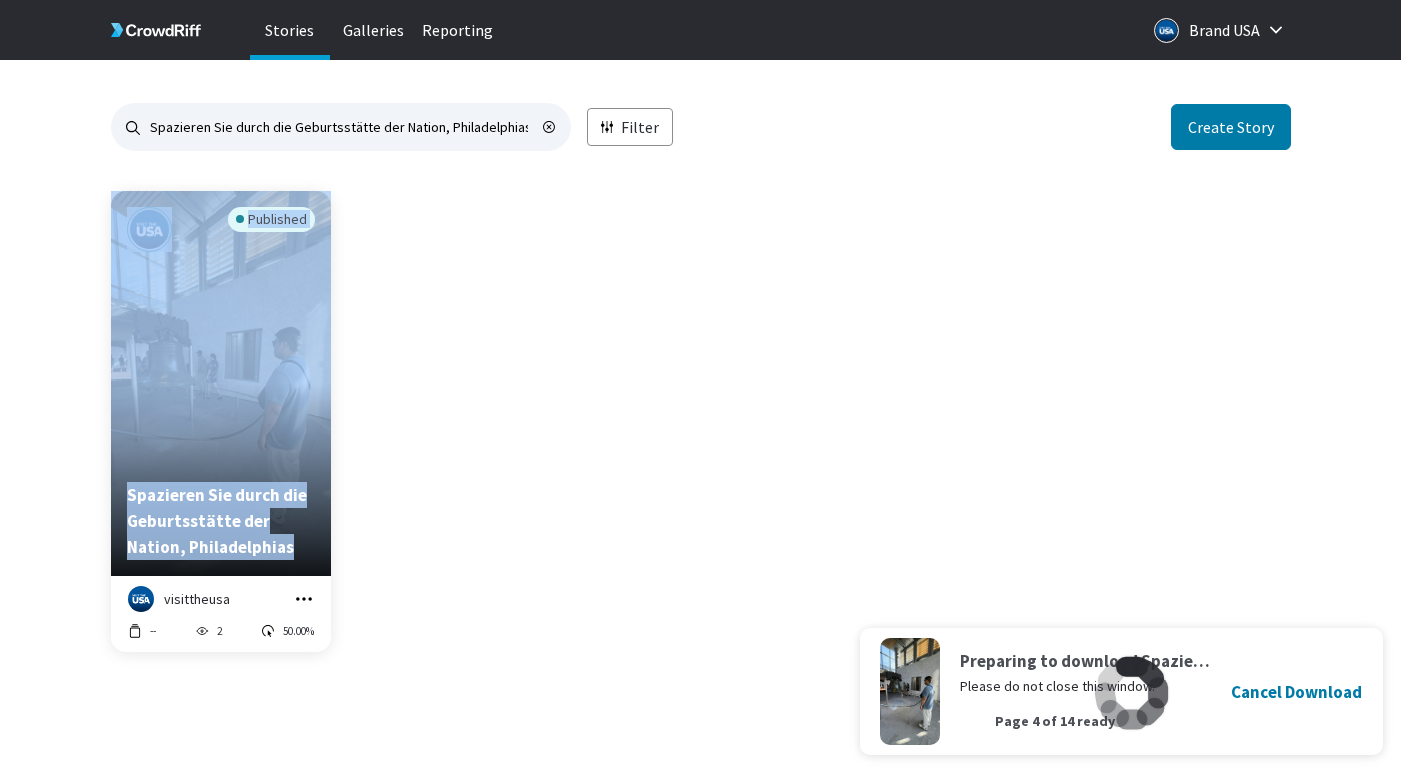 click at bounding box center [304, 599] 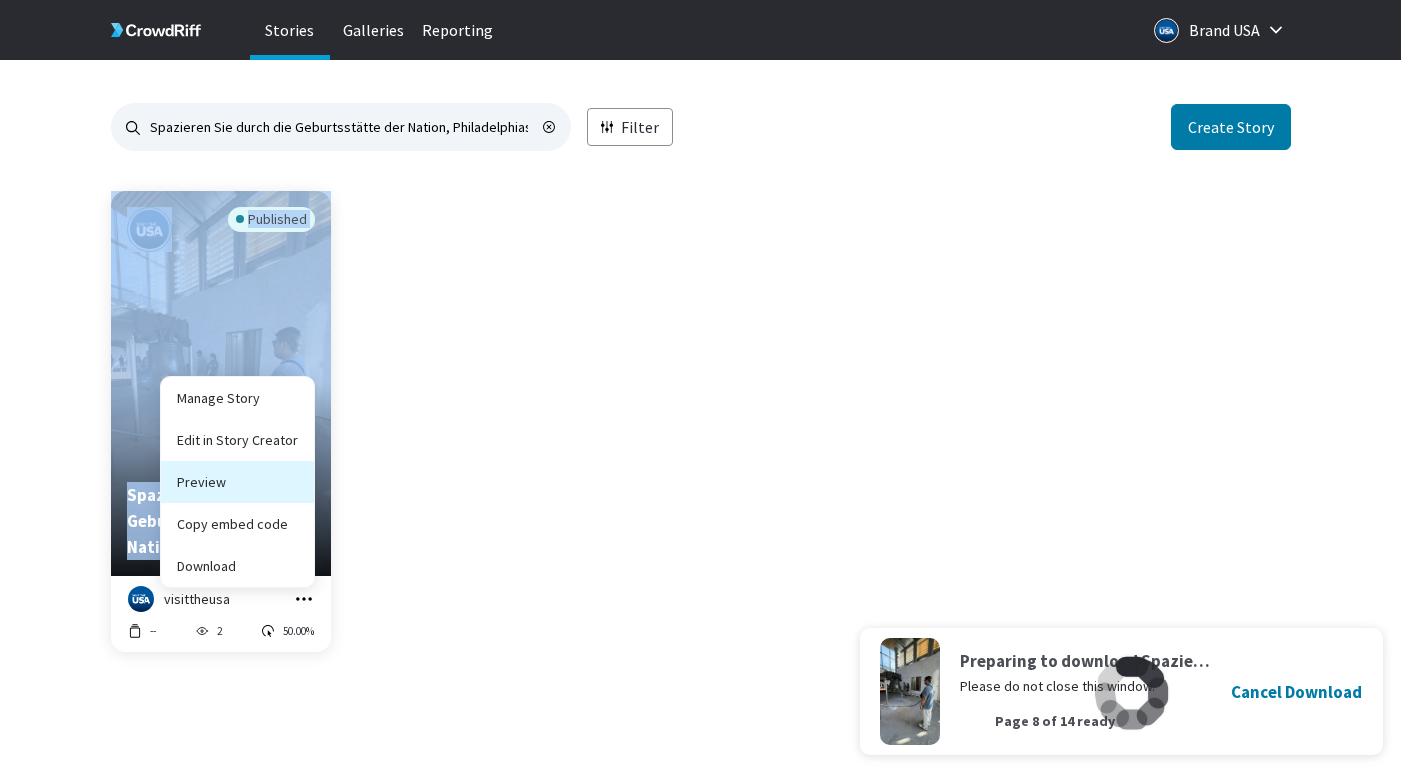 click on "Preview" at bounding box center (237, 482) 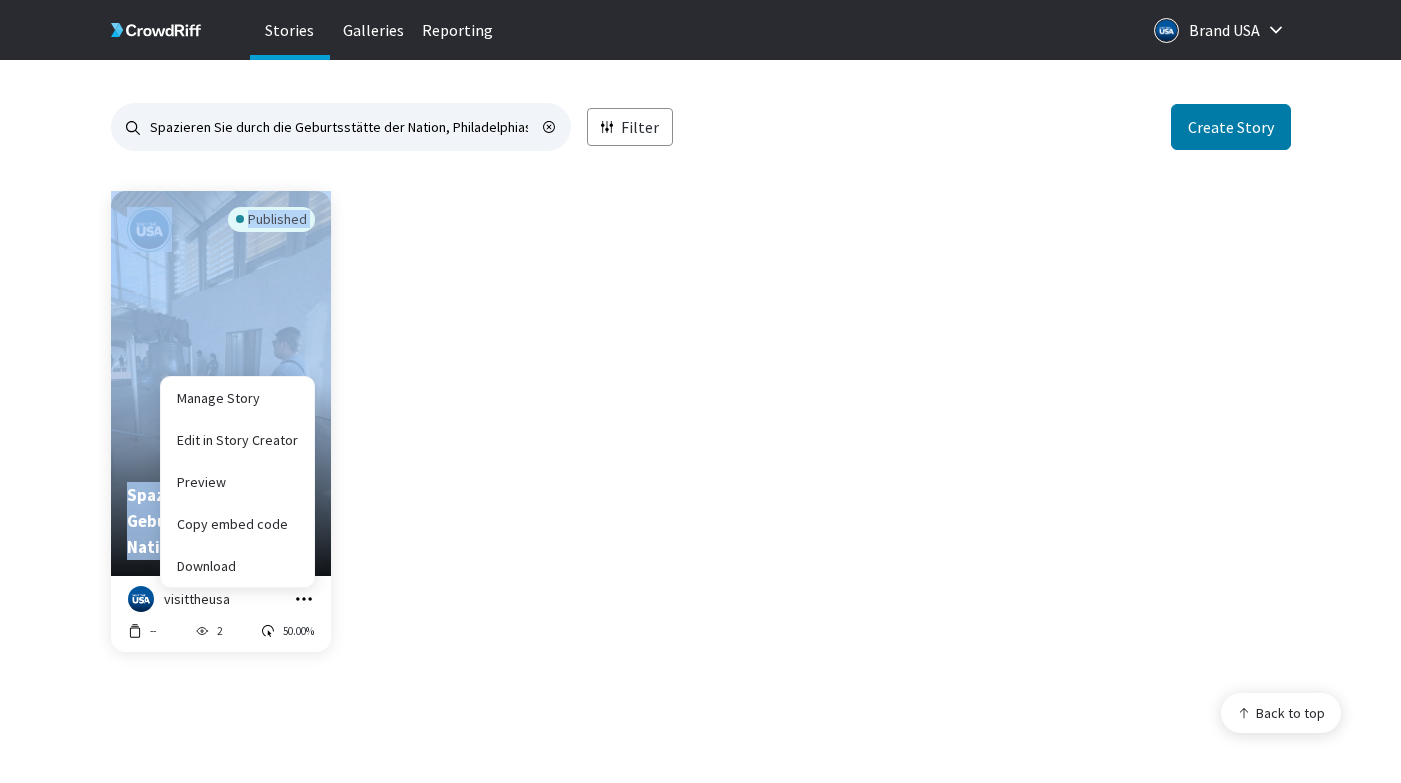 click on "Published Spazieren Sie durch die Geburtsstätte der Nation, Philadelphias historisches Viertel!   visittheusa Manage Story Edit in Story Creator Preview Copy embed code Download -- 2 50.00%" at bounding box center [701, 433] 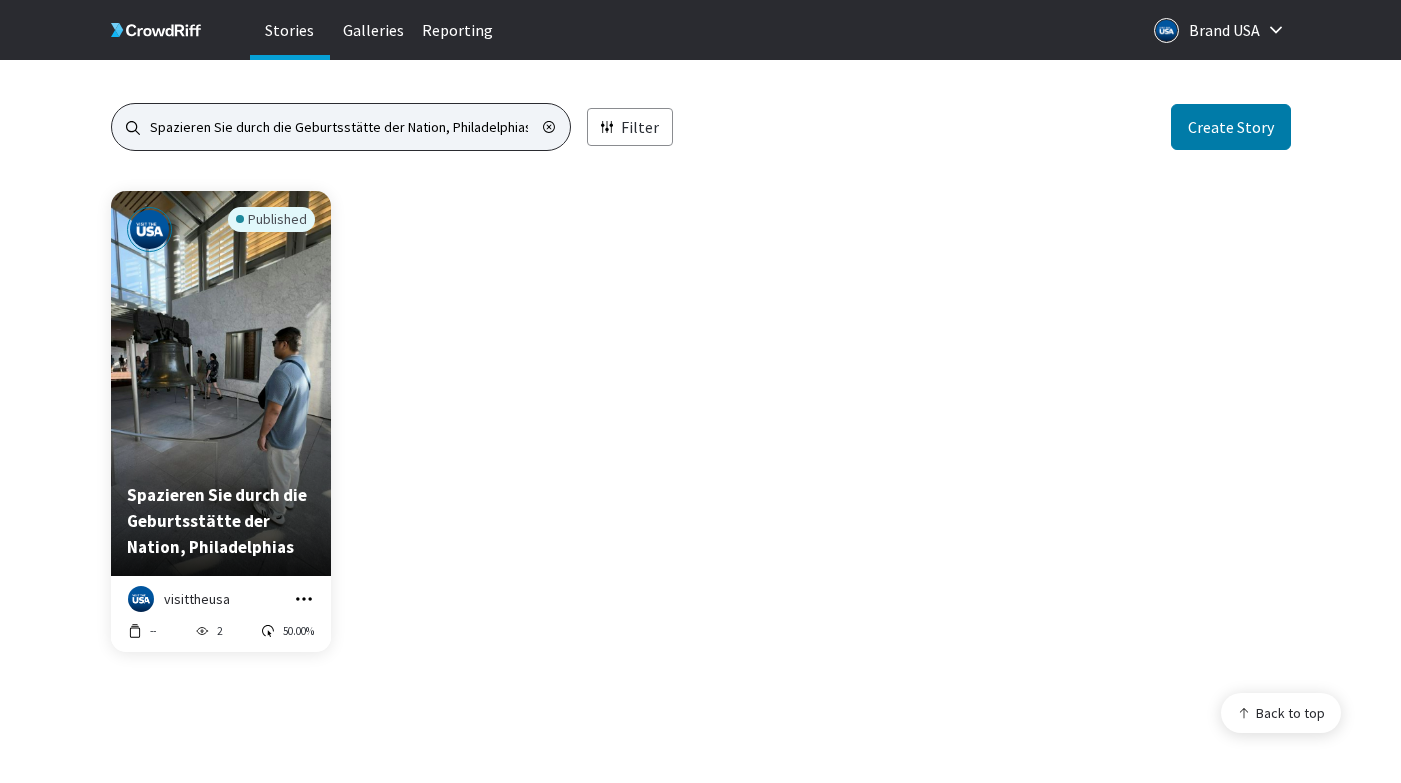 click on "Spazieren Sie durch die Geburtsstätte der Nation, Philadelphias" at bounding box center [341, 127] 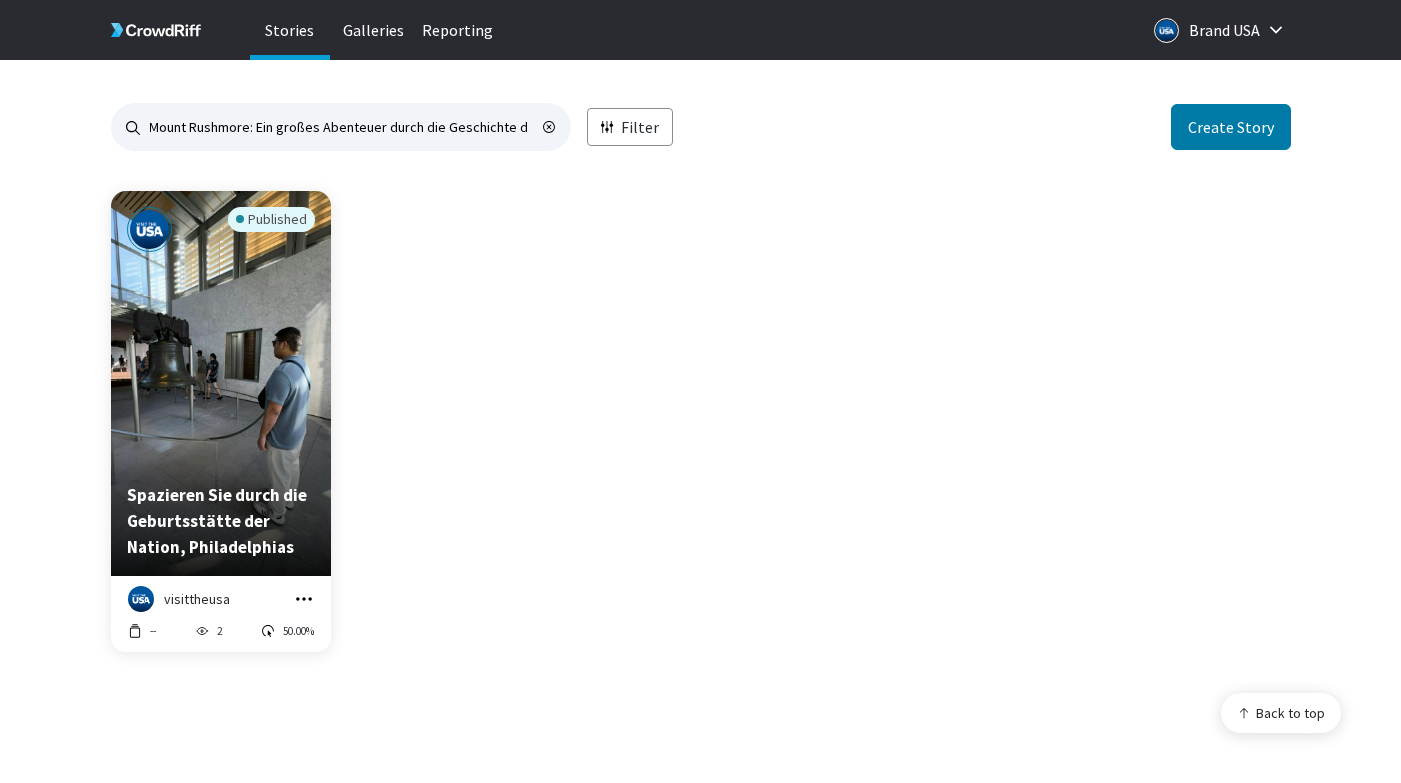 scroll, scrollTop: 0, scrollLeft: 0, axis: both 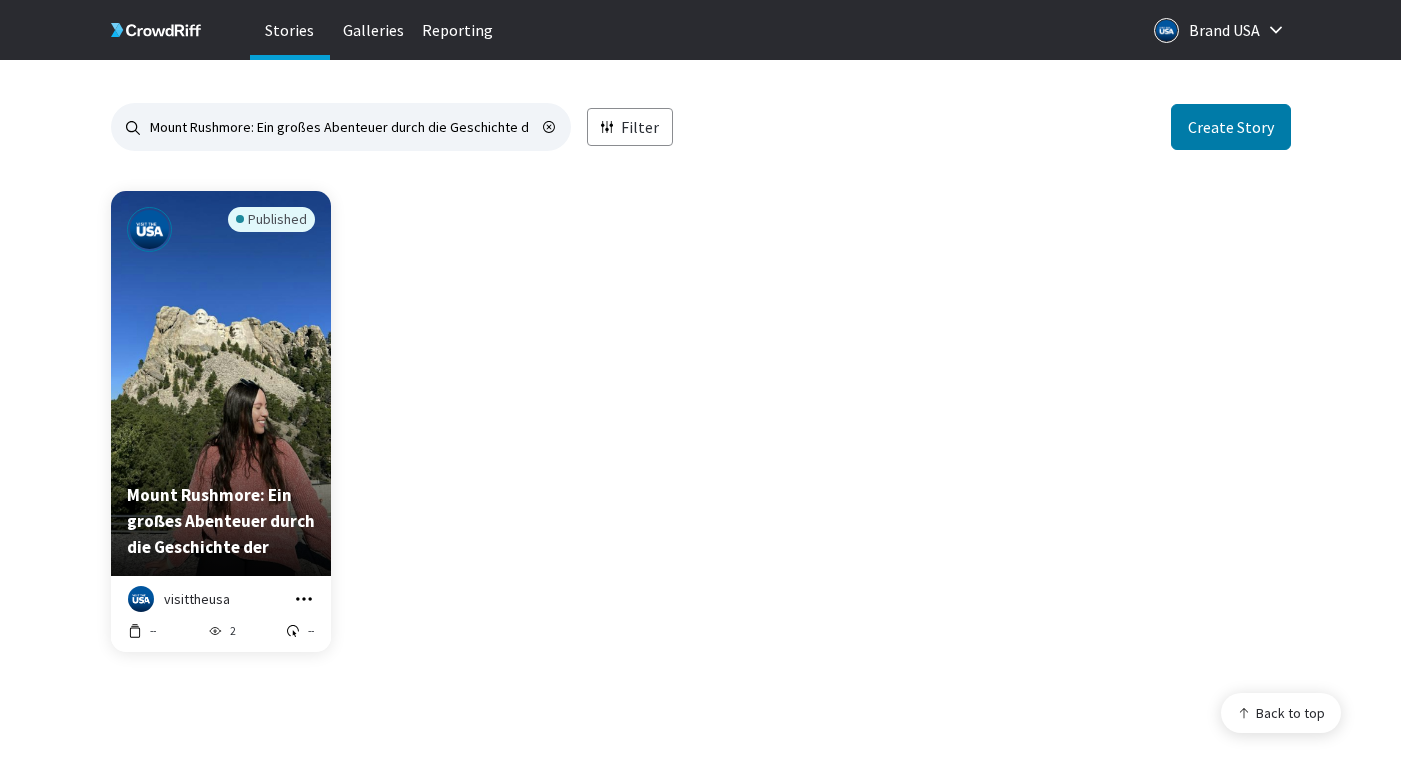 click at bounding box center [304, 599] 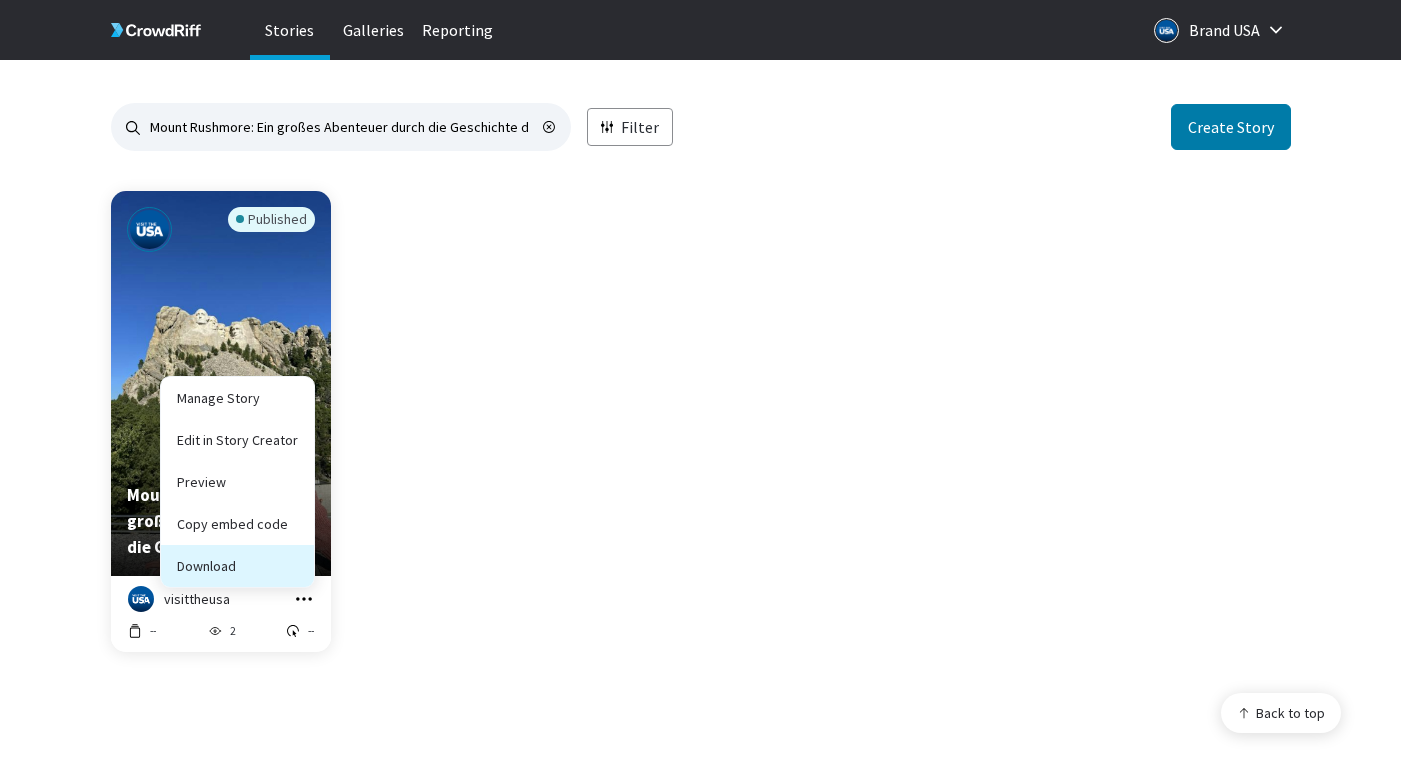 click on "Download" at bounding box center [237, 524] 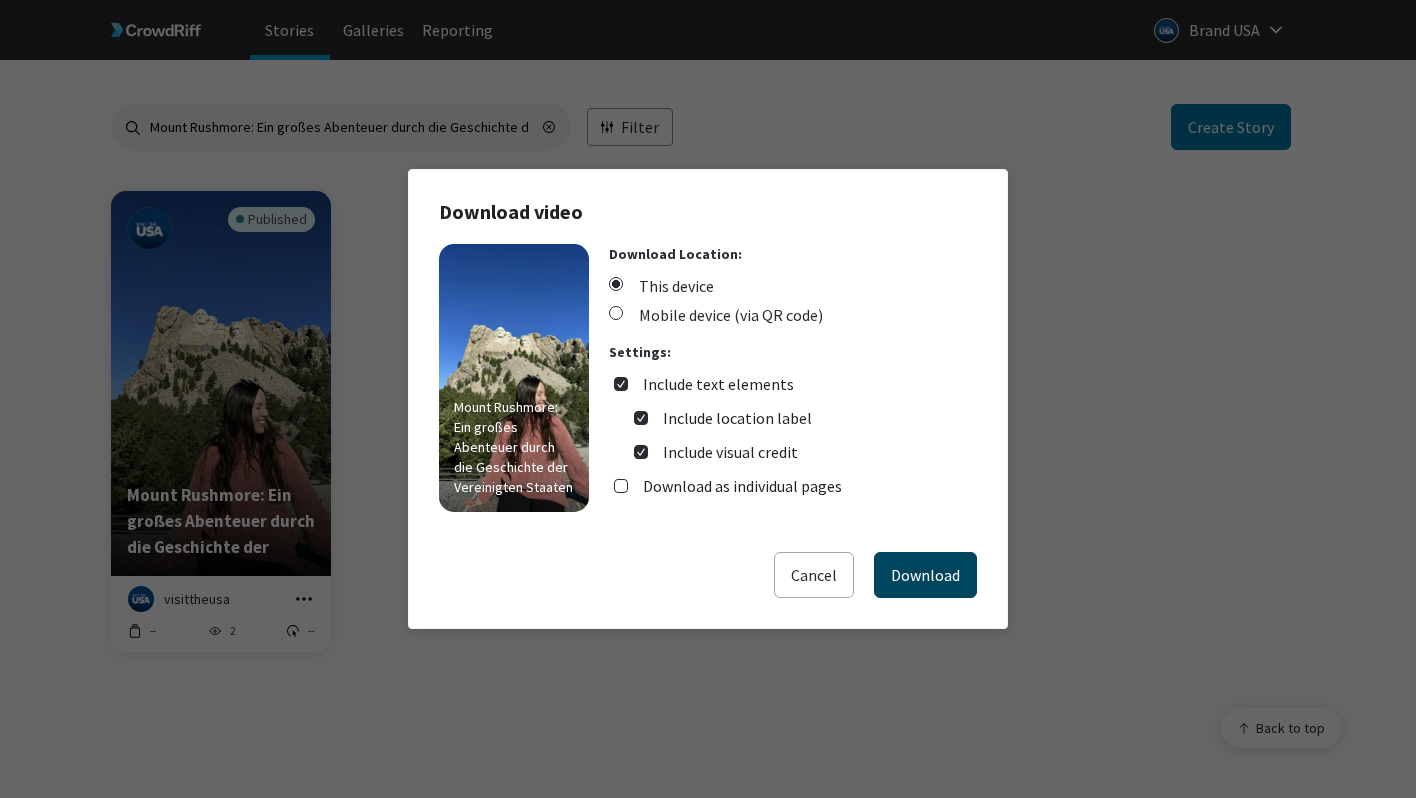 click on "Download" at bounding box center [925, 575] 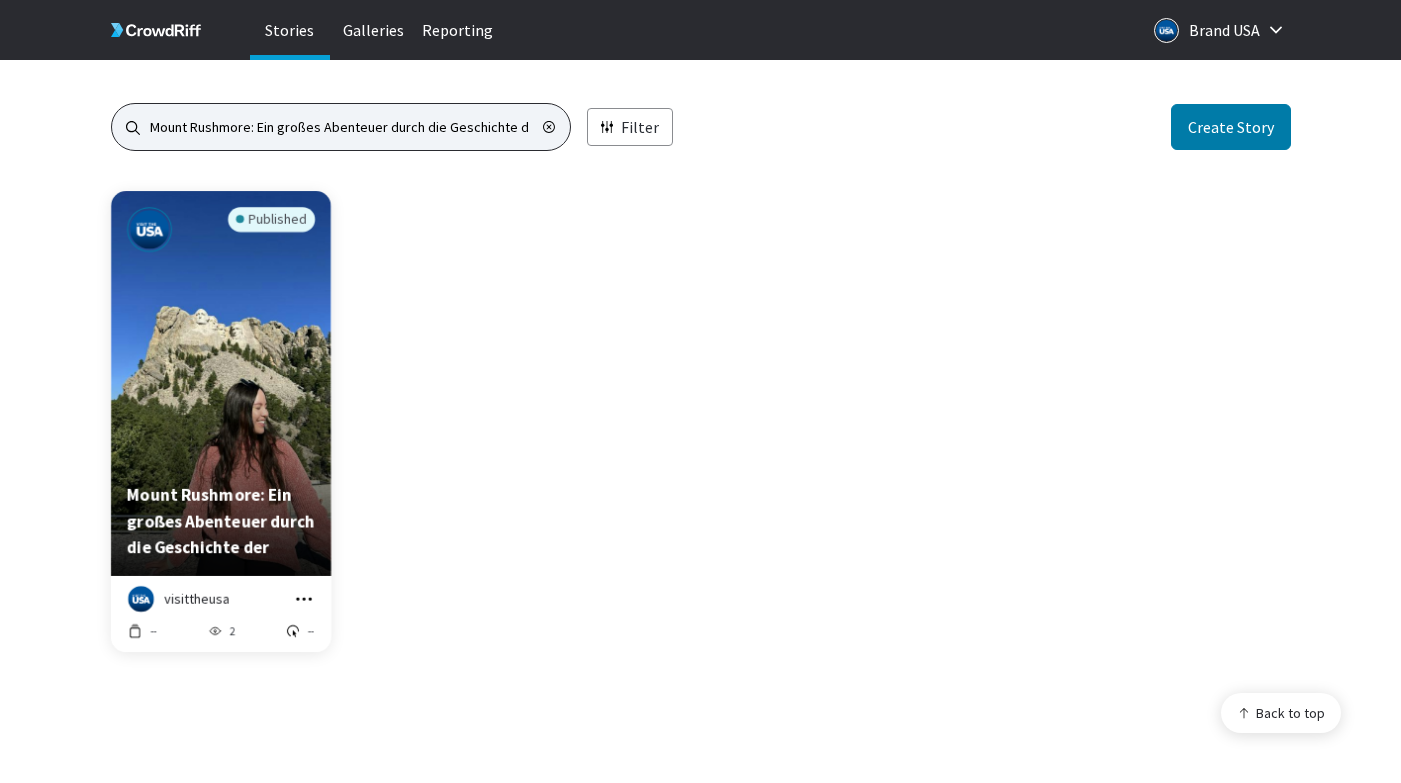 click on "Mount Rushmore: Ein großes Abenteuer durch die Geschichte der" at bounding box center (341, 127) 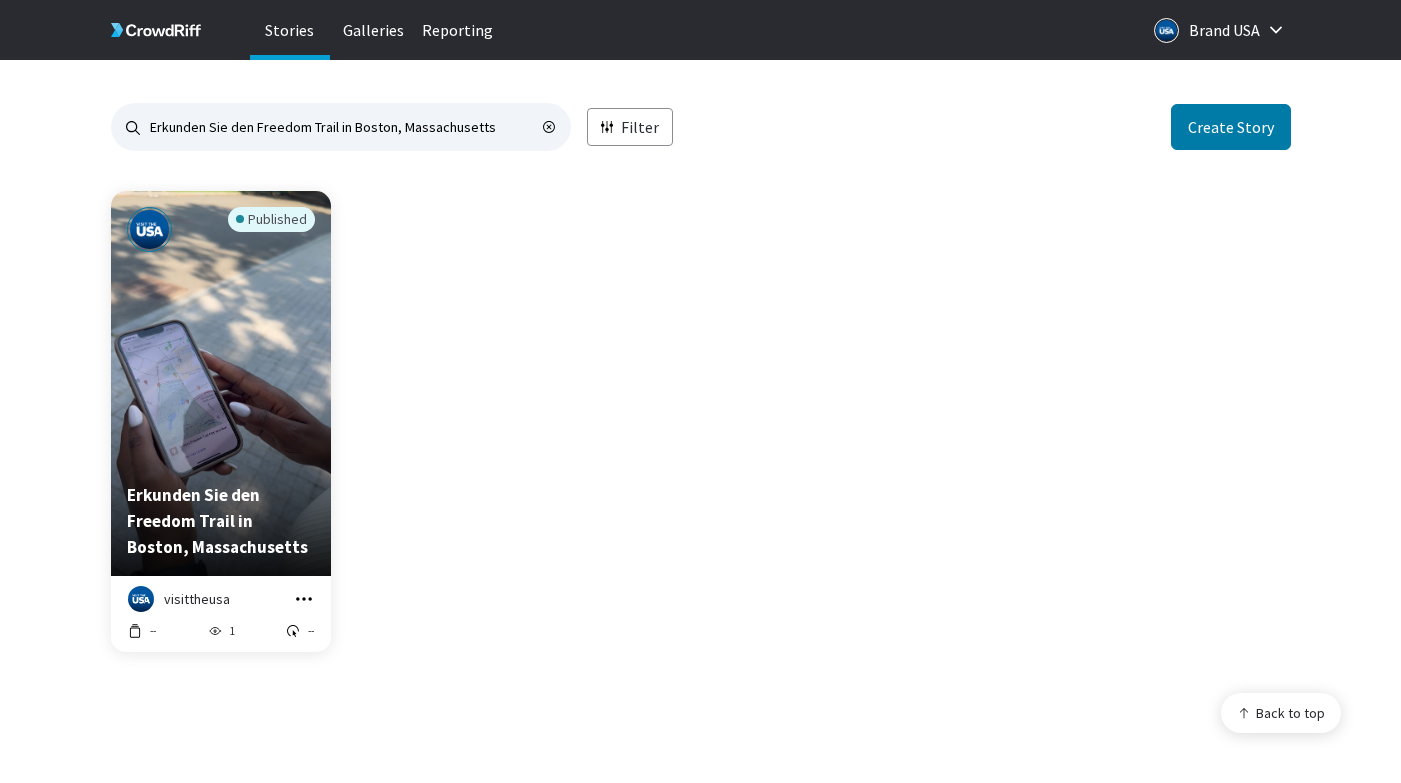 click at bounding box center [304, 599] 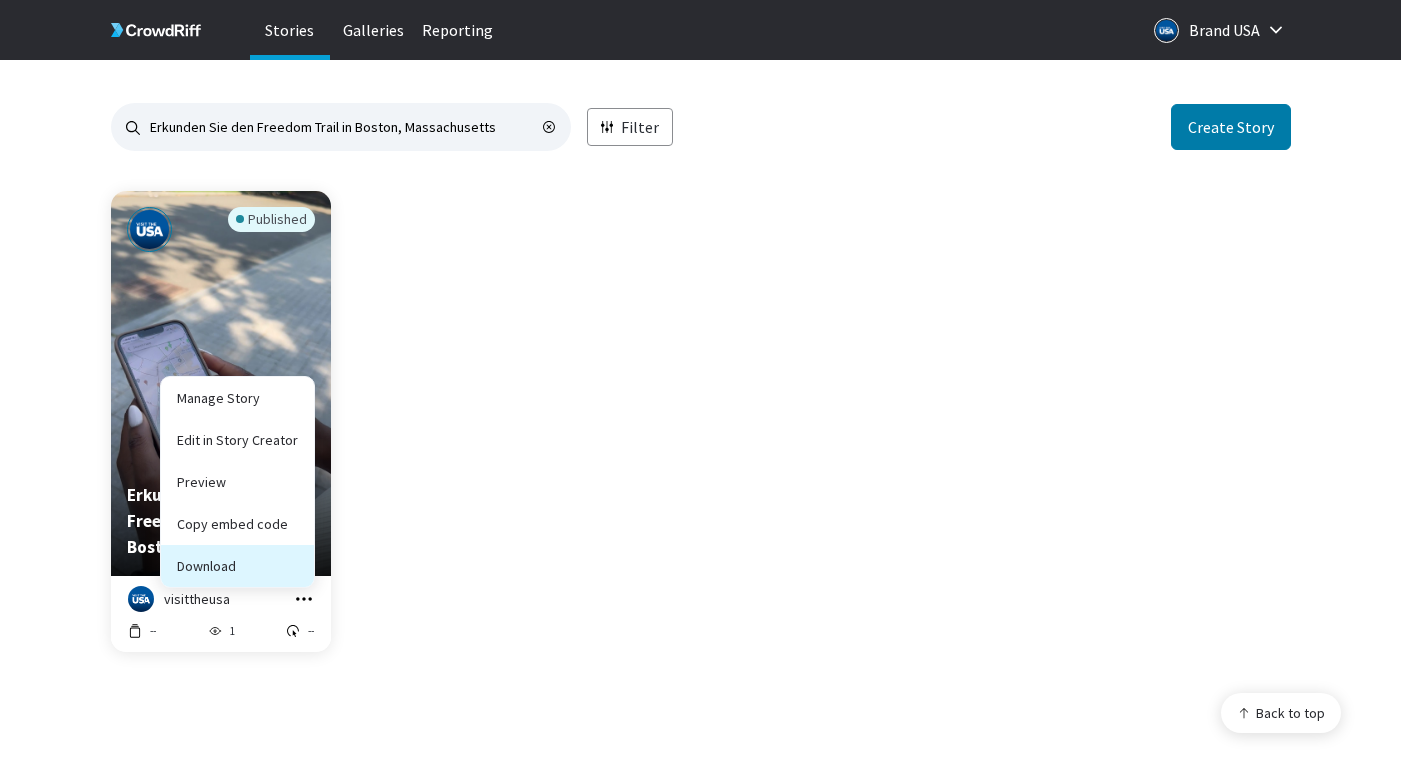 click on "Download" at bounding box center [237, 524] 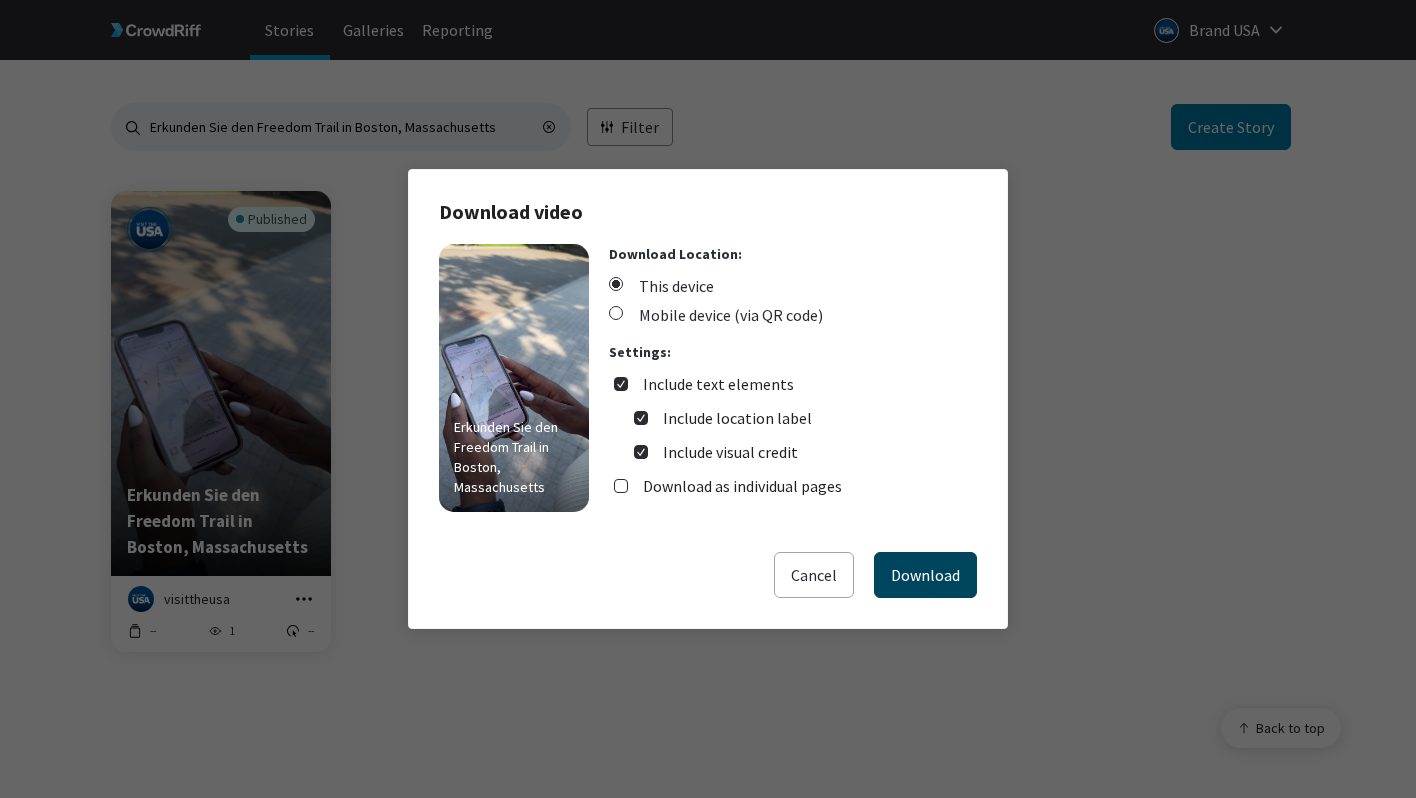 click on "Download" at bounding box center [925, 575] 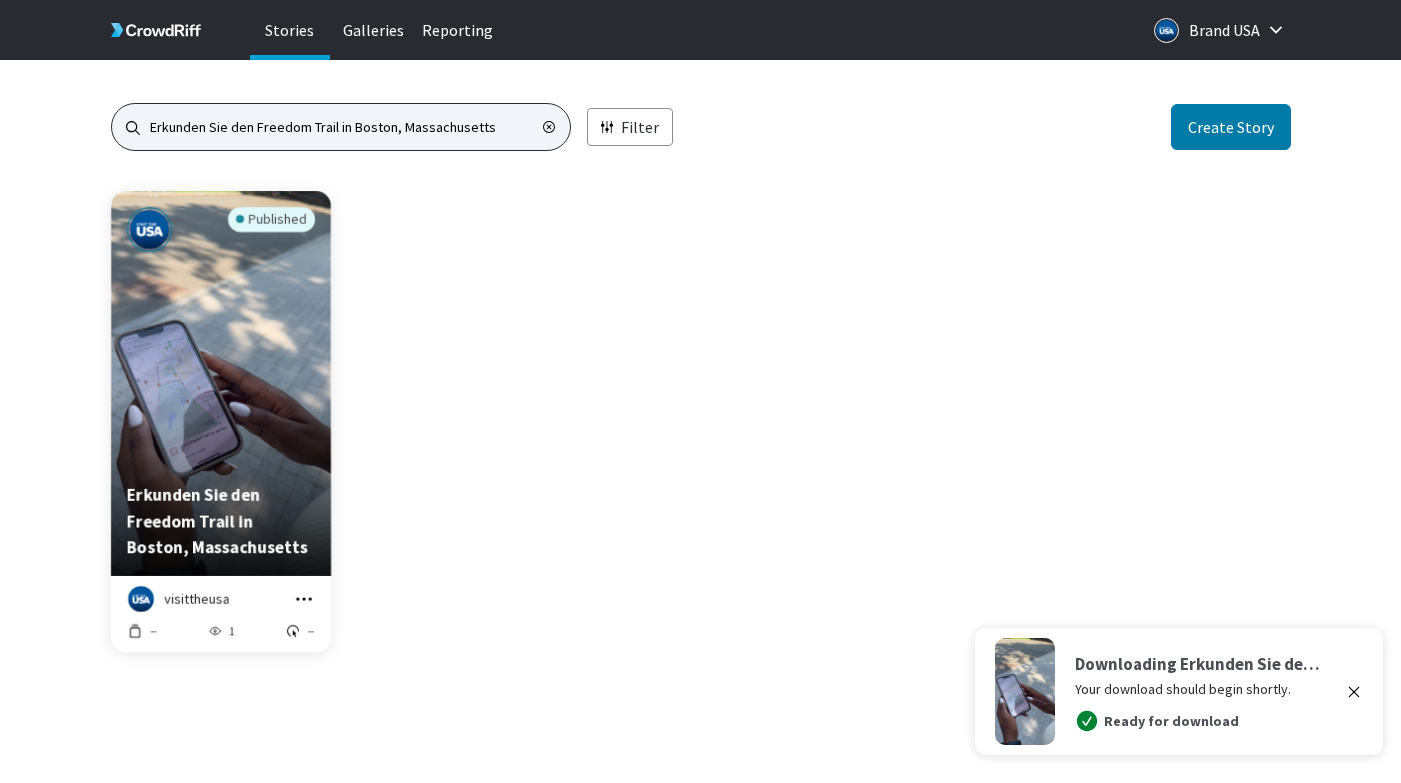 click on "Erkunden Sie den Freedom Trail in Boston, Massachusetts" at bounding box center [341, 127] 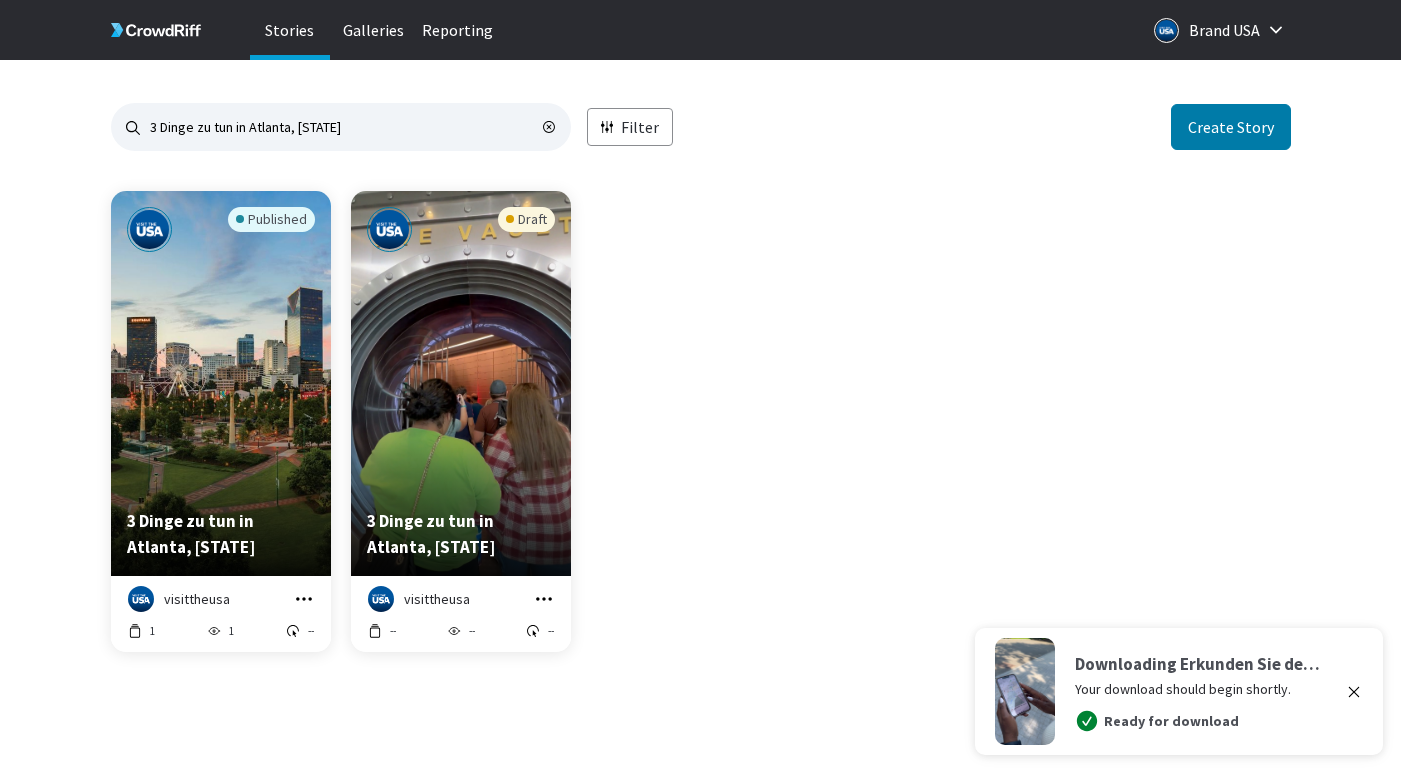 click at bounding box center (304, 598) 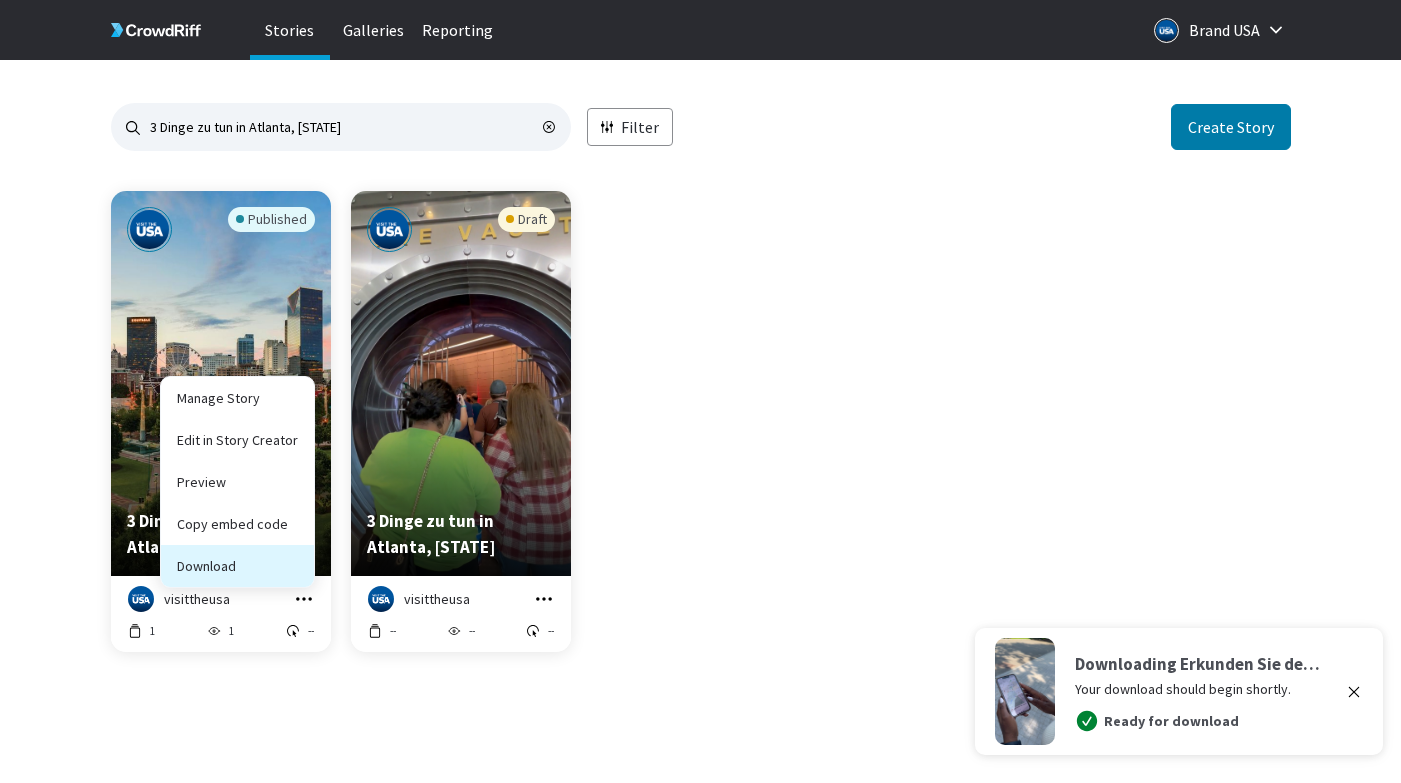 click on "Download" at bounding box center [237, 524] 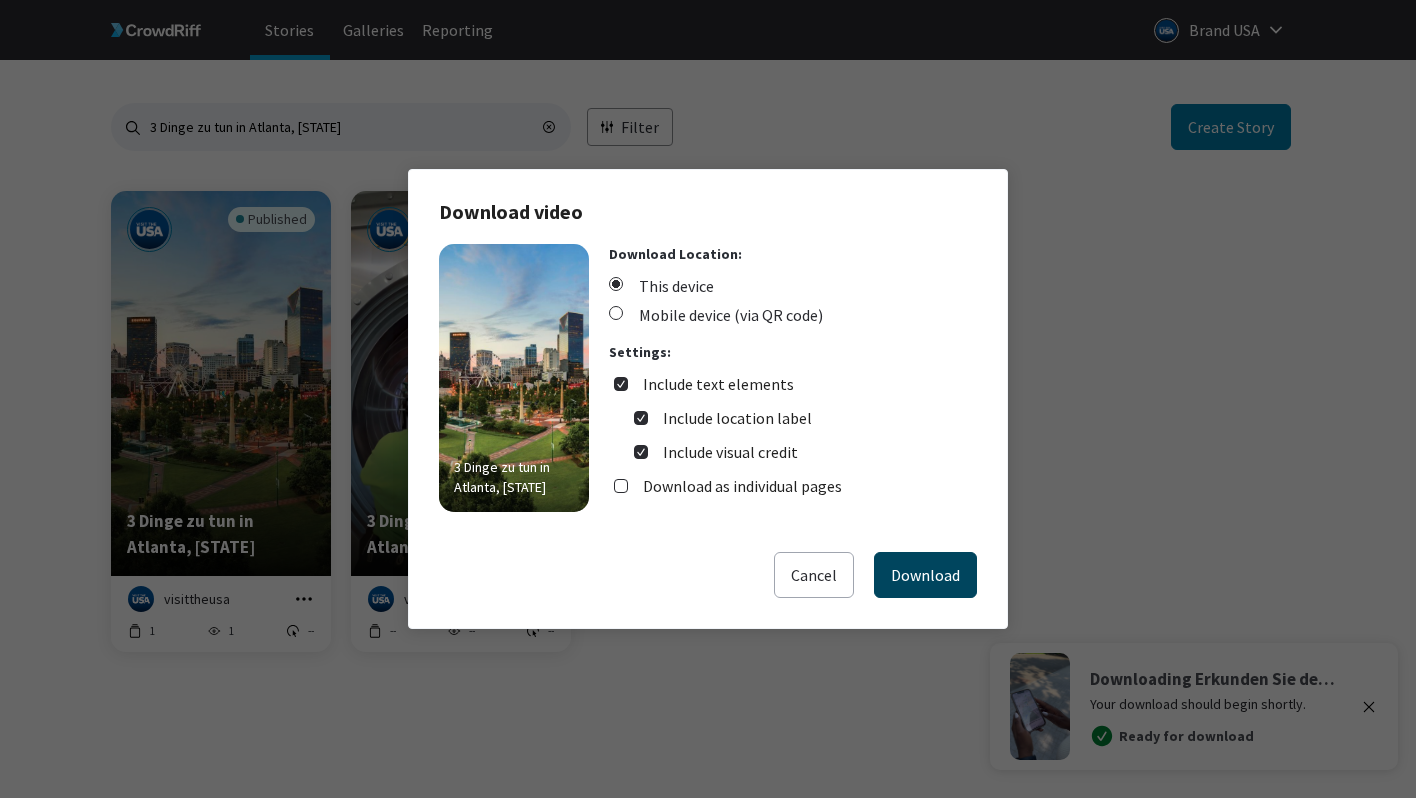 click on "Download" at bounding box center [925, 575] 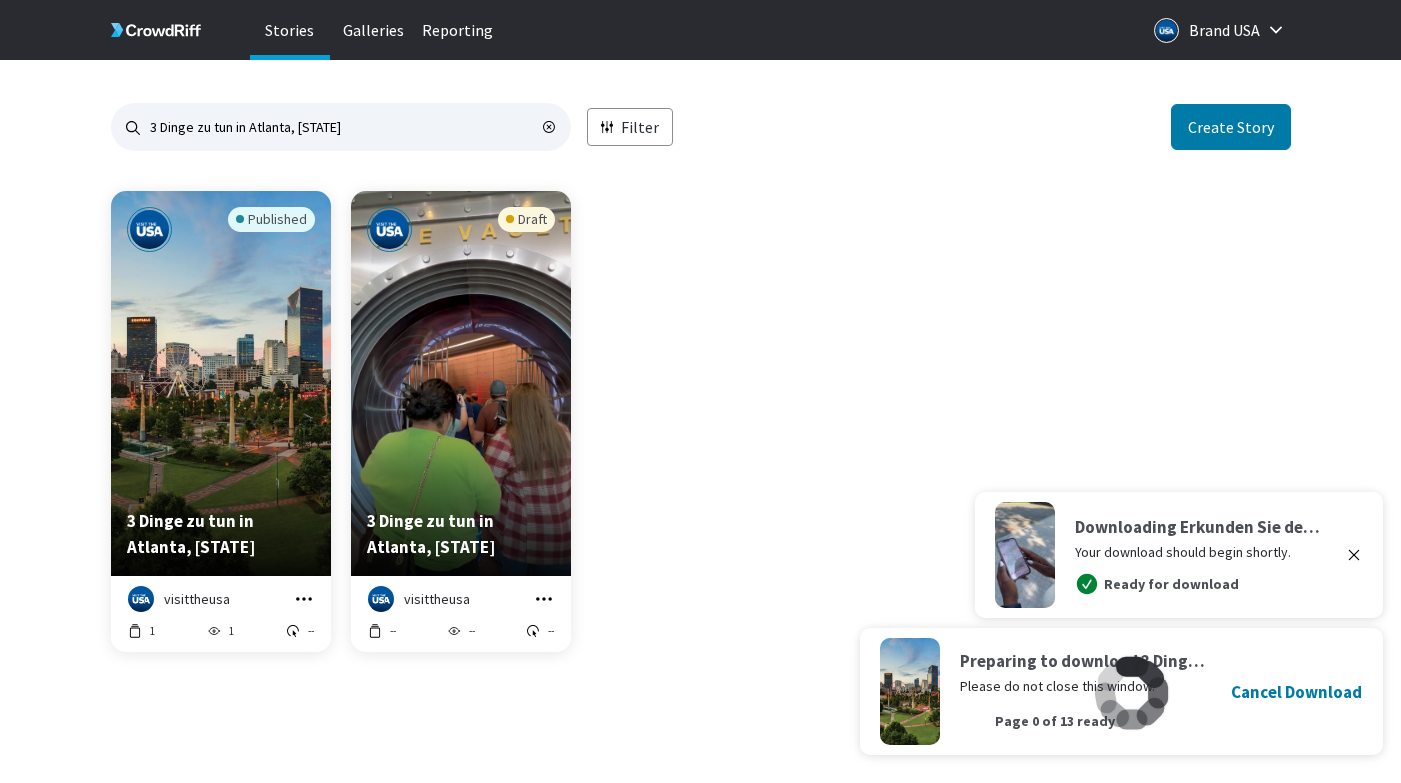 click at bounding box center [1354, 555] 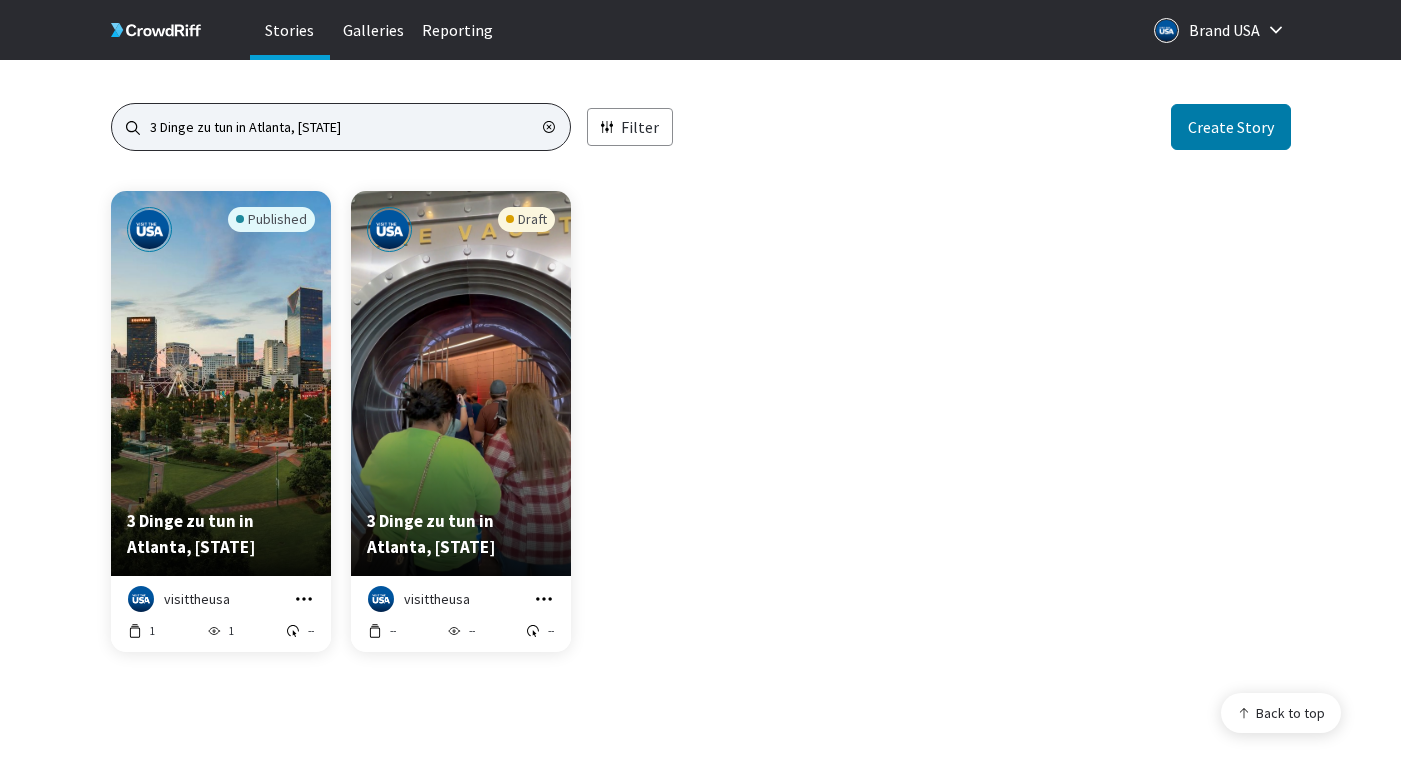 click on "3 Dinge zu tun in Atlanta, Georgia" at bounding box center (341, 127) 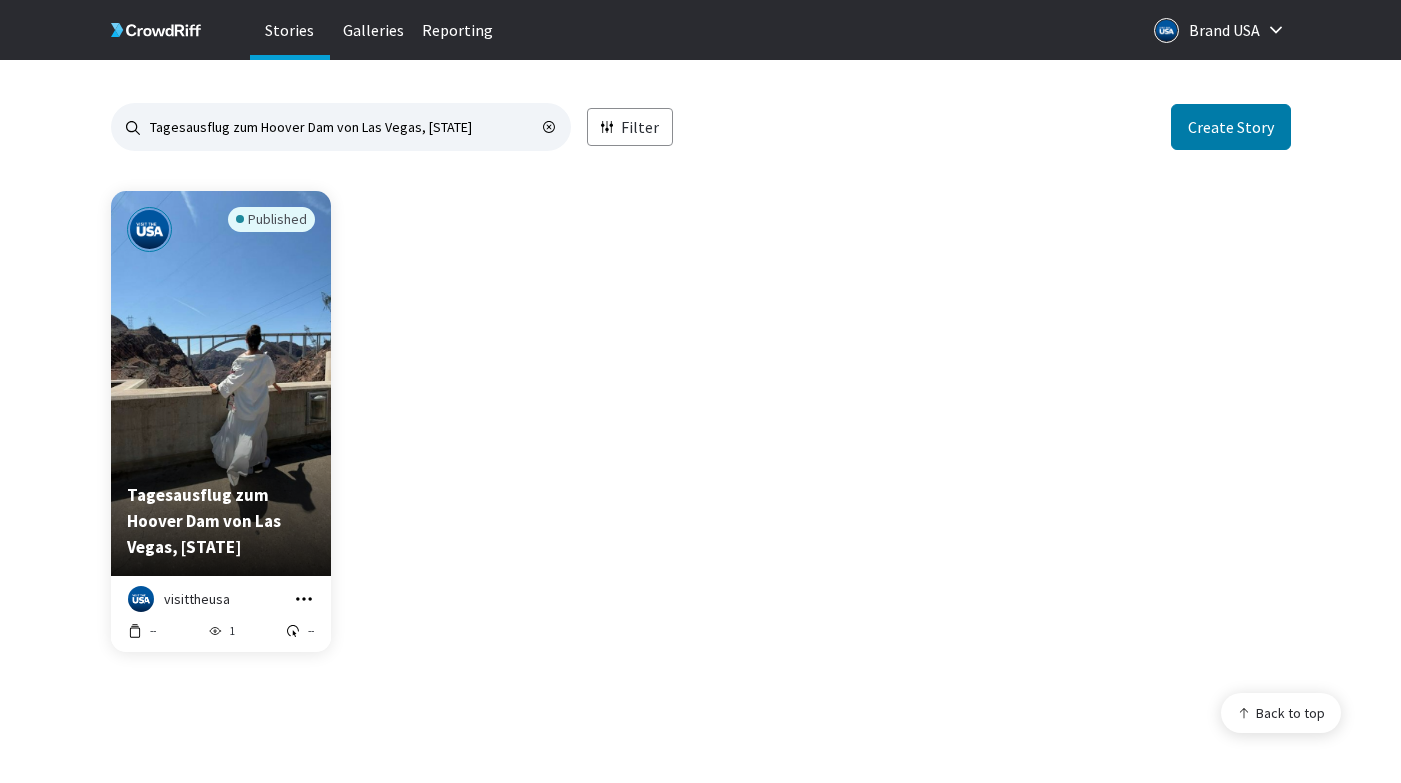 click at bounding box center (304, 599) 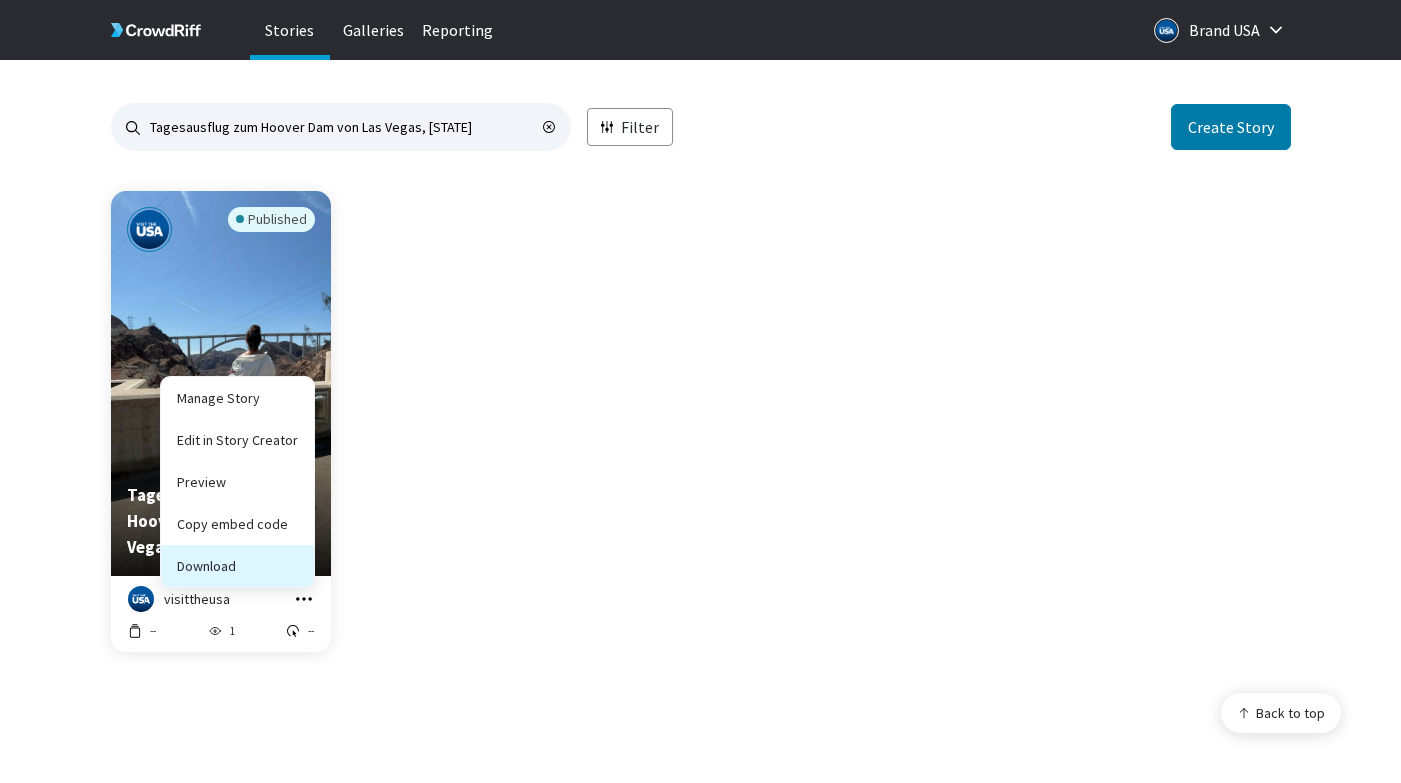 click on "Download" at bounding box center [237, 524] 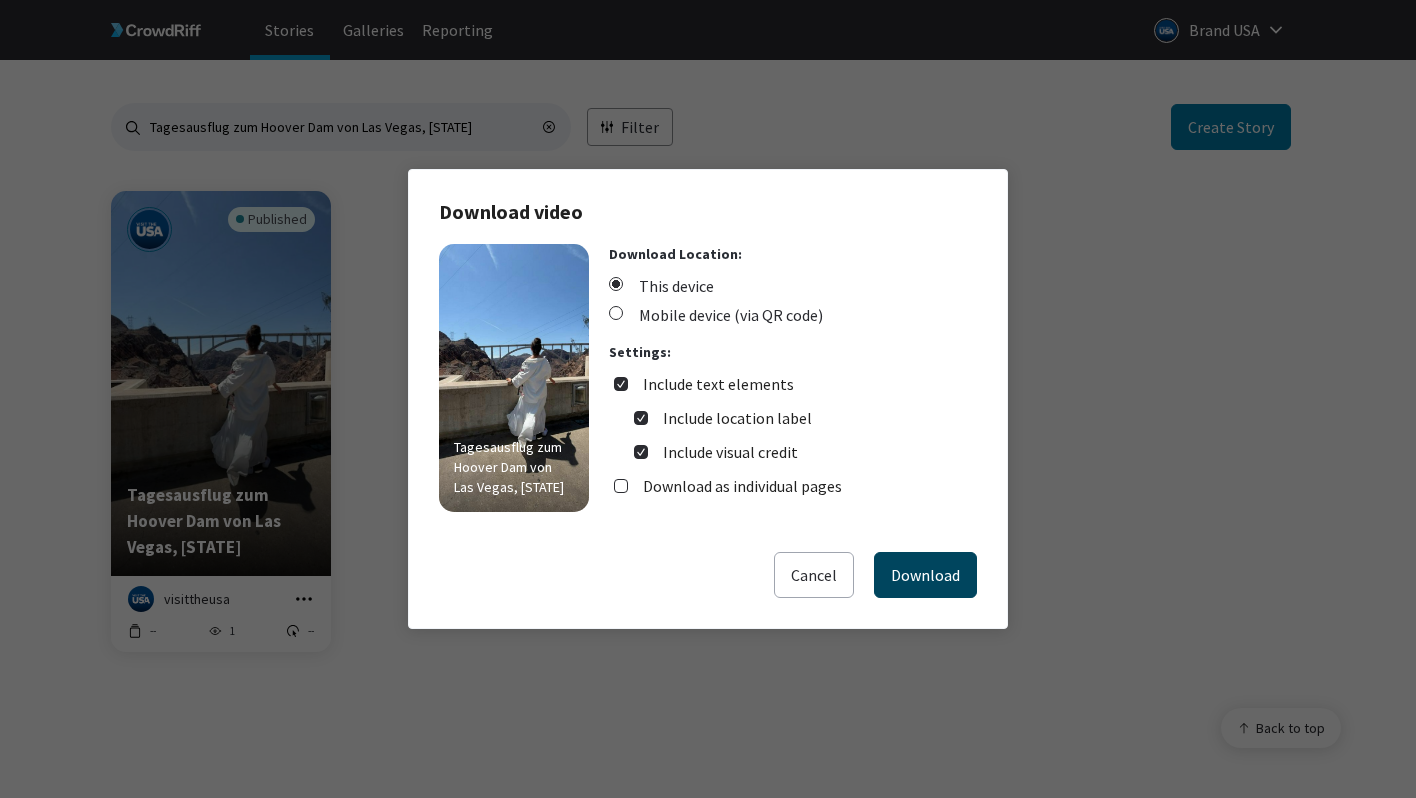 click on "Download" at bounding box center (925, 575) 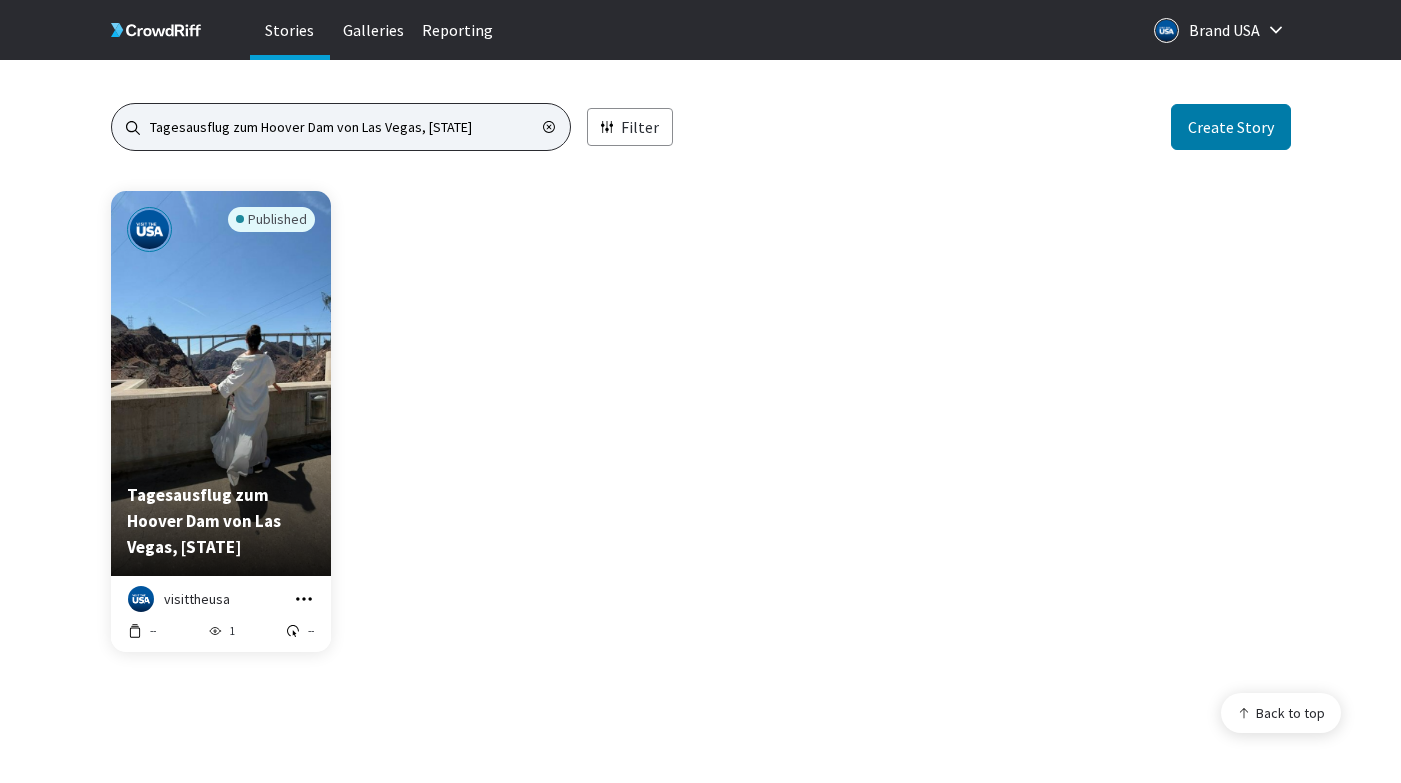 click on "Tagesausflug zum Hoover Dam von Las Vegas, Nevada" at bounding box center [341, 127] 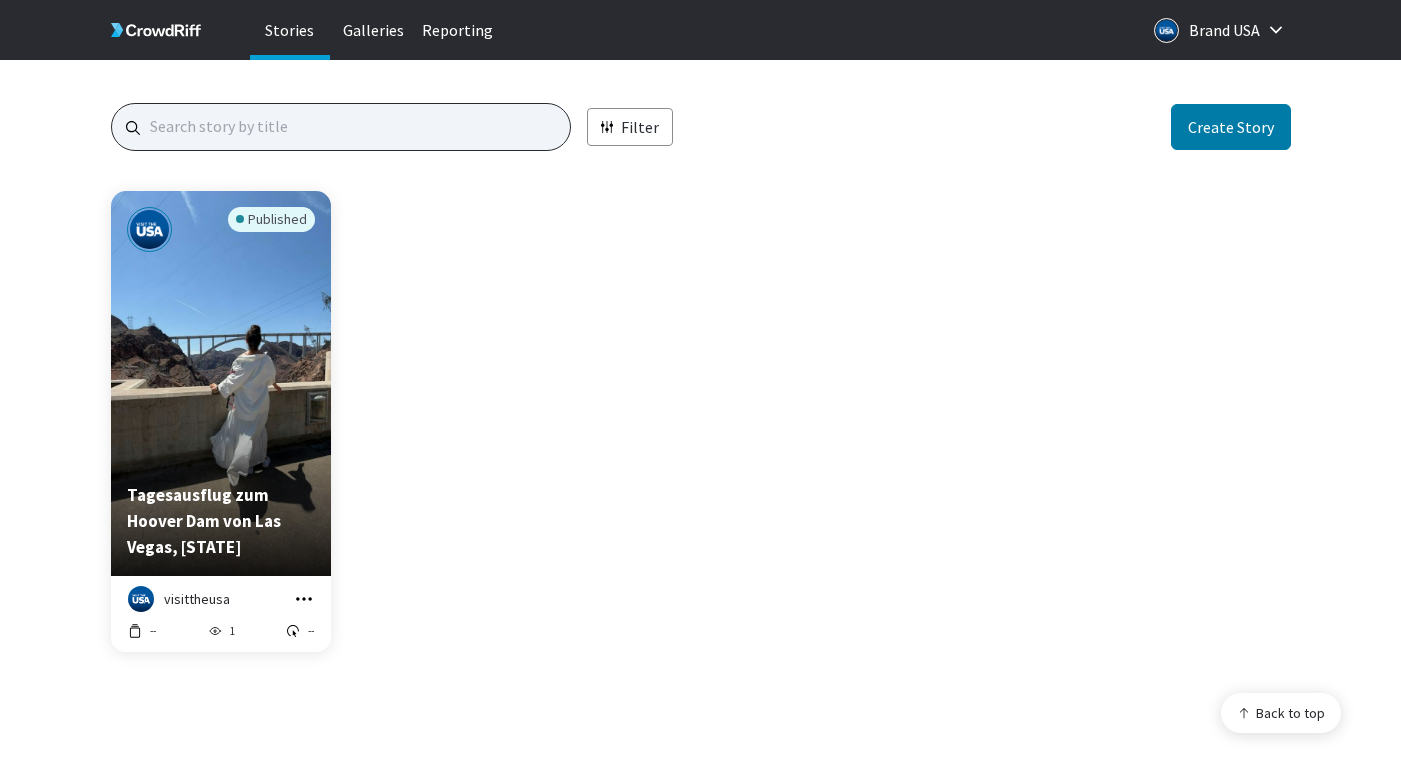 paste on "Santa Monica: Das große Finale der Route 66" 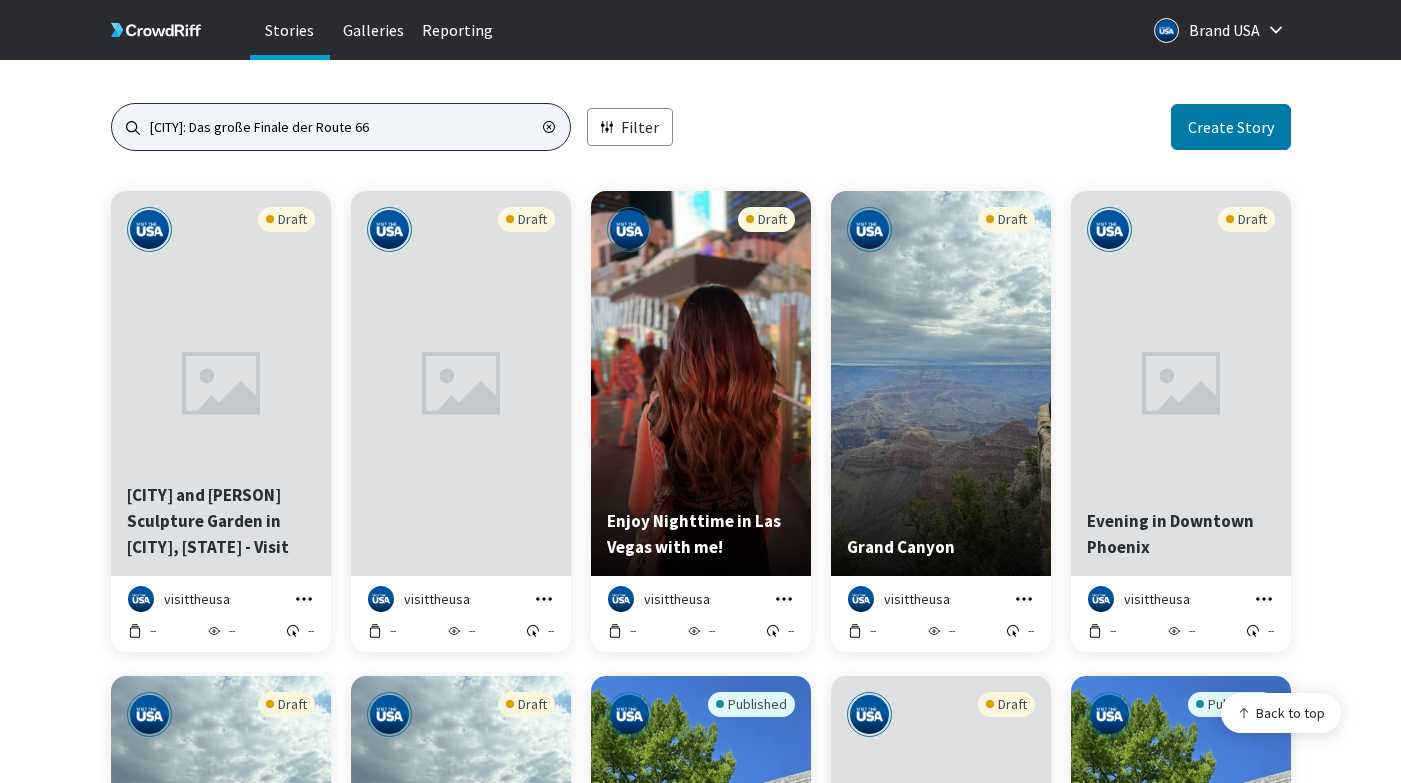 scroll, scrollTop: 16, scrollLeft: 16, axis: both 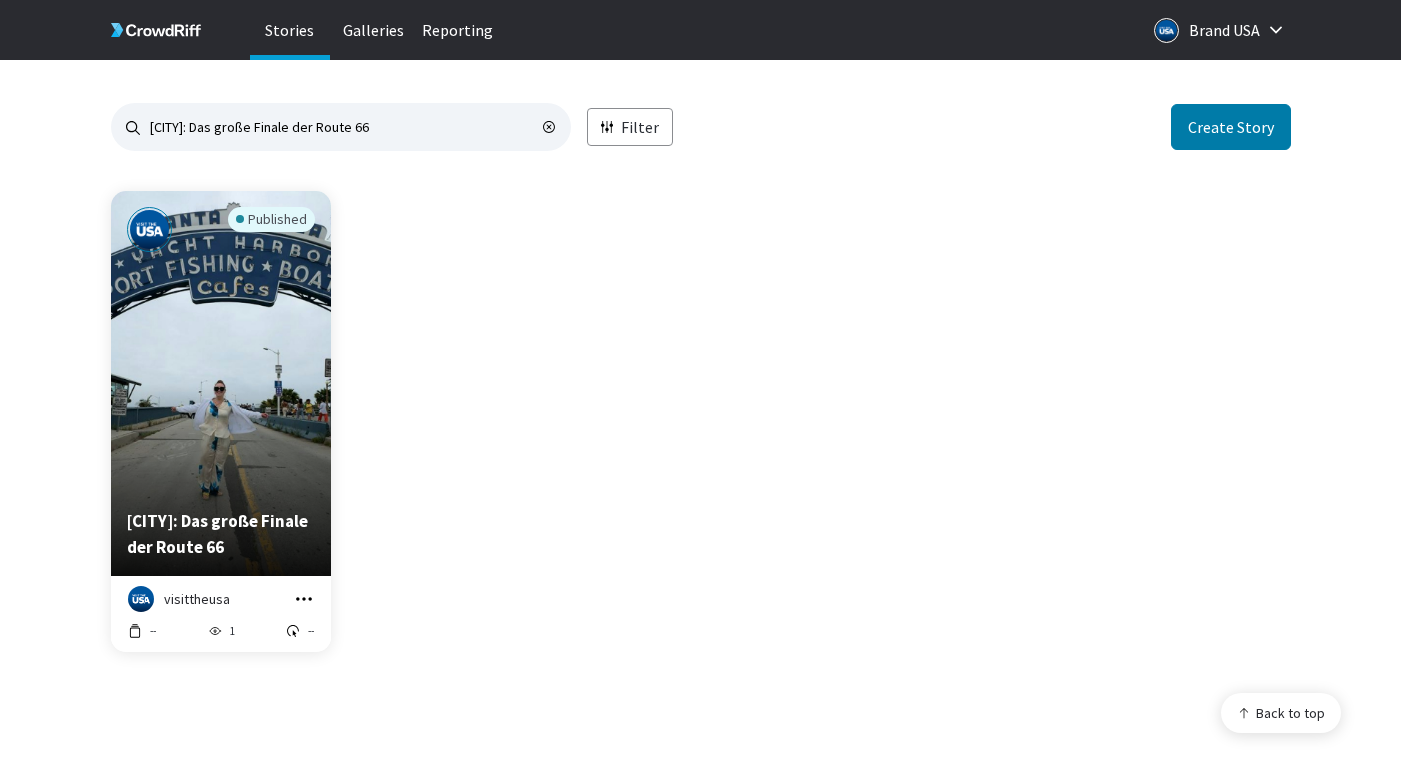 click on "Published Santa Monica: Das große Finale der Route 66   visittheusa Manage Story Edit in Story Creator Preview Copy embed code Download -- 1 --" at bounding box center [701, 433] 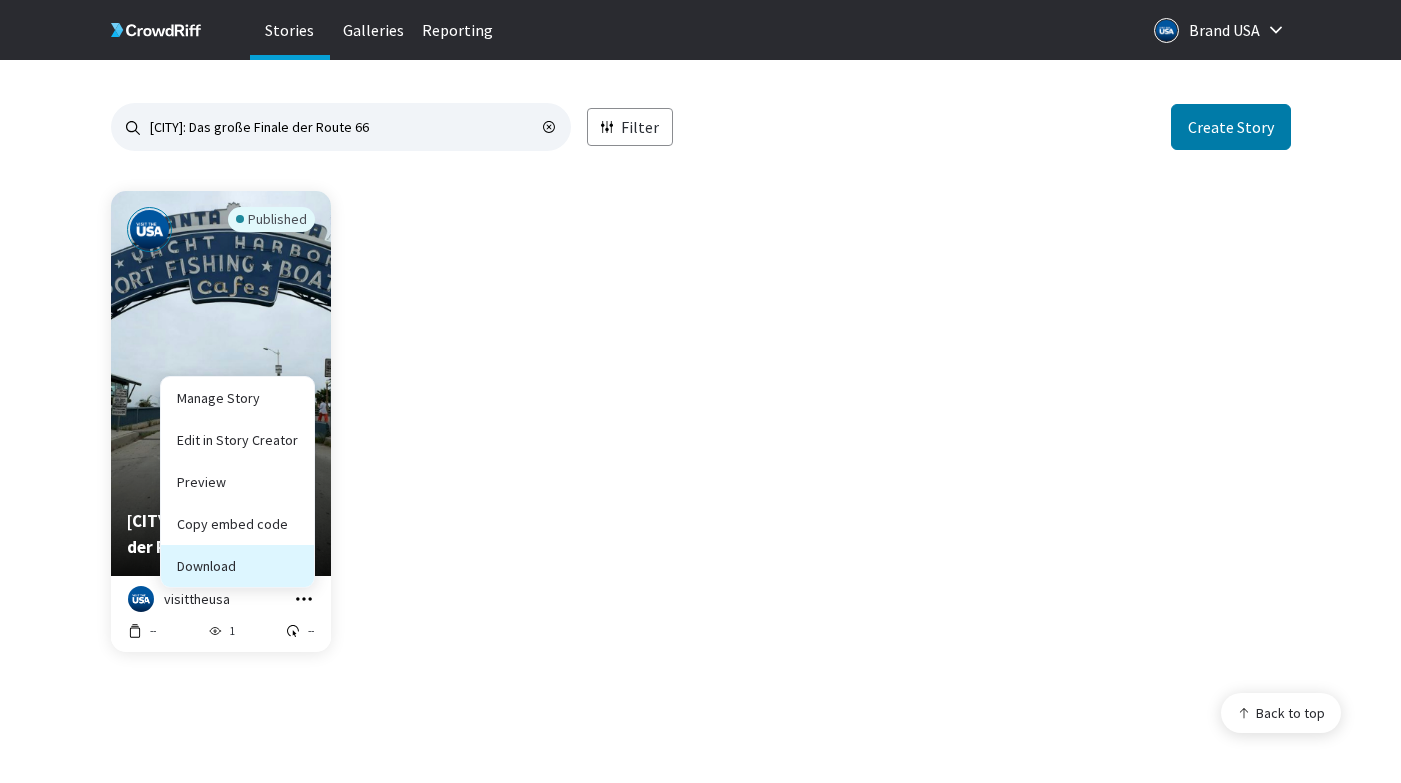 click on "Download" at bounding box center (237, 524) 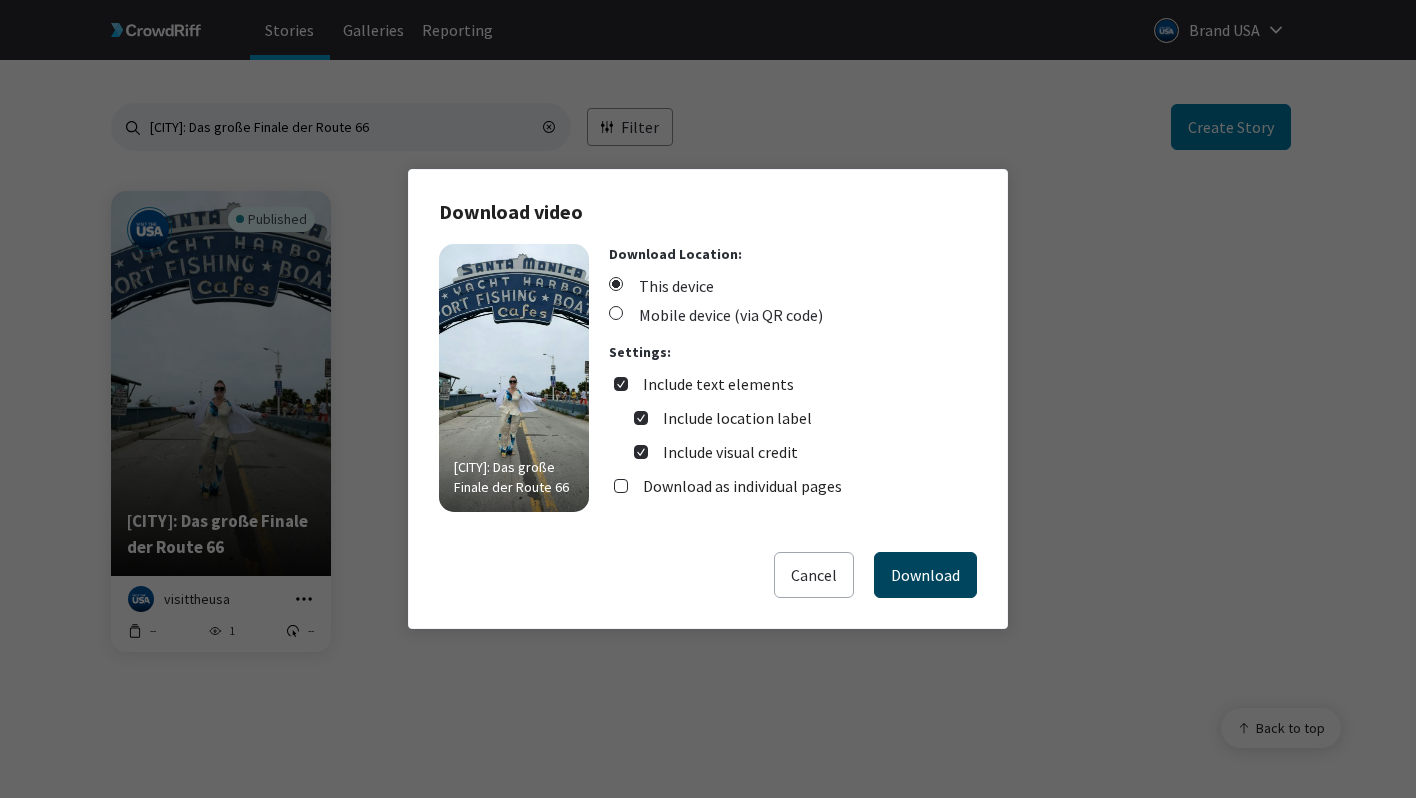 click on "Download" at bounding box center (925, 575) 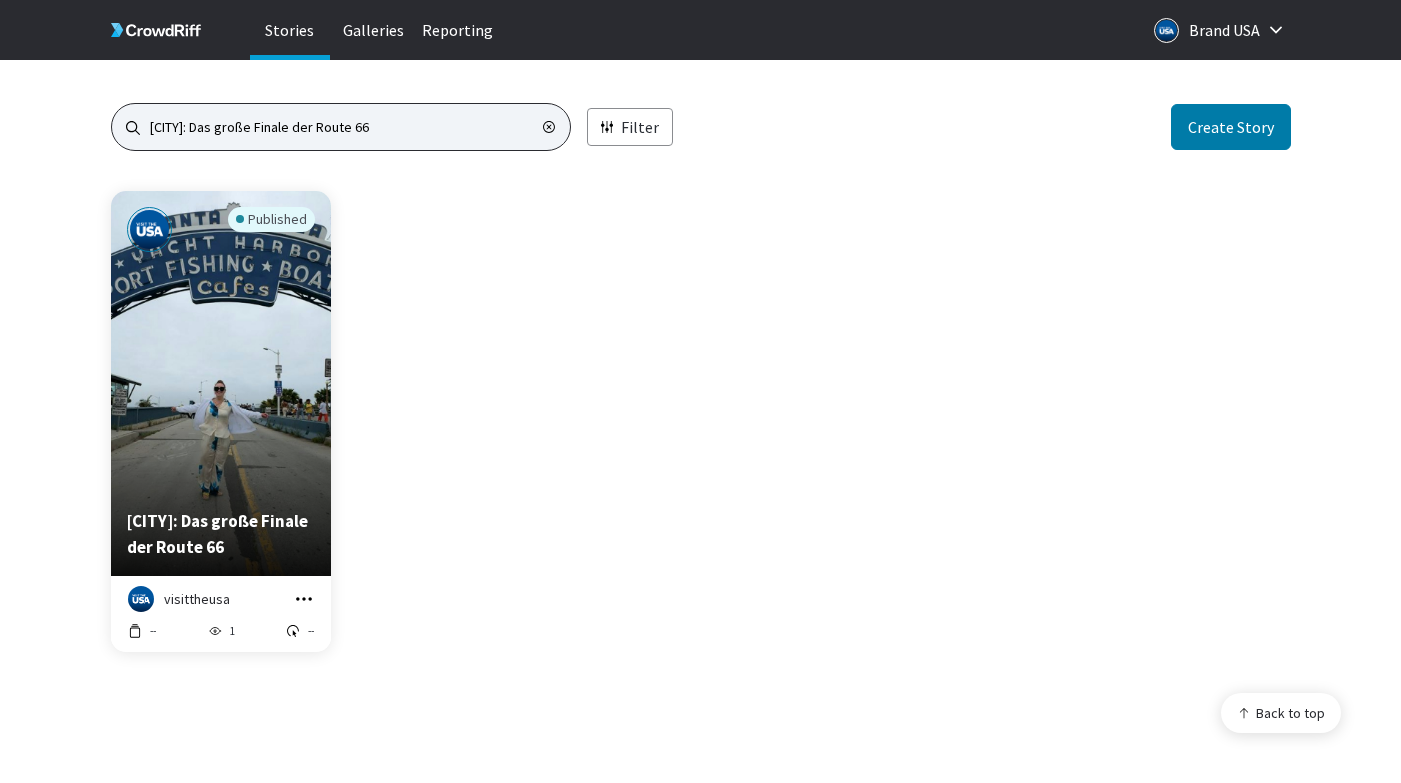 click on "Santa Monica: Das große Finale der Route 66" at bounding box center [341, 127] 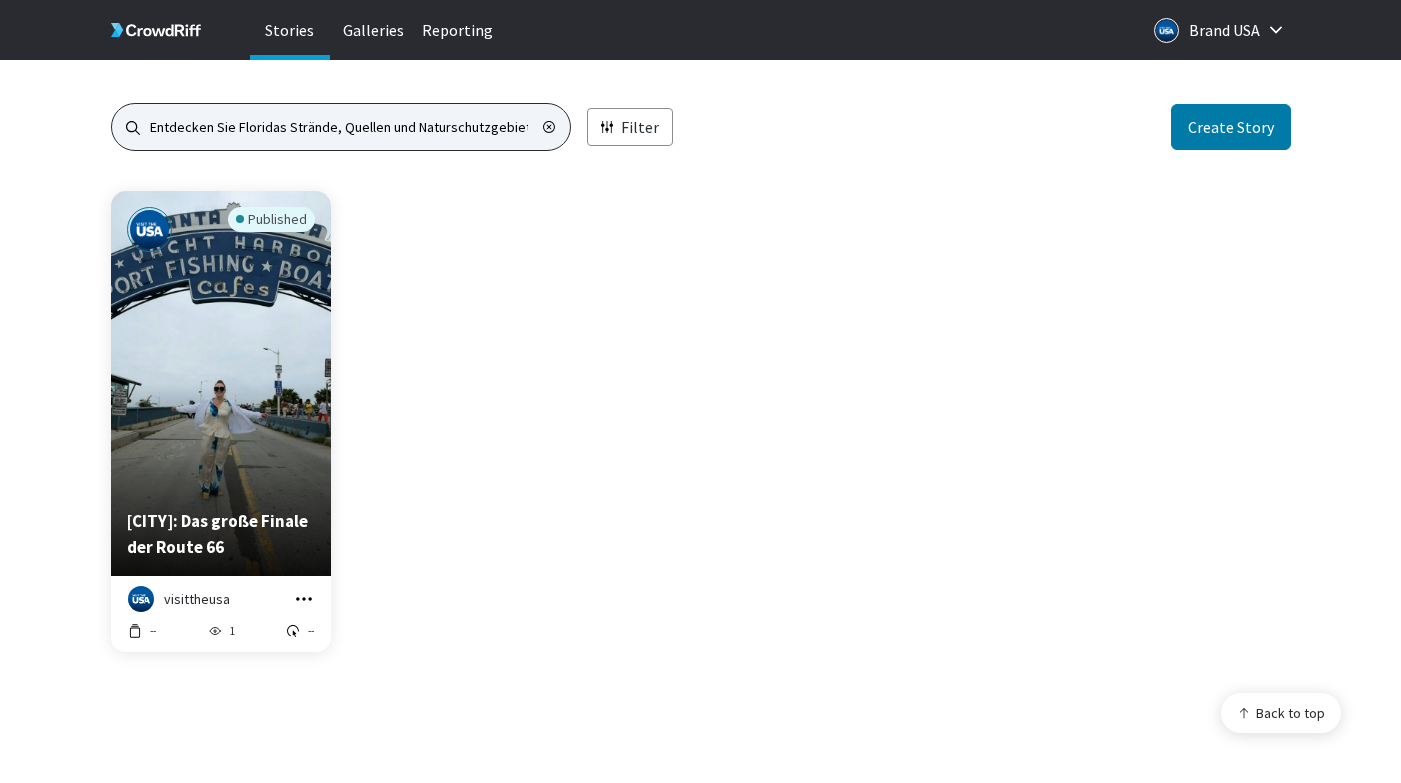 type on "Entdecken Sie Floridas Strände, Quellen und Naturschutzgebiete" 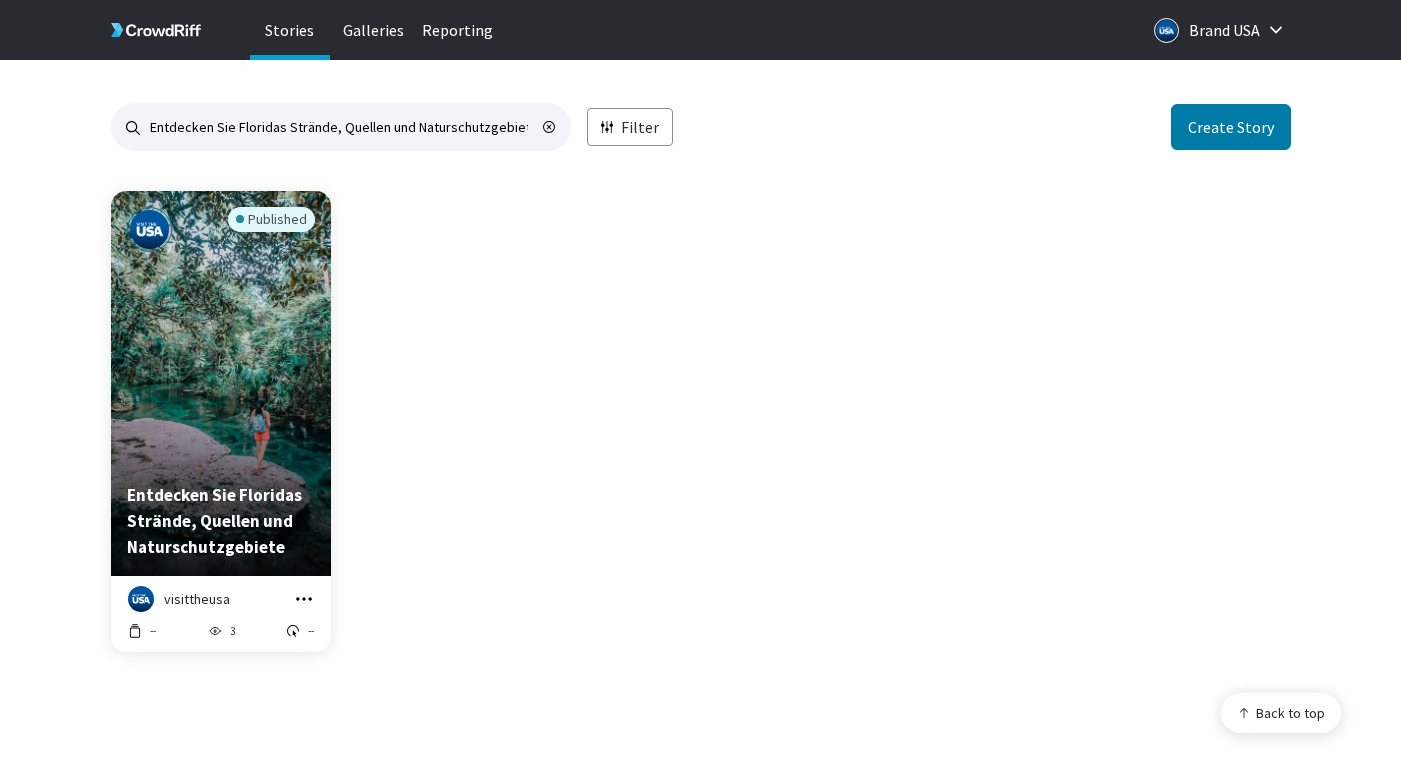 click at bounding box center [304, 599] 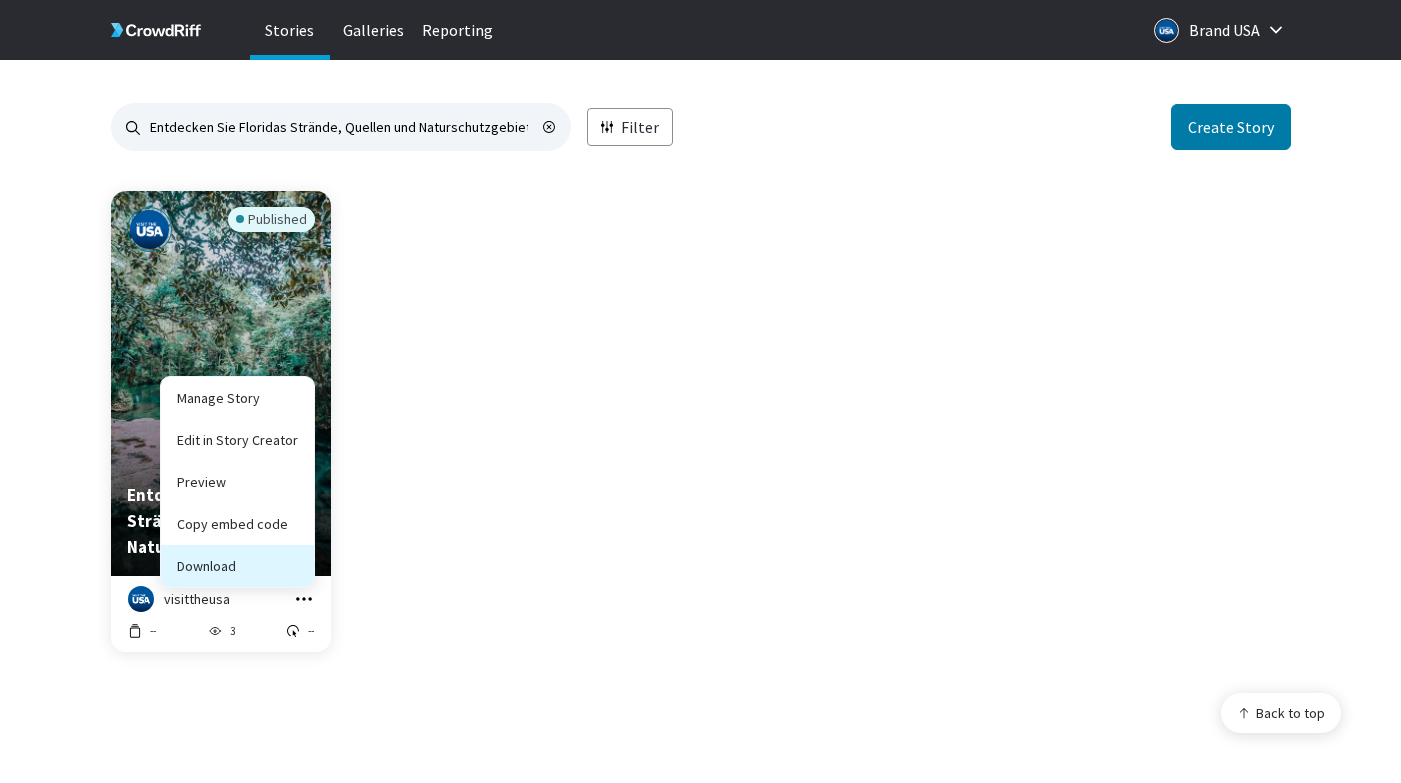 click on "Download" at bounding box center [237, 524] 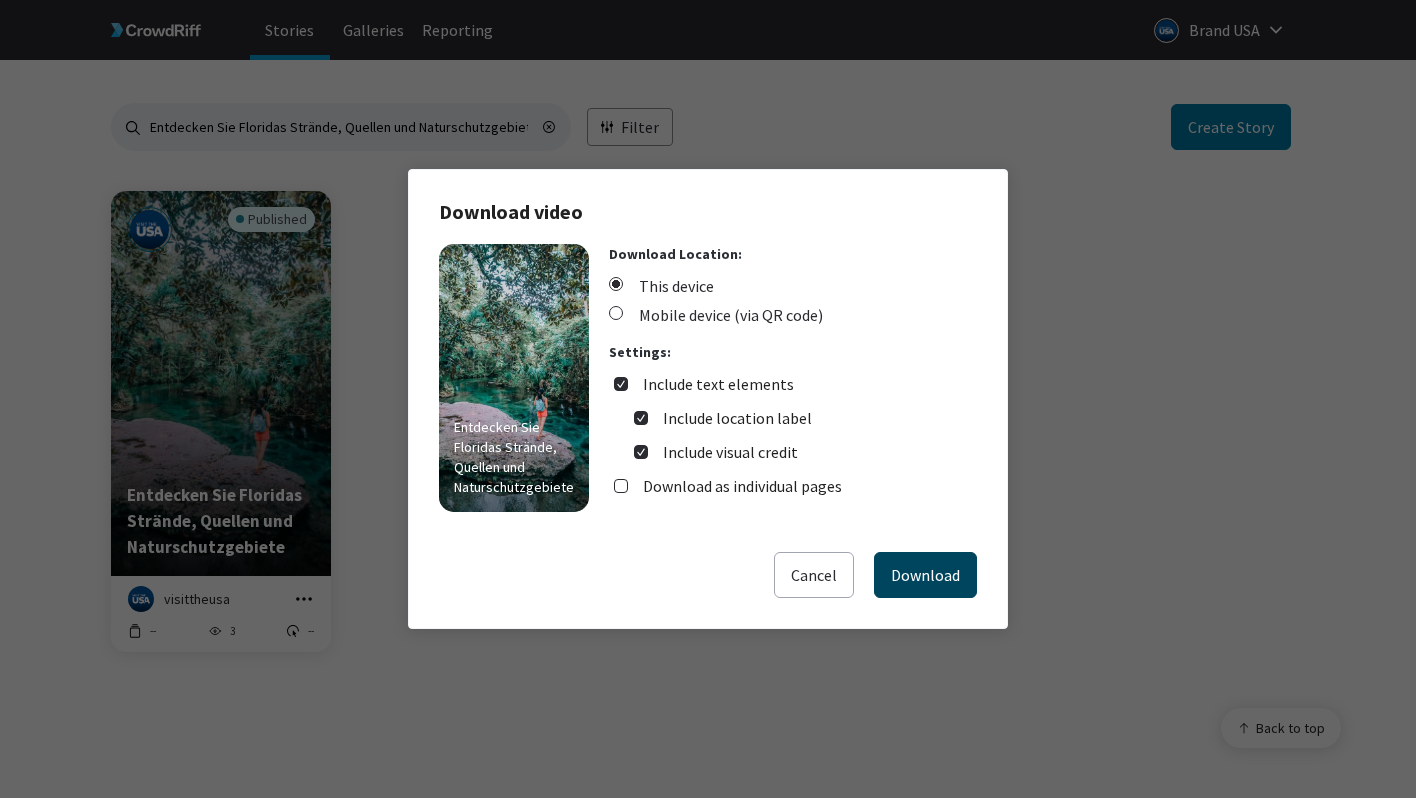 click on "Download" at bounding box center (925, 575) 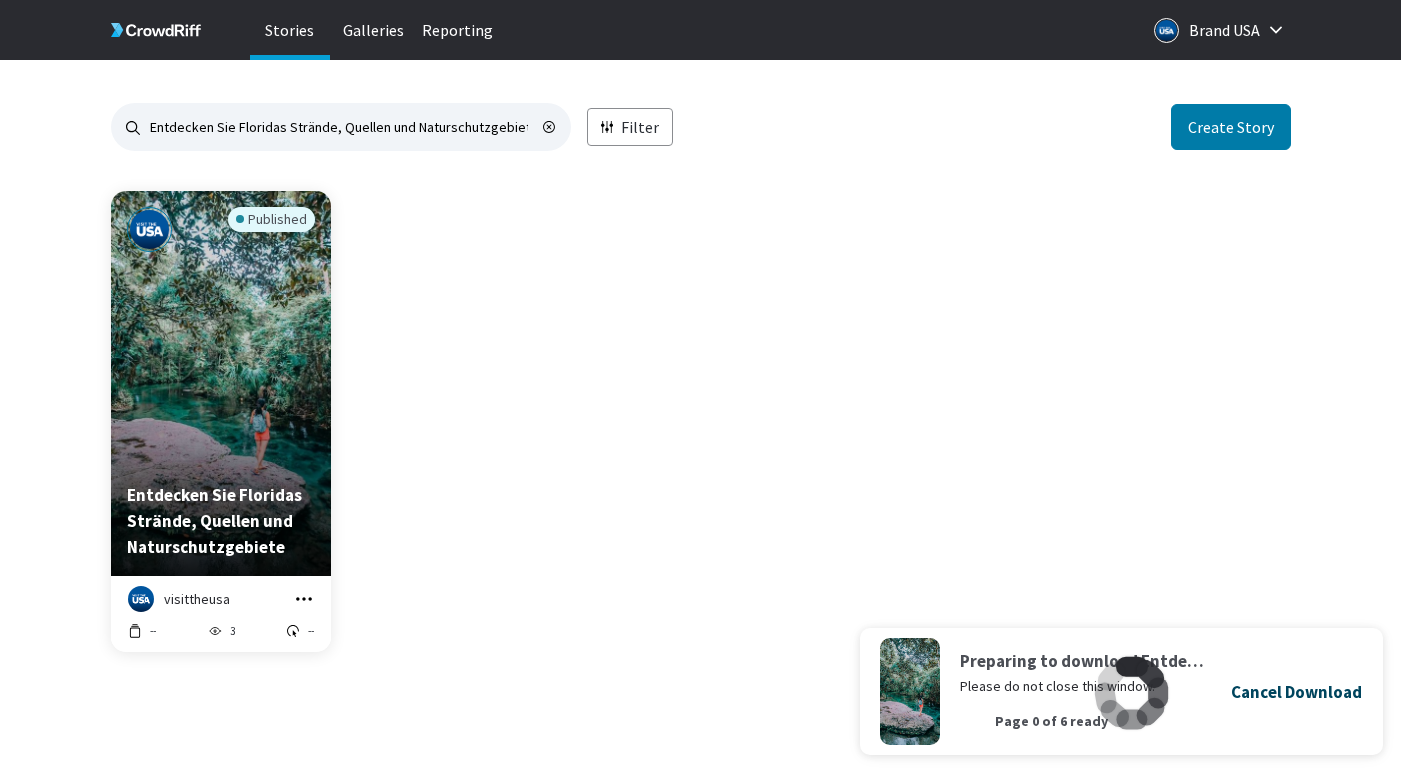 click on "Cancel Download" at bounding box center (1296, 692) 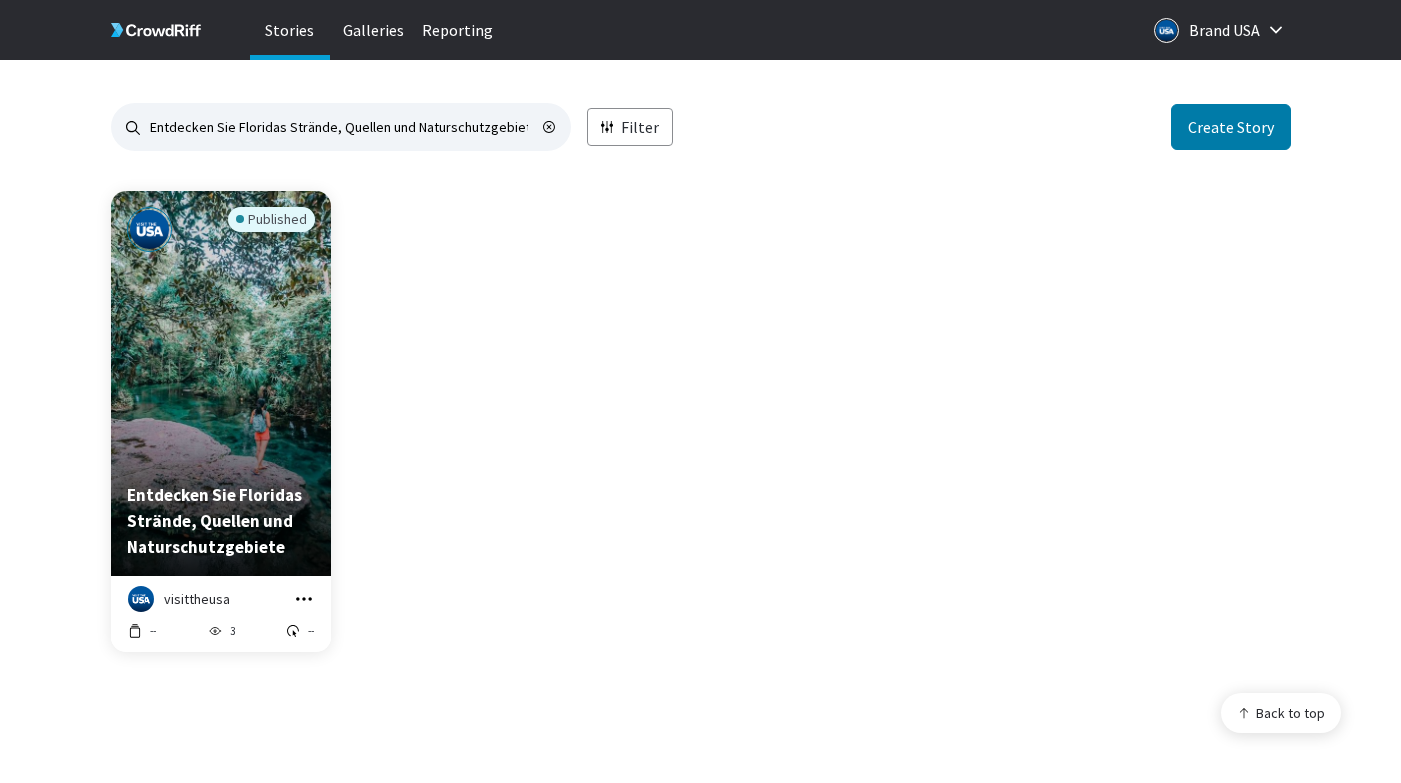 click at bounding box center [304, 599] 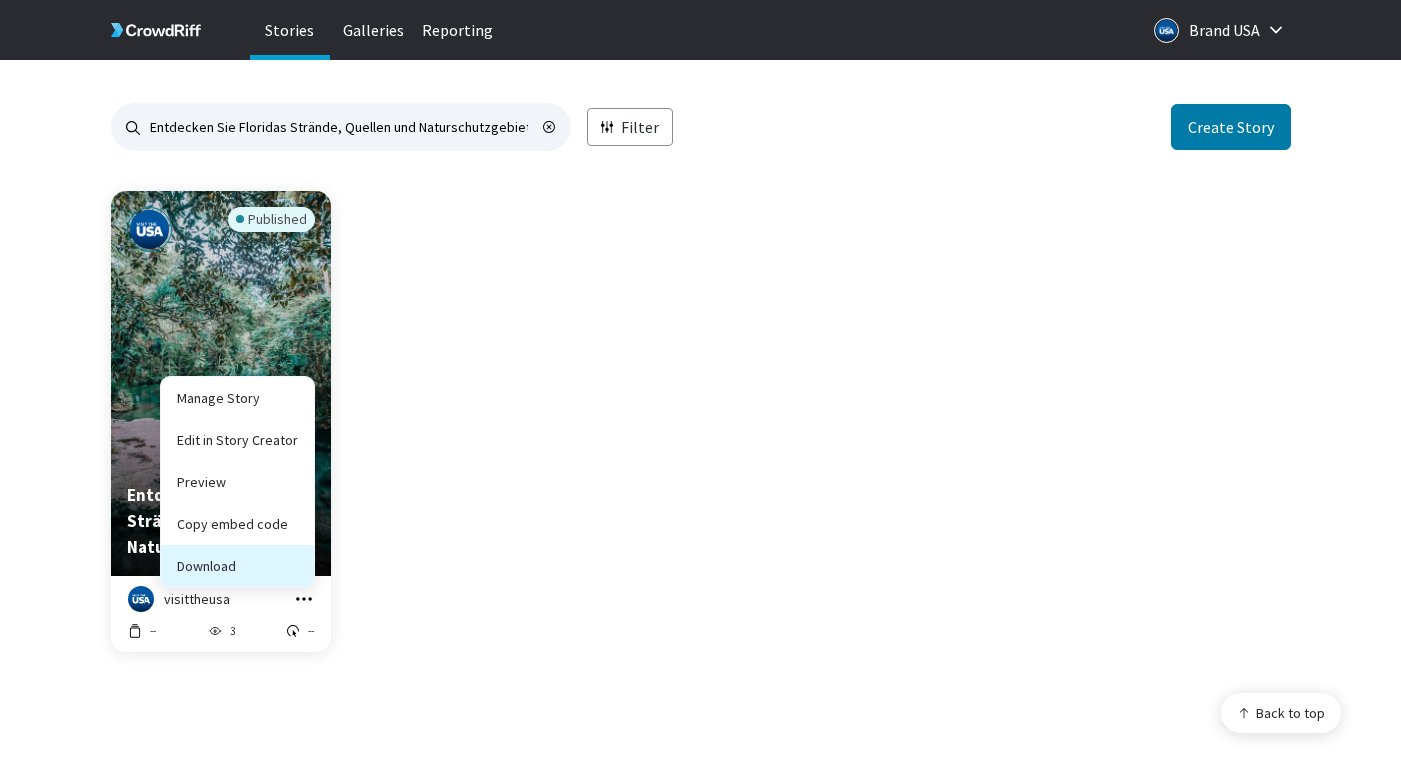 click on "Download" at bounding box center (237, 524) 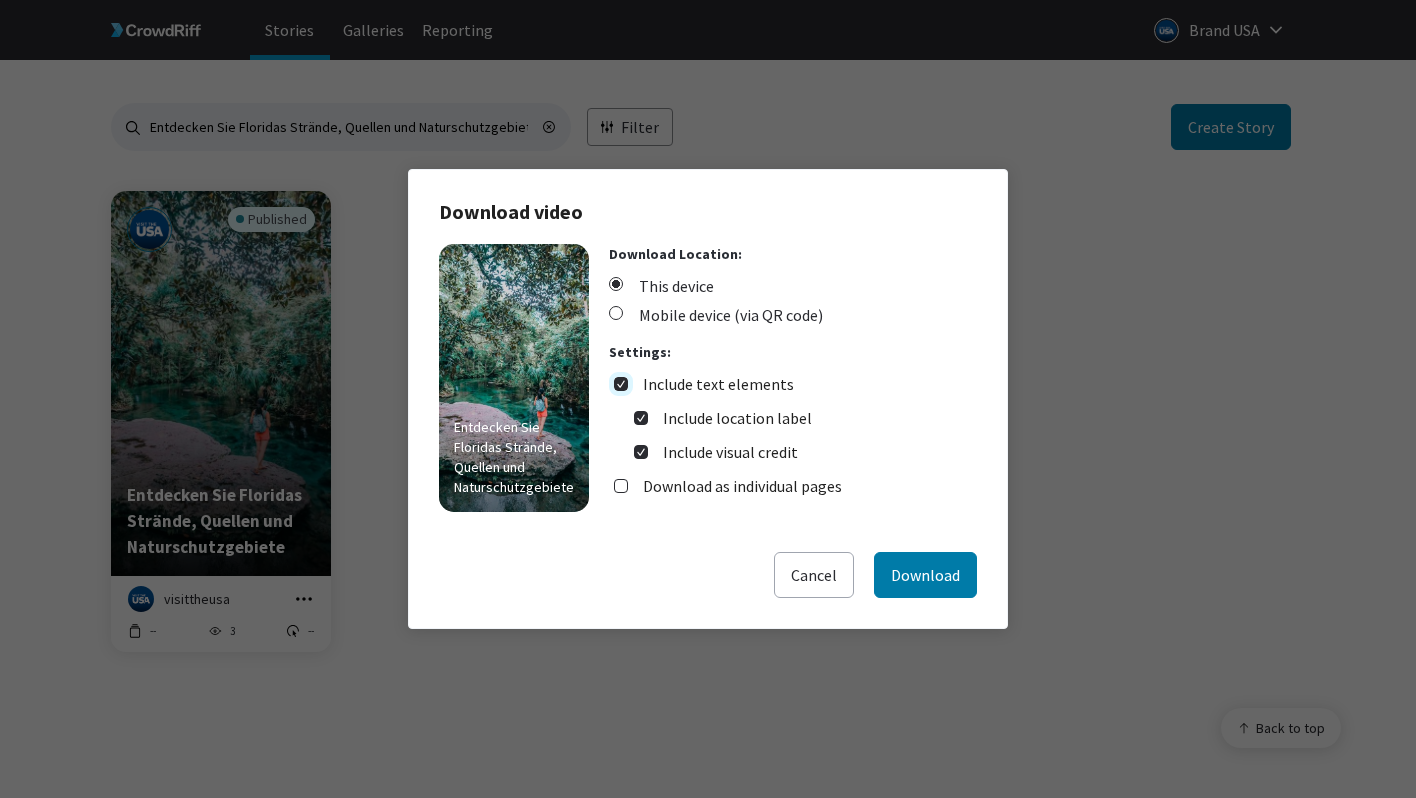 click on "Include text elements" at bounding box center [621, 384] 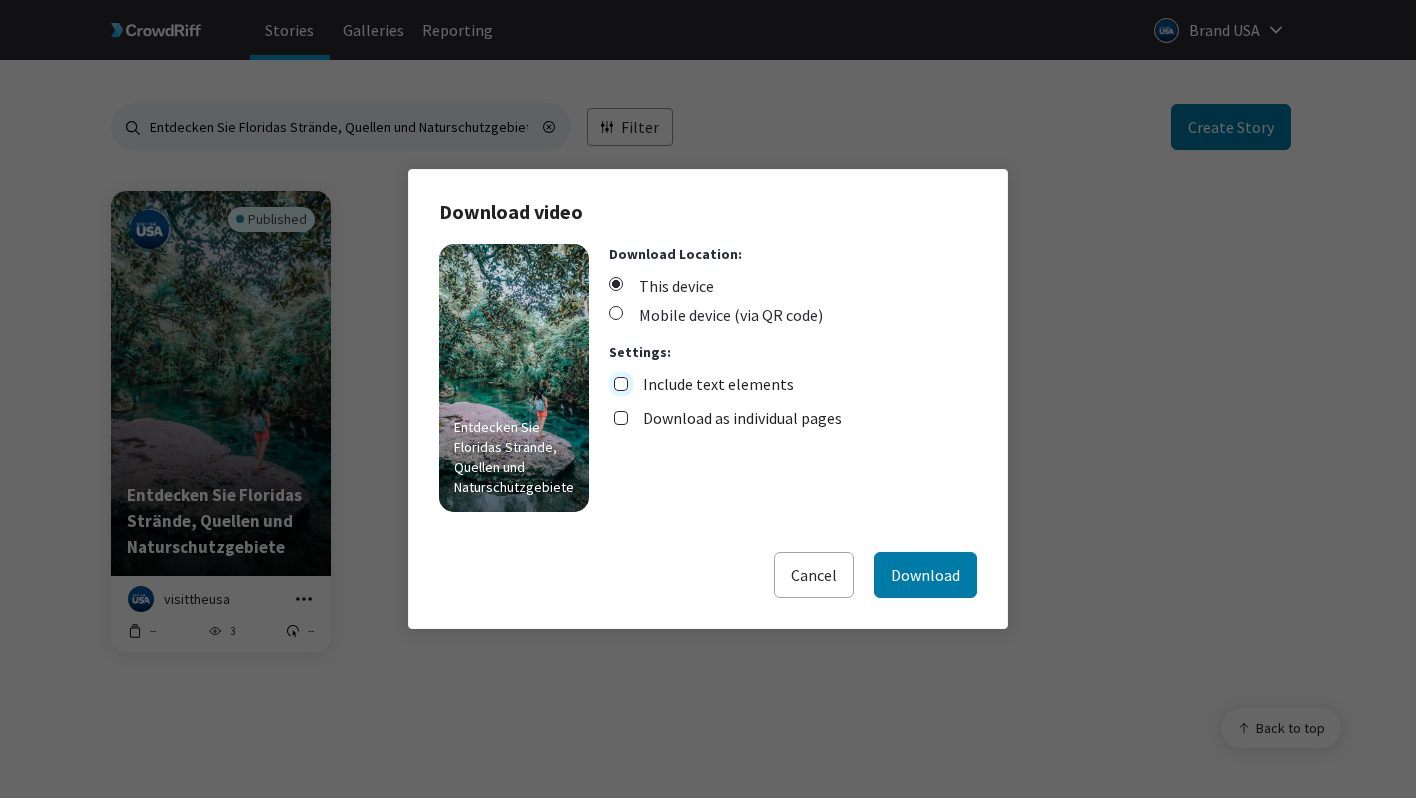 click on "Include text elements" at bounding box center [621, 384] 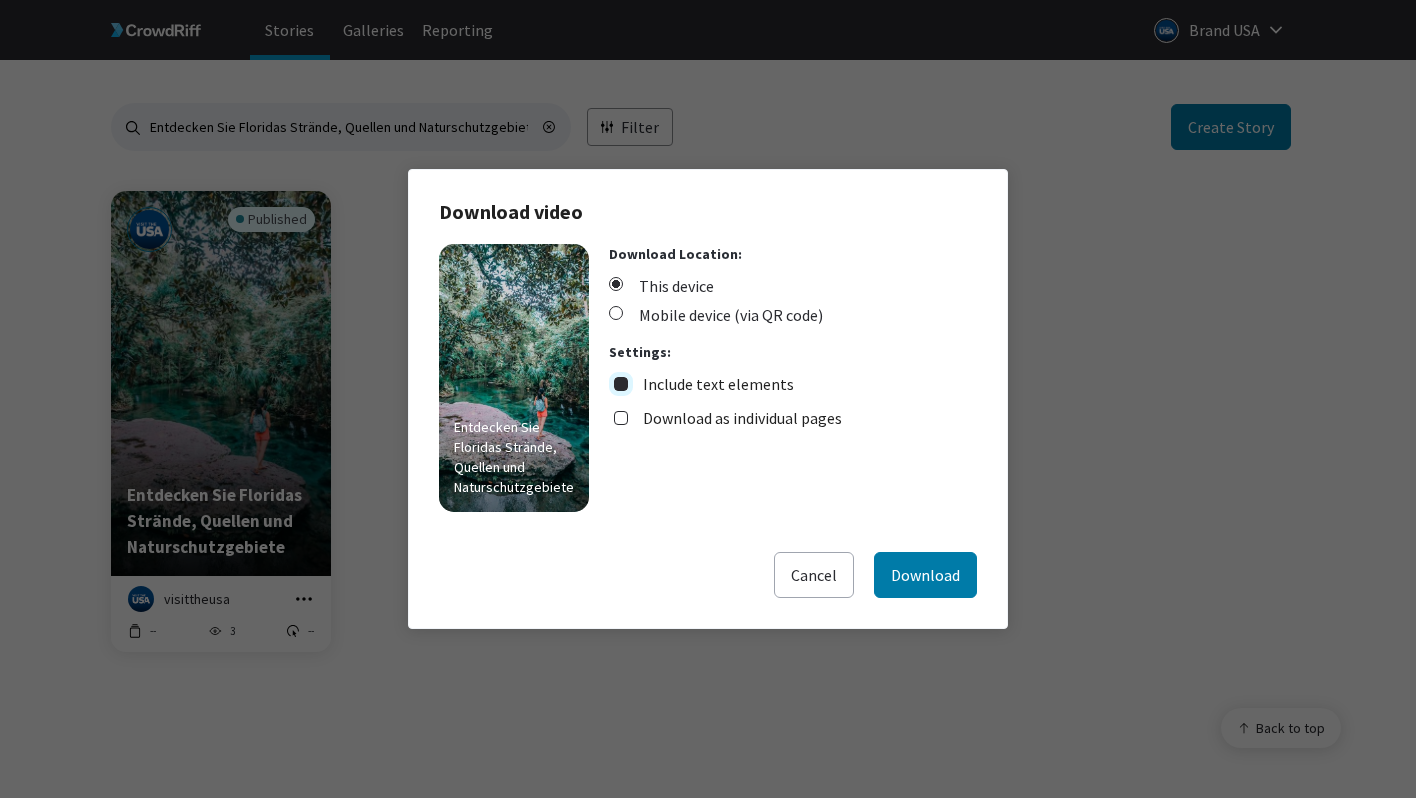 checkbox on "true" 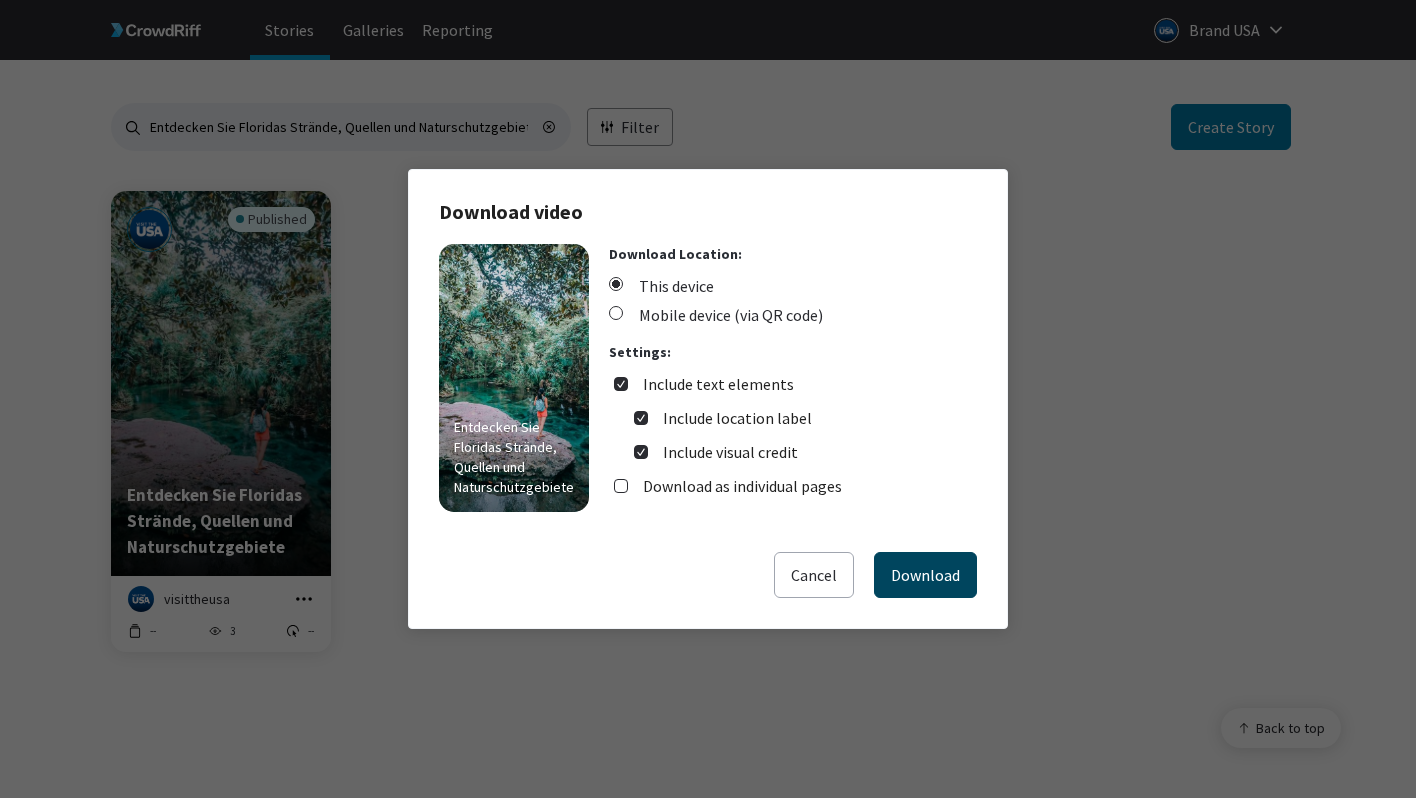 click on "Download" at bounding box center (925, 575) 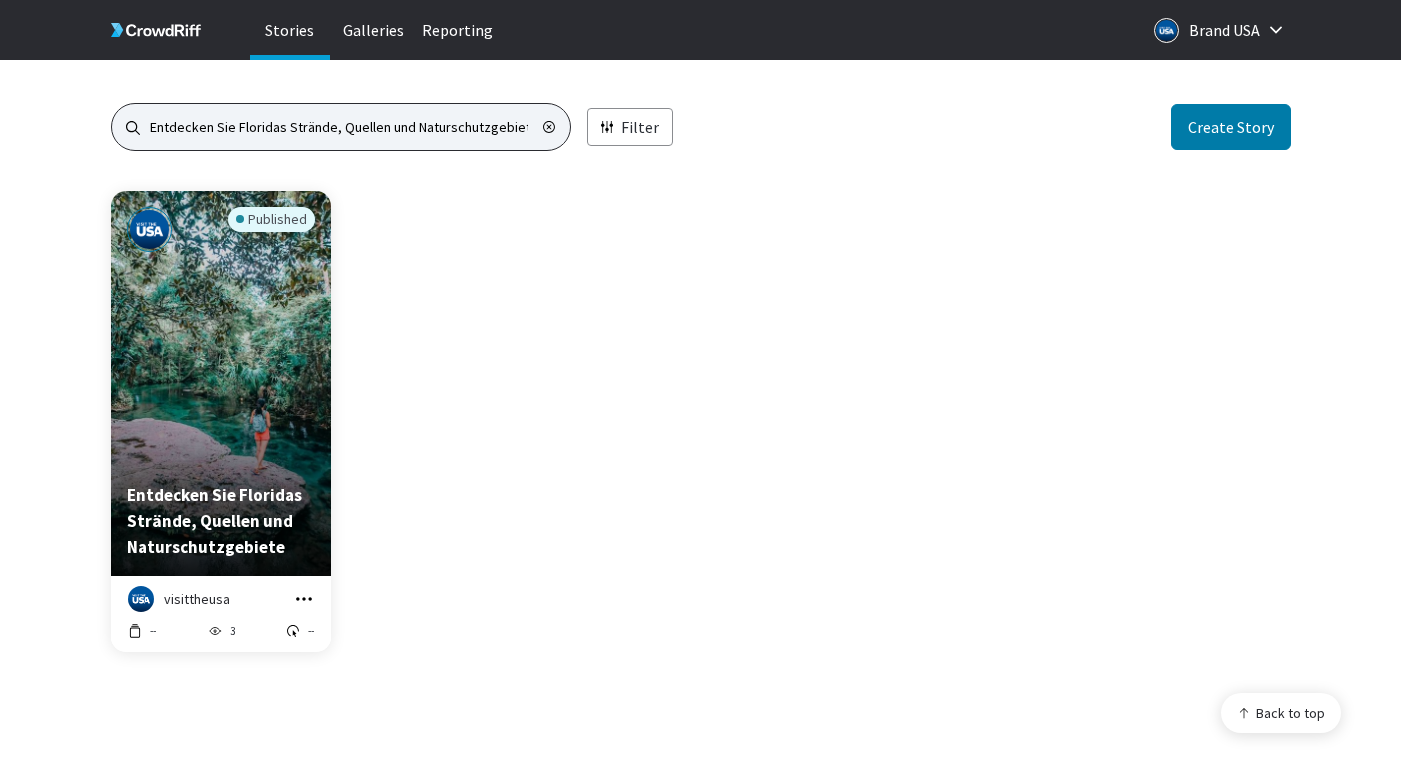 click on "Entdecken Sie Floridas Strände, Quellen und Naturschutzgebiete" at bounding box center [341, 127] 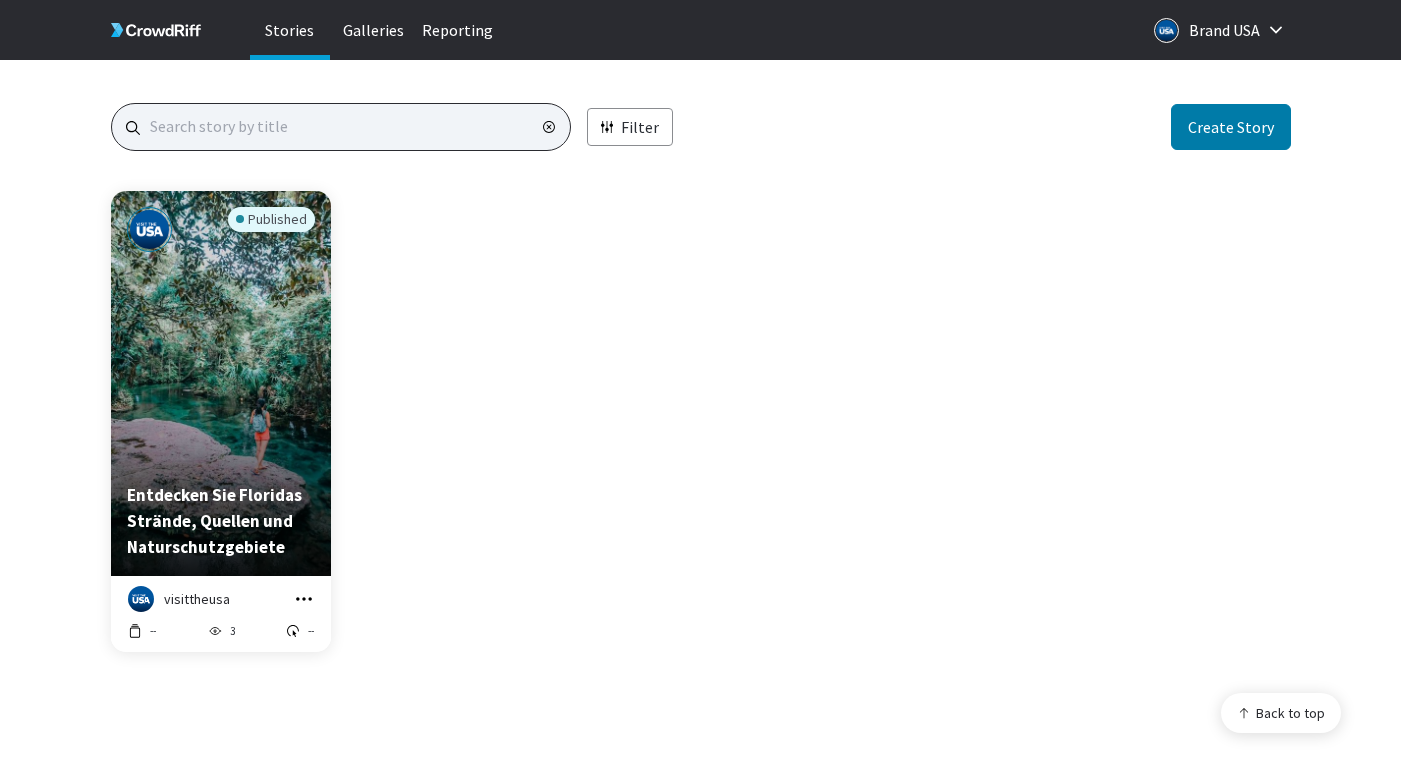 paste on "3 kostenlose Freizeitaktivitäten in Dallas, Texas!" 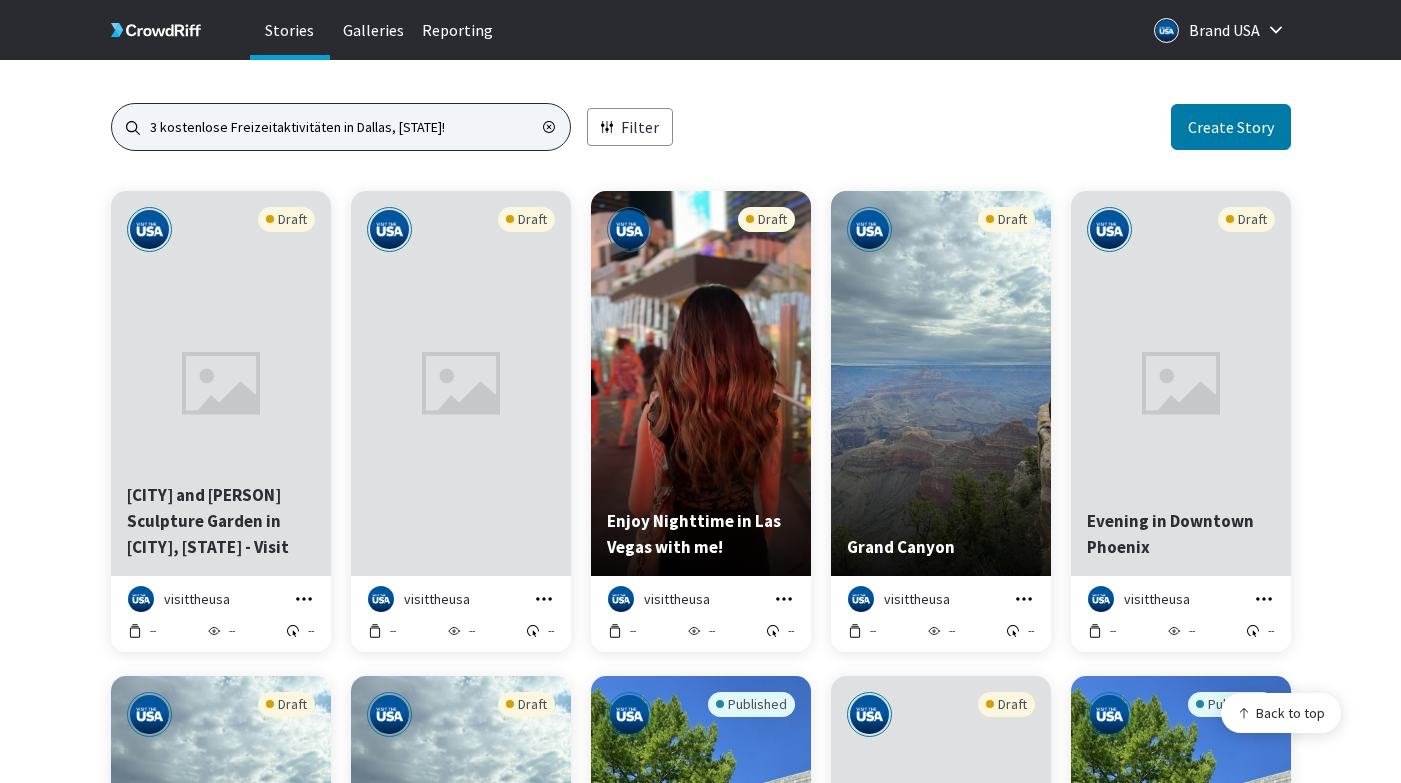 scroll, scrollTop: 16, scrollLeft: 16, axis: both 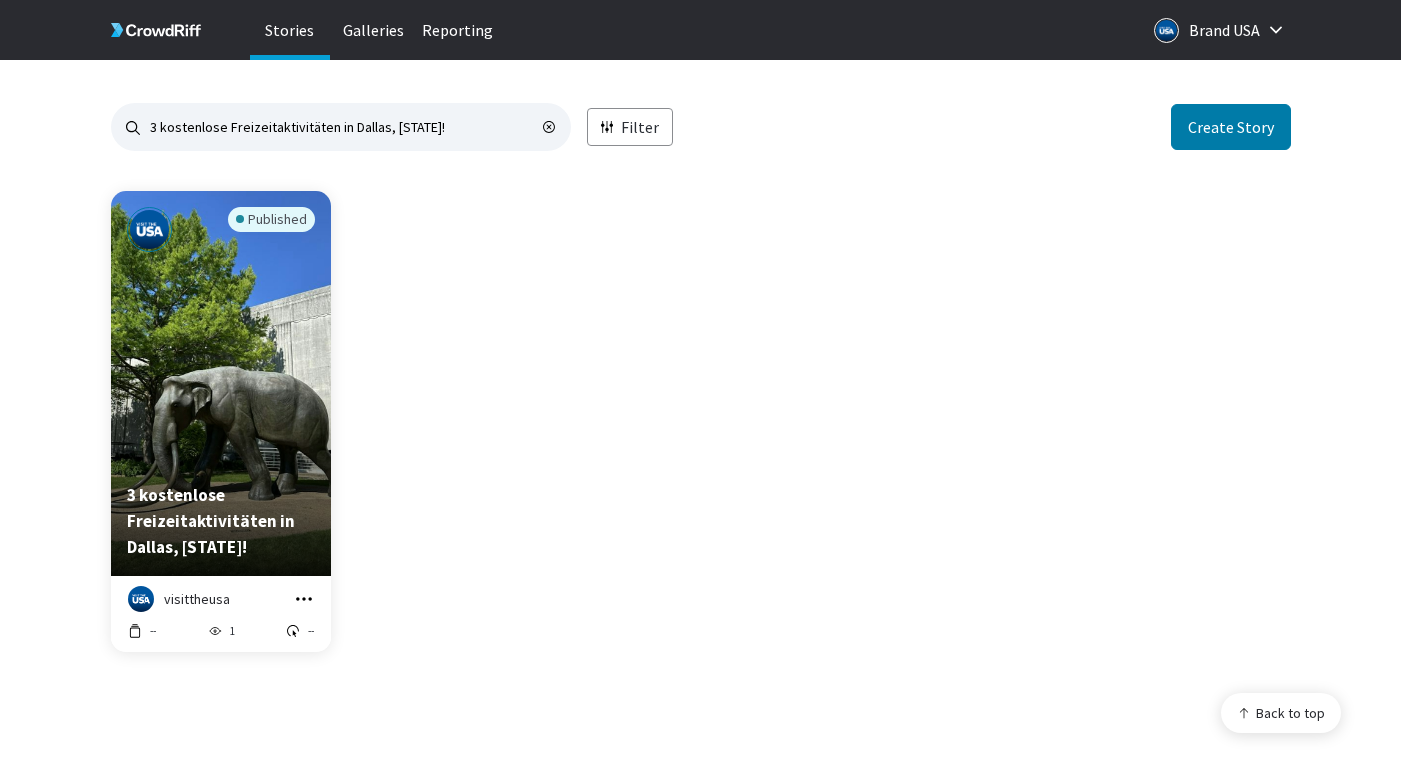 click at bounding box center [304, 598] 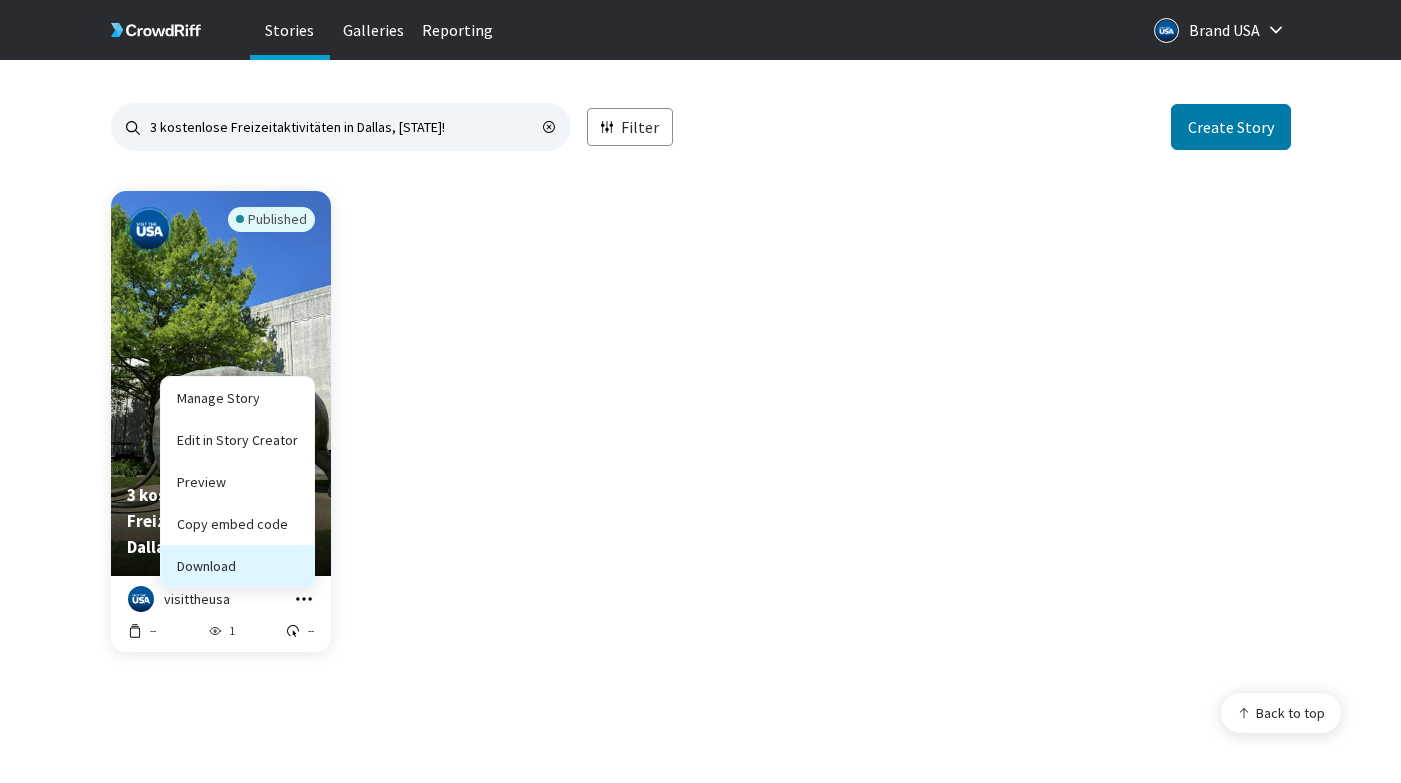 click on "Download" at bounding box center [237, 524] 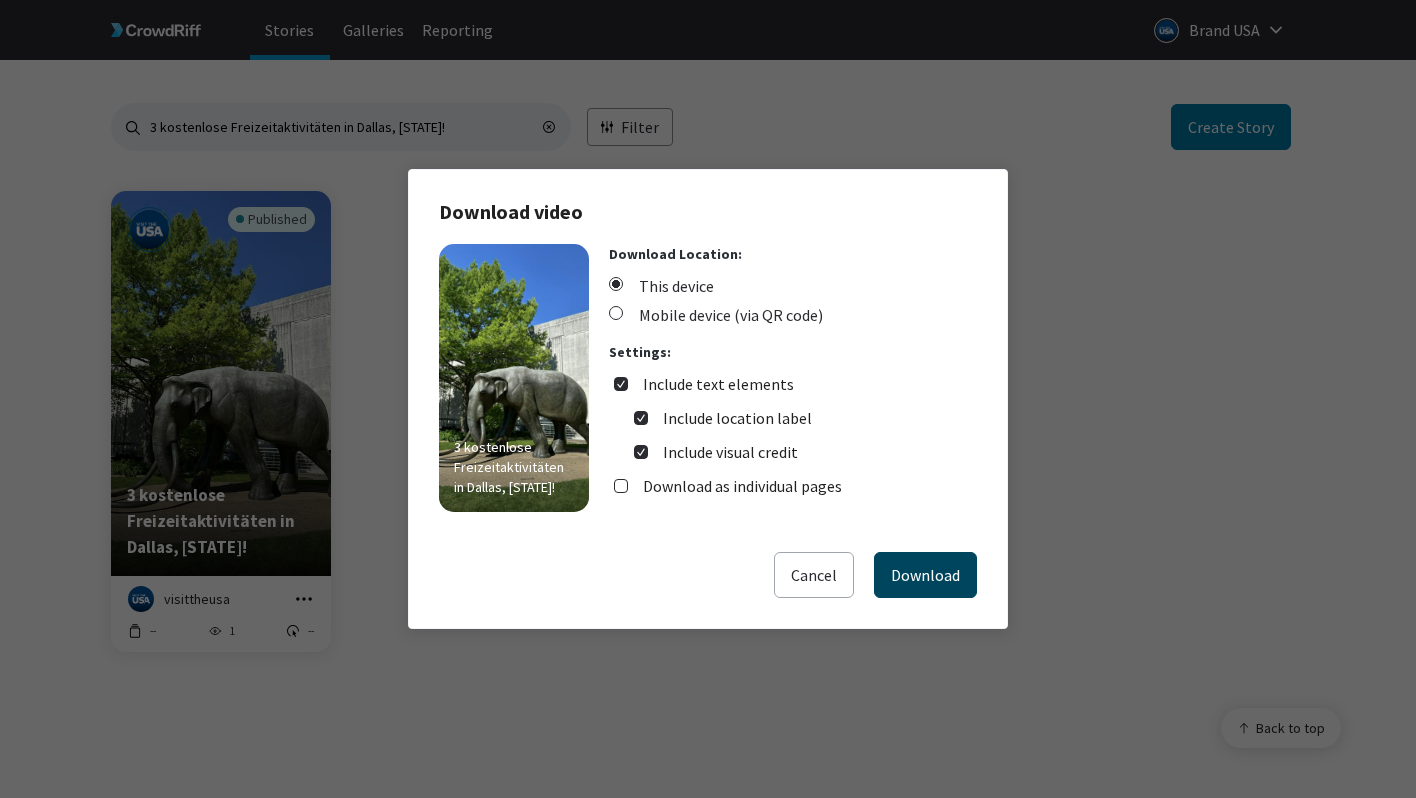 click on "Download" at bounding box center (925, 575) 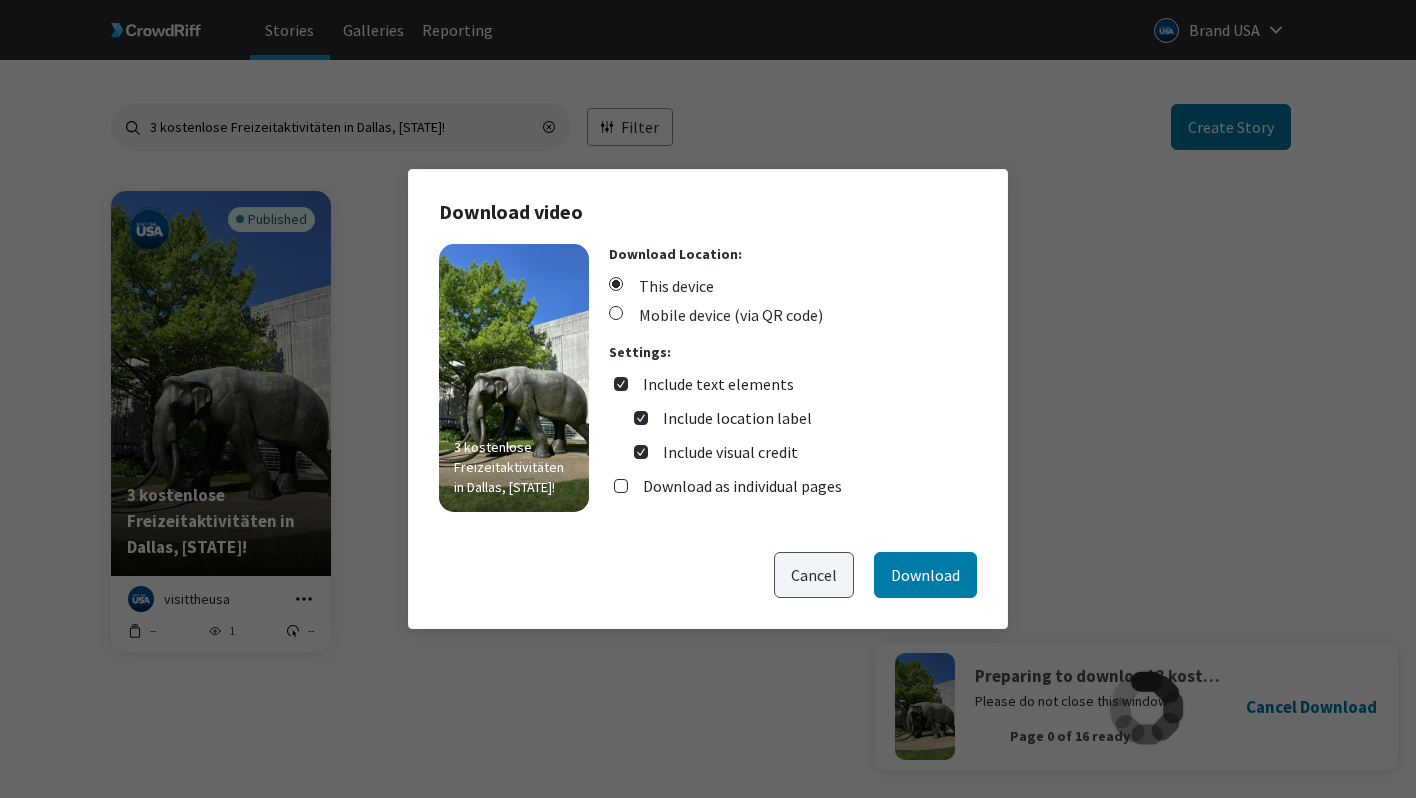 click on "Cancel" at bounding box center [814, 575] 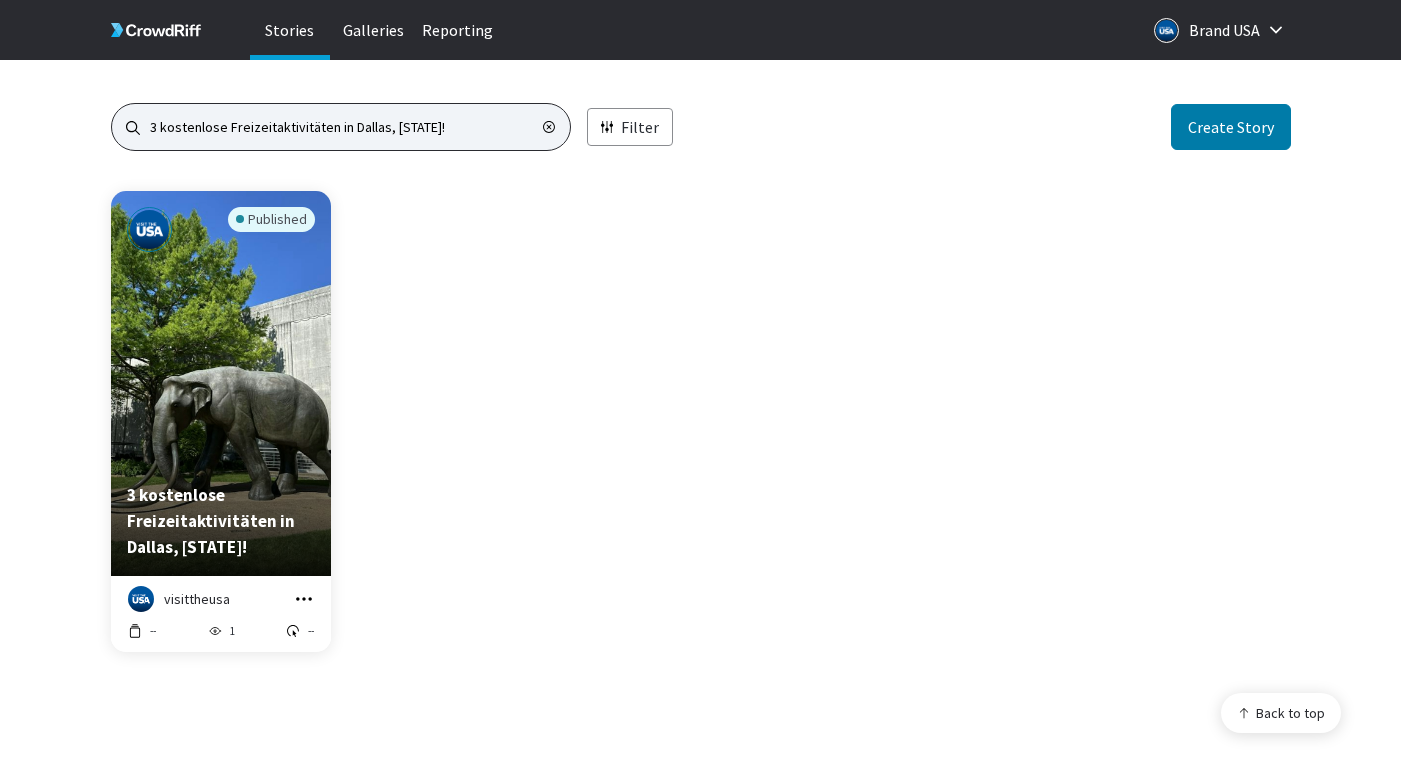 click on "3 kostenlose Freizeitaktivitäten in Dallas, Texas!" at bounding box center [341, 127] 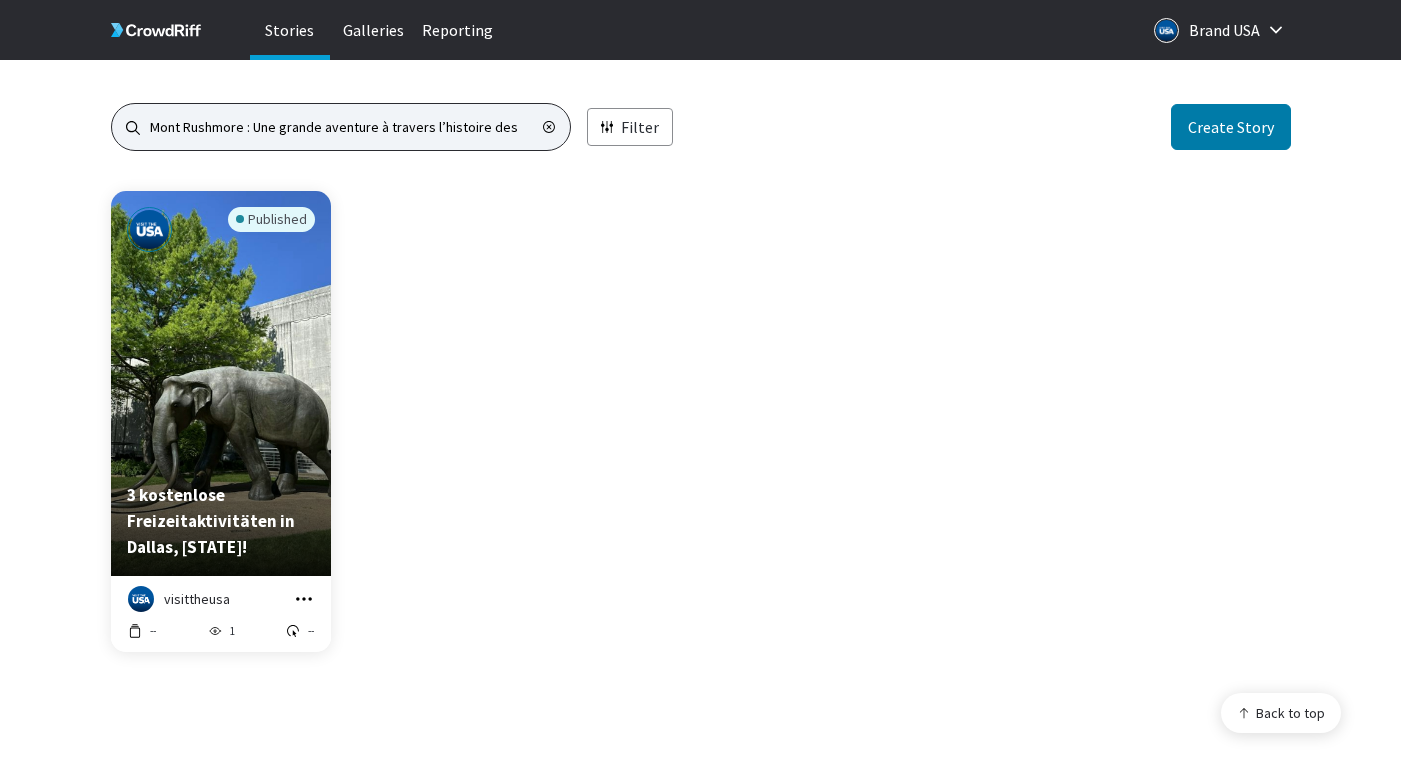 type on "Mont Rushmore : Une grande aventure à travers l’histoire des" 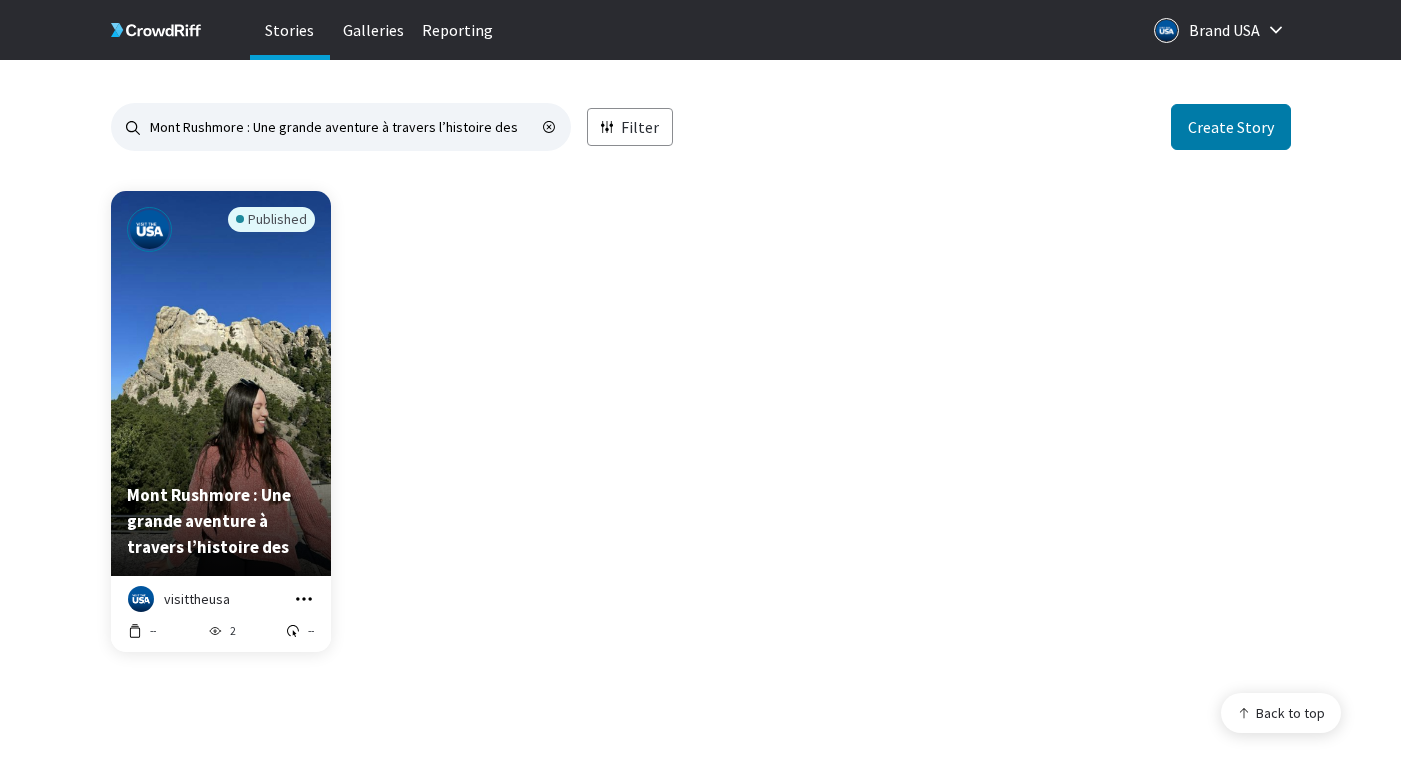 click at bounding box center [304, 599] 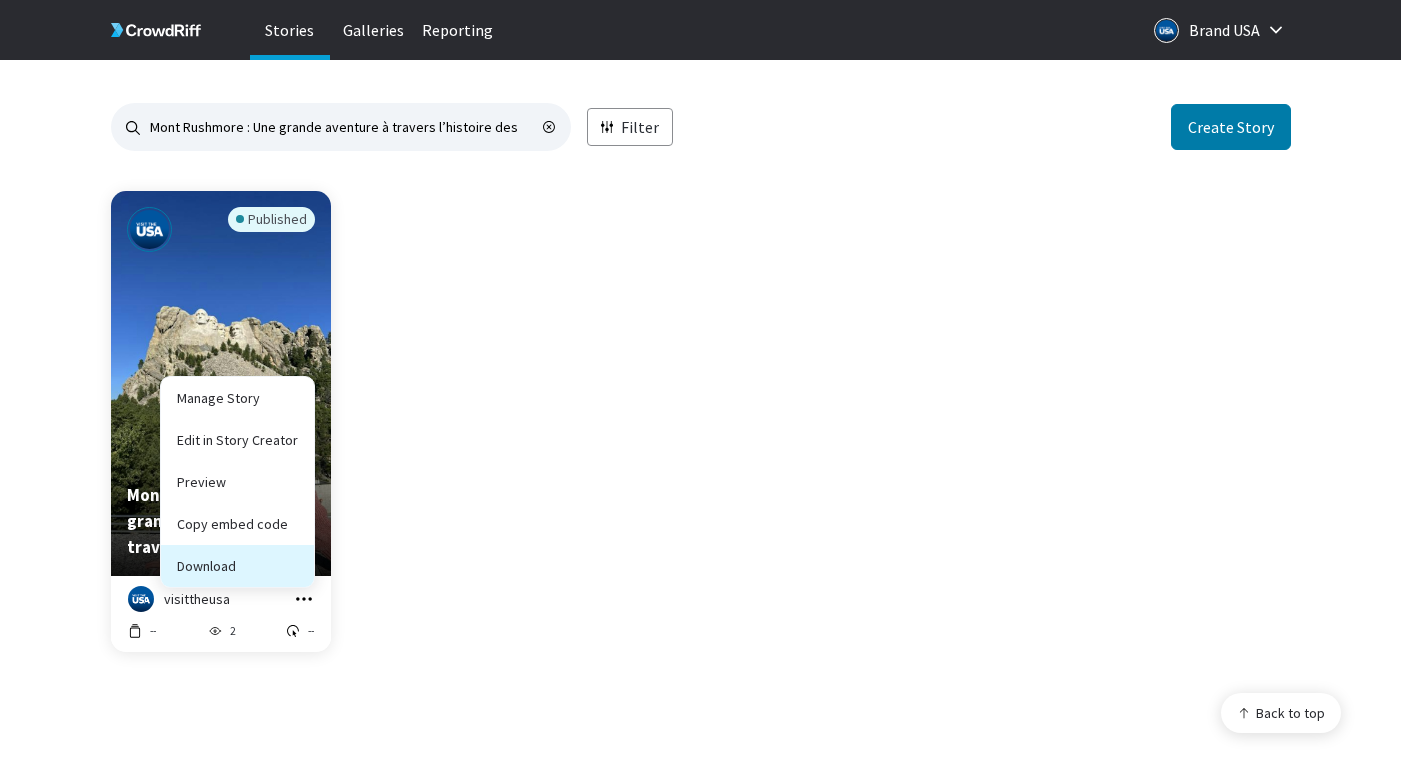 click on "Download" at bounding box center (237, 524) 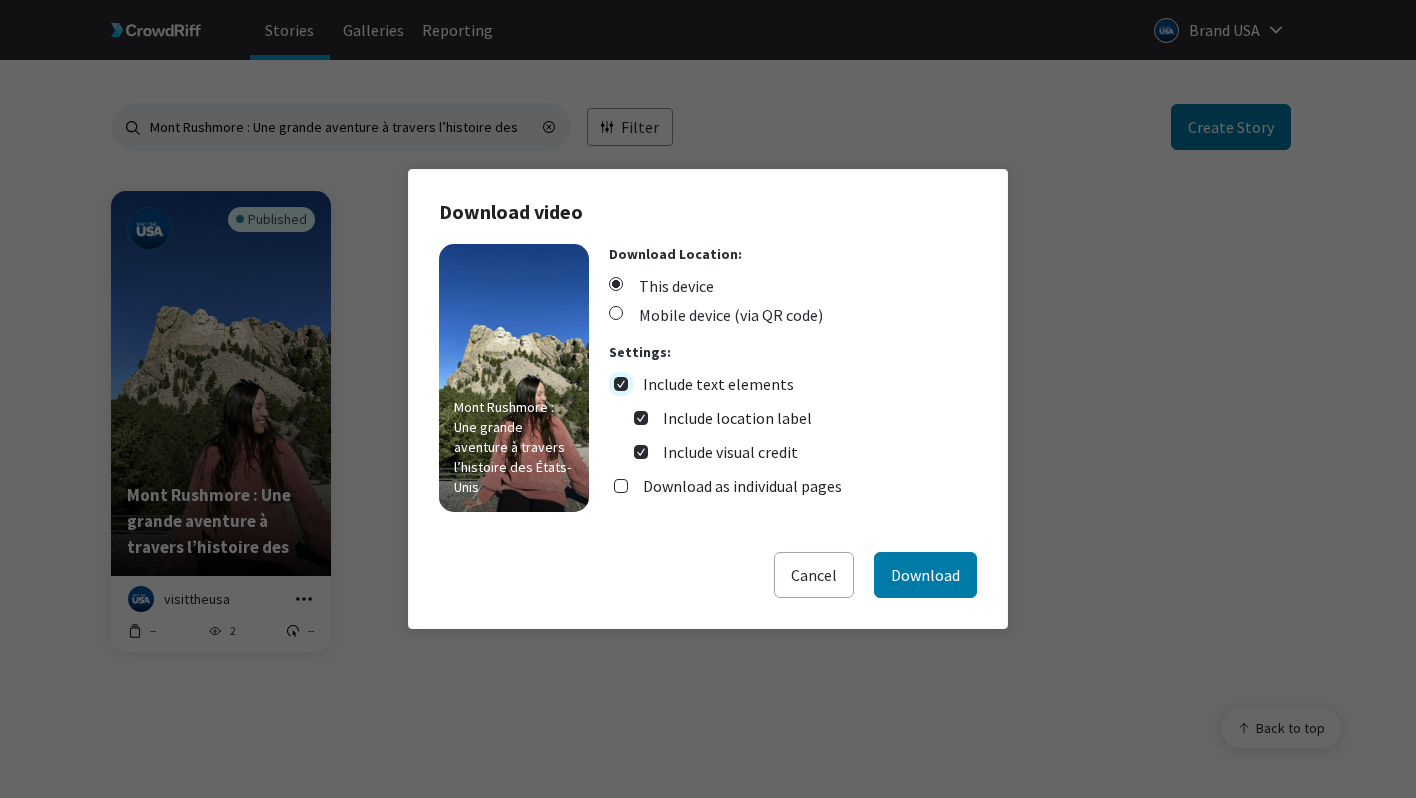 click on "Include text elements" at bounding box center [621, 384] 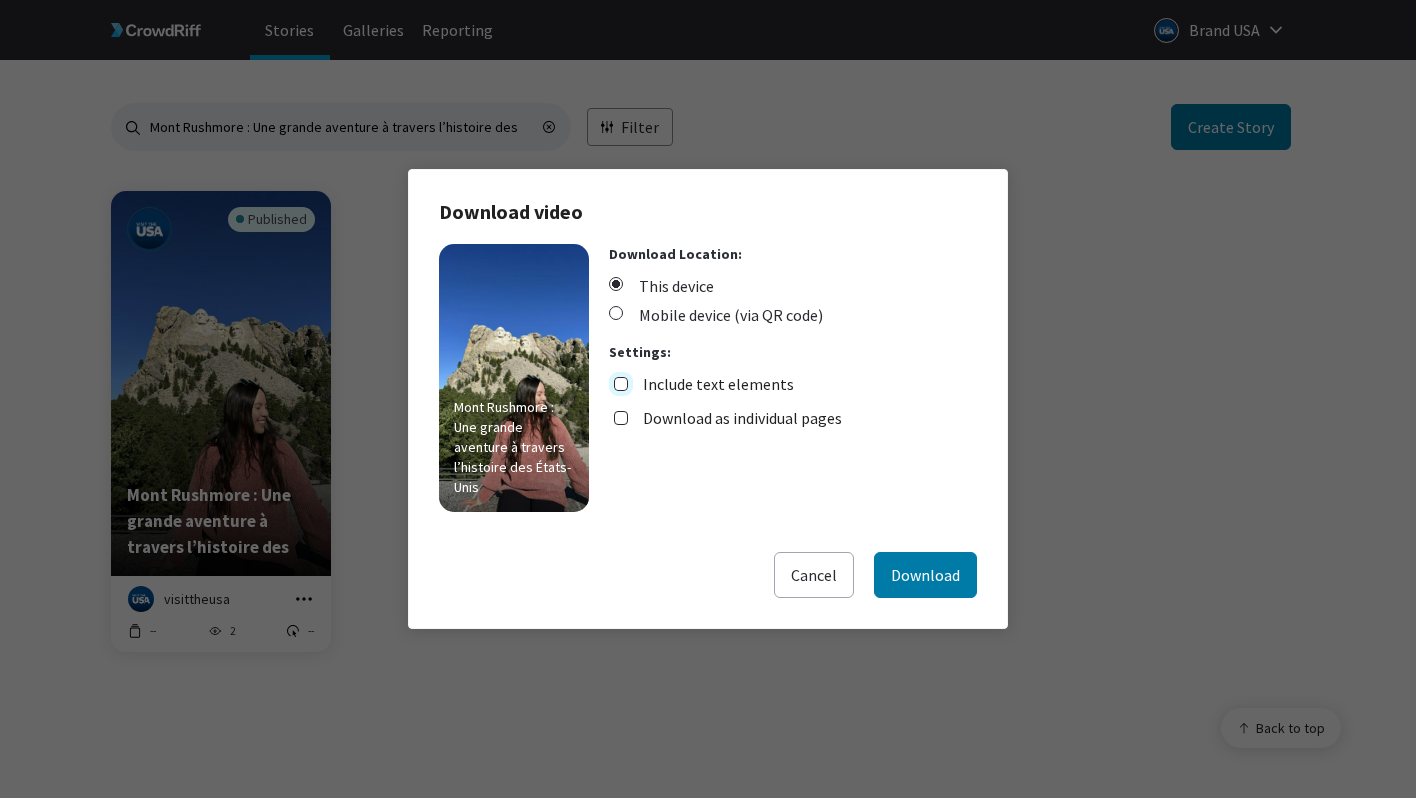 click on "Include text elements" at bounding box center (621, 384) 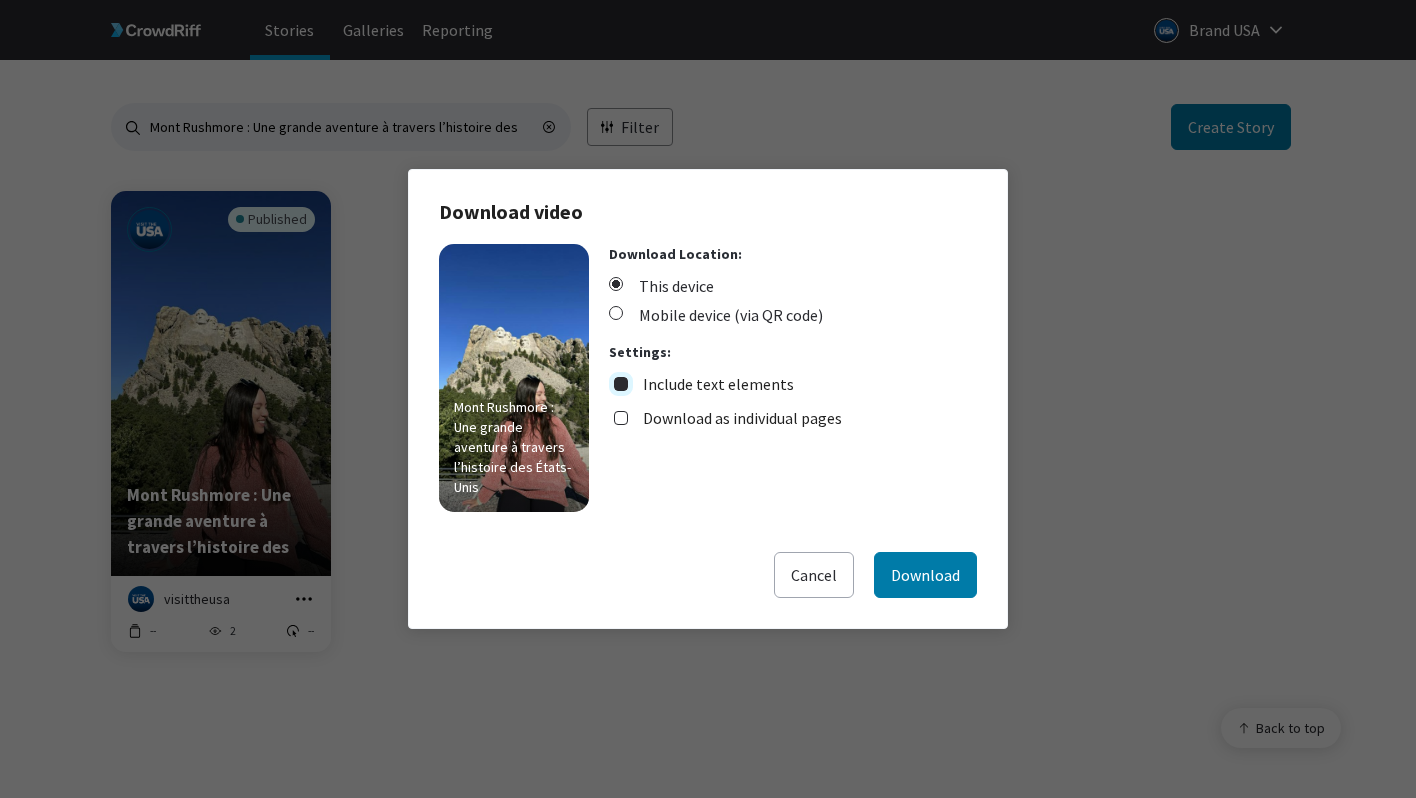 checkbox on "true" 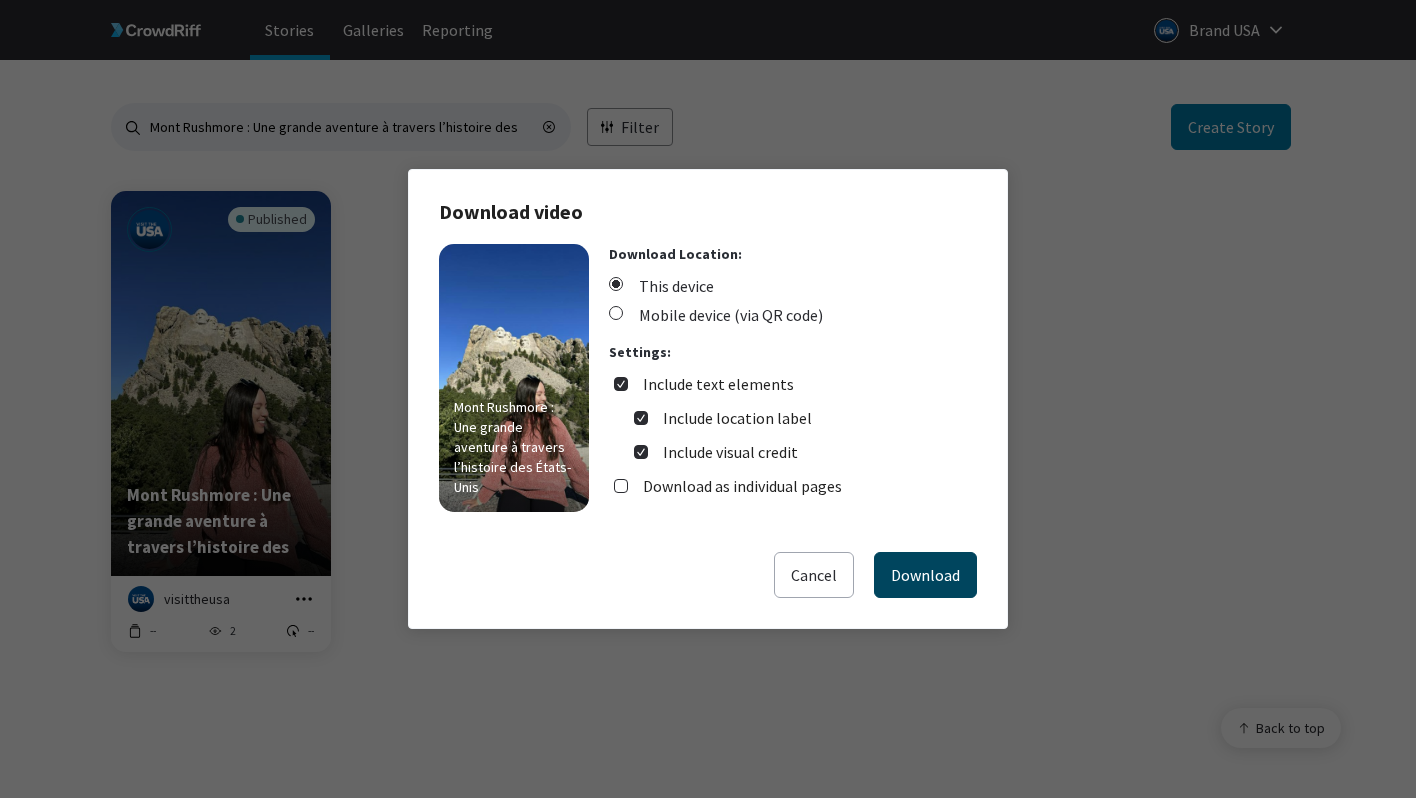 click on "Download" at bounding box center [925, 575] 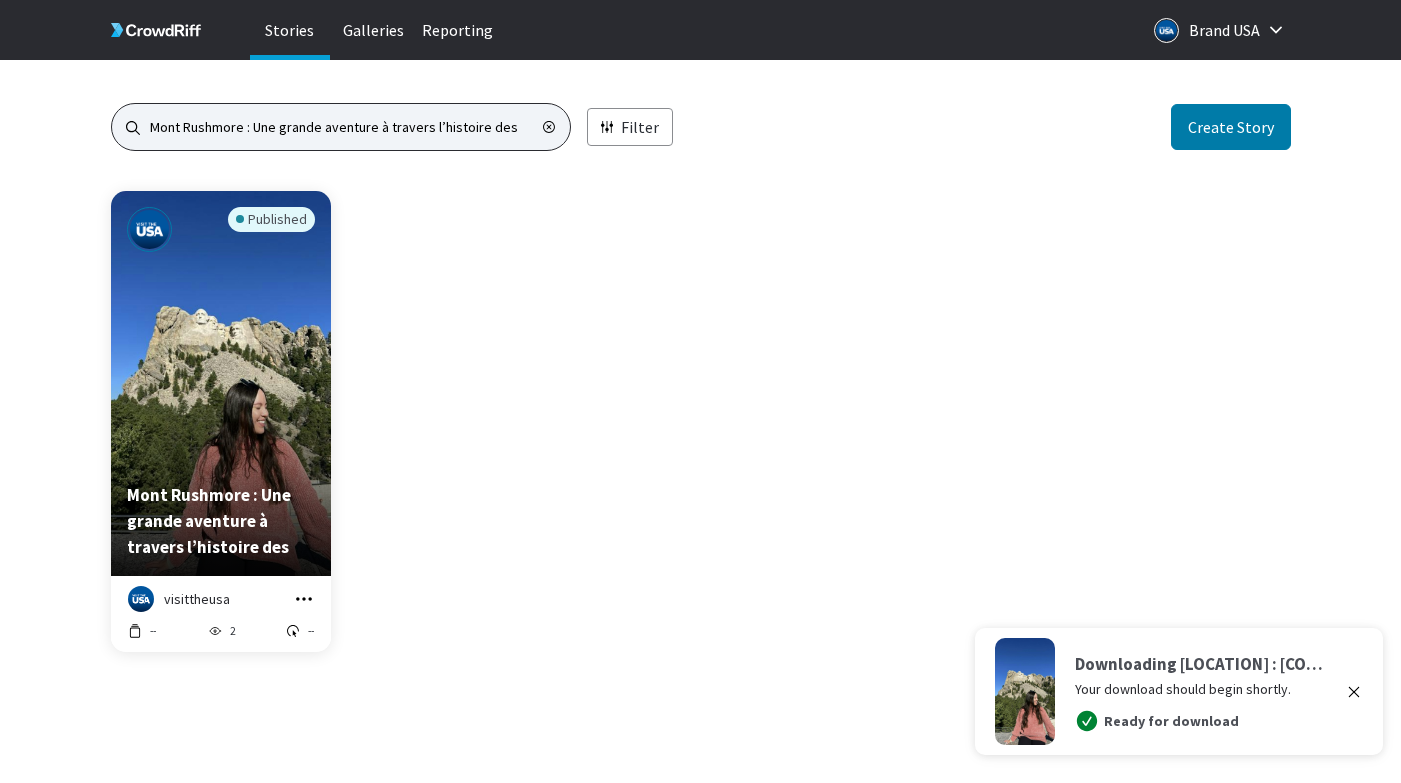 click on "Mont Rushmore : Une grande aventure à travers l’histoire des" at bounding box center [341, 127] 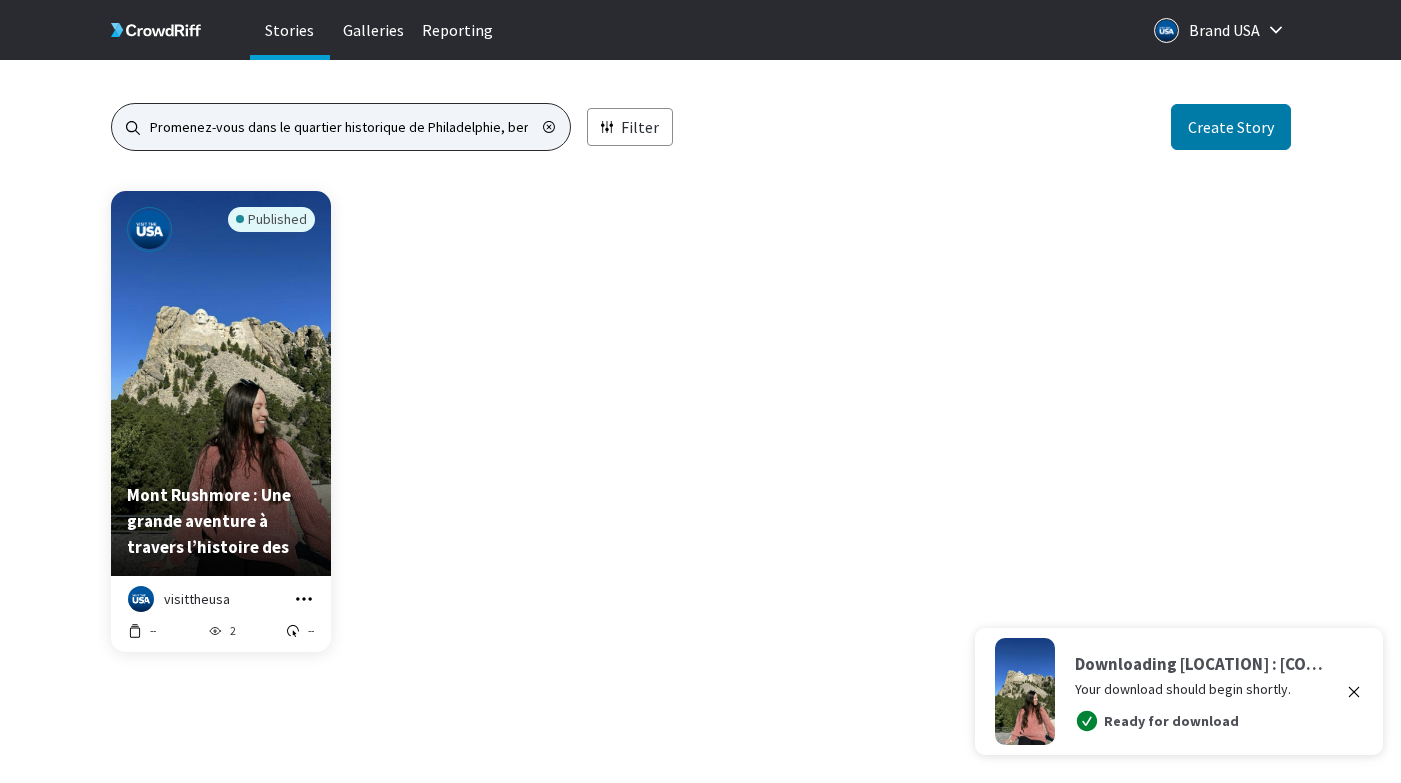 scroll, scrollTop: 0, scrollLeft: 34, axis: horizontal 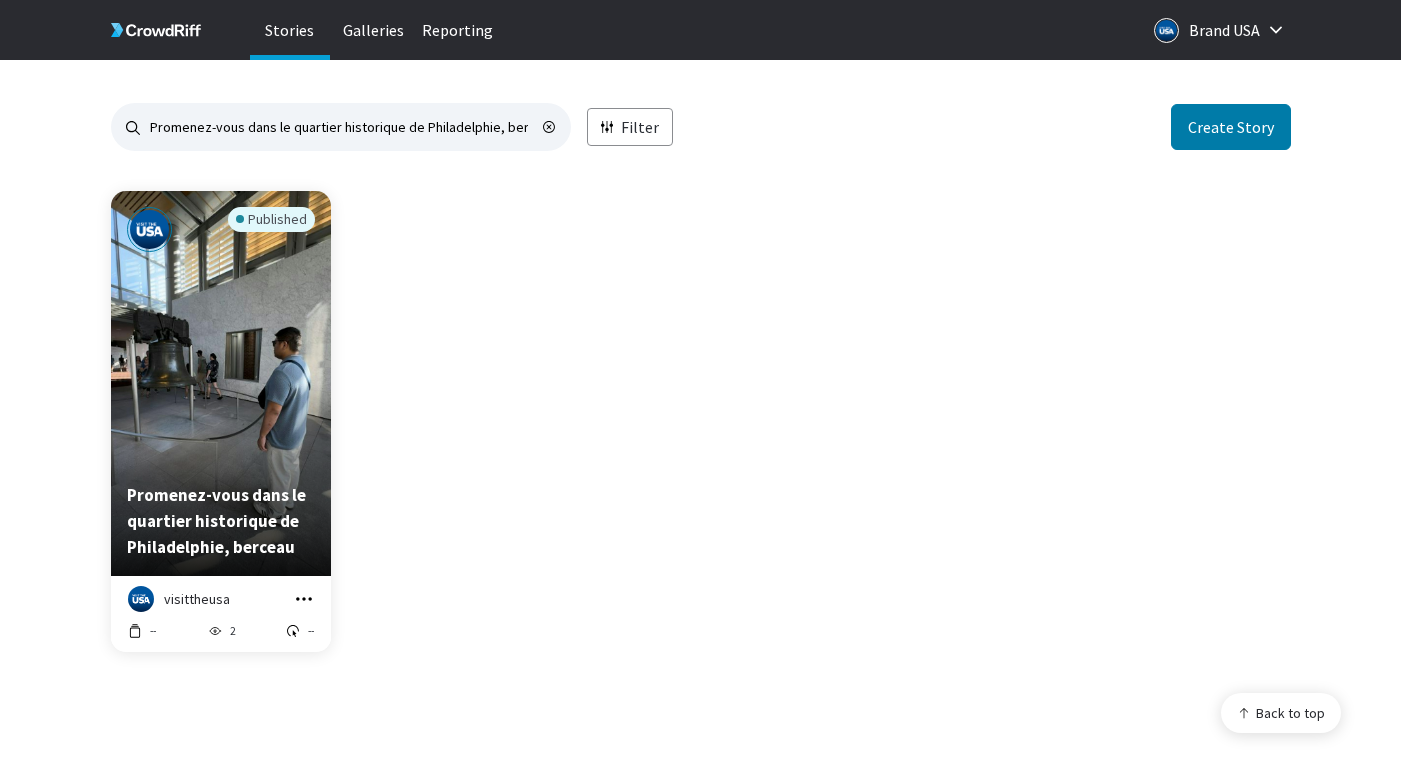click at bounding box center [304, 598] 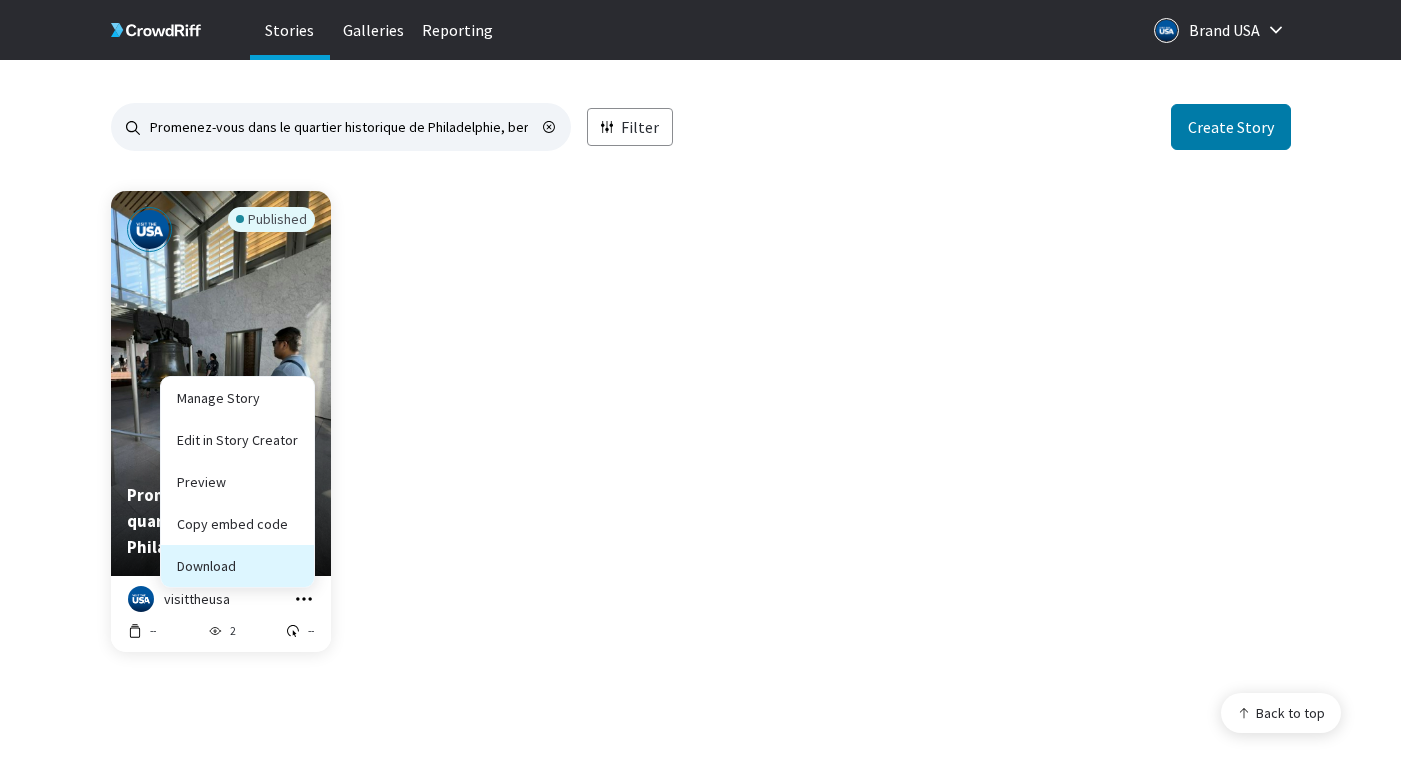click on "Download" at bounding box center [237, 524] 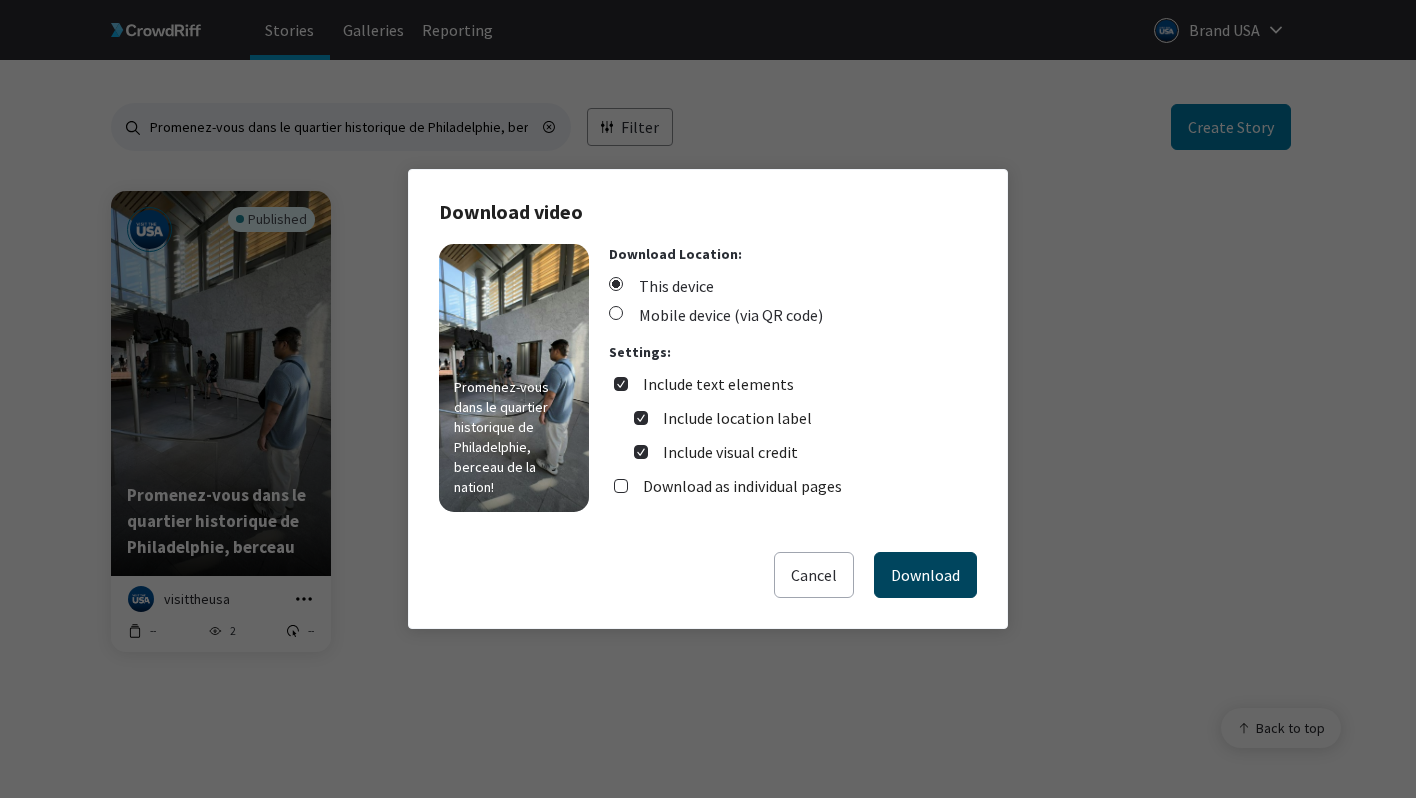 click on "Download" at bounding box center (925, 575) 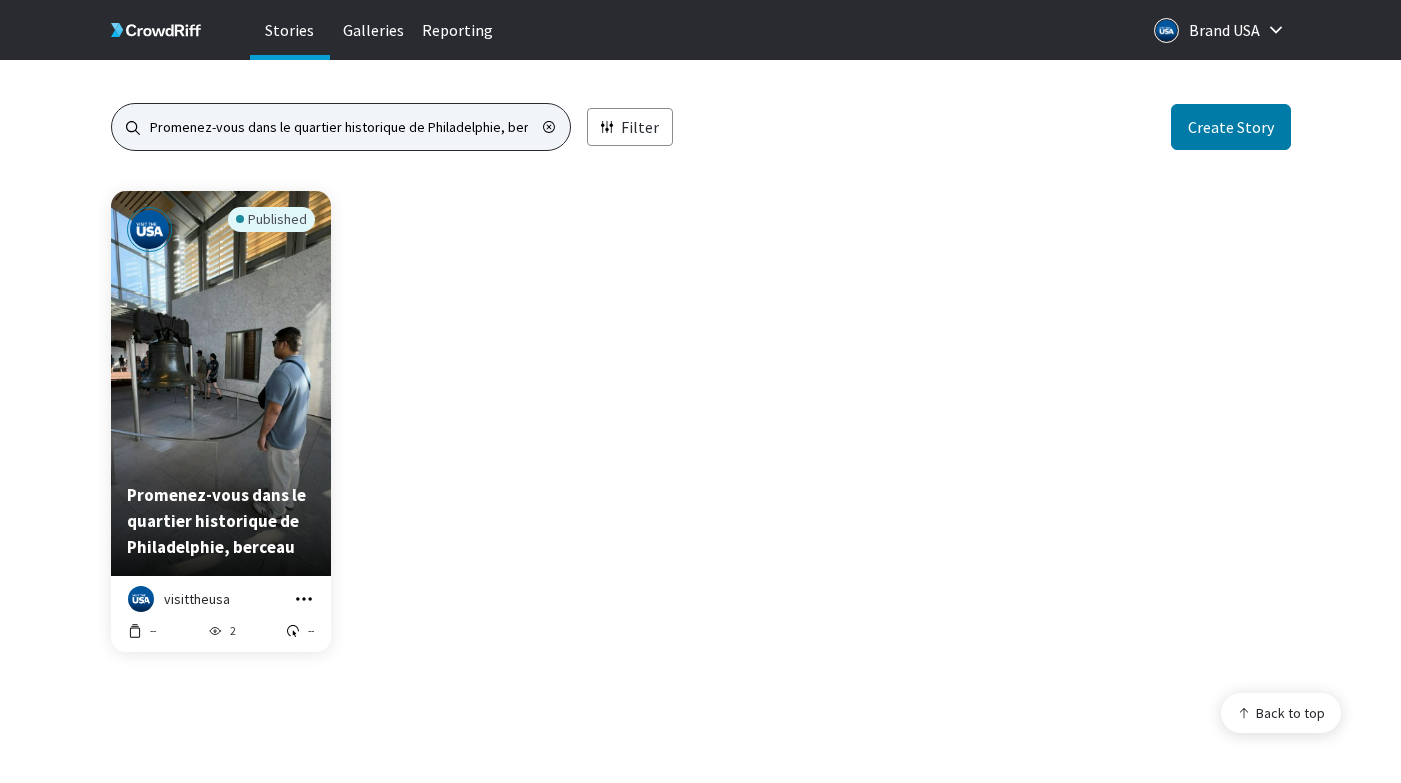 click on "Promenez-vous dans le quartier historique de Philadelphie, berceau de" at bounding box center [341, 127] 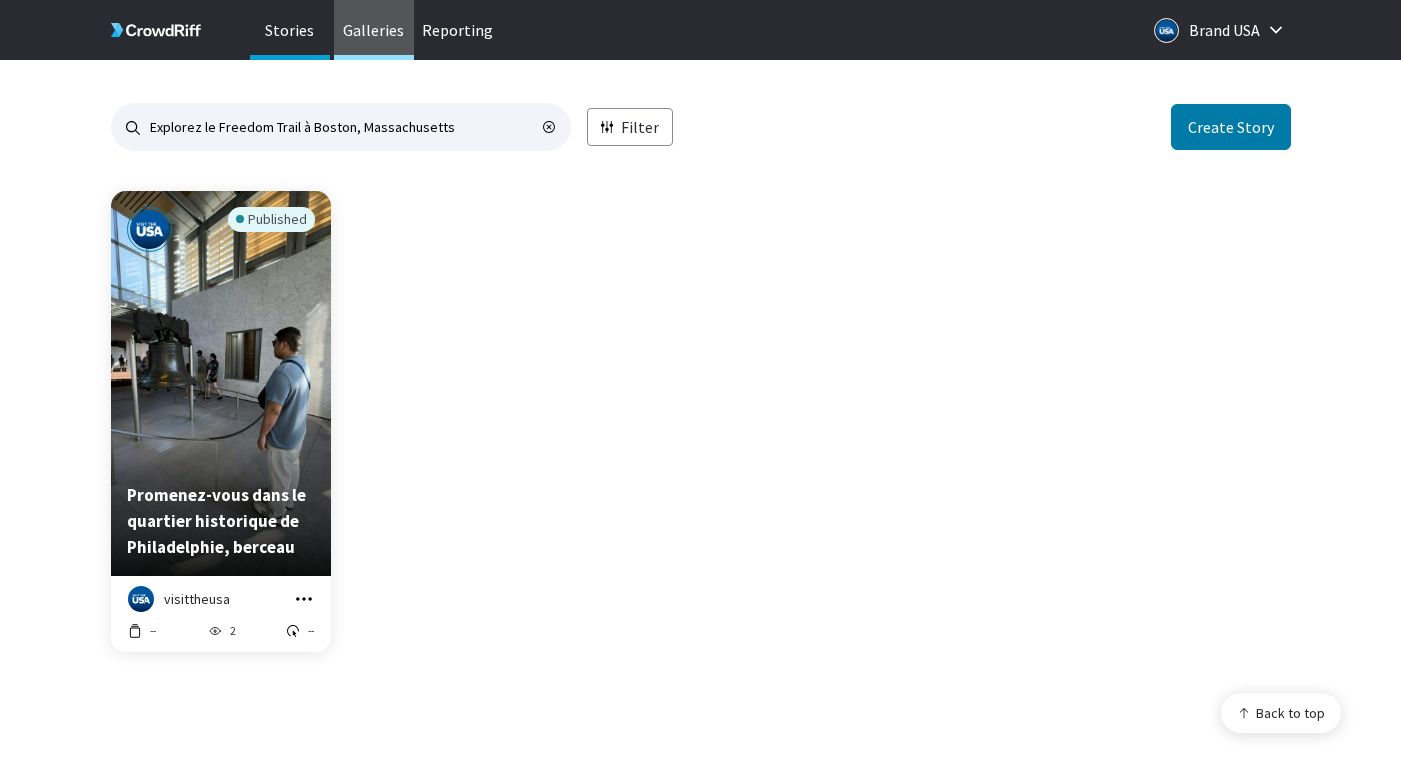 click on "Galleries" at bounding box center [374, 30] 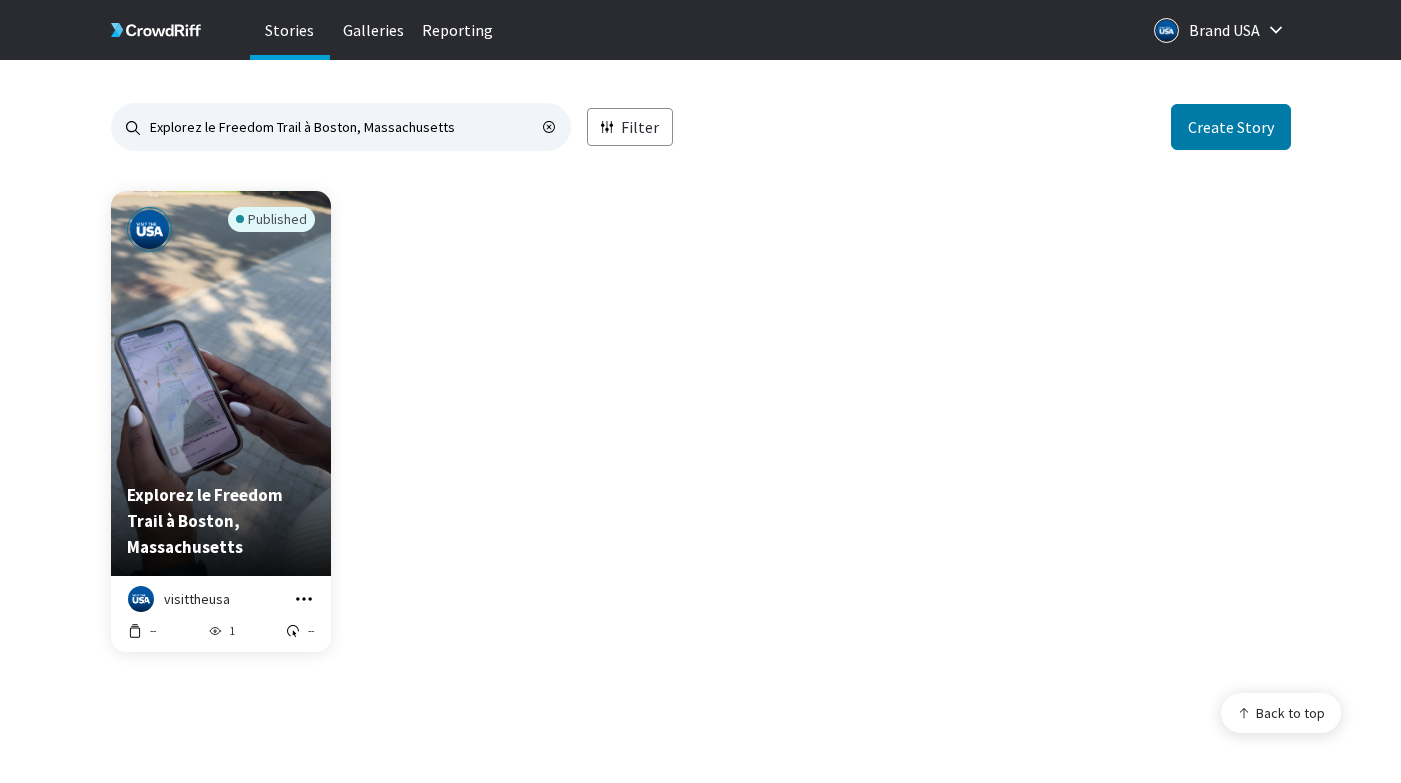 click on "Published Explorez le Freedom Trail à Boston, Massachusetts   visittheusa Manage Story Edit in Story Creator Preview Copy embed code Download -- 1 --" at bounding box center (701, 433) 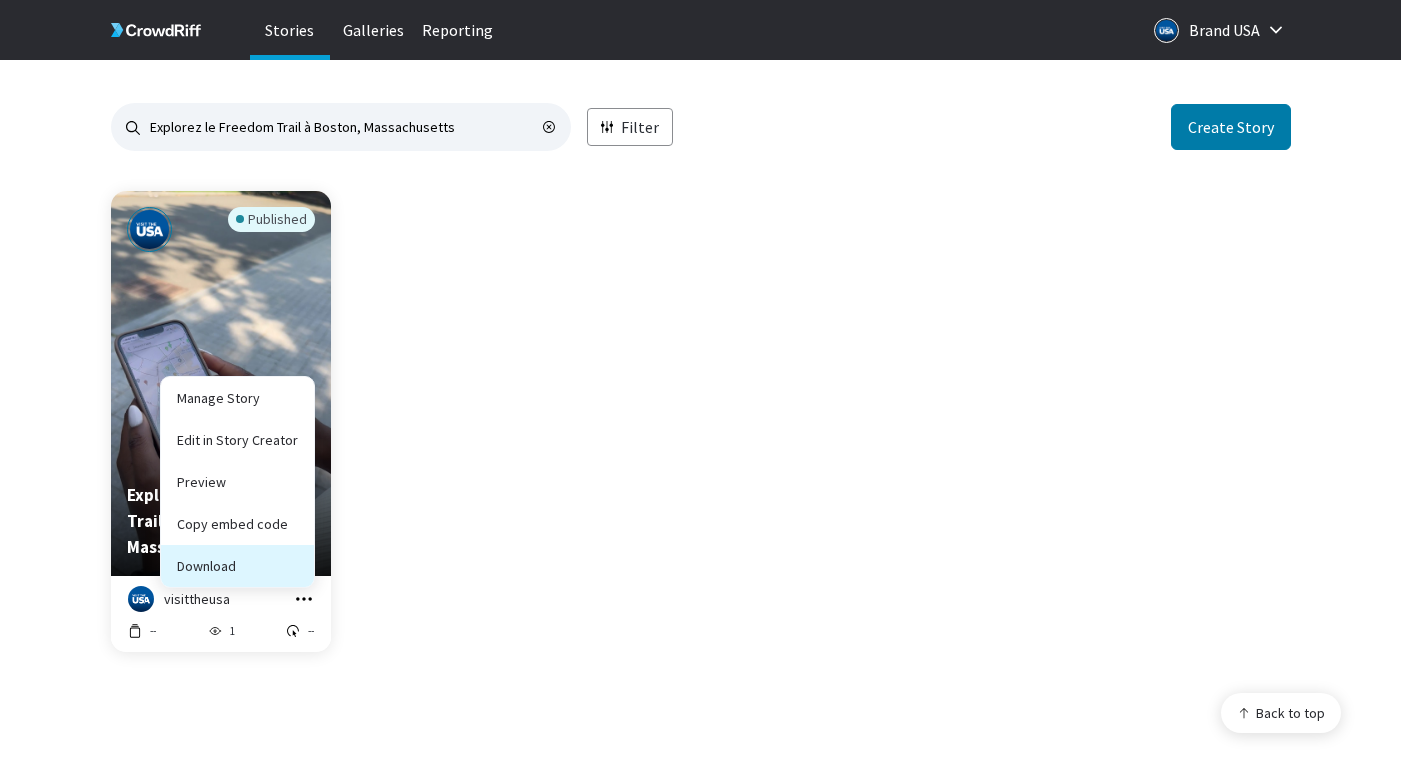 click on "Download" at bounding box center (237, 524) 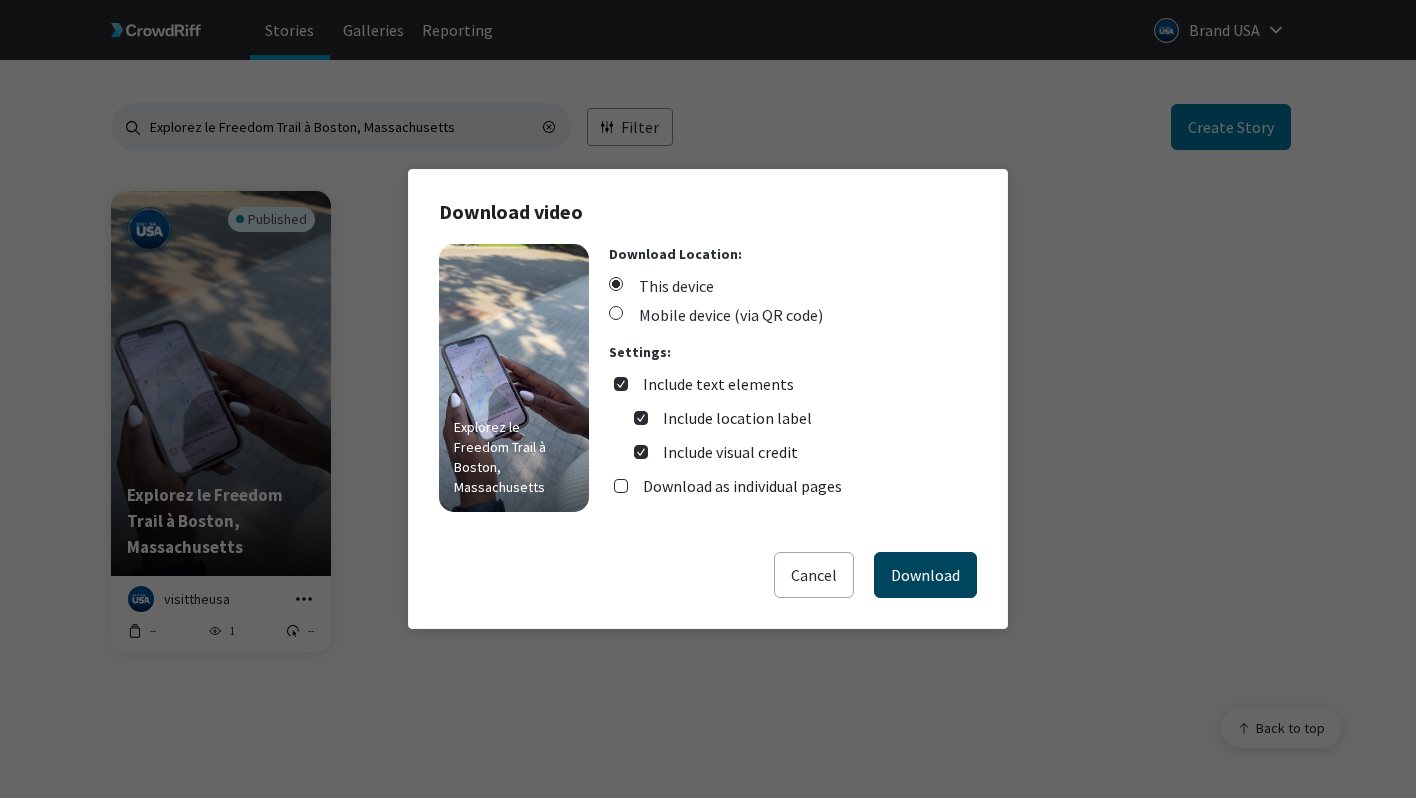 click on "Download" at bounding box center [925, 575] 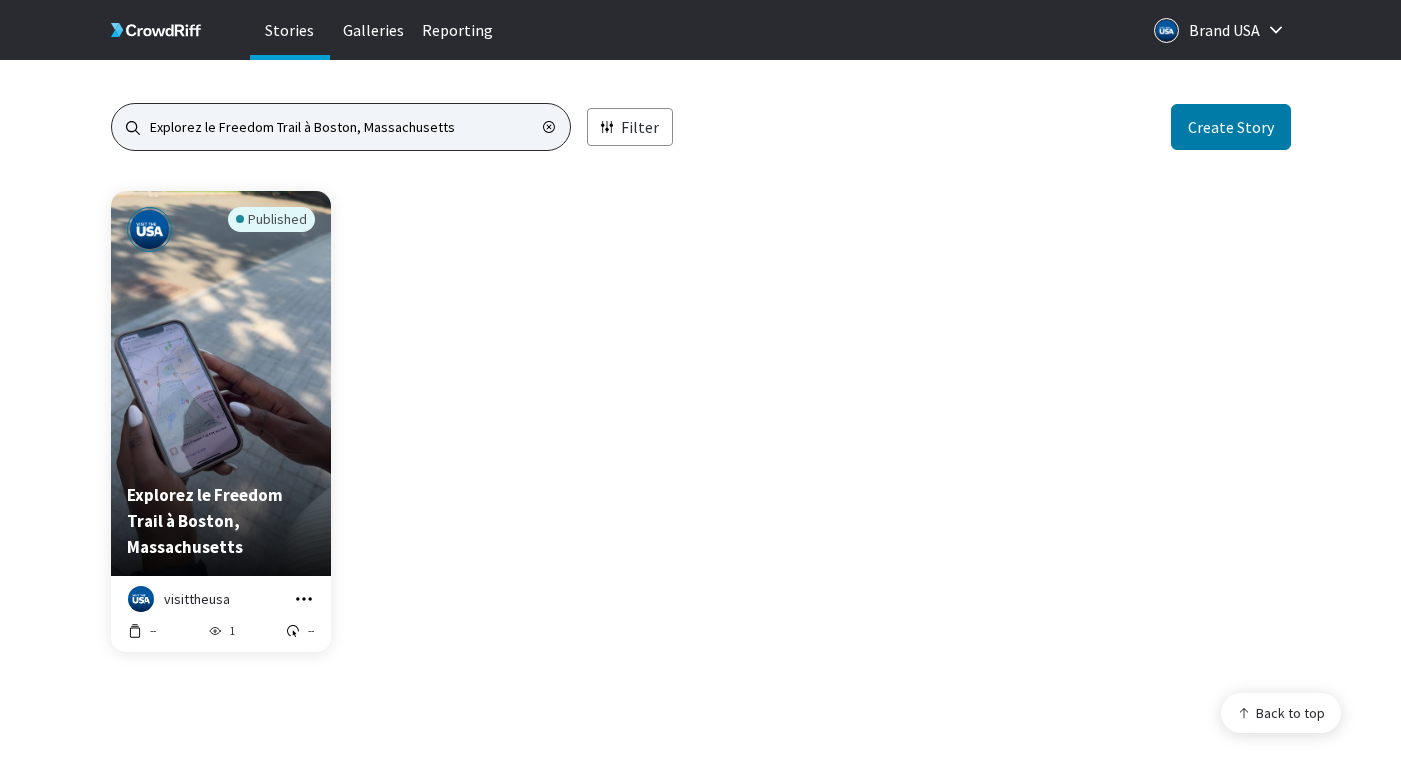 click on "Explorez le Freedom Trail à Boston, Massachusetts" at bounding box center [341, 127] 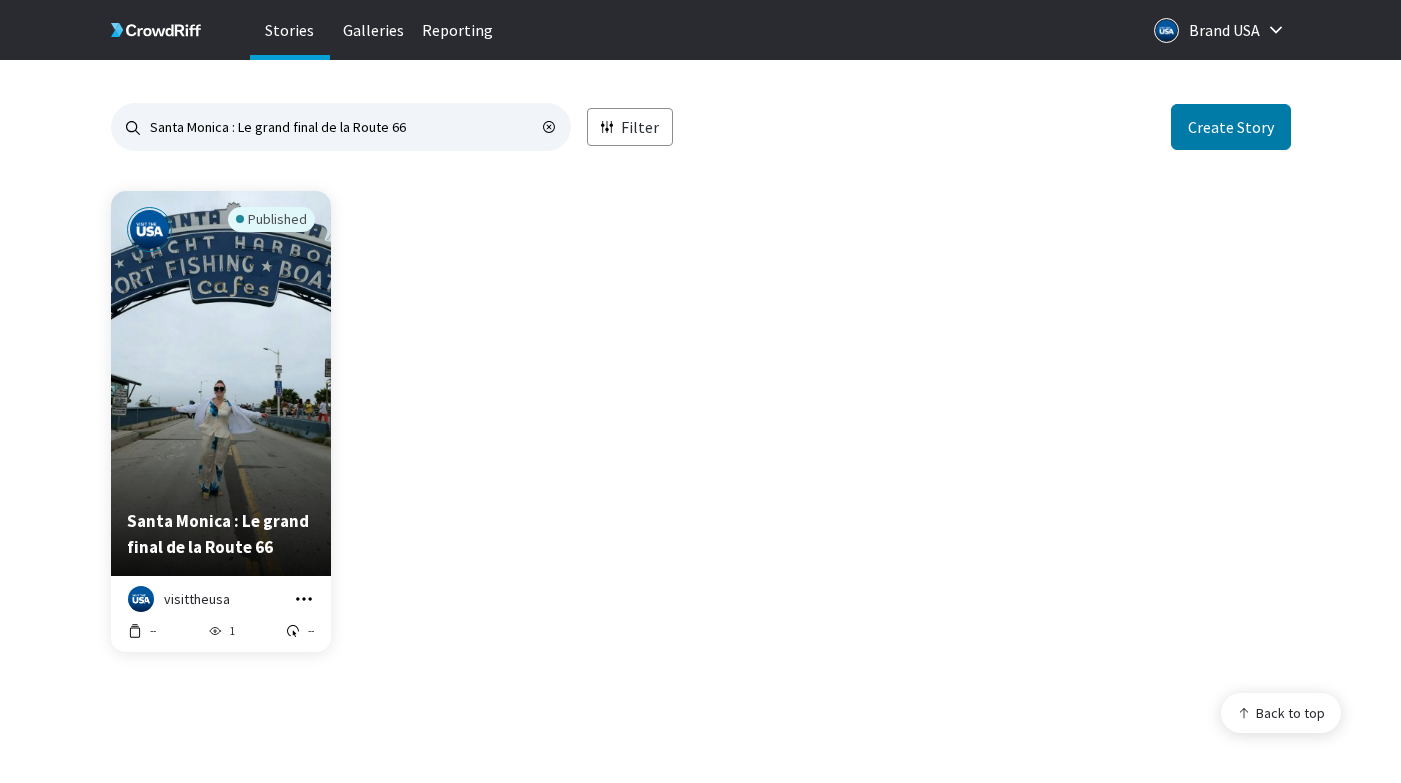 click at bounding box center (304, 599) 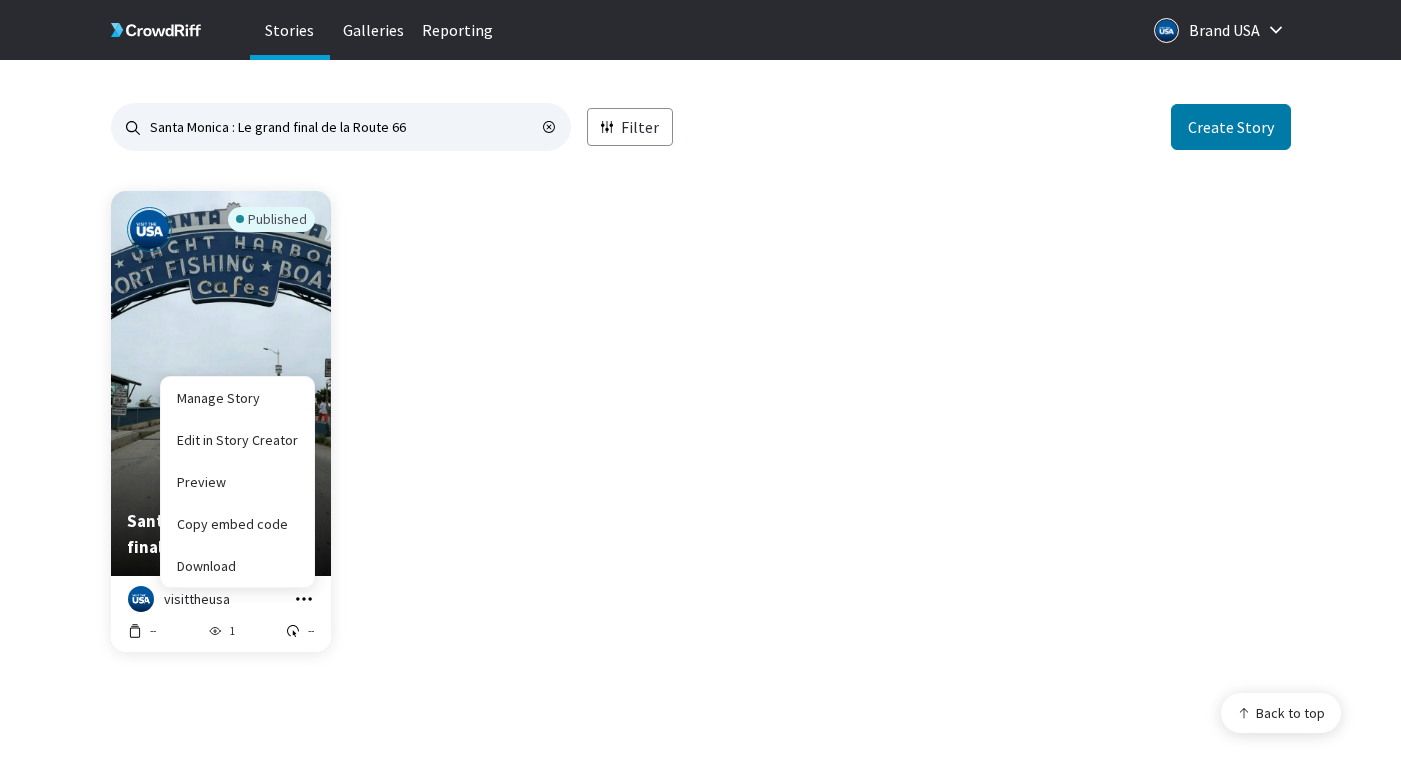 click on "Published Santa Monica : Le grand final de la Route 66   visittheusa Manage Story Edit in Story Creator Preview Copy embed code Download -- 1 --" at bounding box center [701, 433] 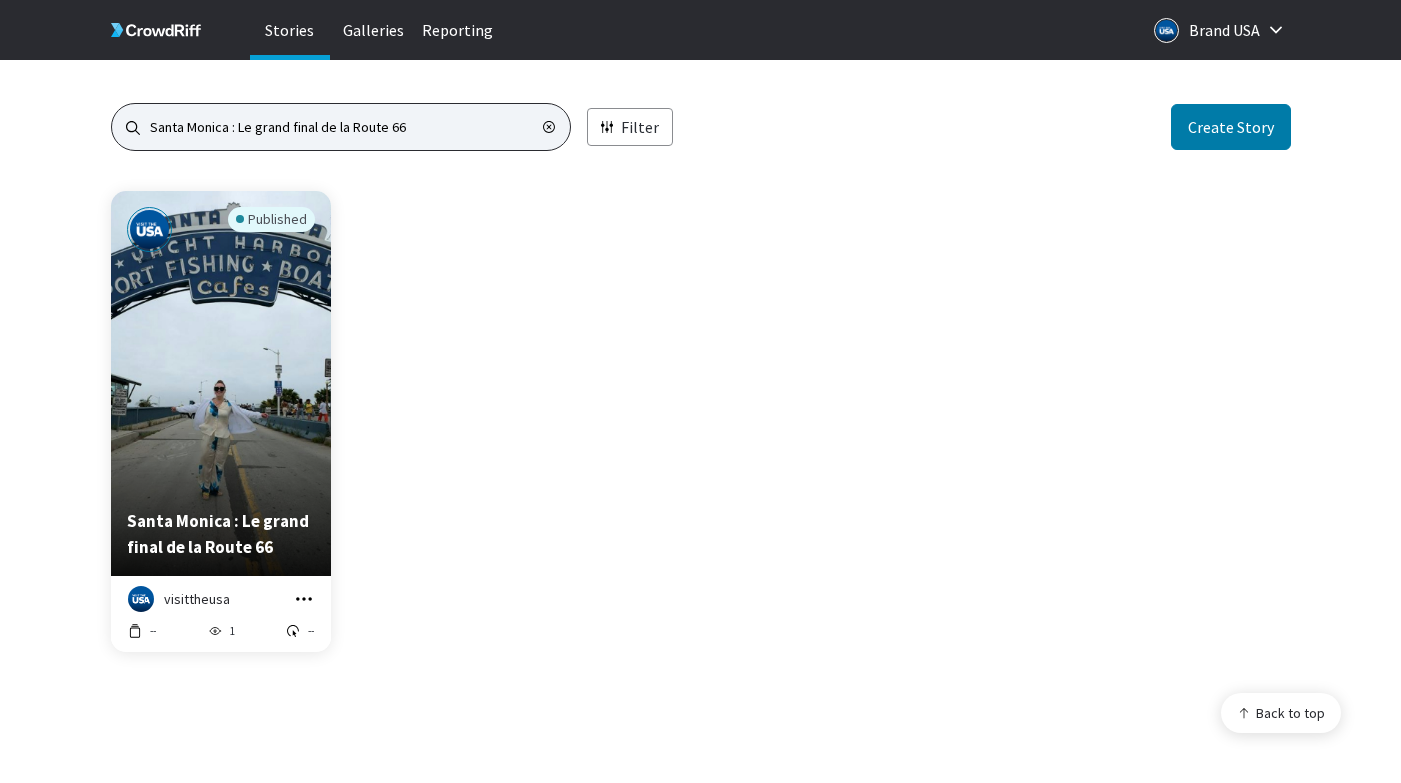 click on "Santa Monica : Le grand final de la Route 66" at bounding box center [341, 127] 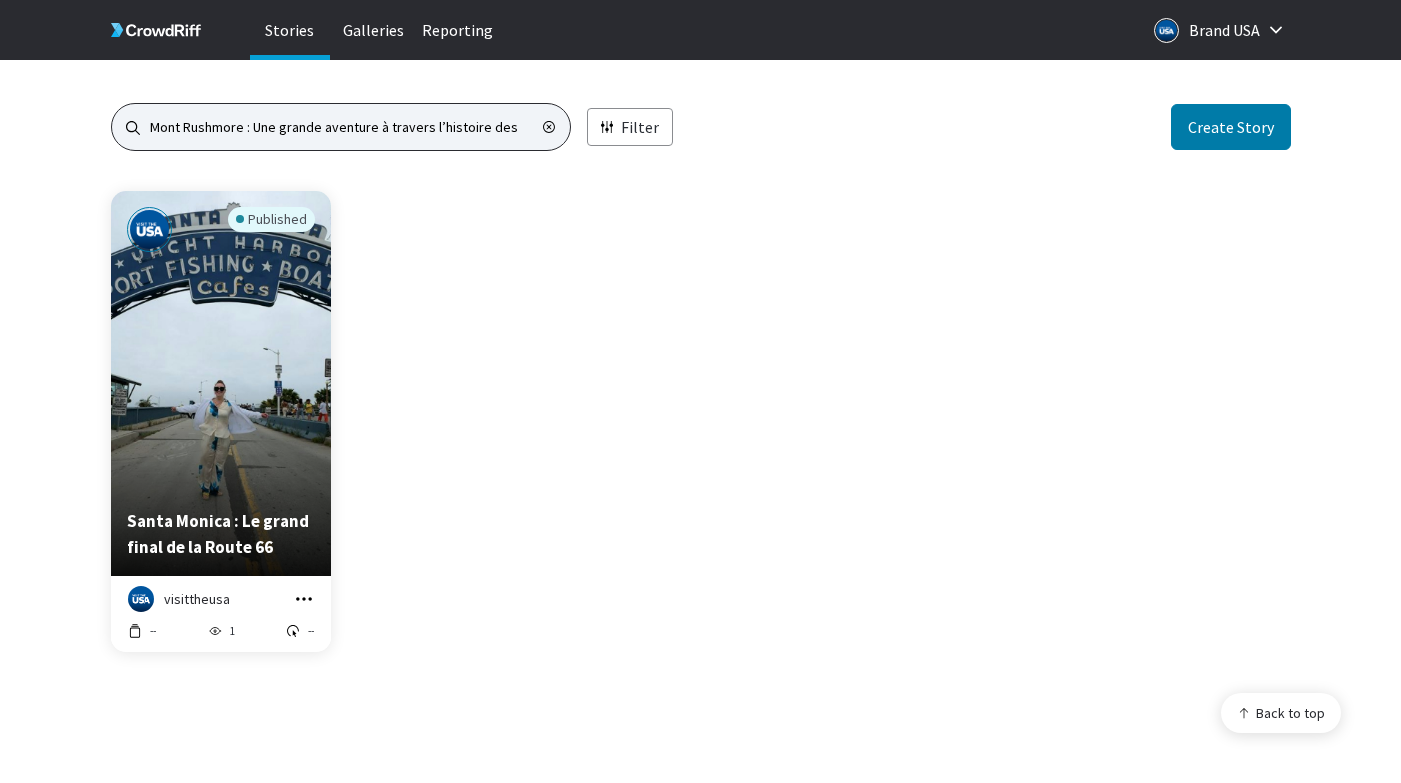 type on "Mont Rushmore : Une grande aventure à travers l’histoire des" 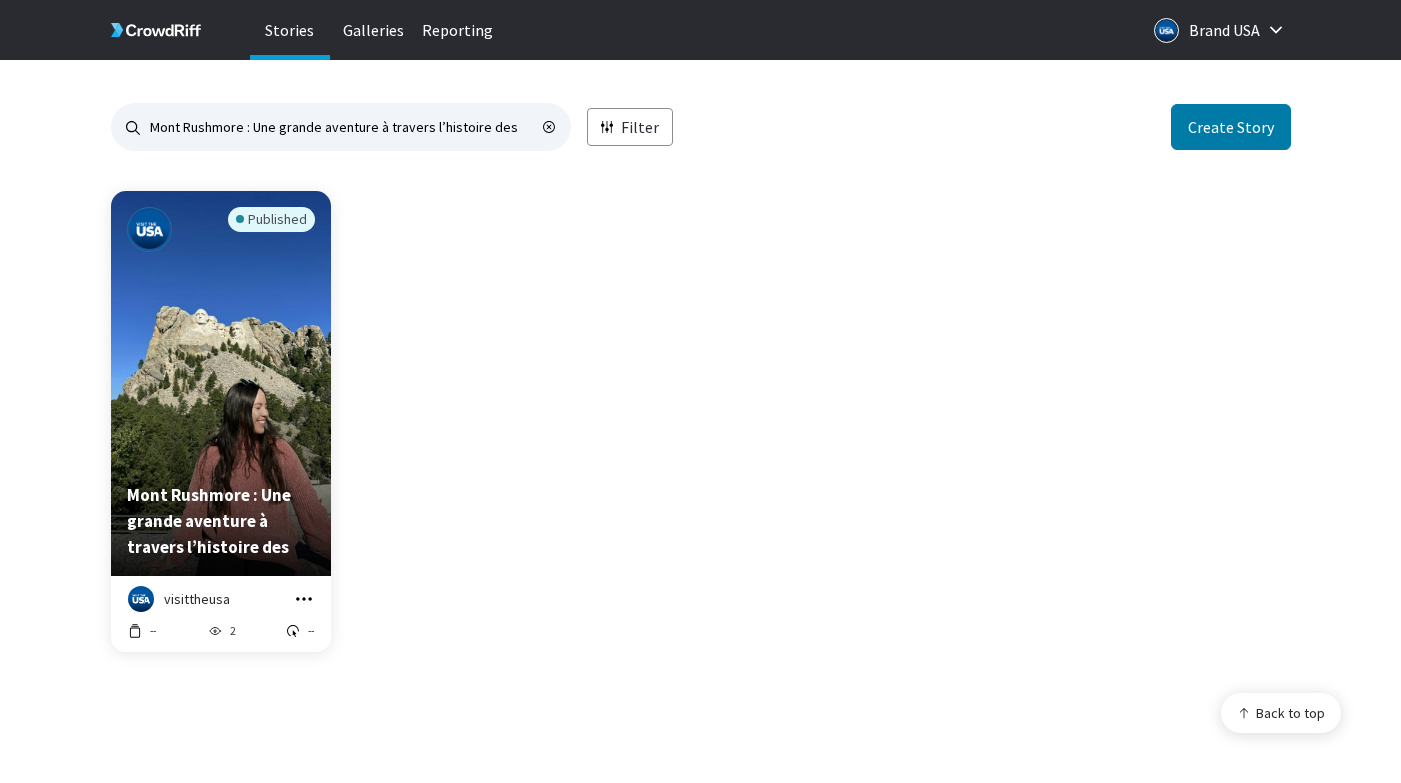 click at bounding box center (304, 599) 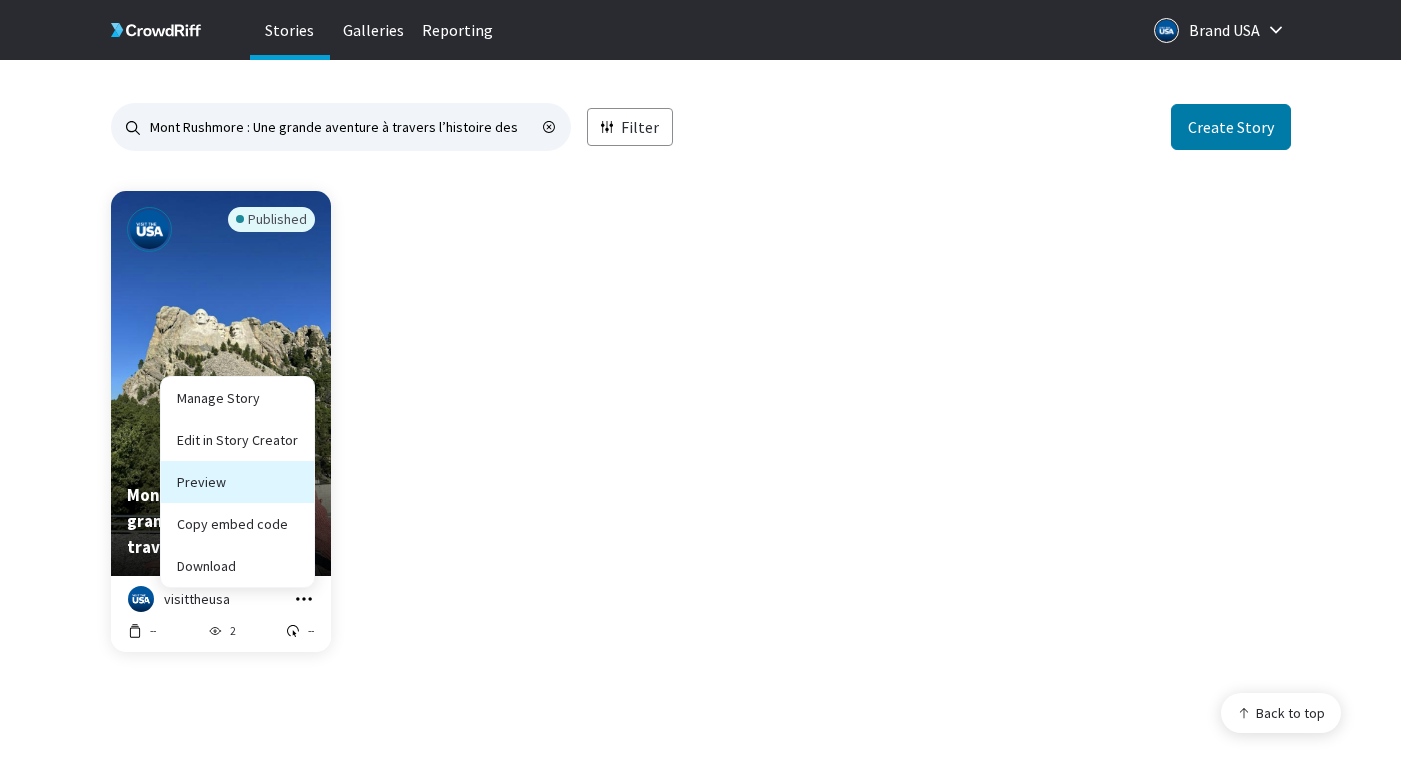 type 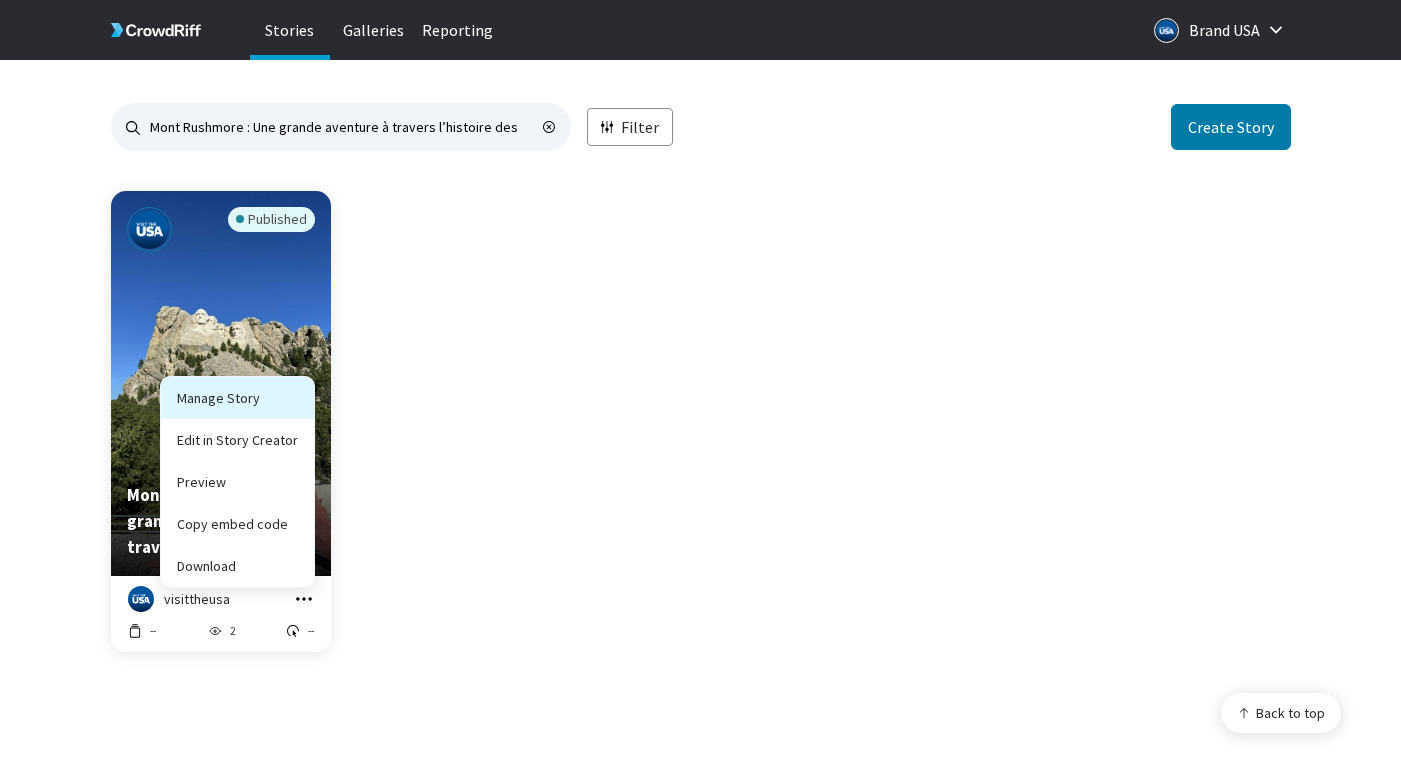 click on "Manage Story" at bounding box center [237, 398] 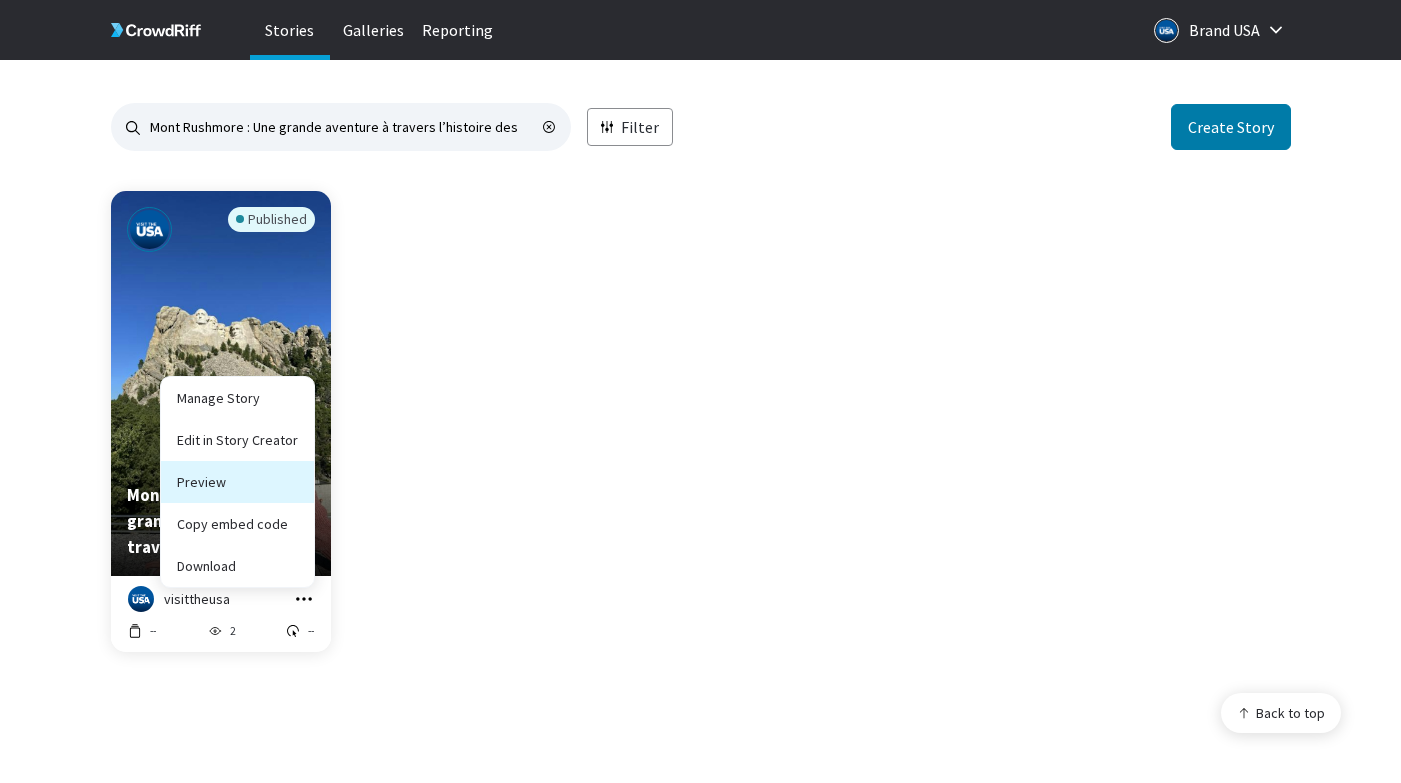 click on "Preview" at bounding box center (237, 482) 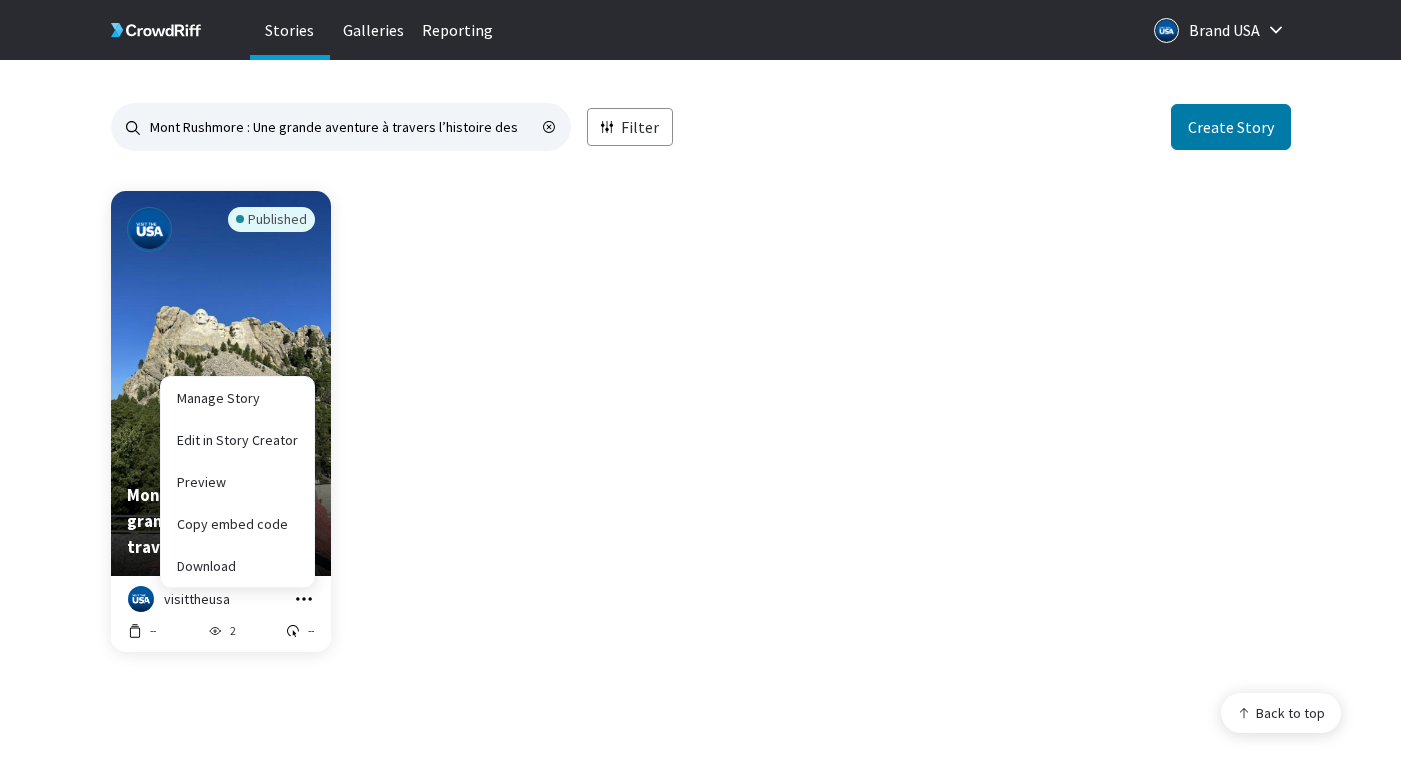 click on "Published Mont Rushmore : Une grande aventure à travers l’histoire des États-Unis   visittheusa Manage Story Edit in Story Creator Preview Copy embed code Download -- 2 --" at bounding box center (701, 433) 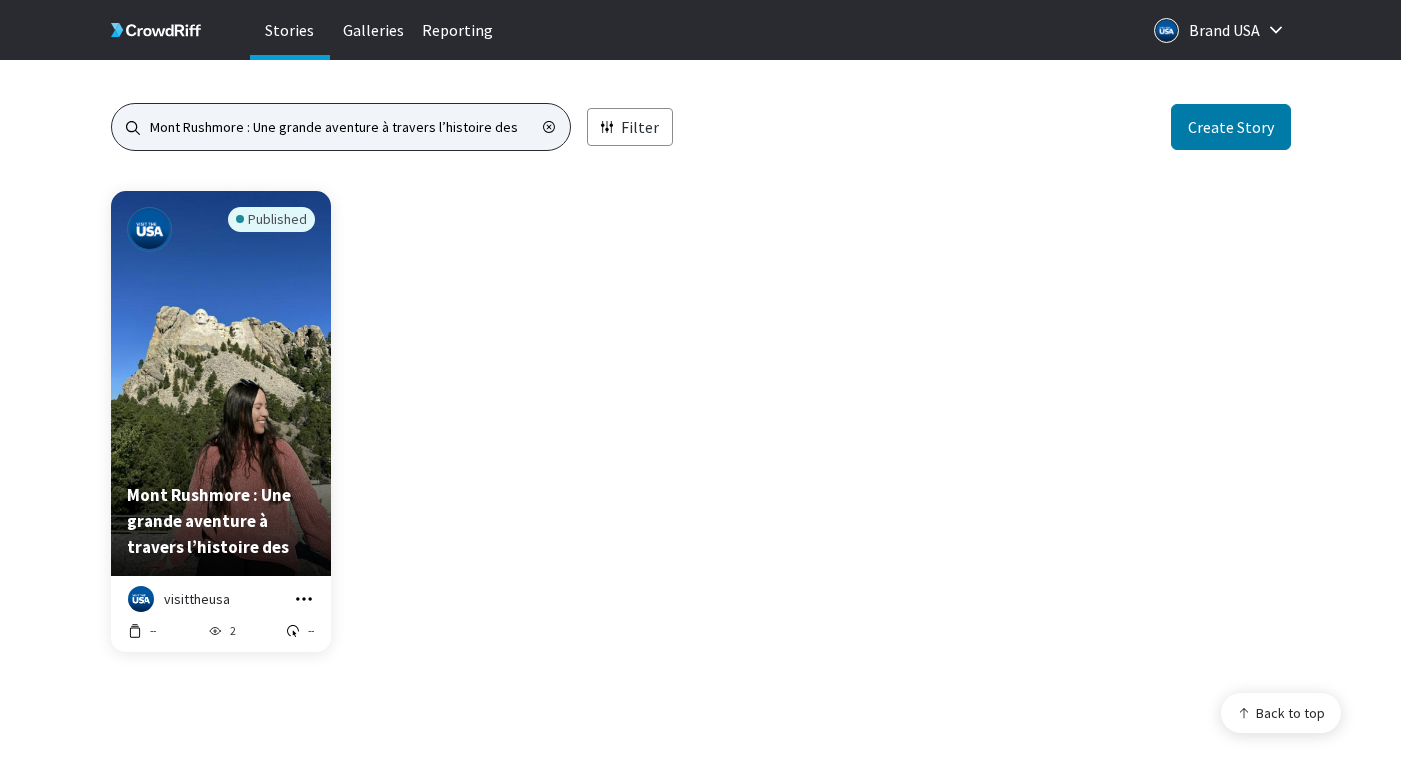 click on "Mont Rushmore : Une grande aventure à travers l’histoire des" at bounding box center (341, 127) 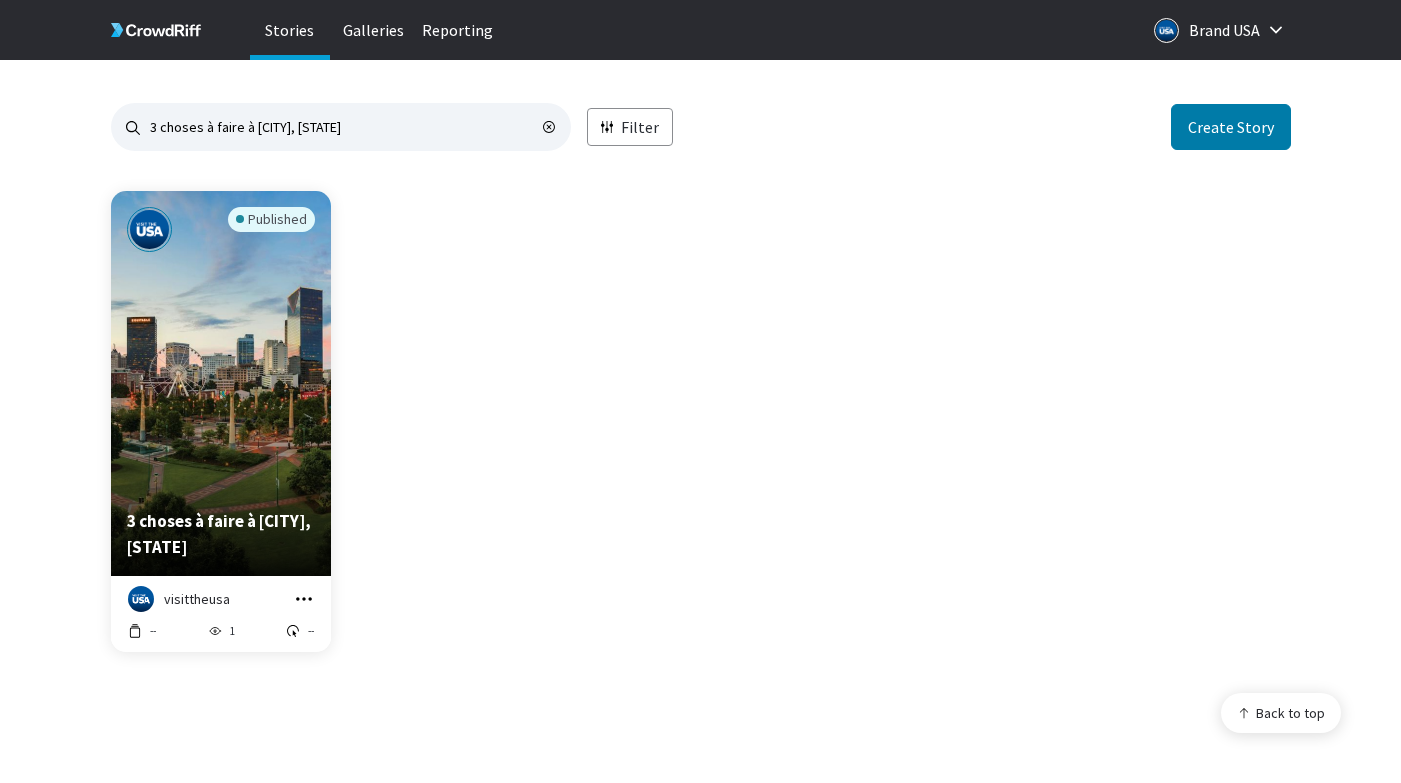 click at bounding box center [304, 599] 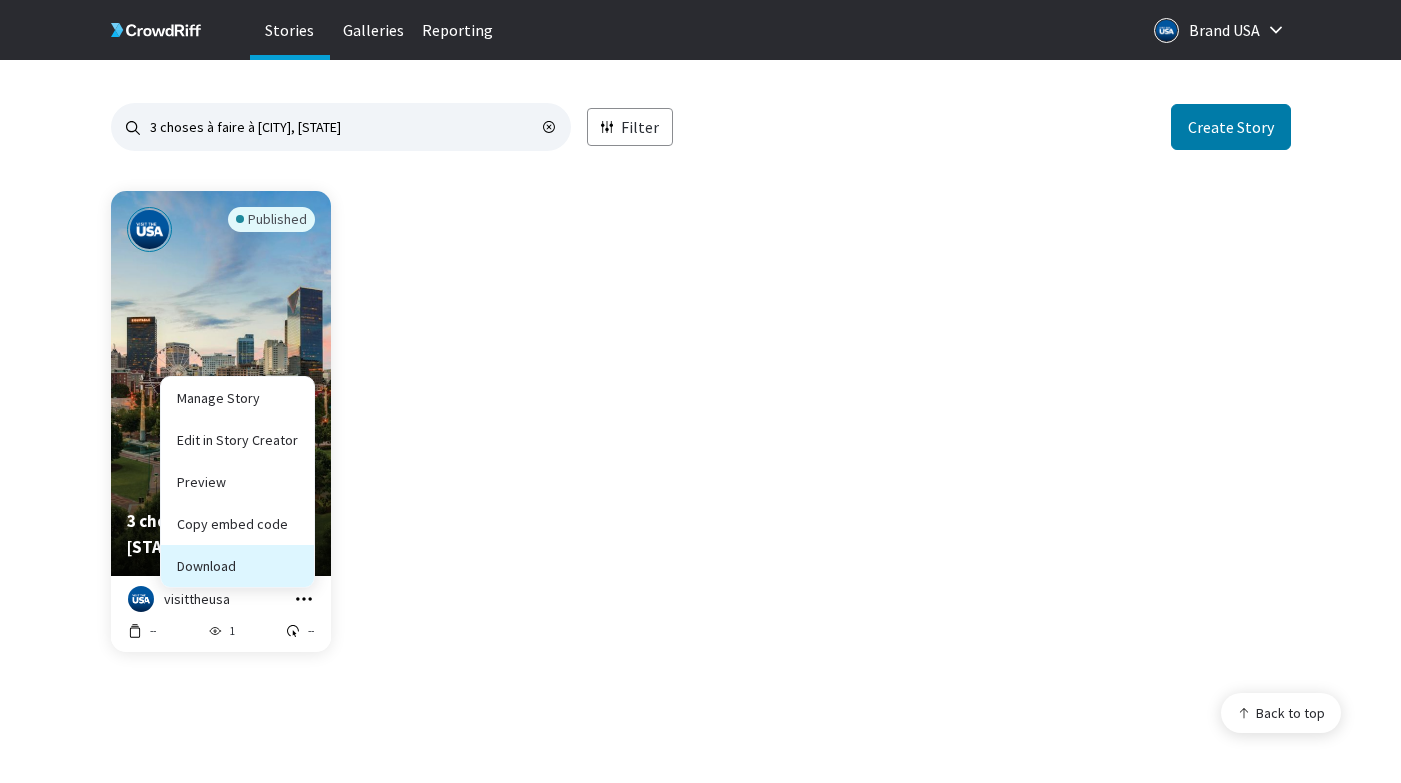 click on "Download" at bounding box center (237, 524) 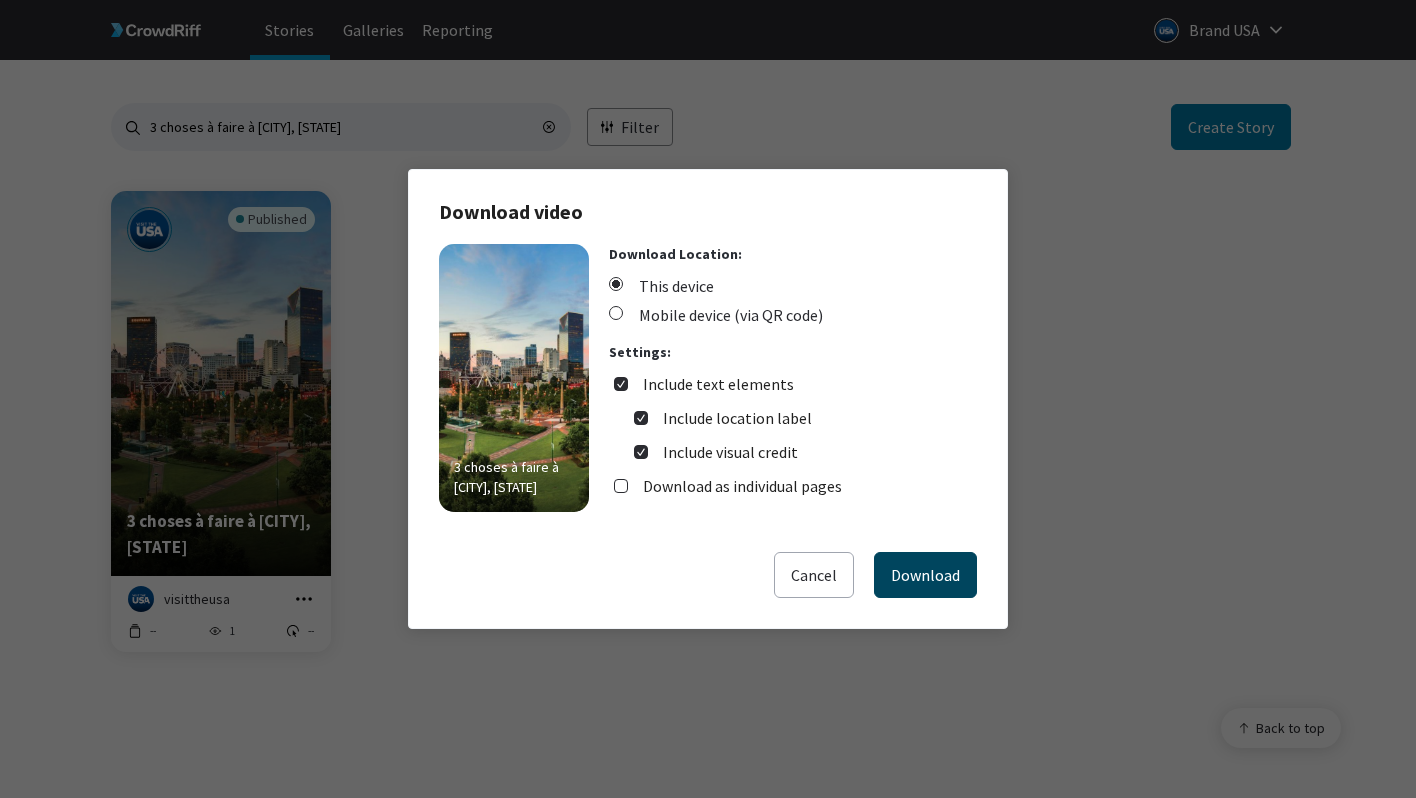 click on "Download" at bounding box center [925, 575] 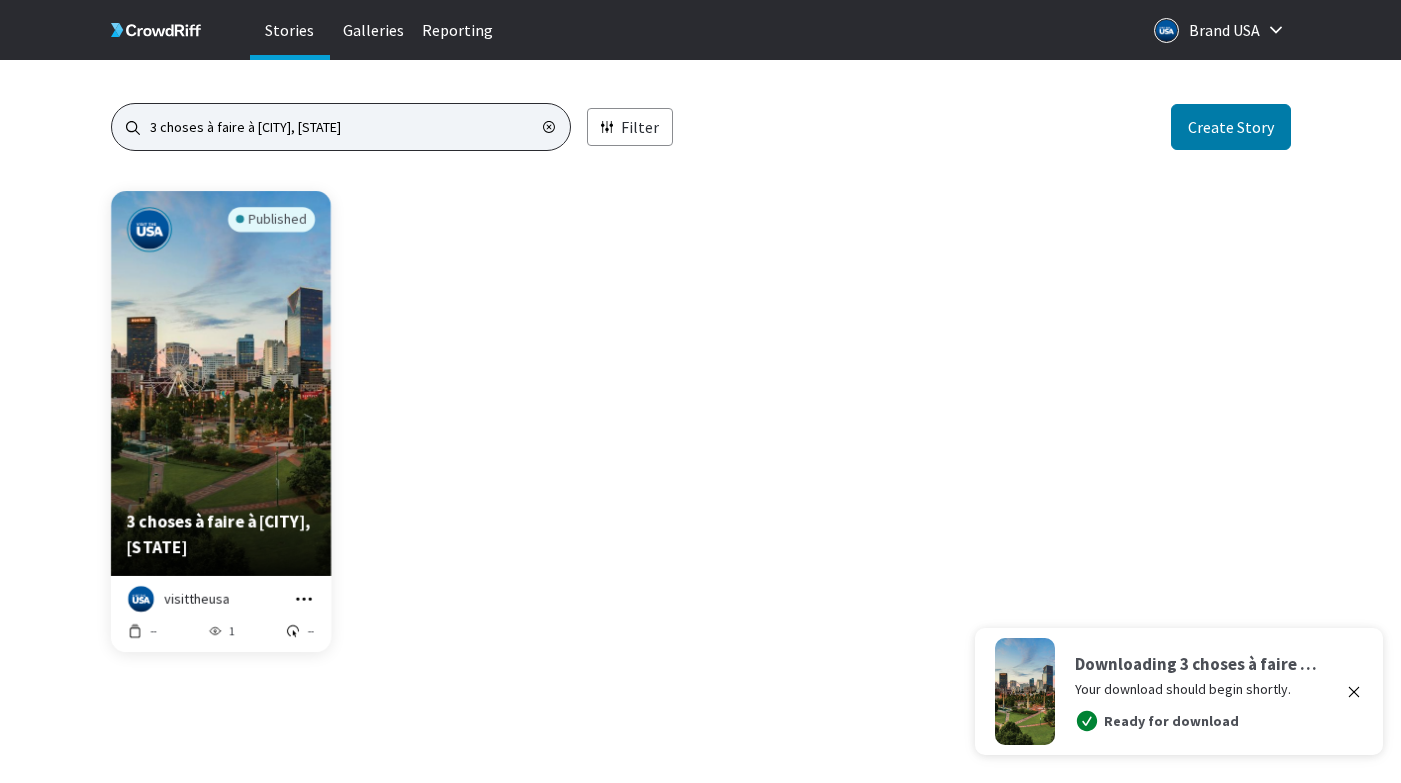 click on "3 choses à faire à Atlanta, Géorgie" at bounding box center [341, 127] 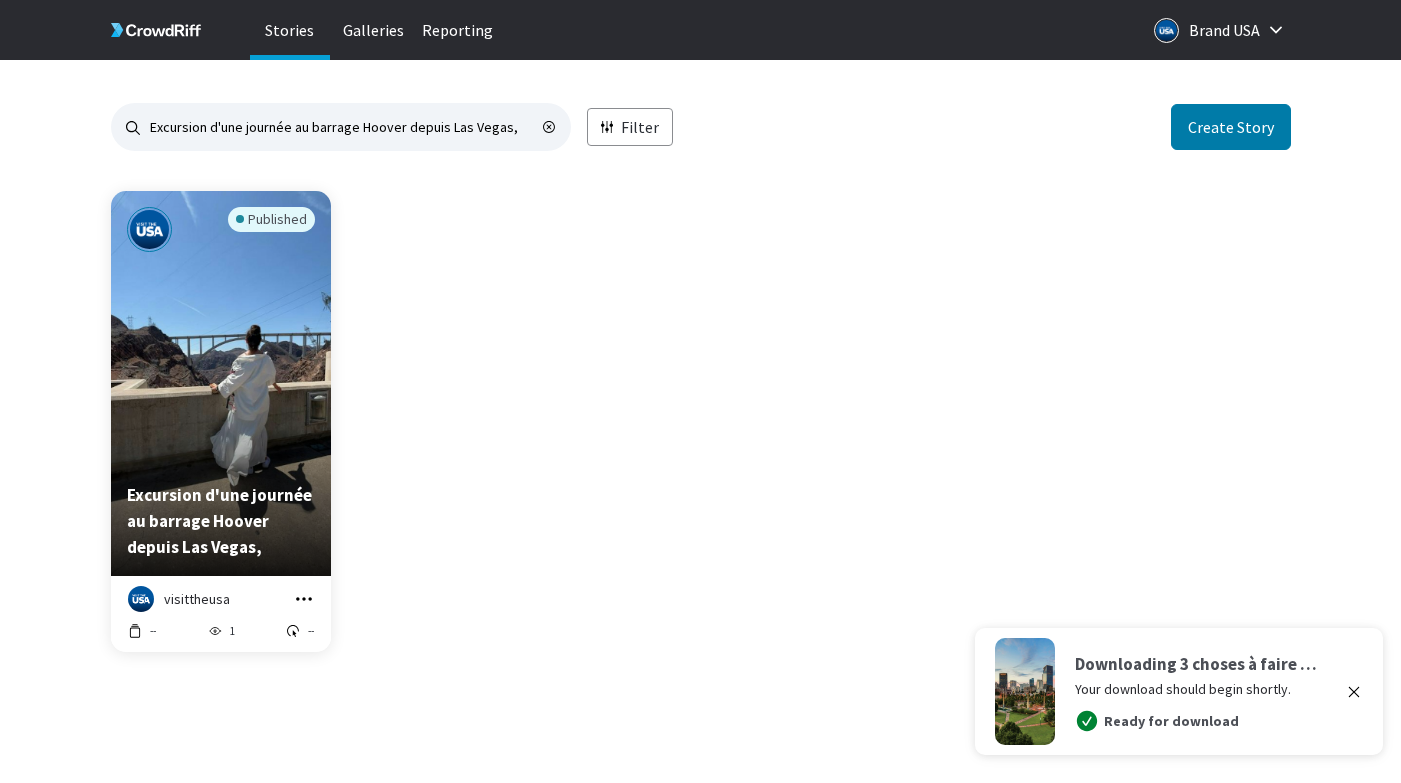 click at bounding box center [304, 599] 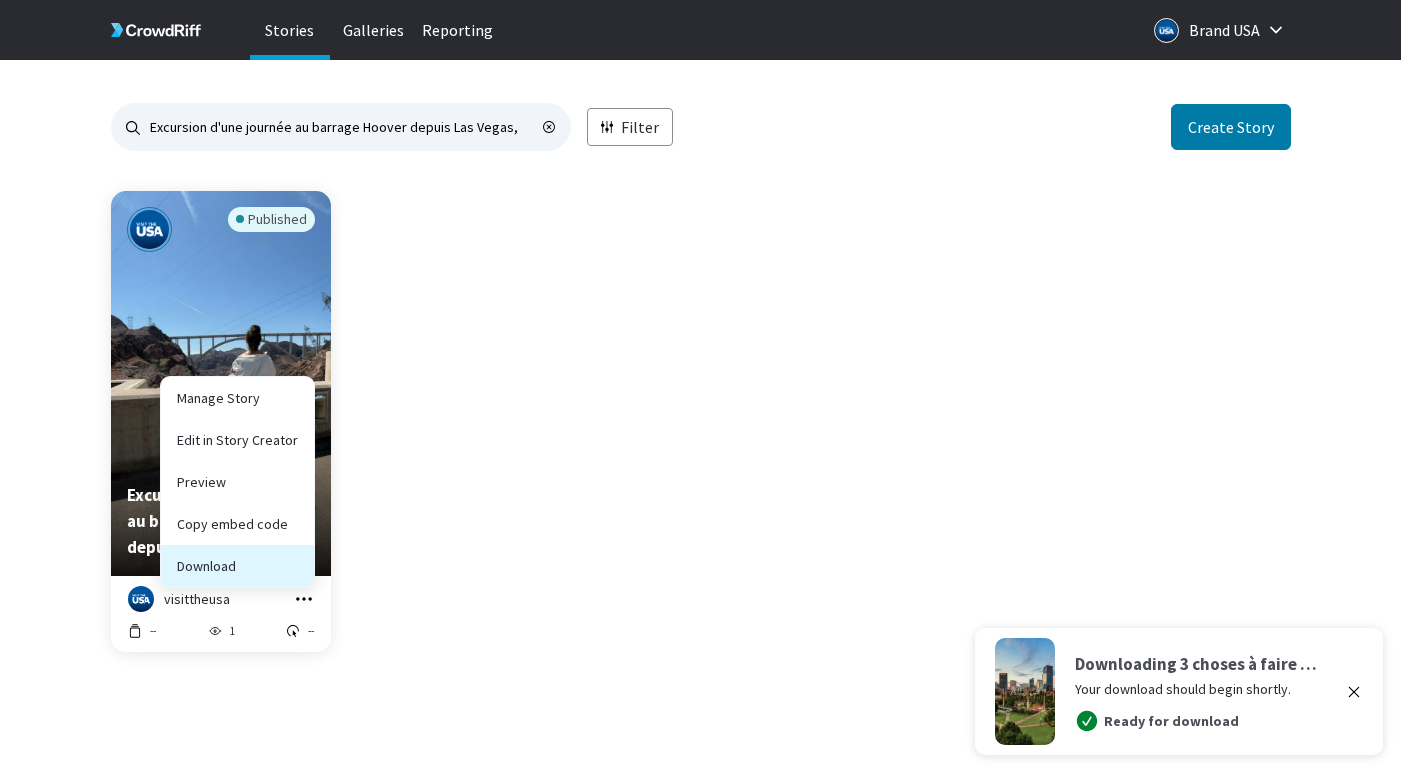 click on "Download" at bounding box center (237, 524) 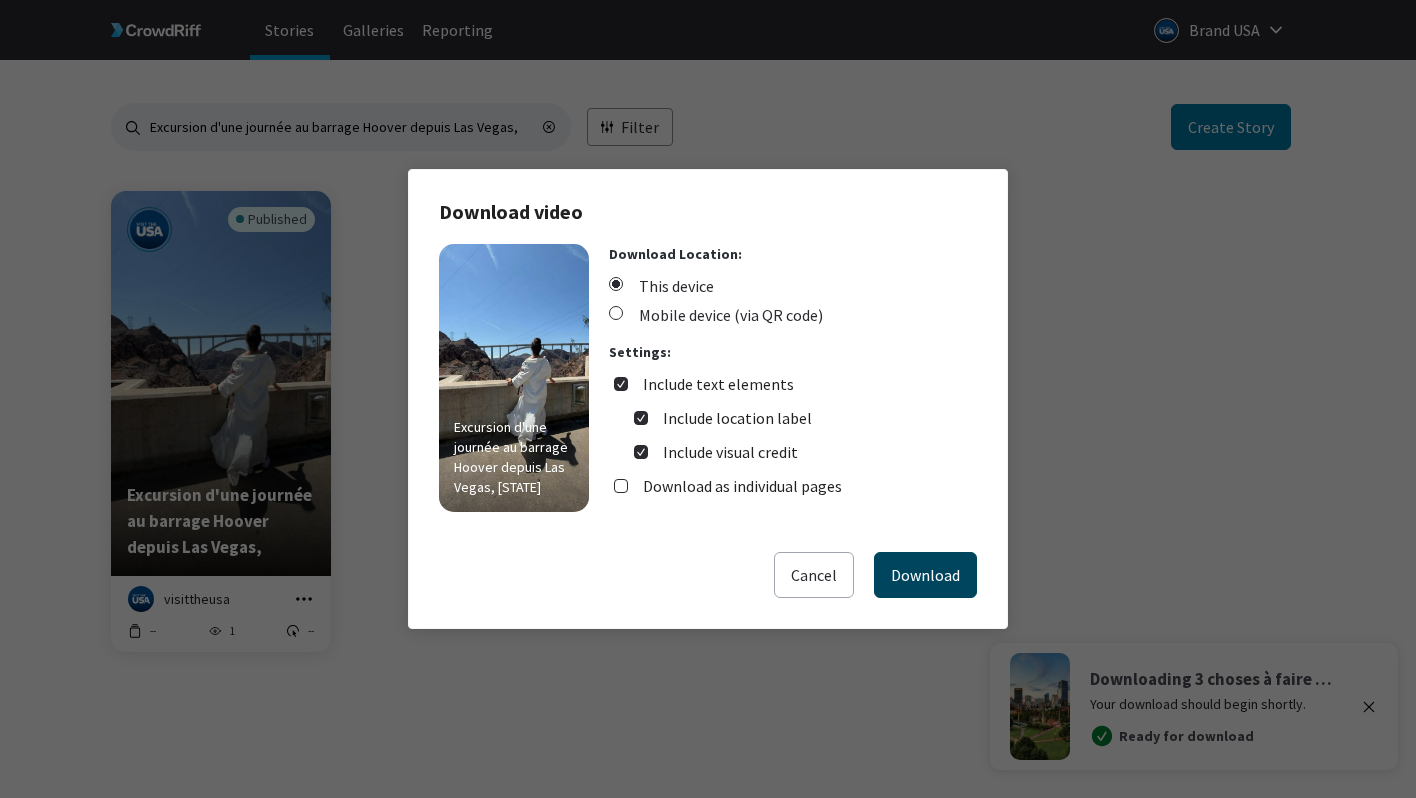 click on "Download" at bounding box center [925, 575] 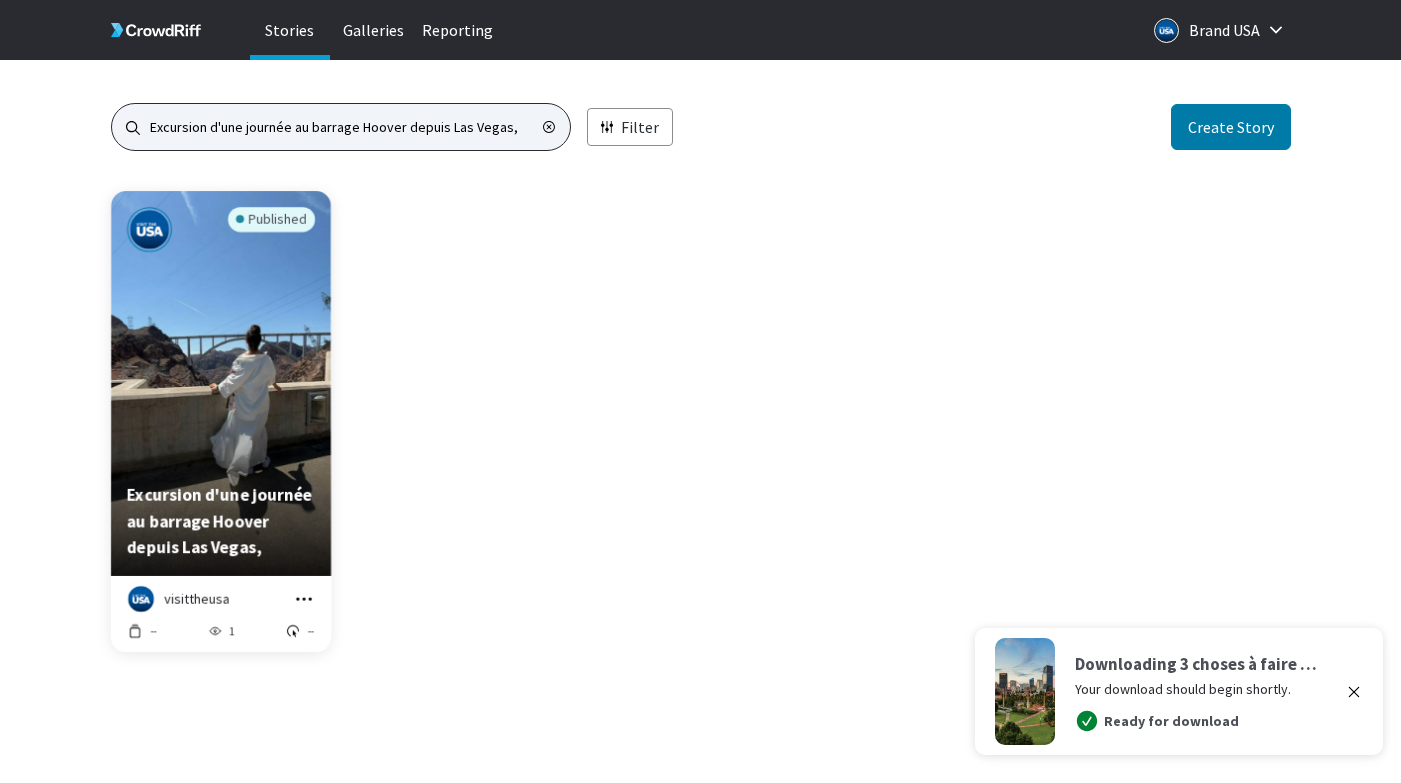 click on "Excursion d'une journée au barrage Hoover depuis Las Vegas," at bounding box center [341, 127] 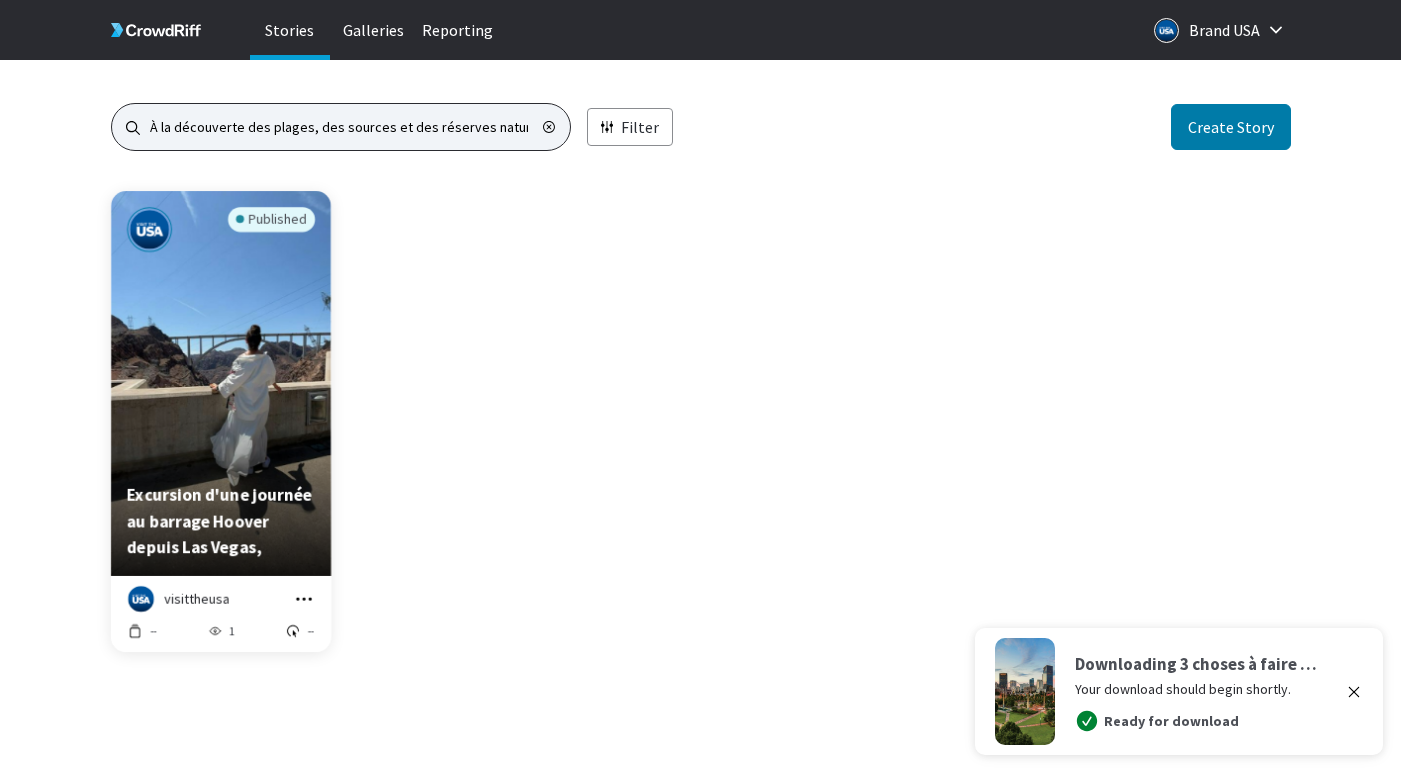 scroll, scrollTop: 0, scrollLeft: 0, axis: both 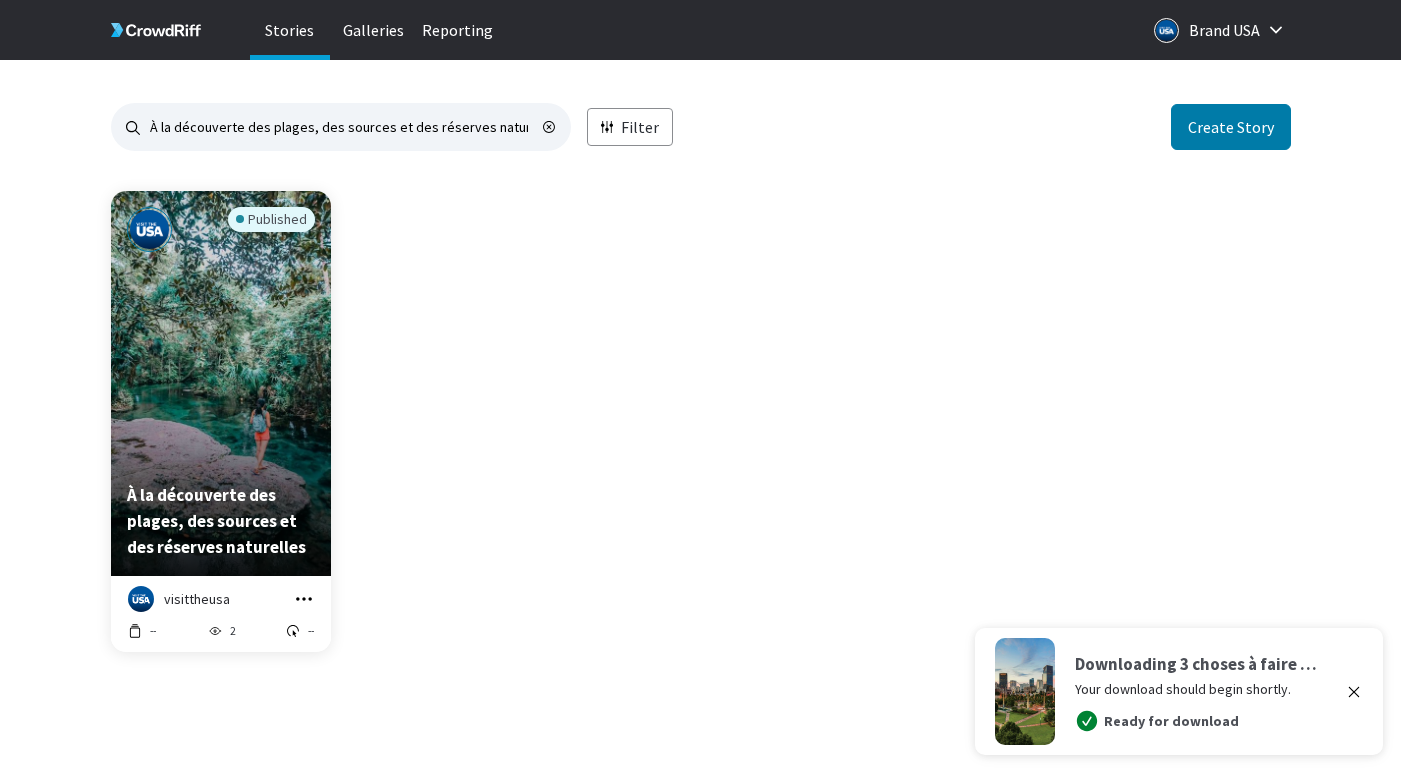 click at bounding box center [304, 599] 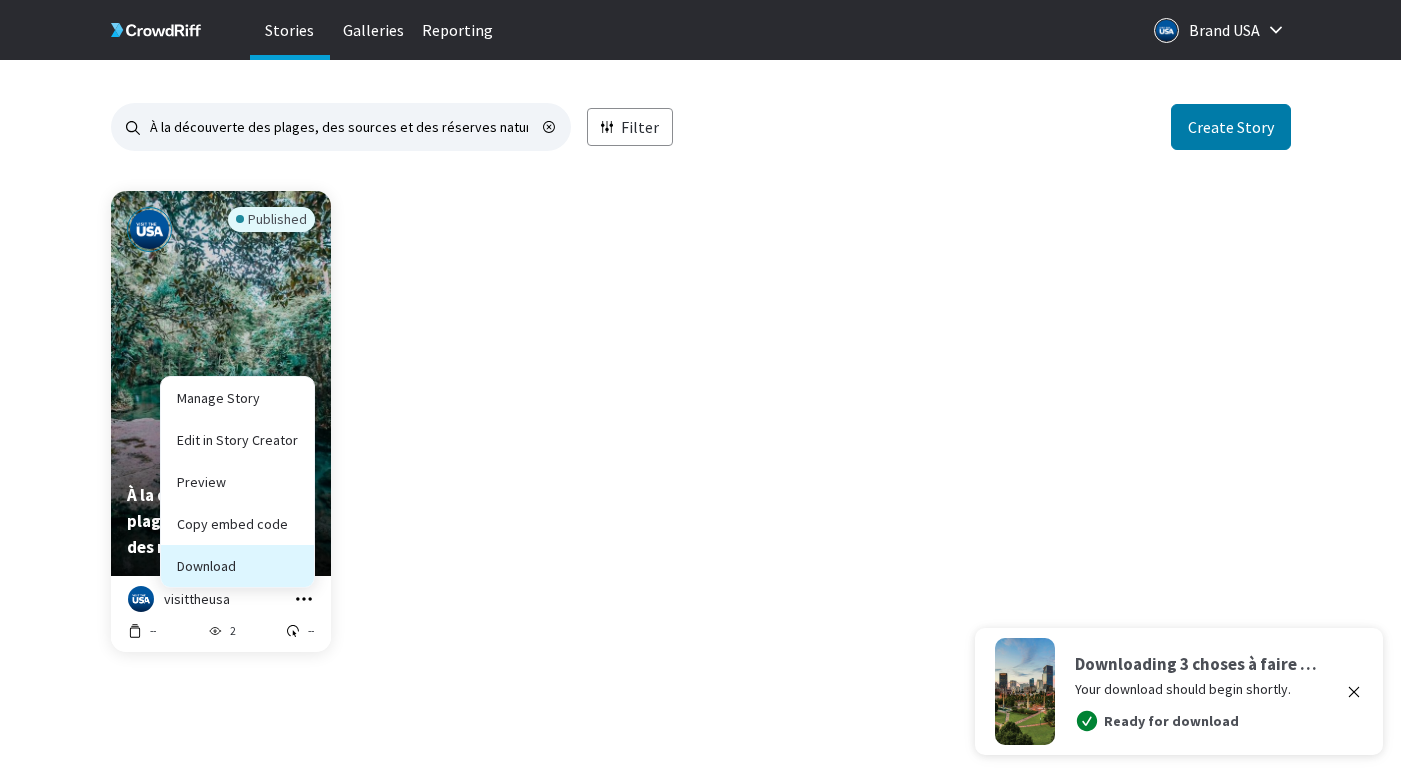 click on "Download" at bounding box center (237, 524) 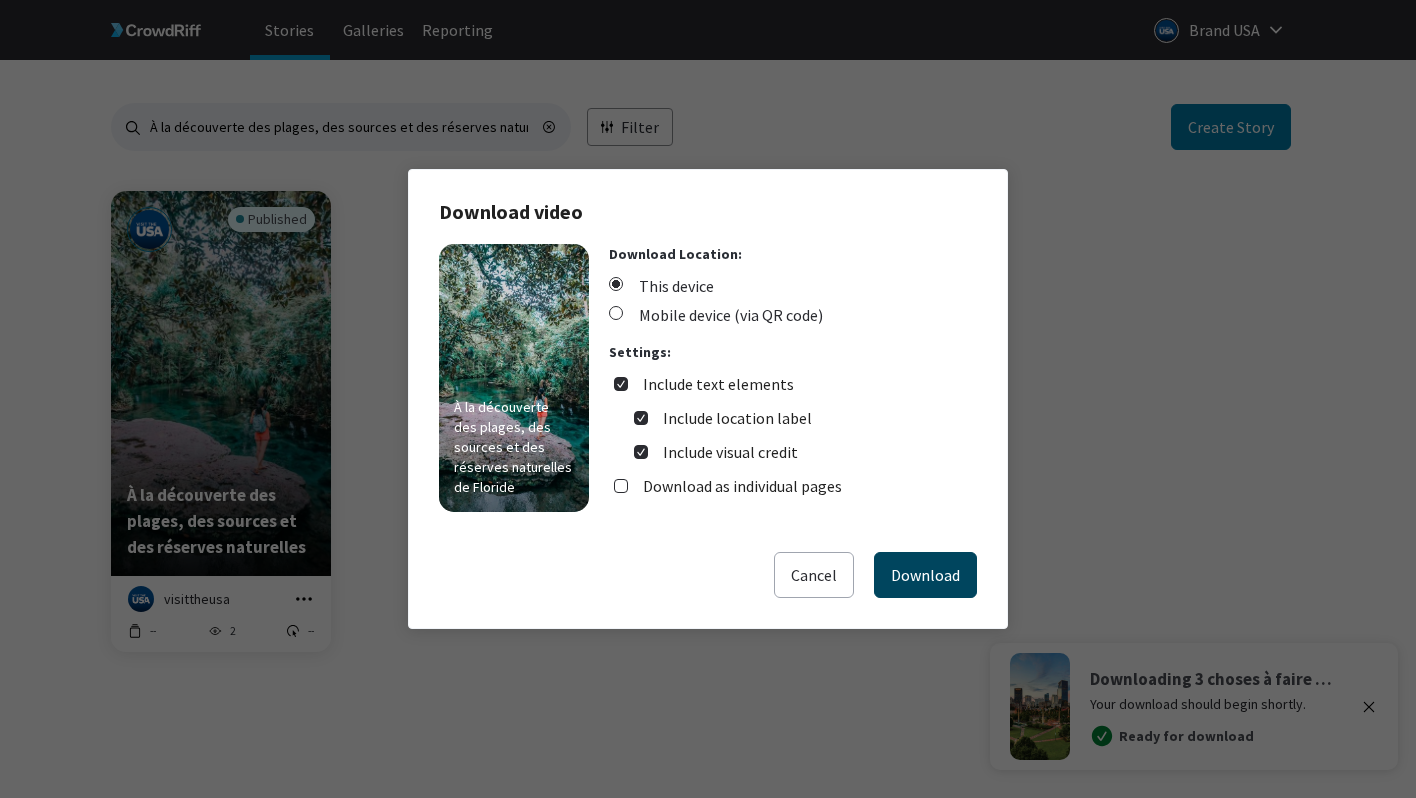 click on "Download" at bounding box center (925, 575) 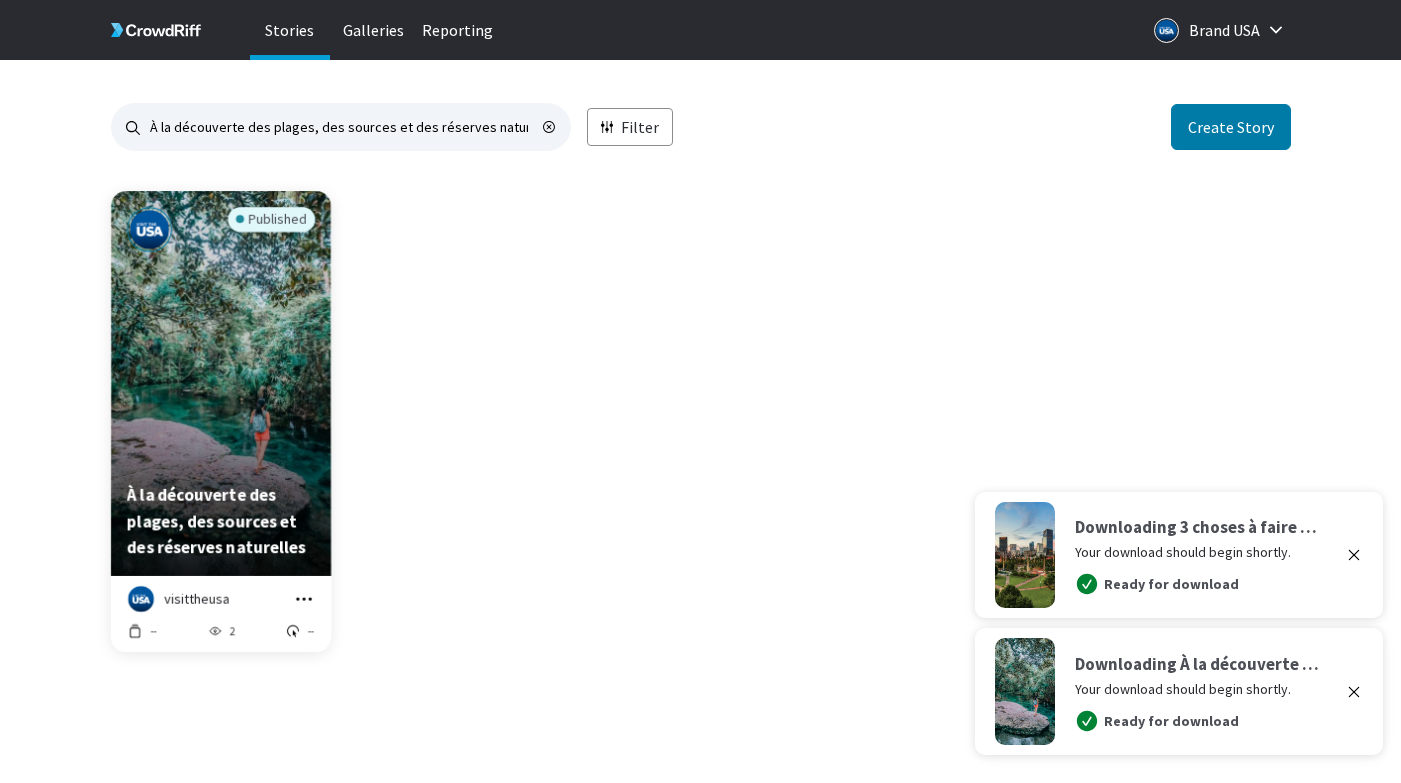 click on "Published À la découverte des plages, des sources et des réserves naturelles de Floride   visittheusa Manage Story Edit in Story Creator Preview Copy embed code Download -- 2 --" at bounding box center [701, 433] 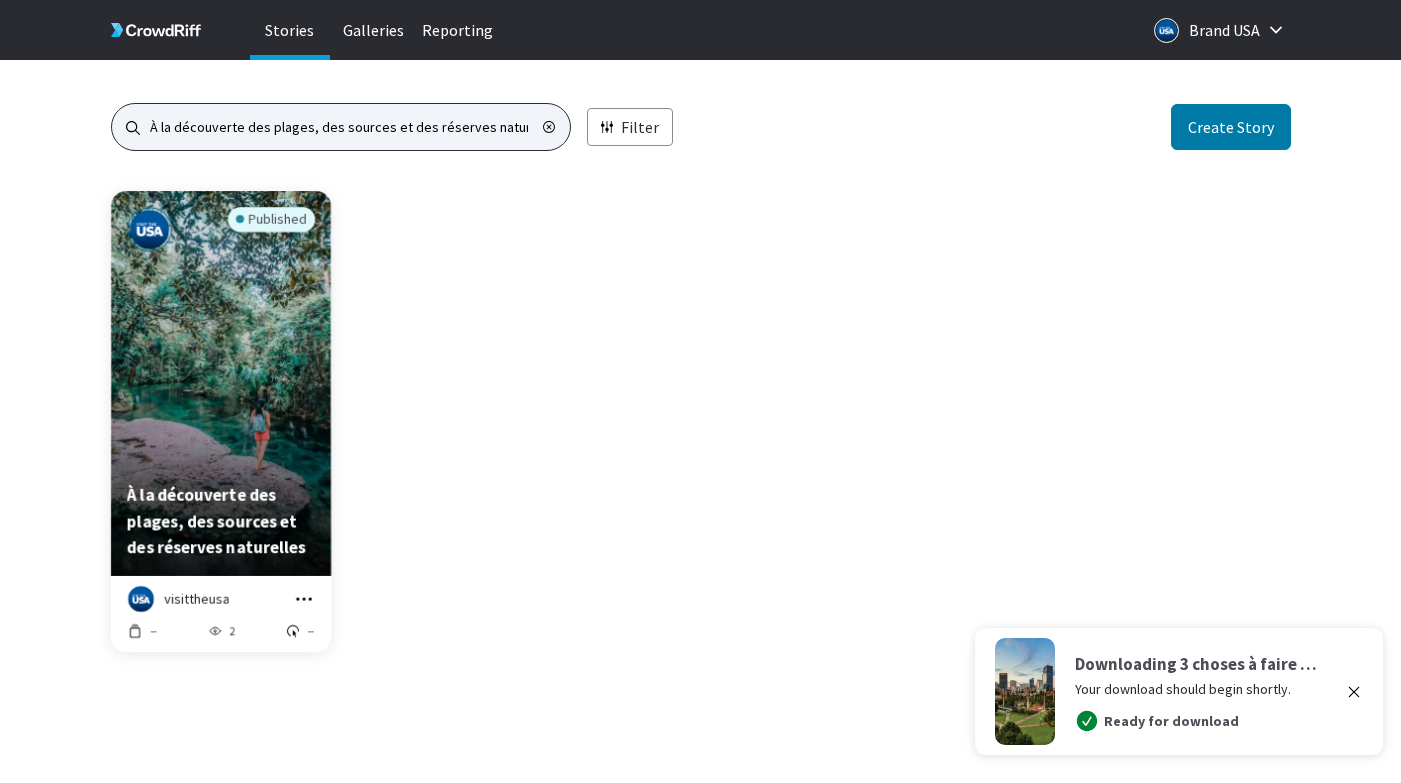 click on "À la découverte des plages, des sources et des réserves naturelles" at bounding box center [341, 127] 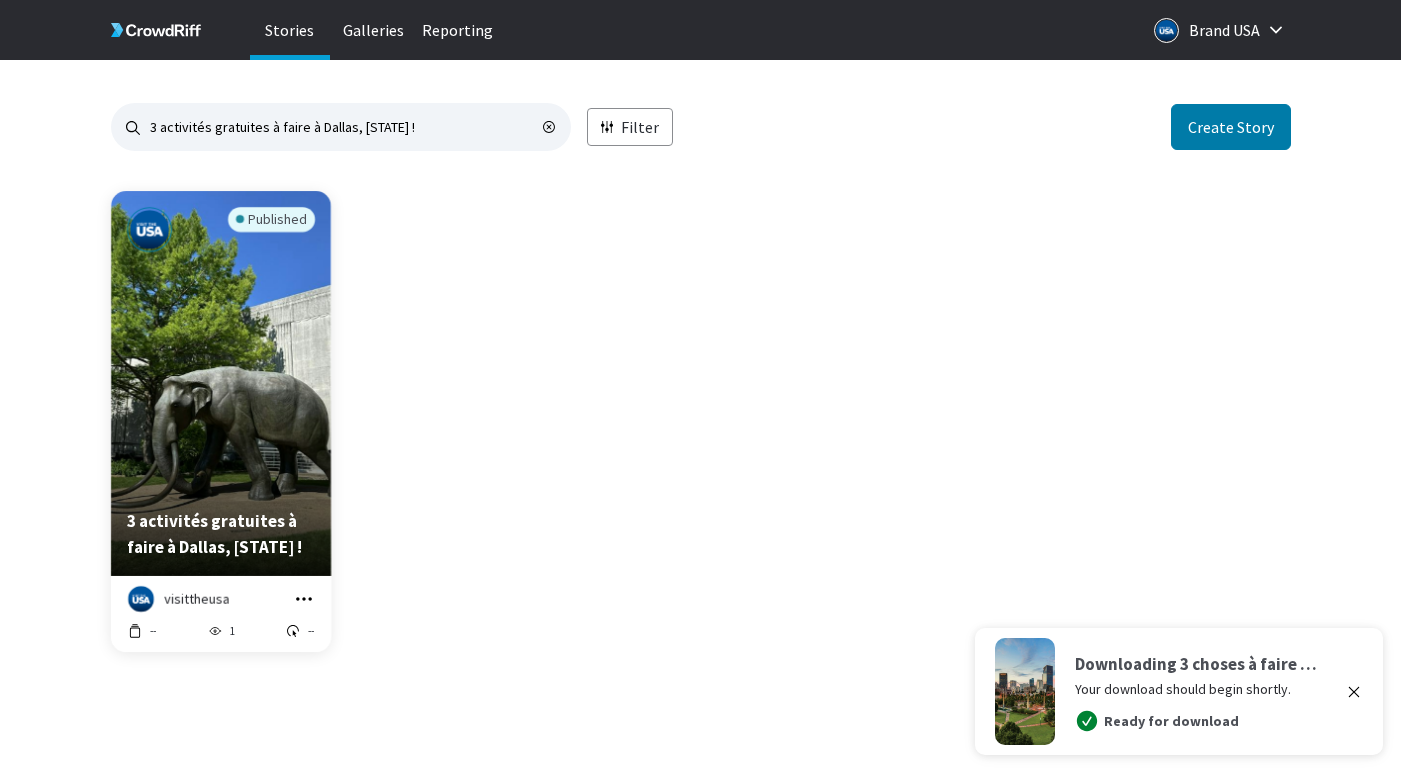 click on "visittheusa Manage Story Edit in Story Creator Preview Copy embed code Download -- 1 --" at bounding box center [221, 614] 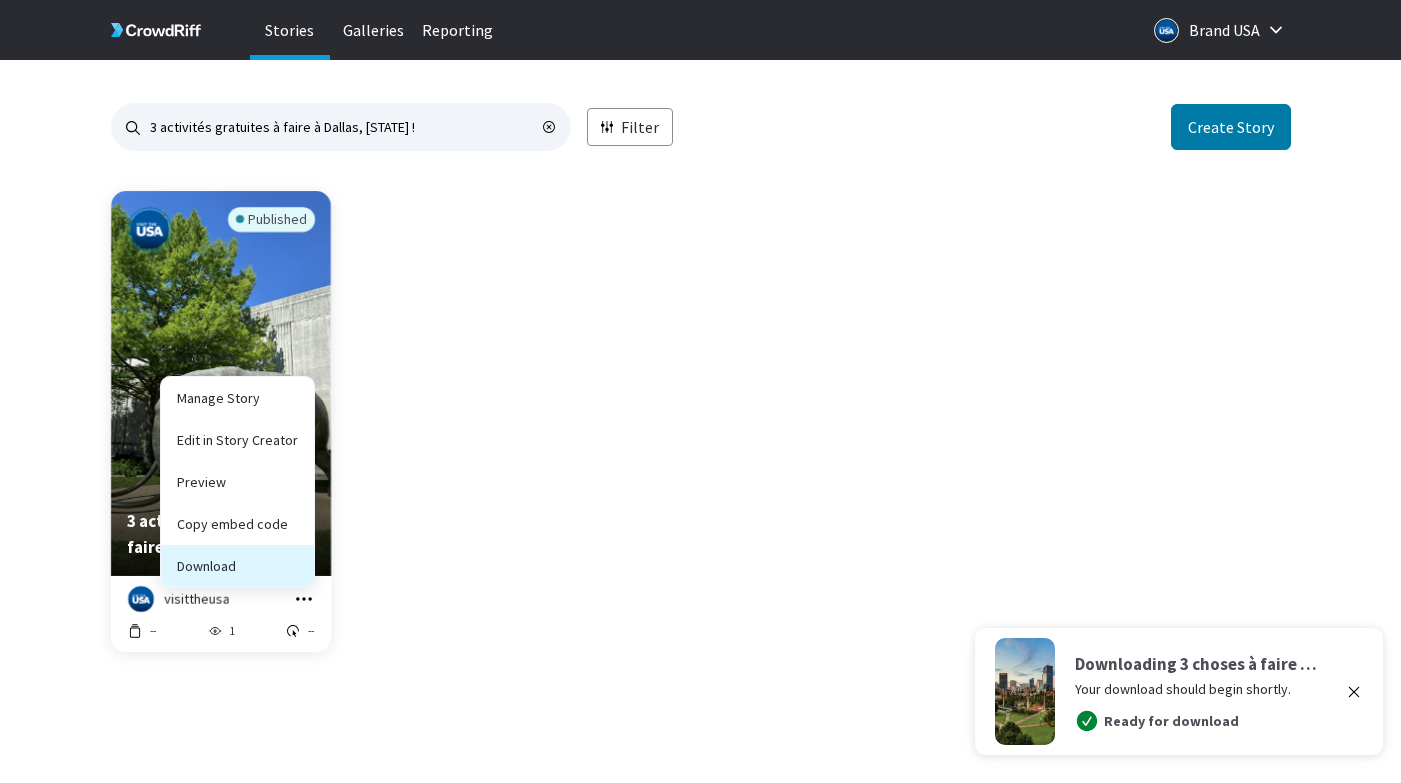 click on "Download" at bounding box center [237, 524] 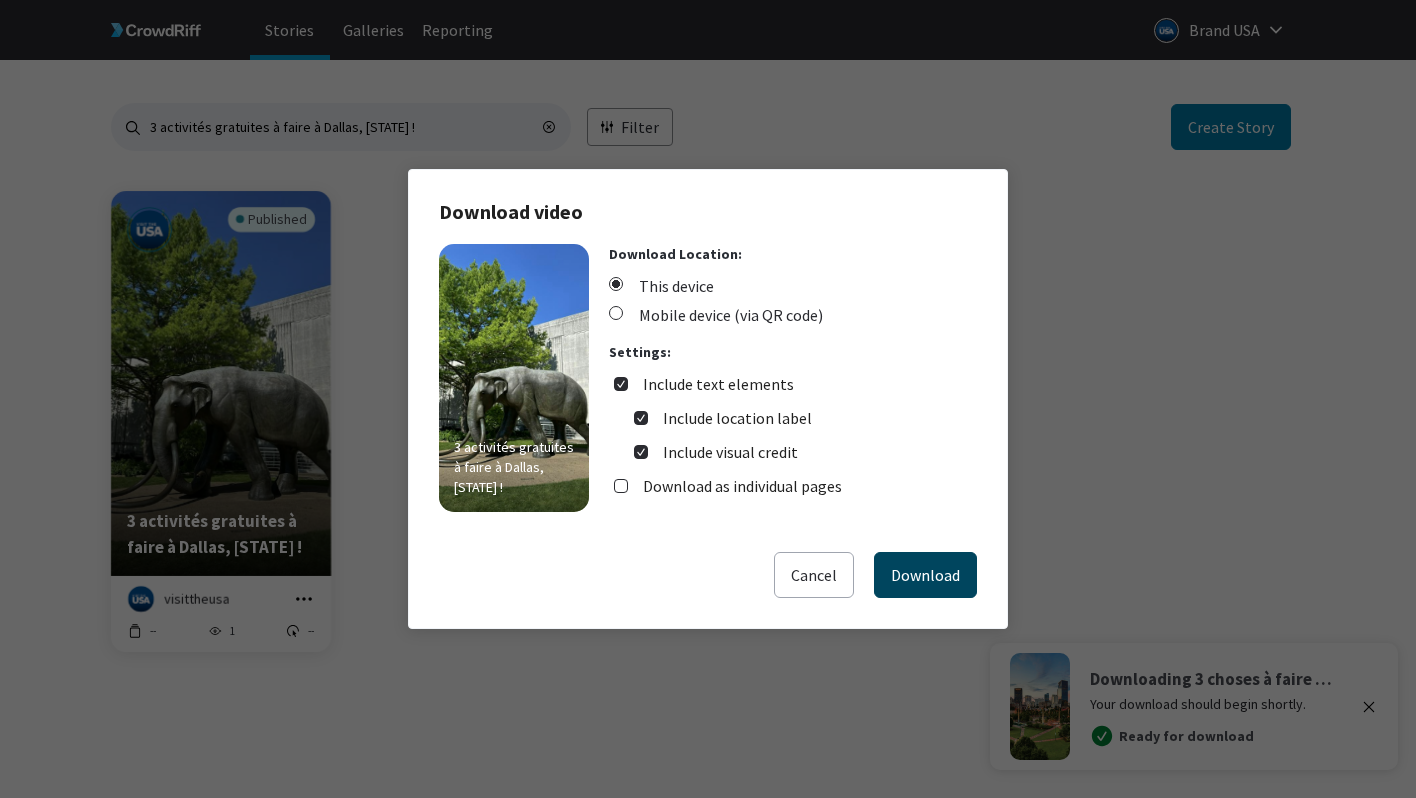 click on "Download" at bounding box center [925, 575] 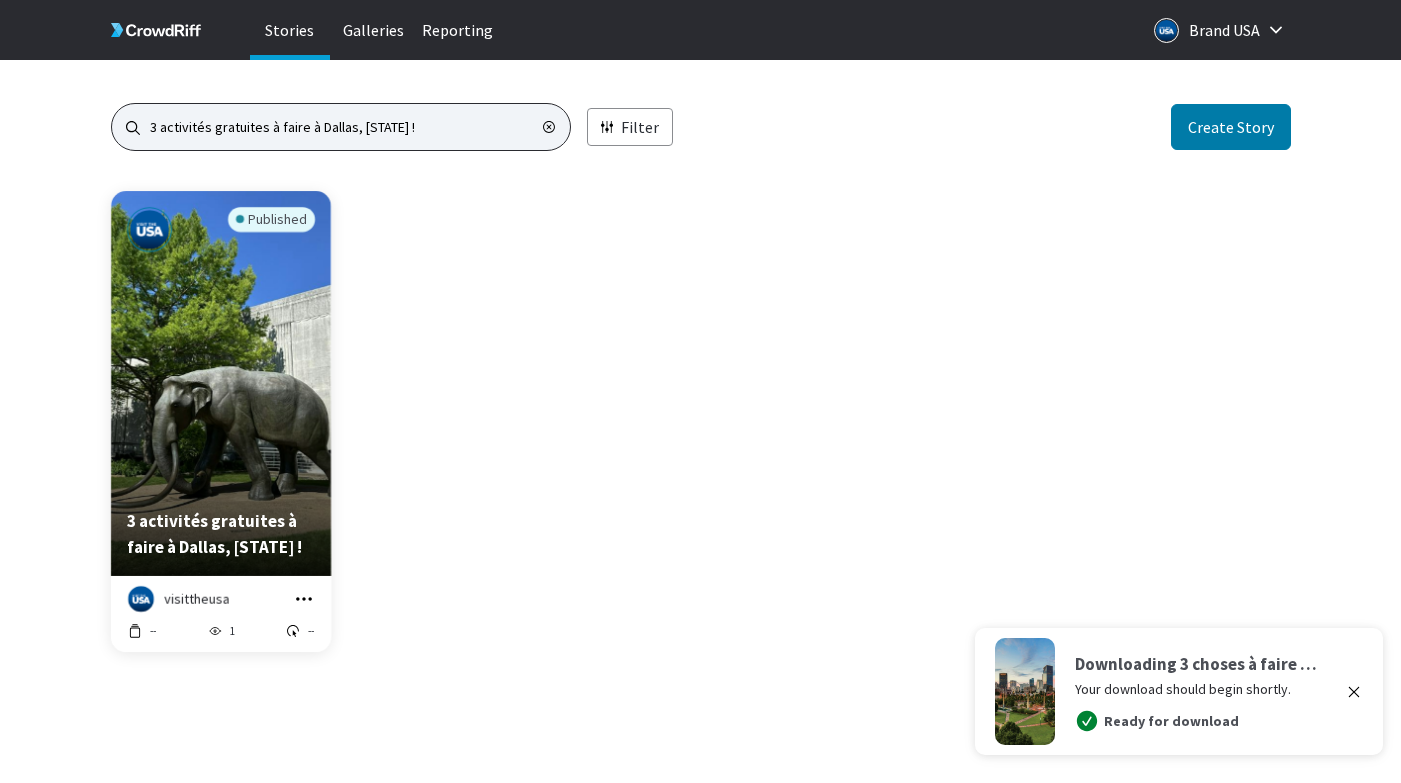 click on "3 activités gratuites à faire à Dallas, Texas !" at bounding box center (341, 127) 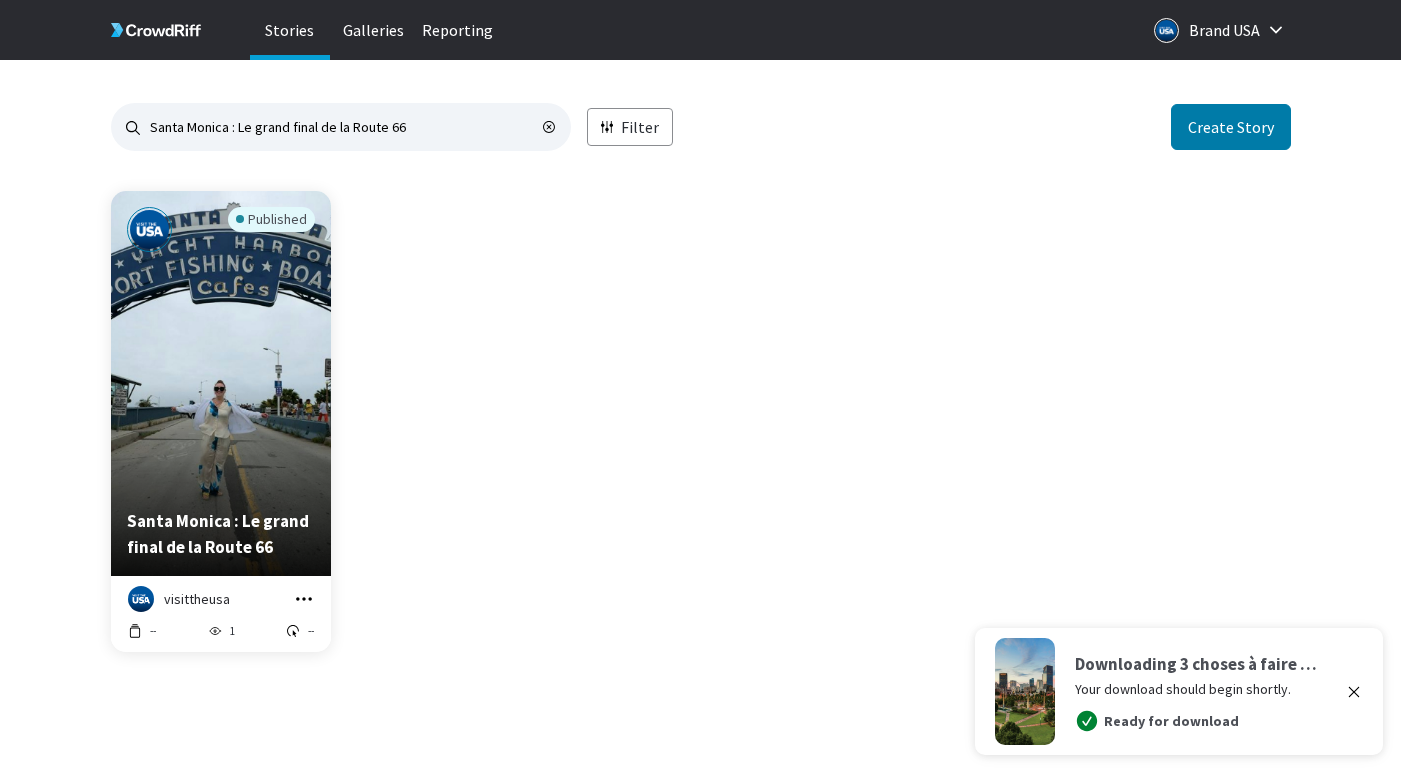 click on "visittheusa Manage Story Edit in Story Creator Preview Copy embed code Download -- 1 --" at bounding box center (221, 614) 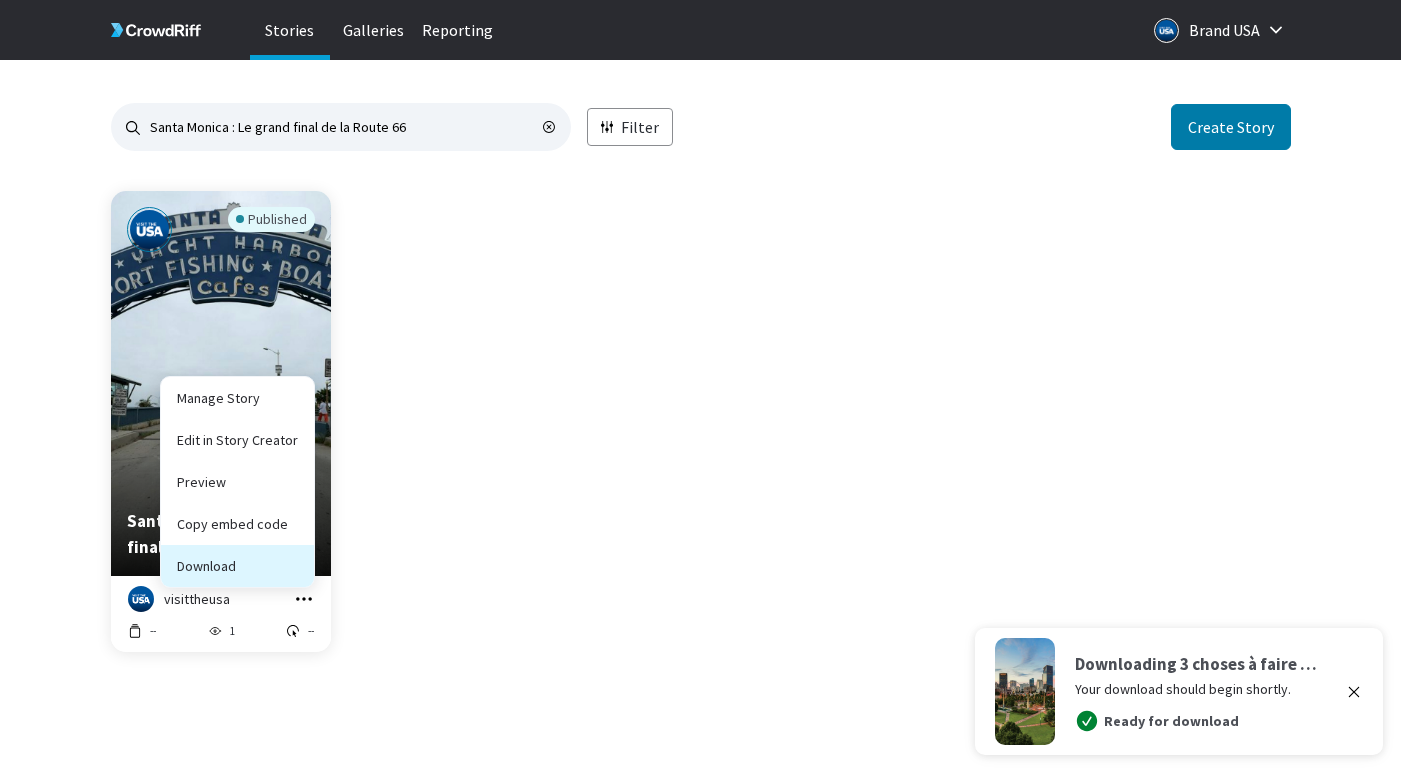 click on "Download" at bounding box center (237, 524) 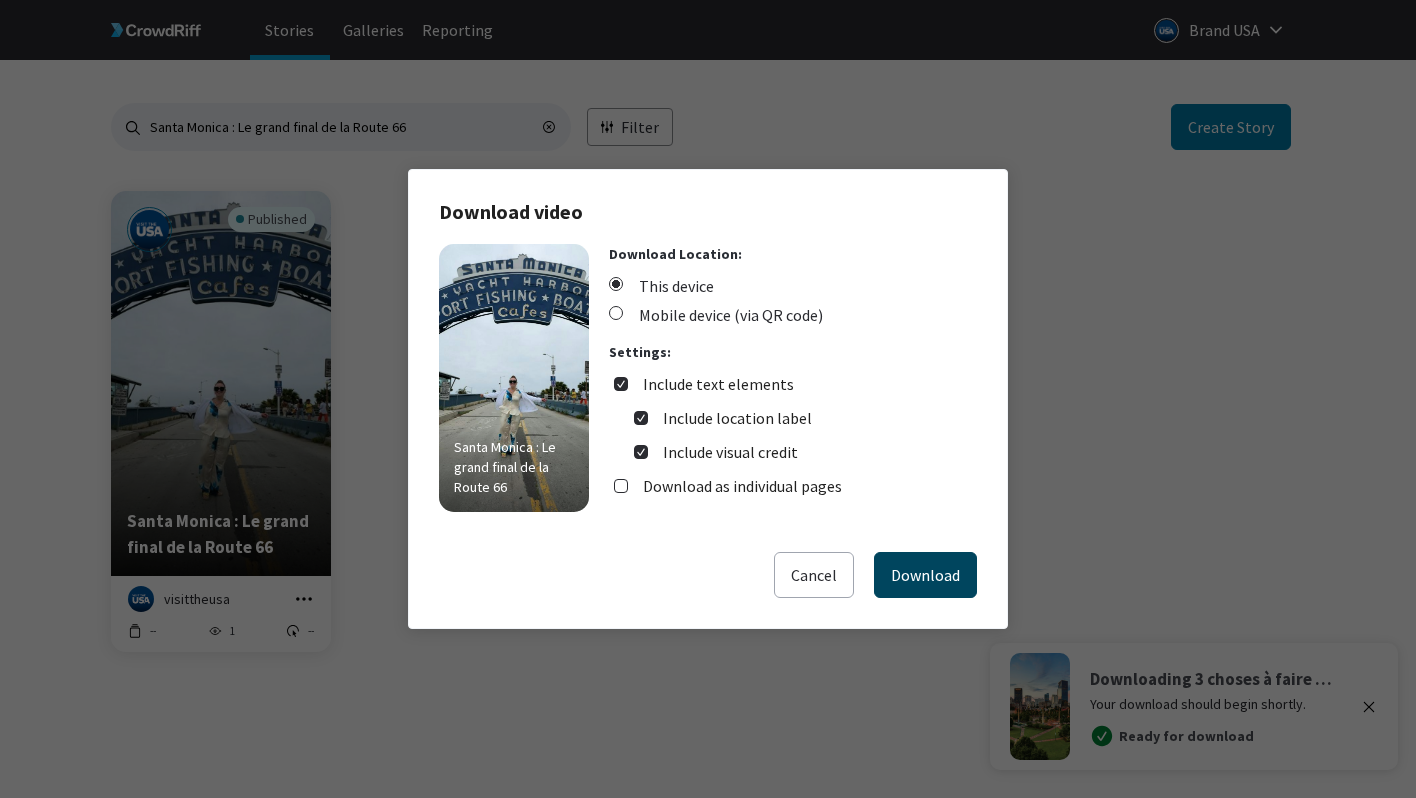 click on "Download" at bounding box center [925, 575] 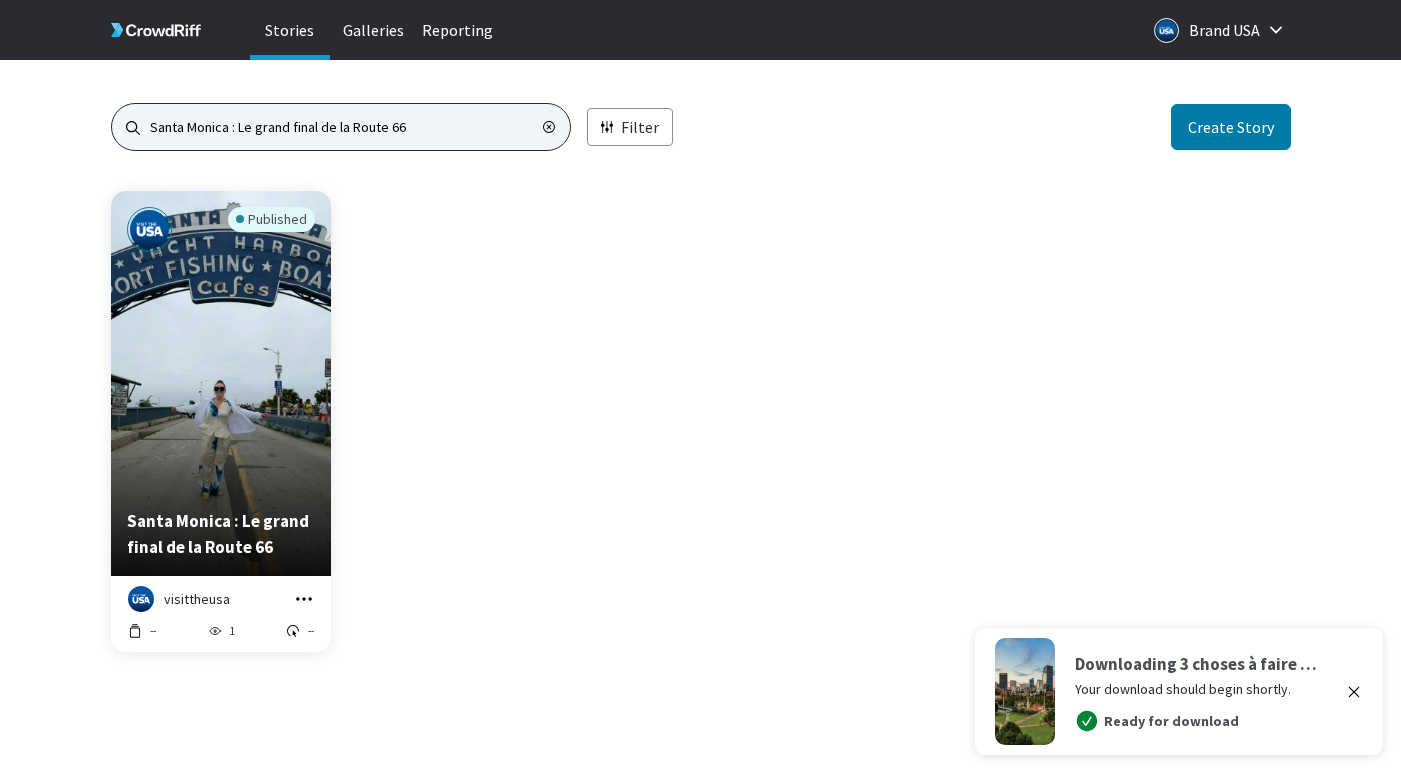click on "Santa Monica : Le grand final de la Route 66" at bounding box center (341, 127) 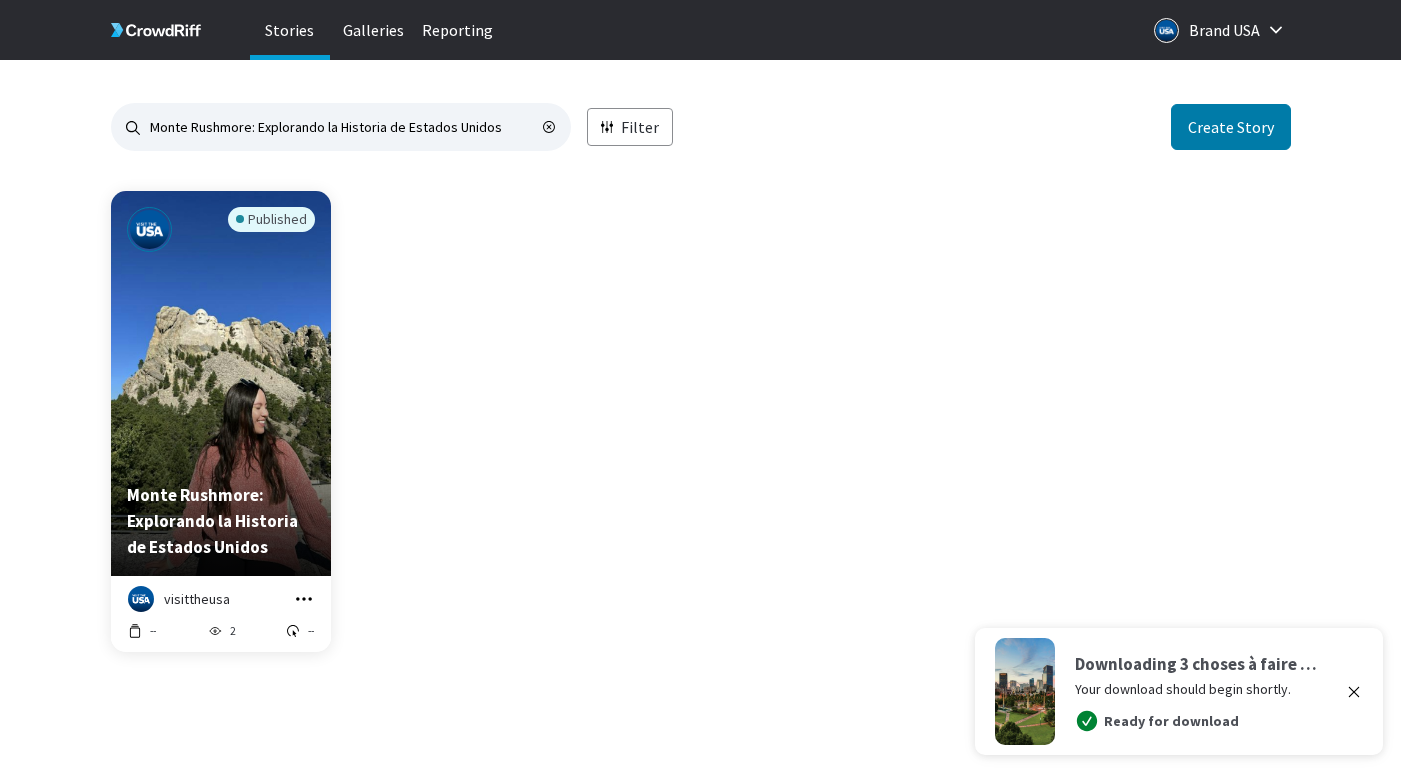 click at bounding box center [1354, 692] 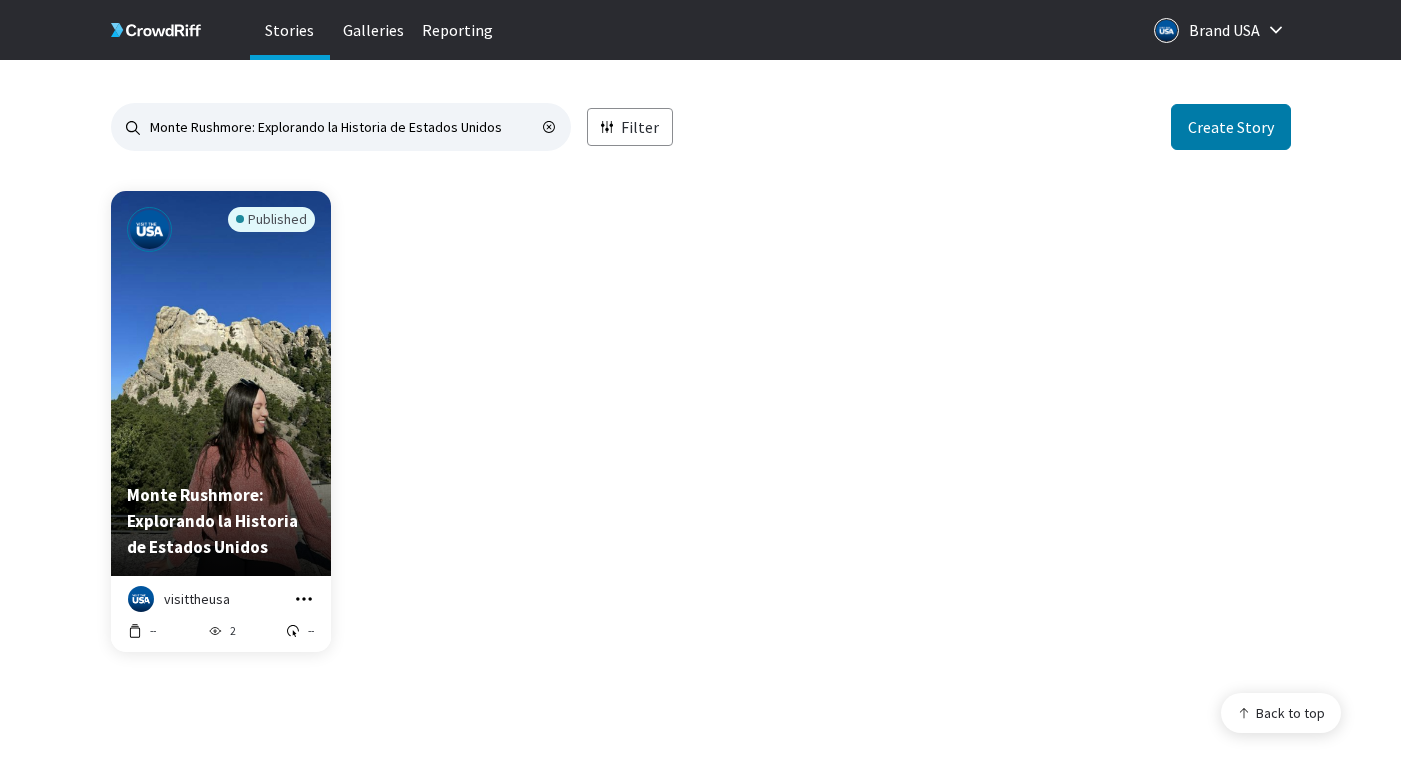 click at bounding box center (304, 599) 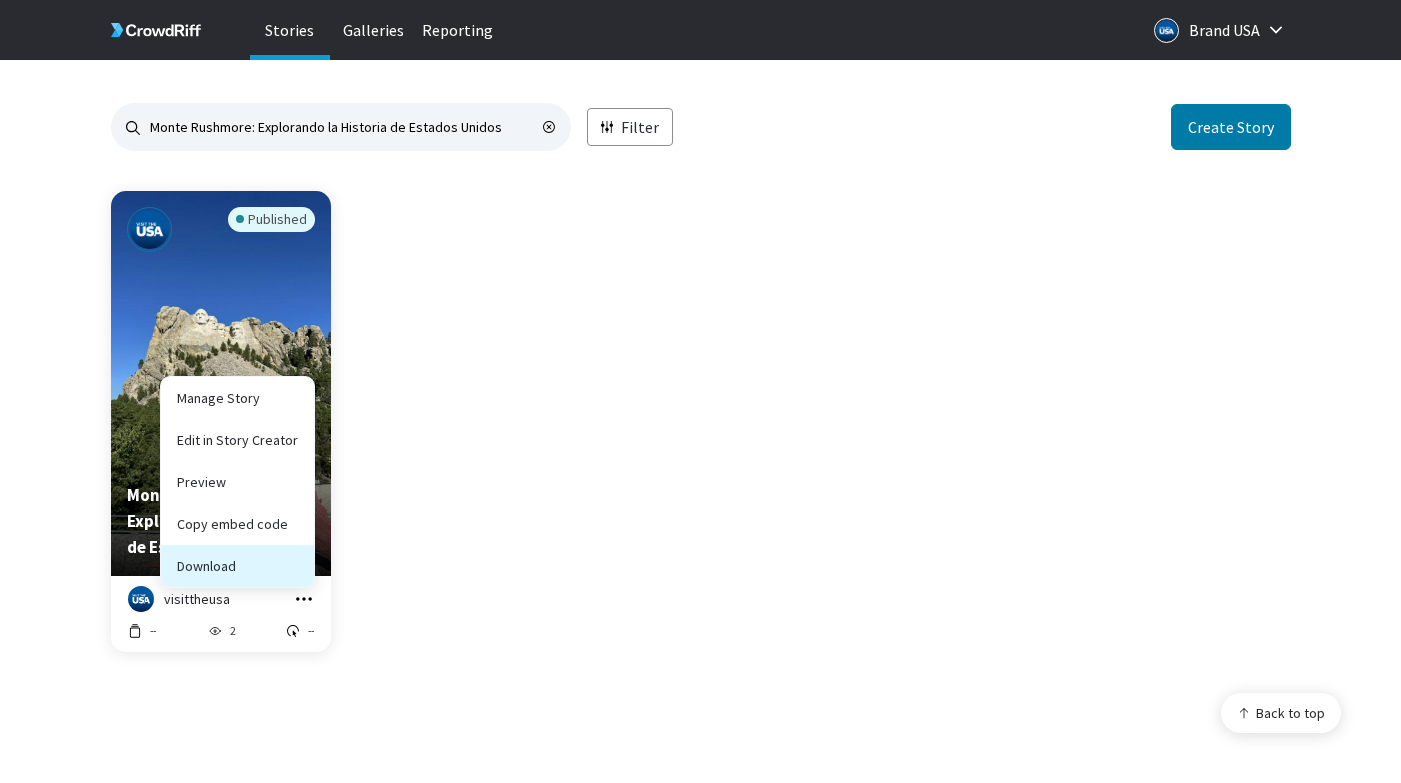click on "Download" at bounding box center [237, 524] 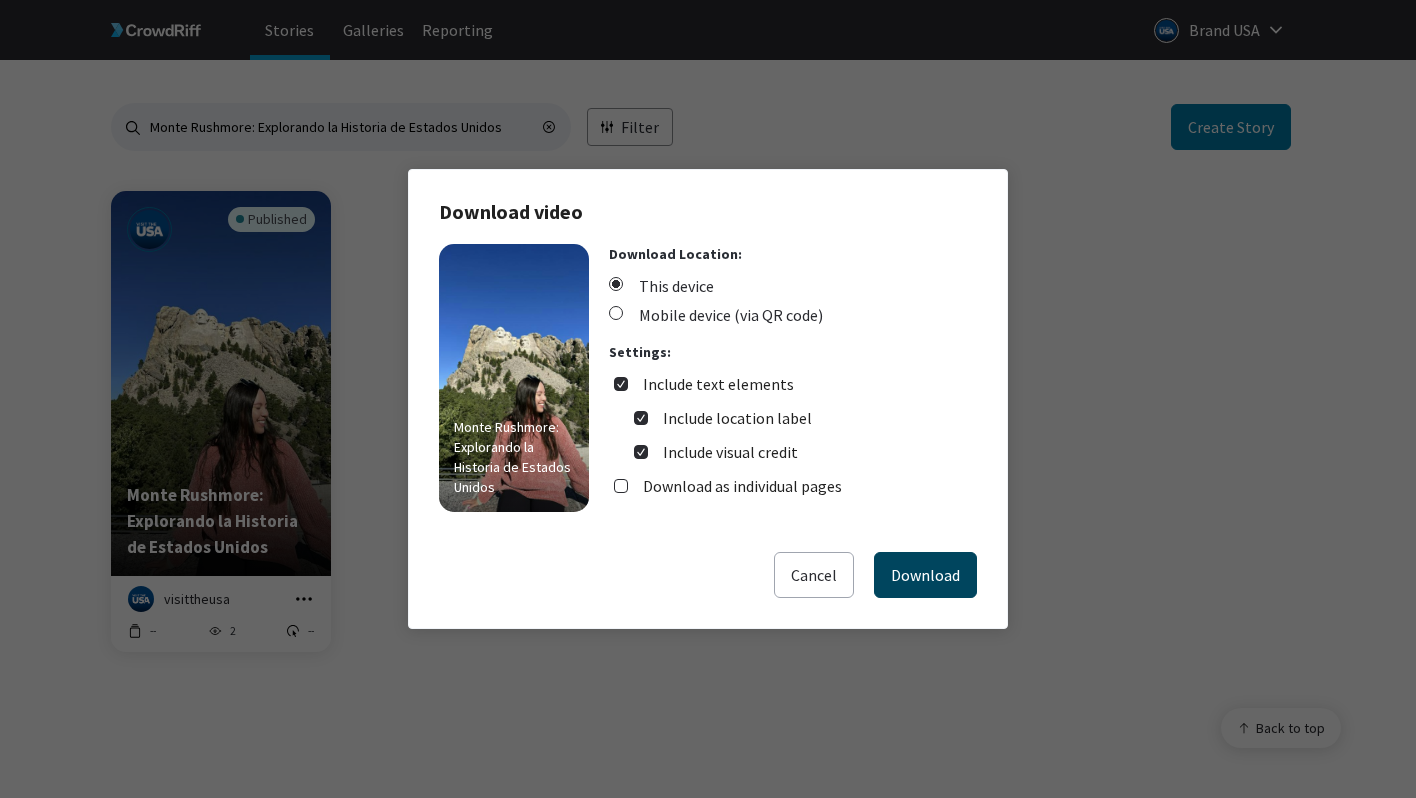 click on "Download" at bounding box center (925, 575) 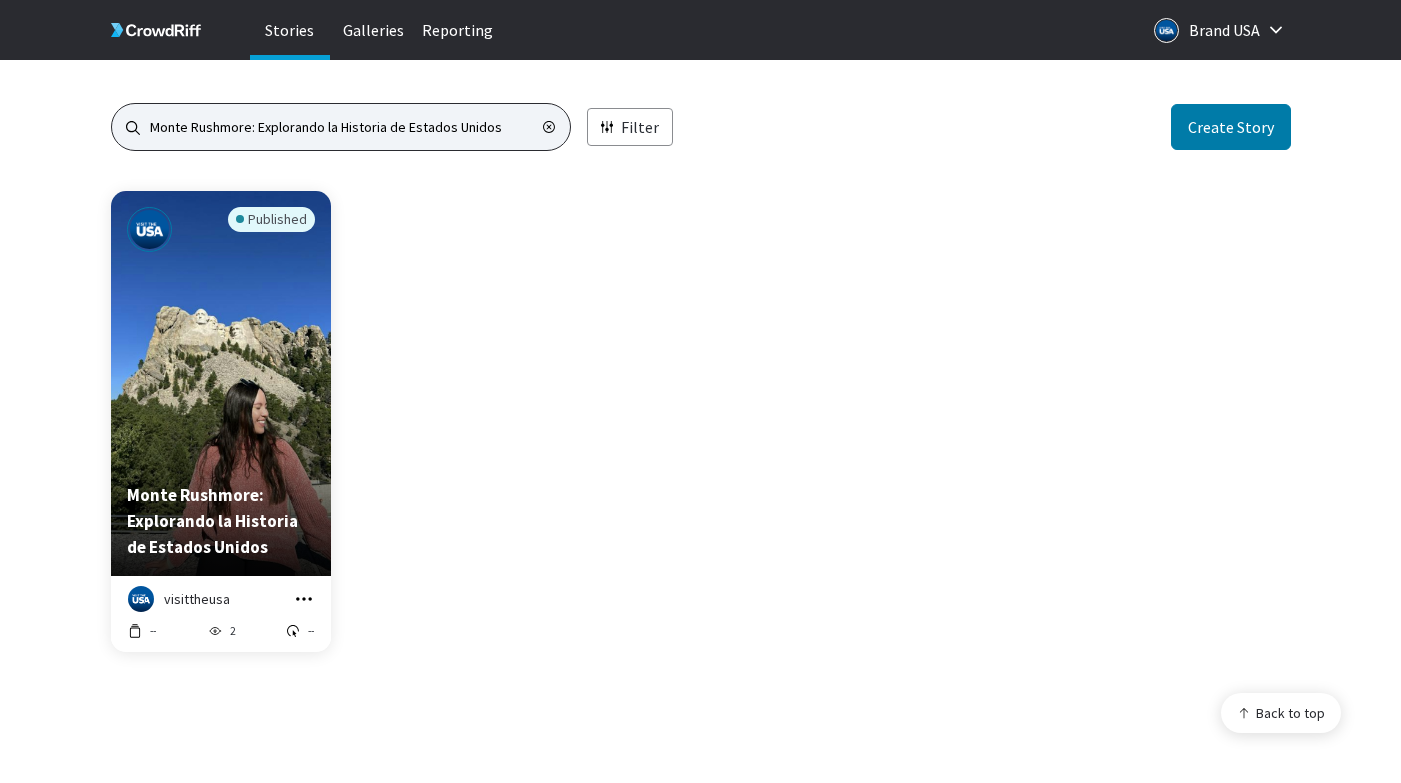 click on "Monte Rushmore: Explorando la Historia de Estados Unidos" at bounding box center [341, 127] 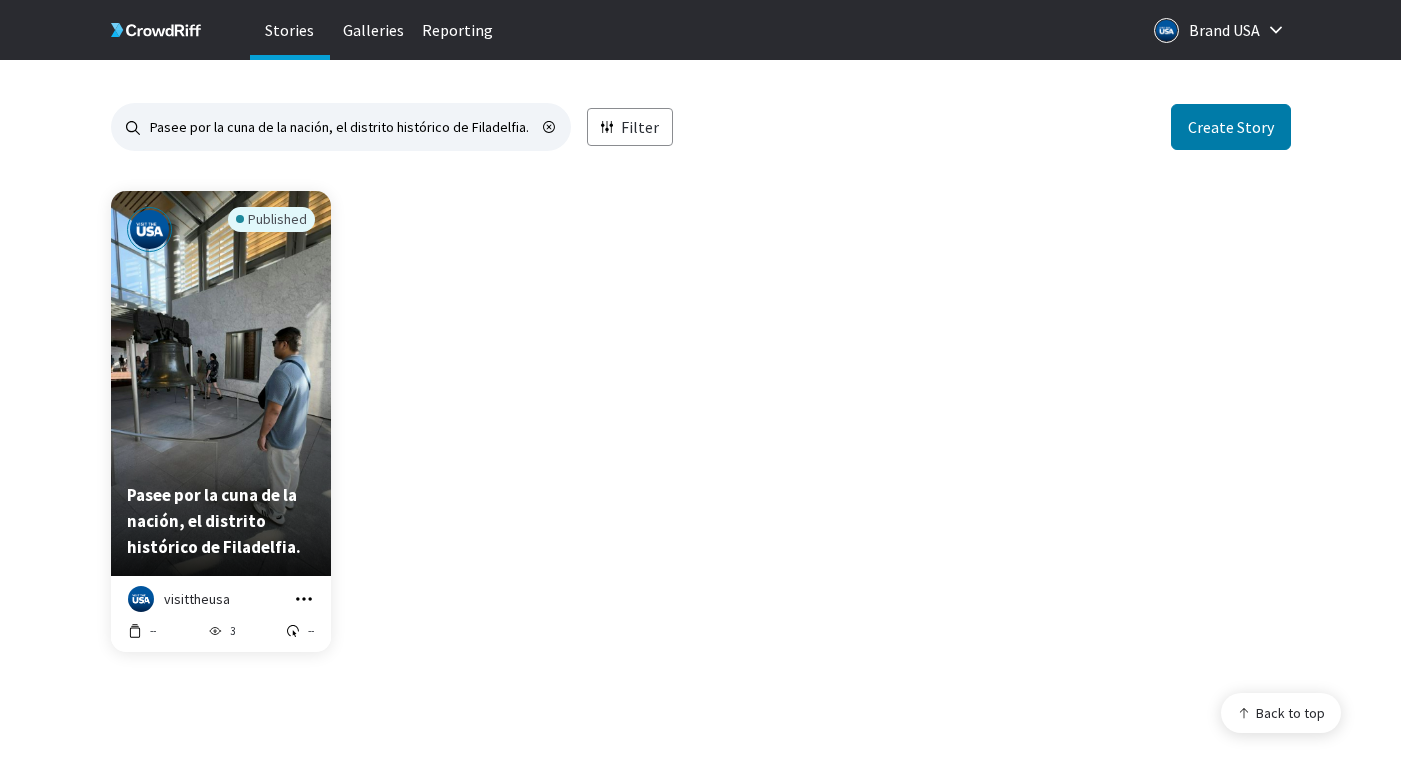 click at bounding box center (304, 599) 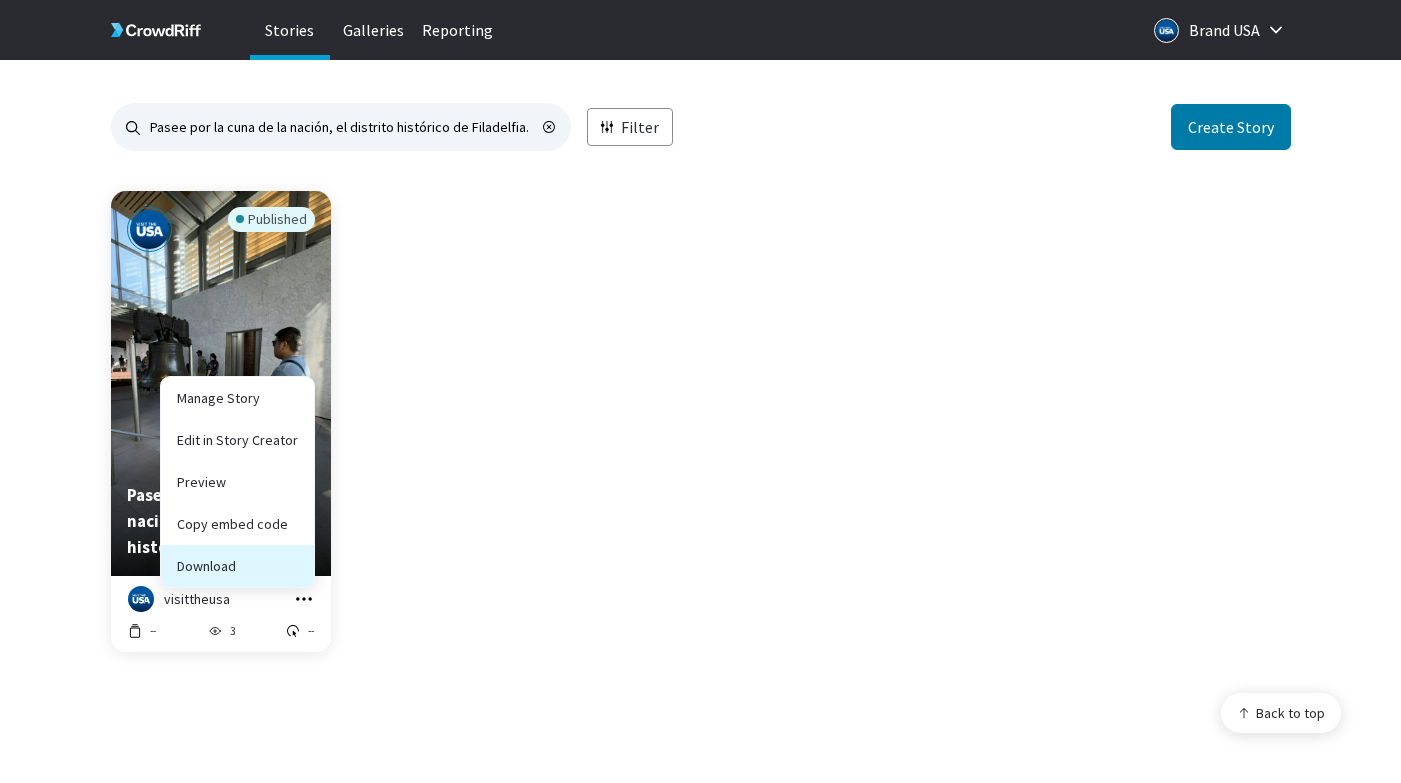 click on "Download" at bounding box center [237, 524] 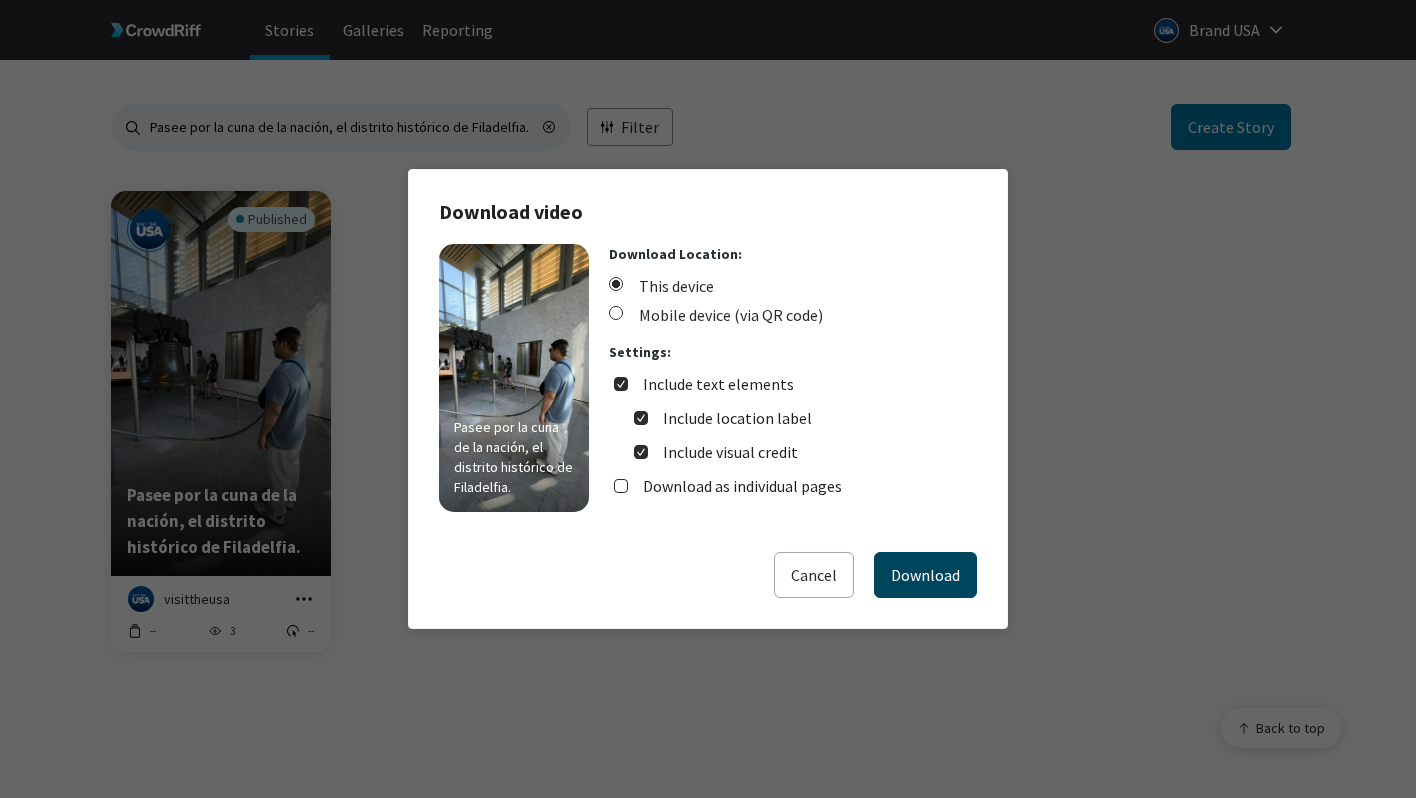 click on "Download" at bounding box center (925, 575) 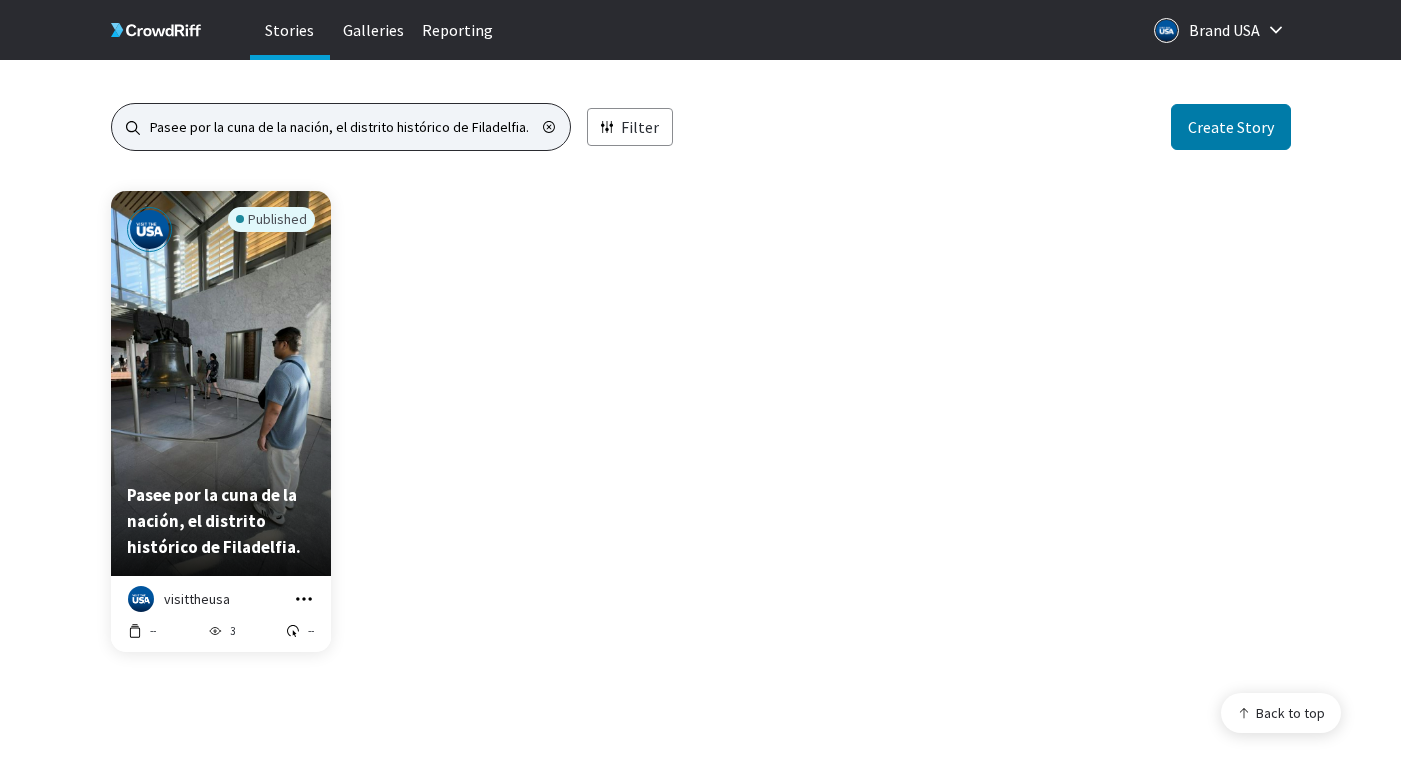 click on "Pasee por la cuna de la nación, el distrito histórico de Filadelfia." at bounding box center [341, 127] 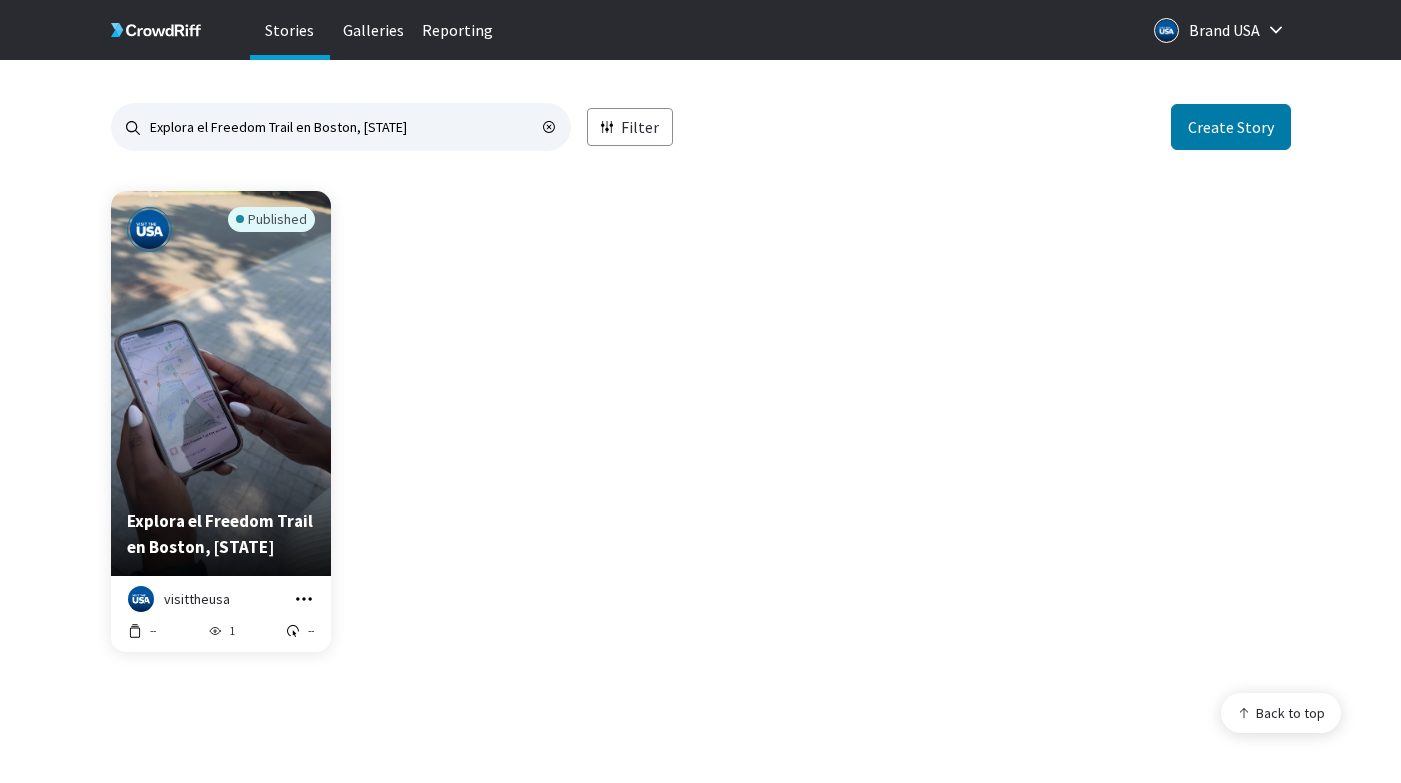 click at bounding box center [304, 599] 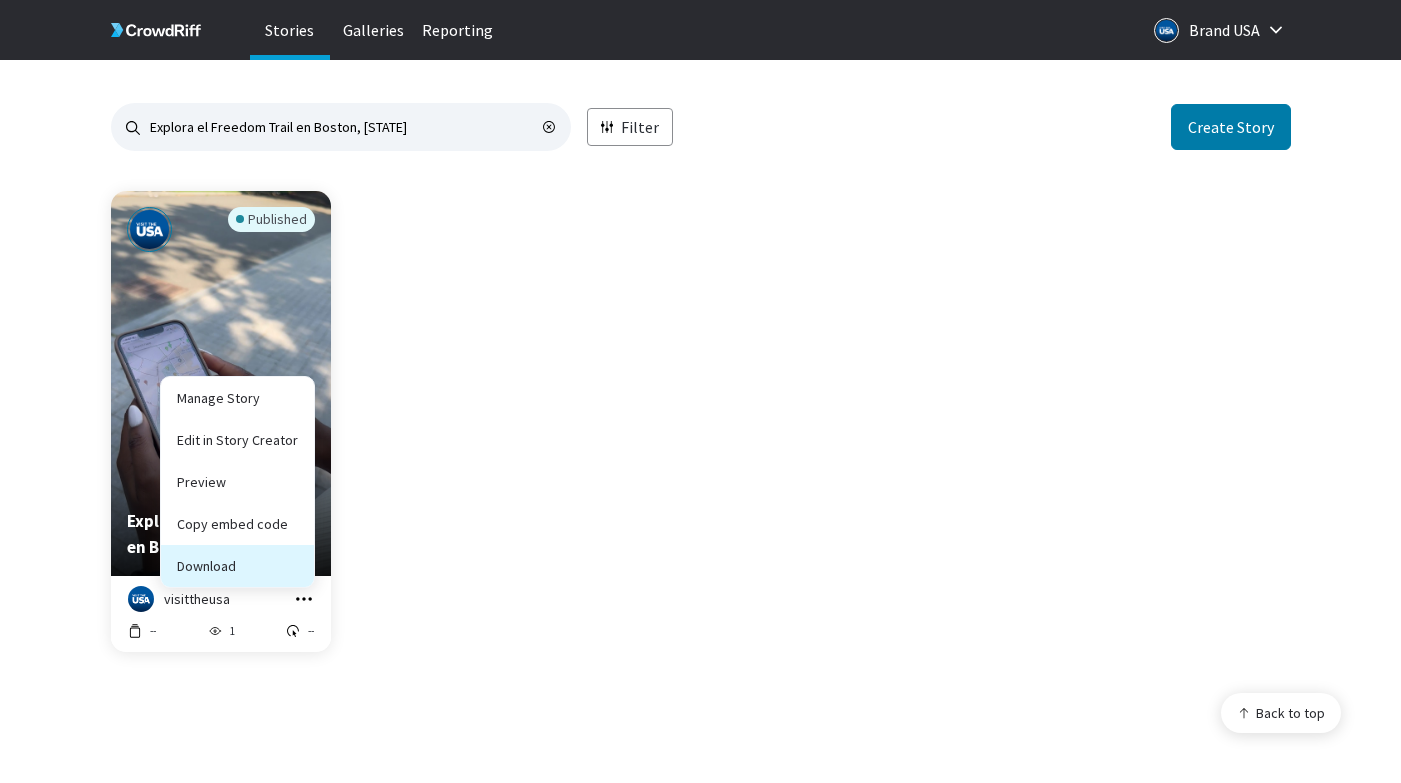 click on "Download" at bounding box center (237, 524) 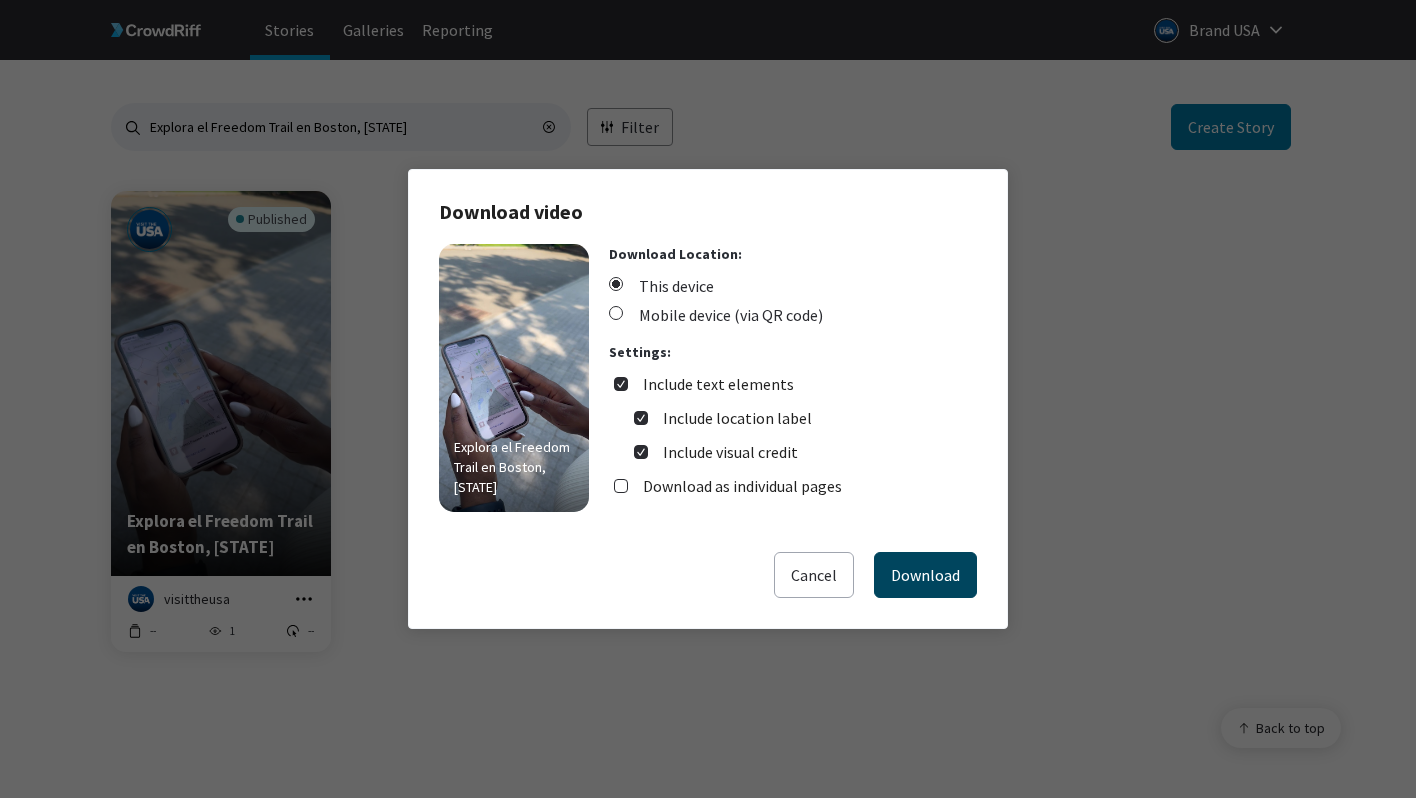 click on "Download" at bounding box center [925, 575] 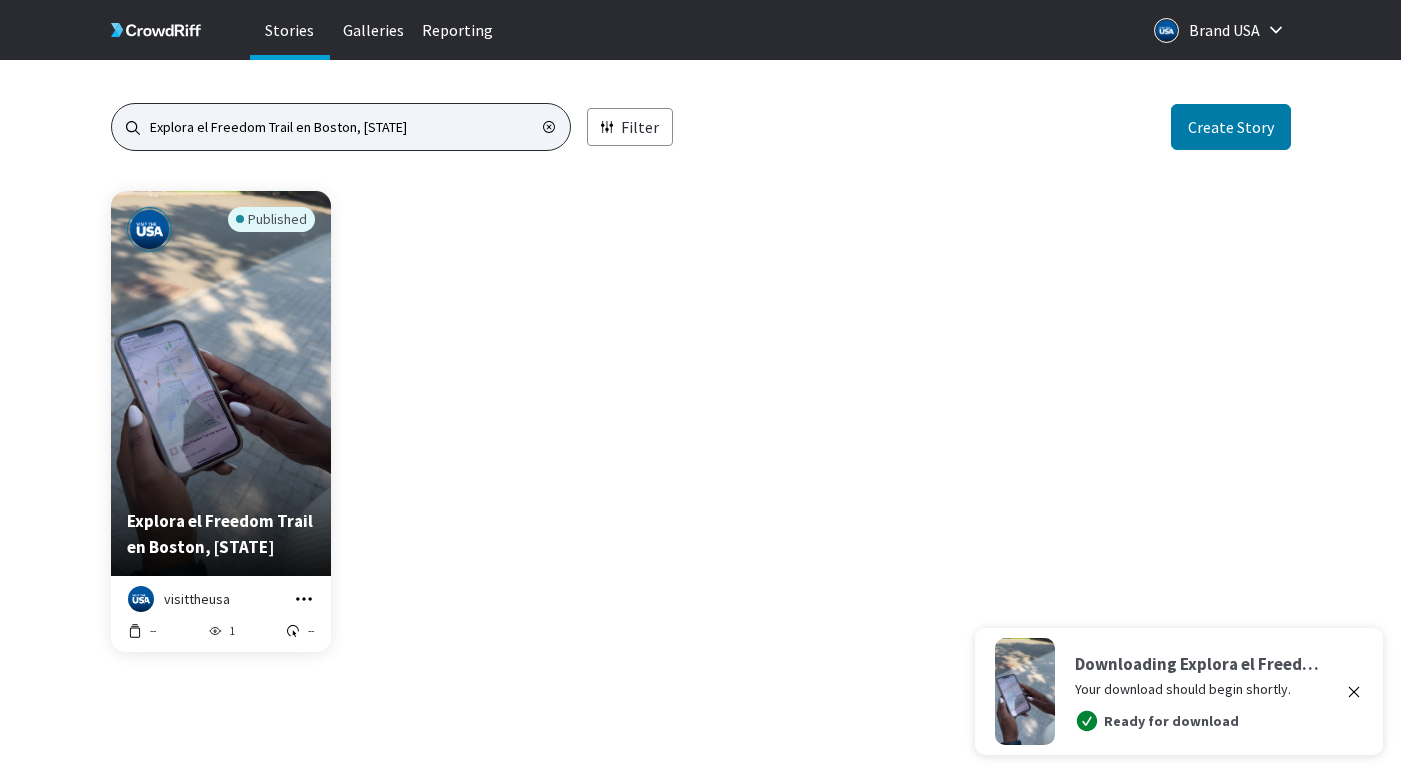 click on "Explora el Freedom Trail en Boston, Massachusetts" at bounding box center (341, 127) 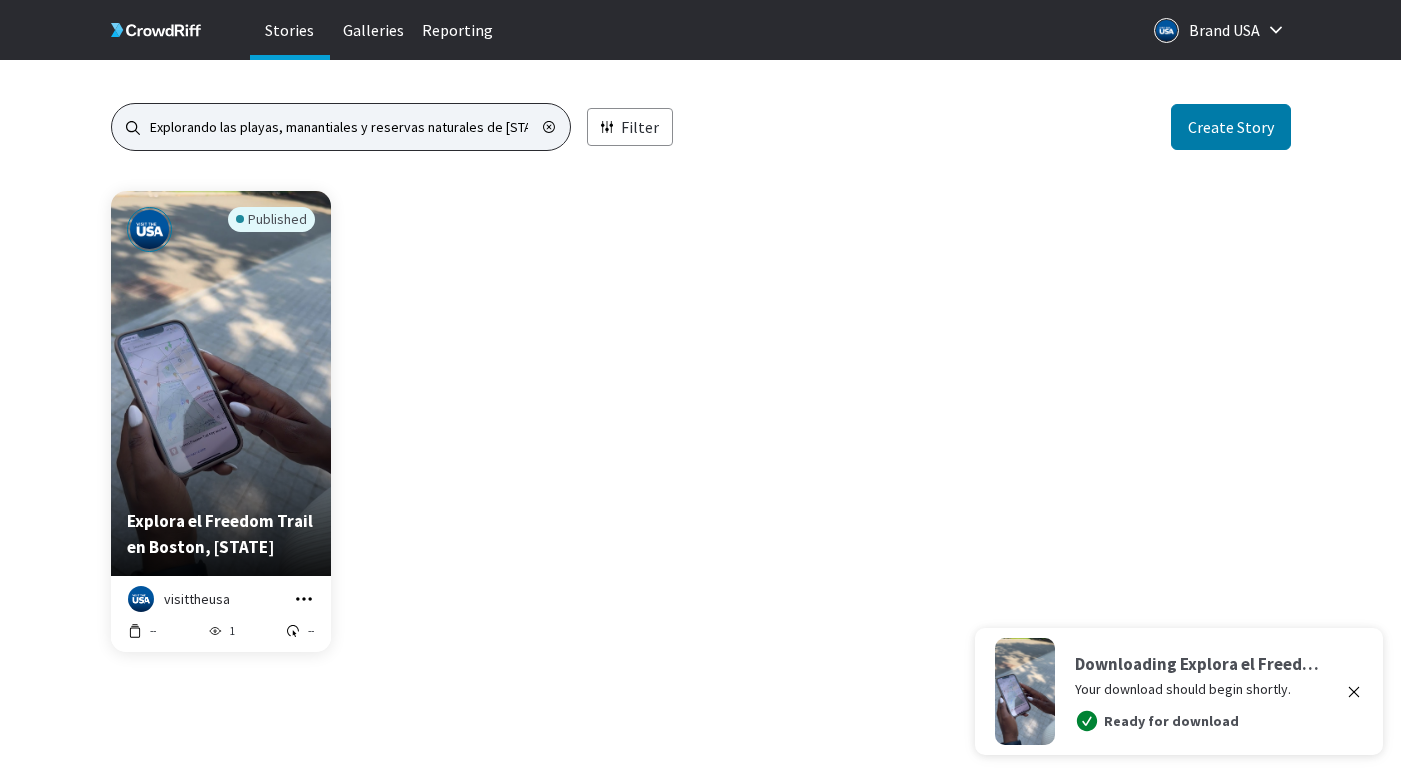 scroll, scrollTop: 0, scrollLeft: 7, axis: horizontal 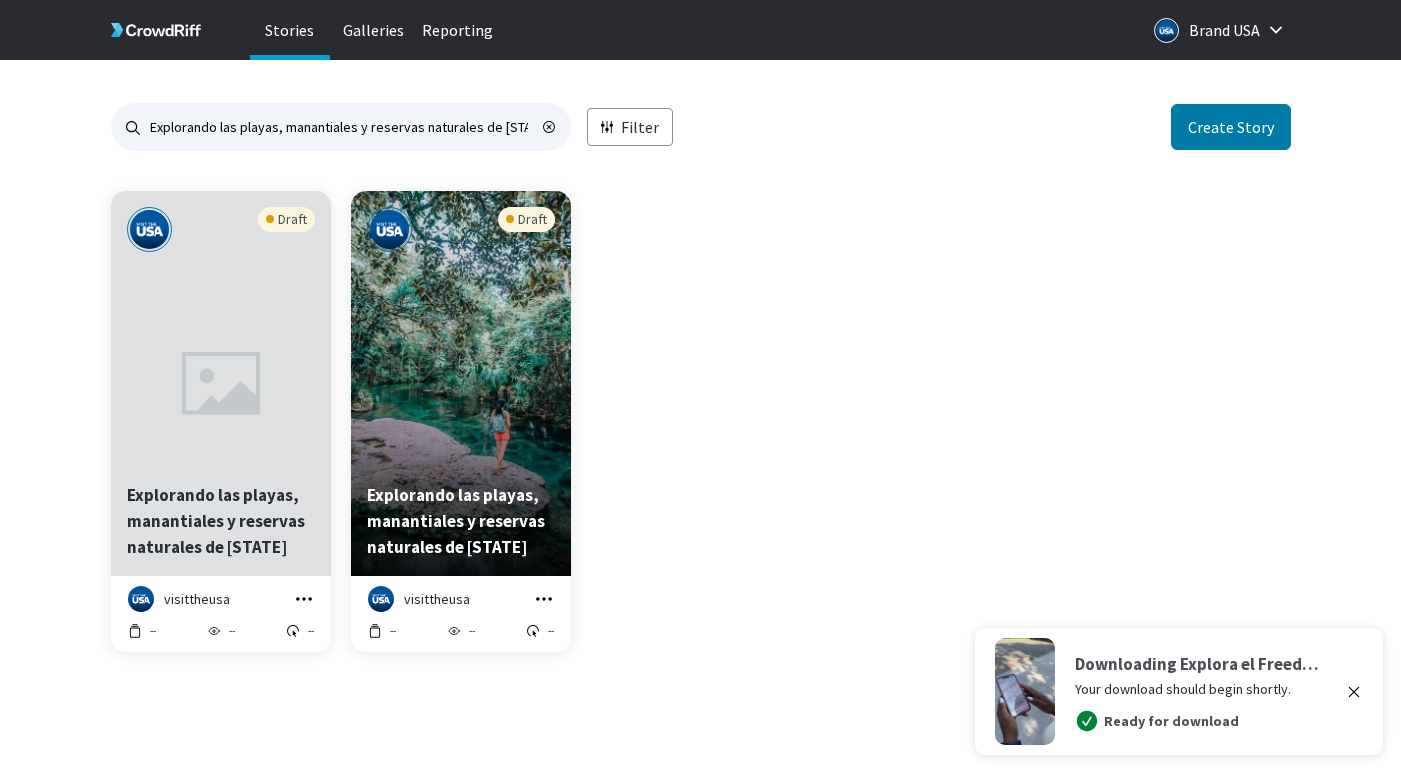 click at bounding box center [544, 599] 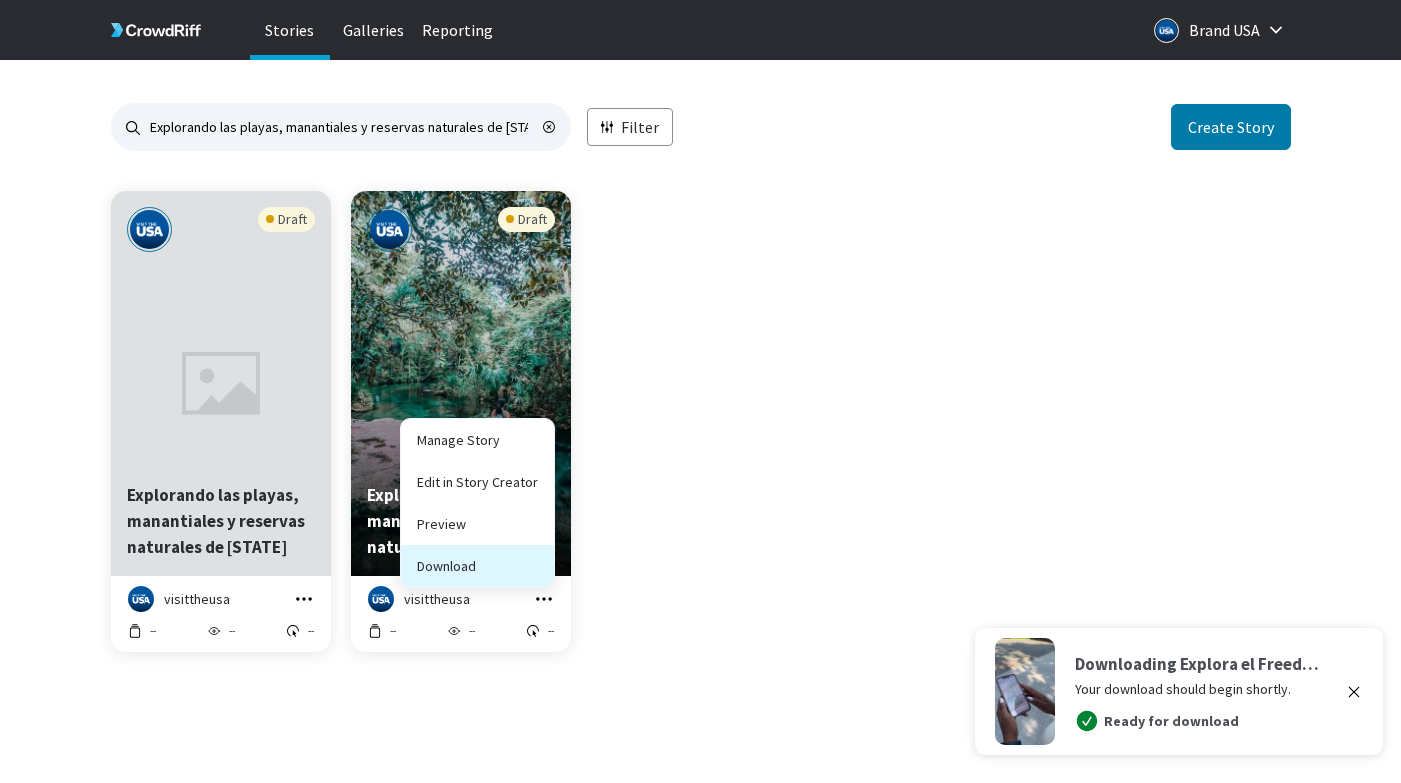 click on "Download" at bounding box center (477, 566) 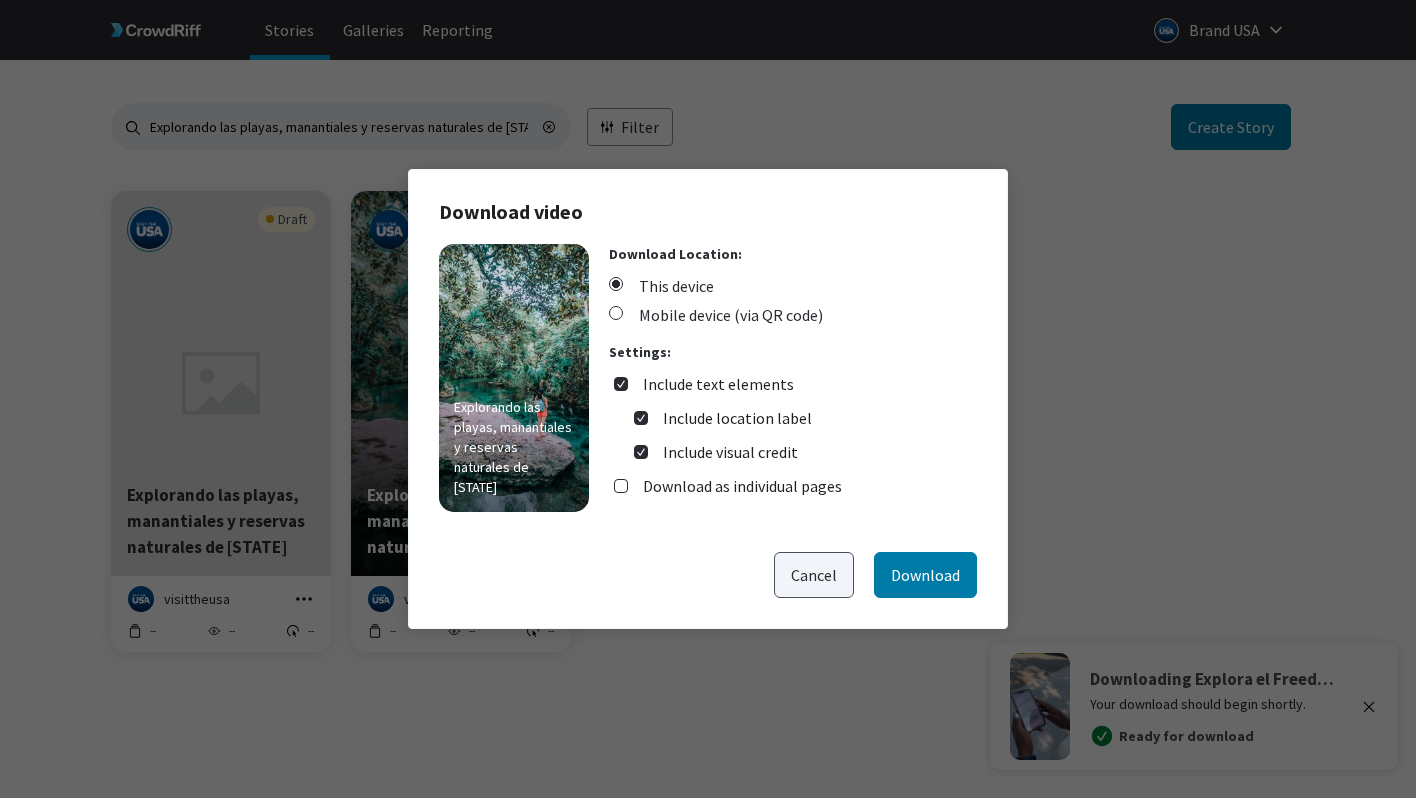 click on "Cancel" at bounding box center (814, 575) 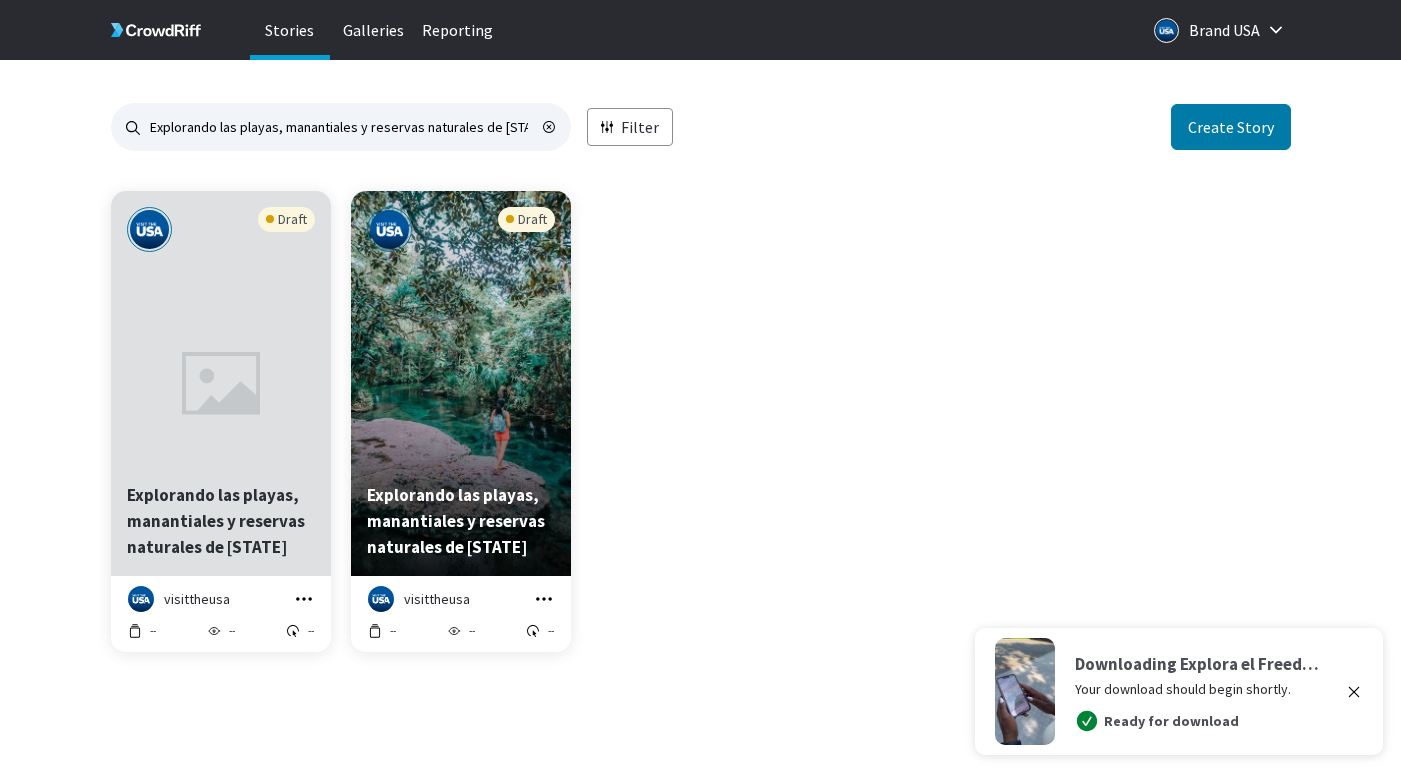 click at bounding box center (544, 599) 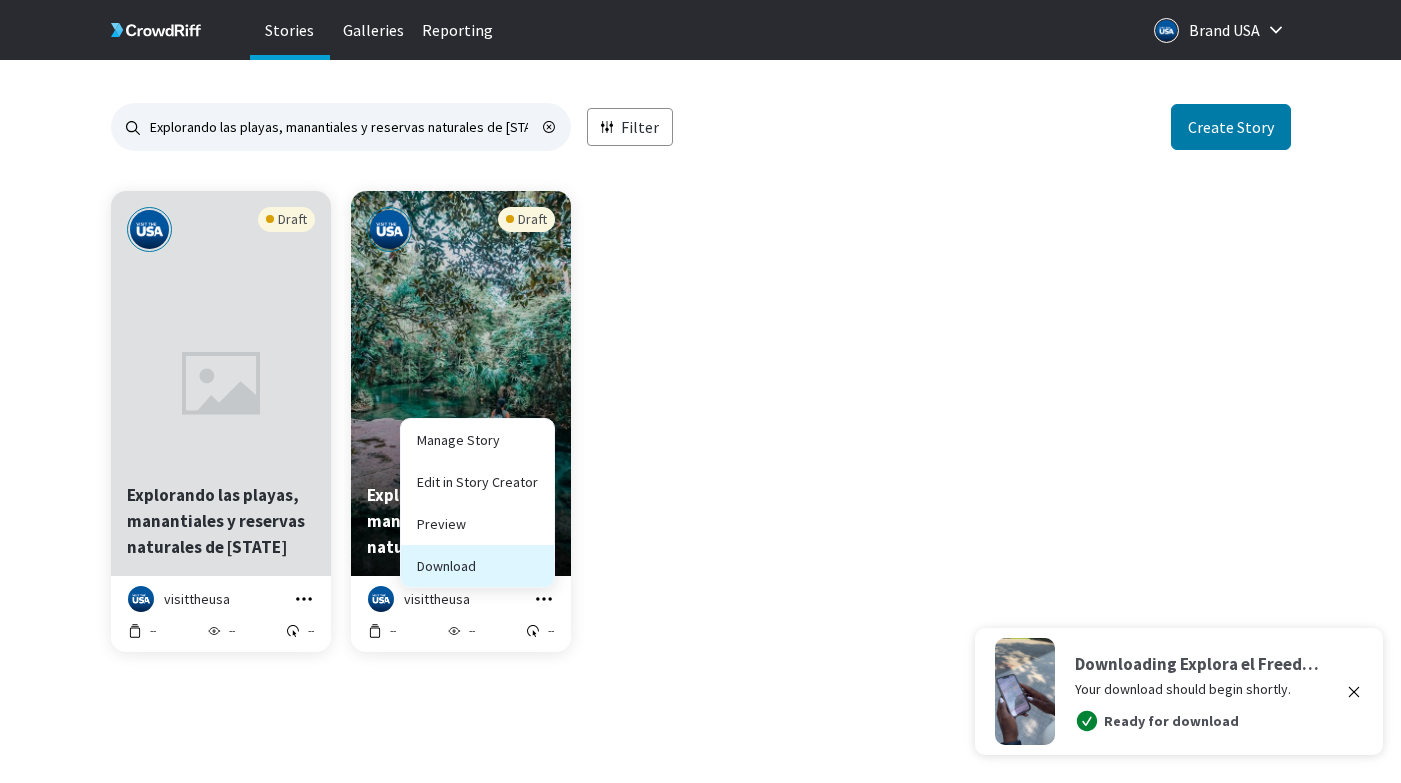 click on "Download" at bounding box center (477, 566) 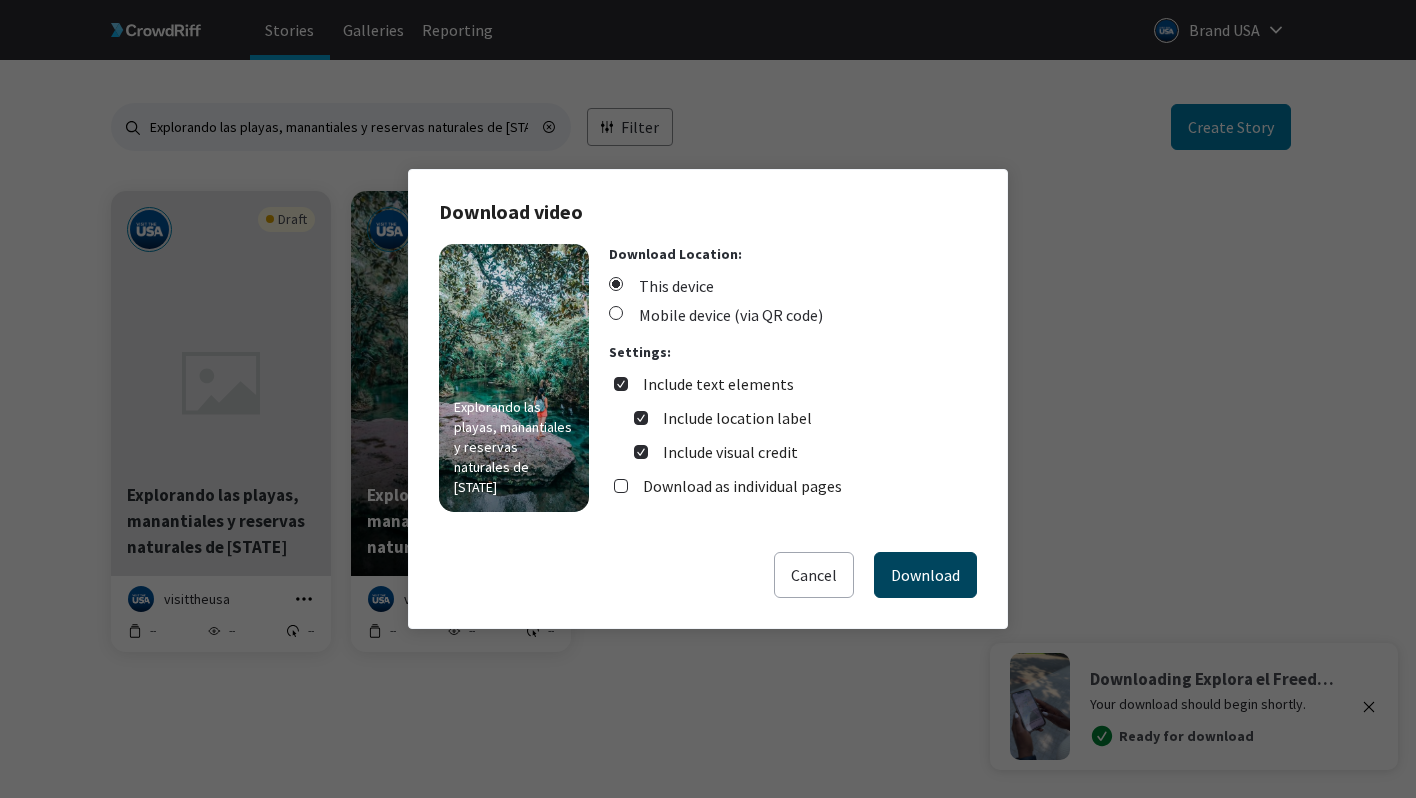 click on "Download" at bounding box center (925, 575) 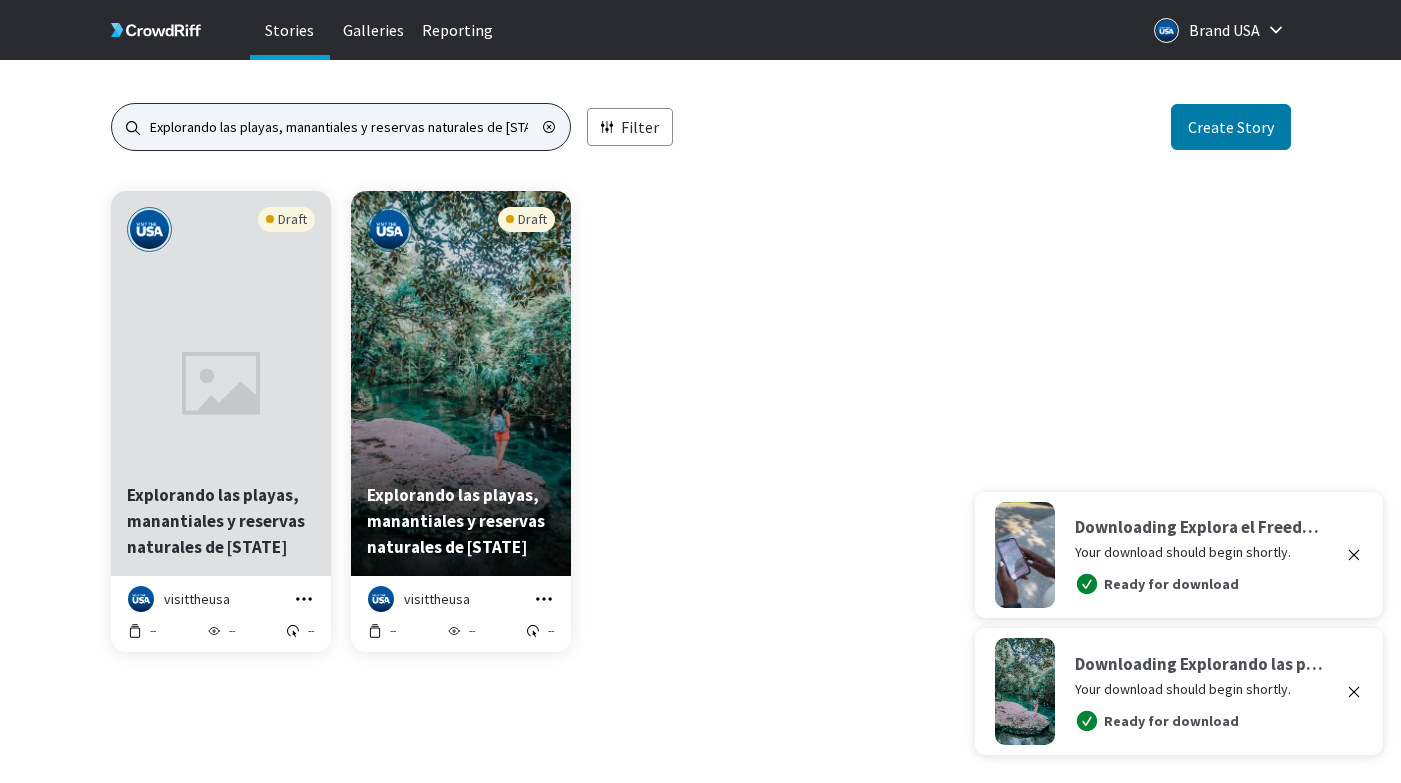 click on "Explorando las playas, manantiales y reservas naturales de Florida" at bounding box center [341, 127] 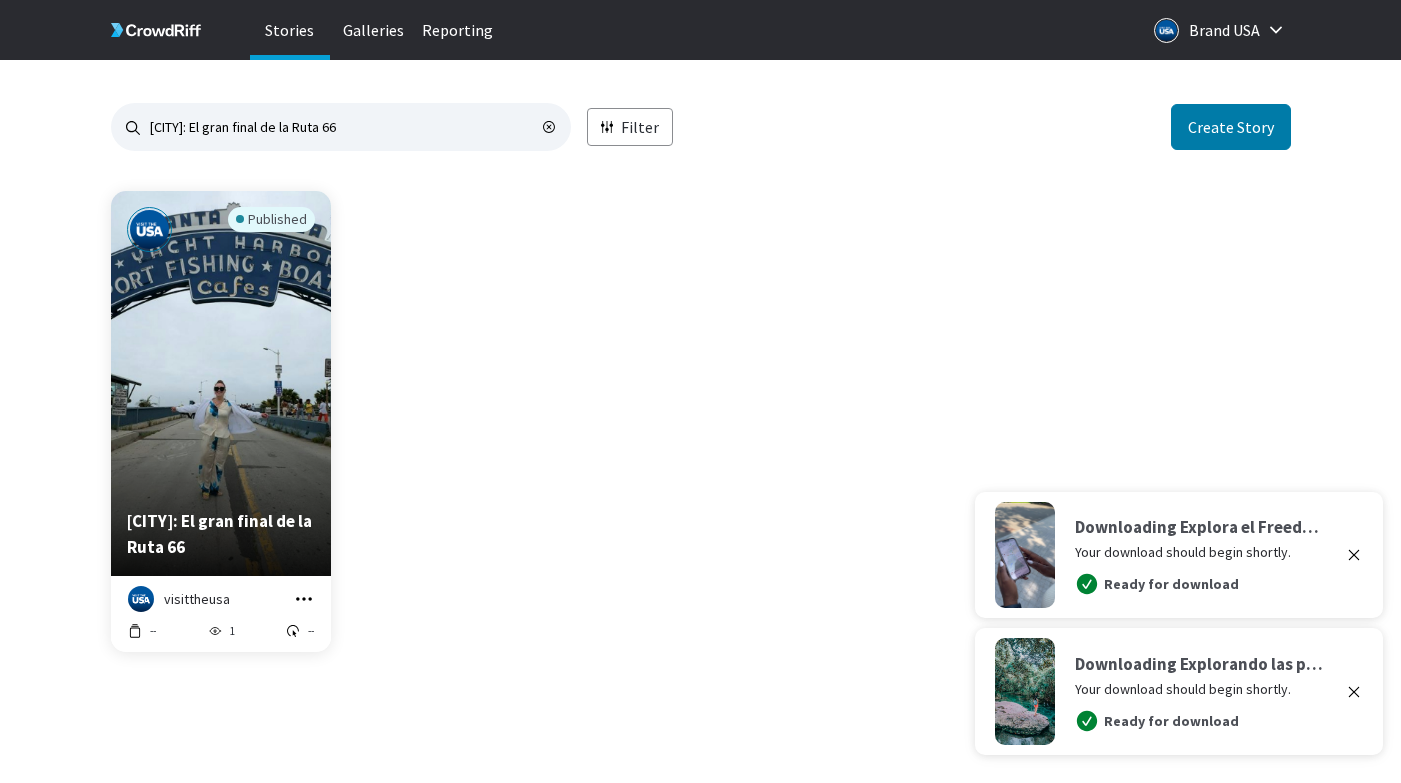 click at bounding box center [304, 599] 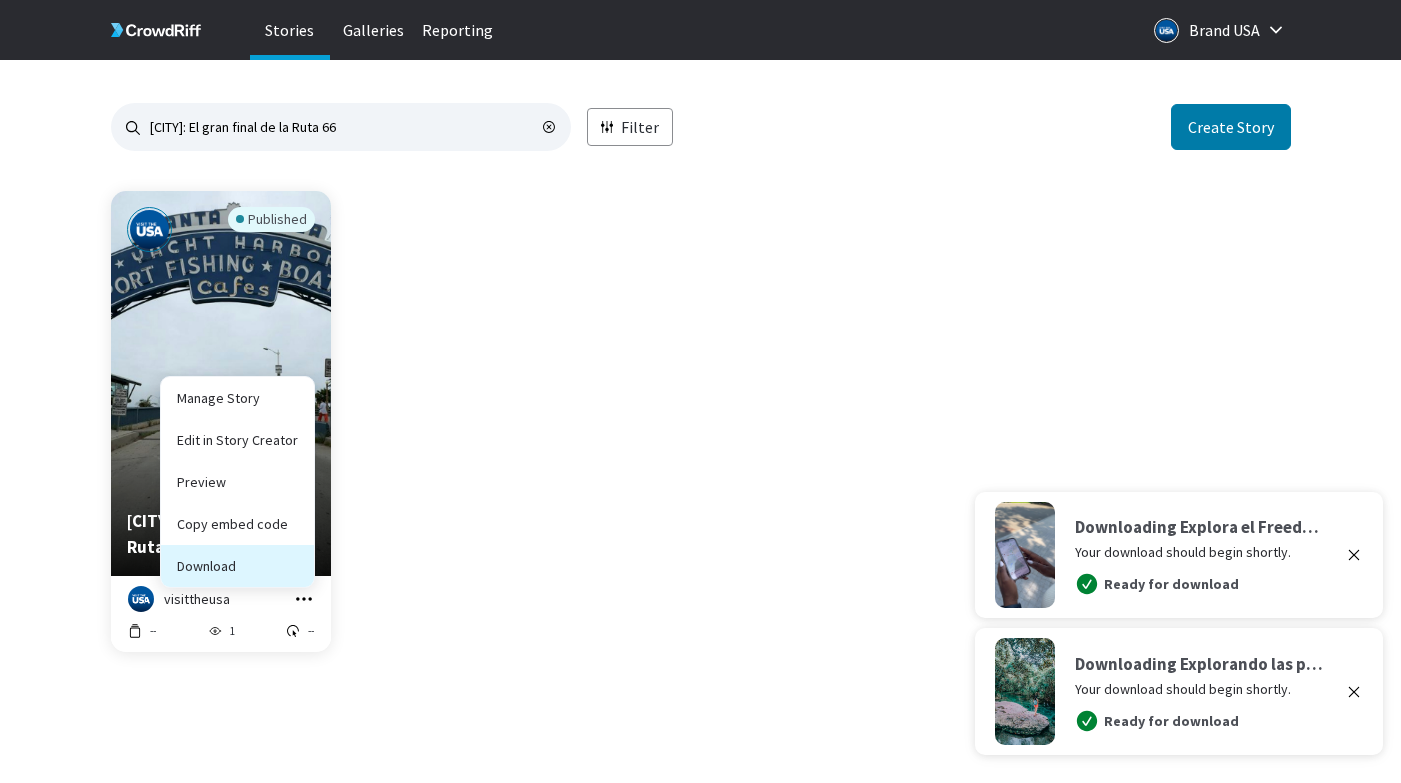 click on "Download" at bounding box center [237, 524] 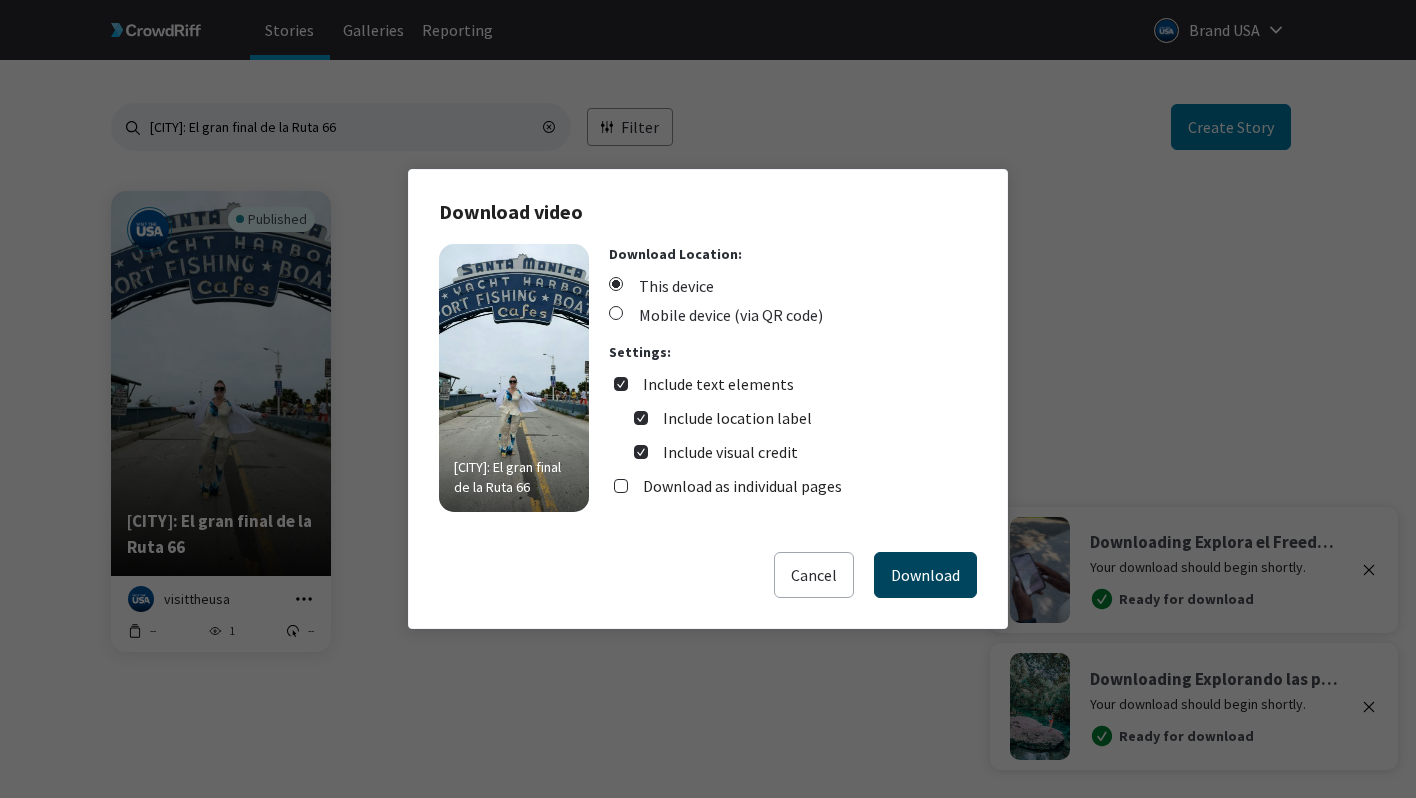 click on "Download" at bounding box center (925, 575) 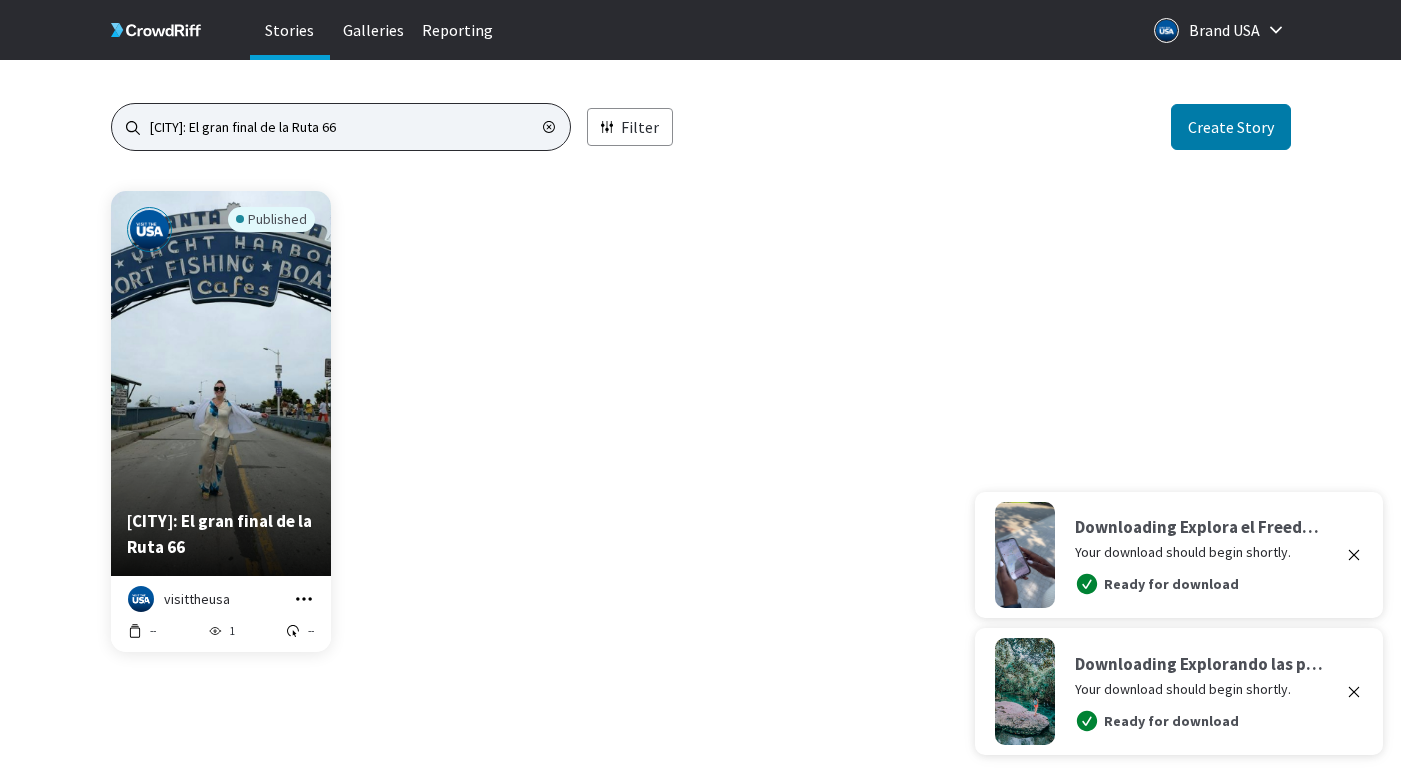 click on "Santa Mónica: El gran final de la Ruta 66" at bounding box center (341, 127) 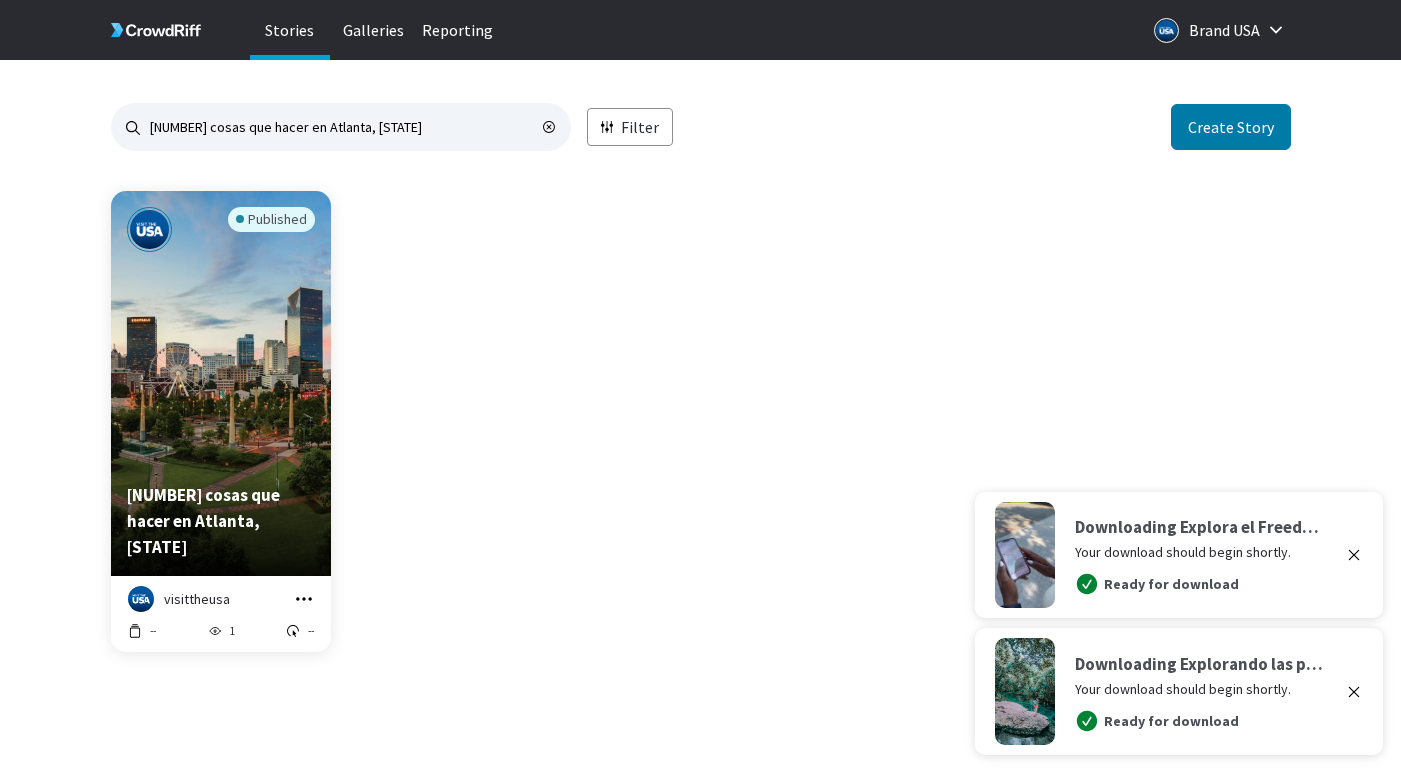 click at bounding box center [304, 599] 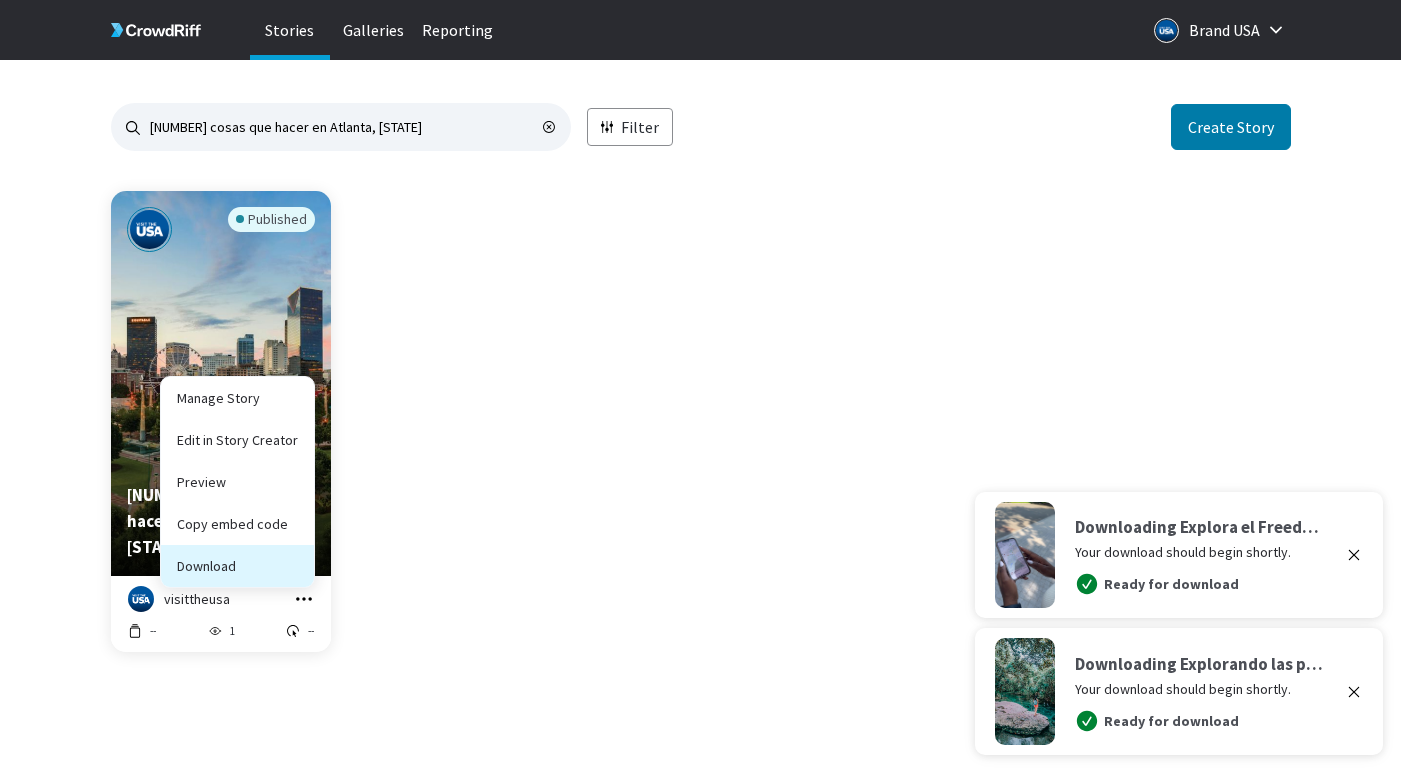 click on "Download" at bounding box center (237, 524) 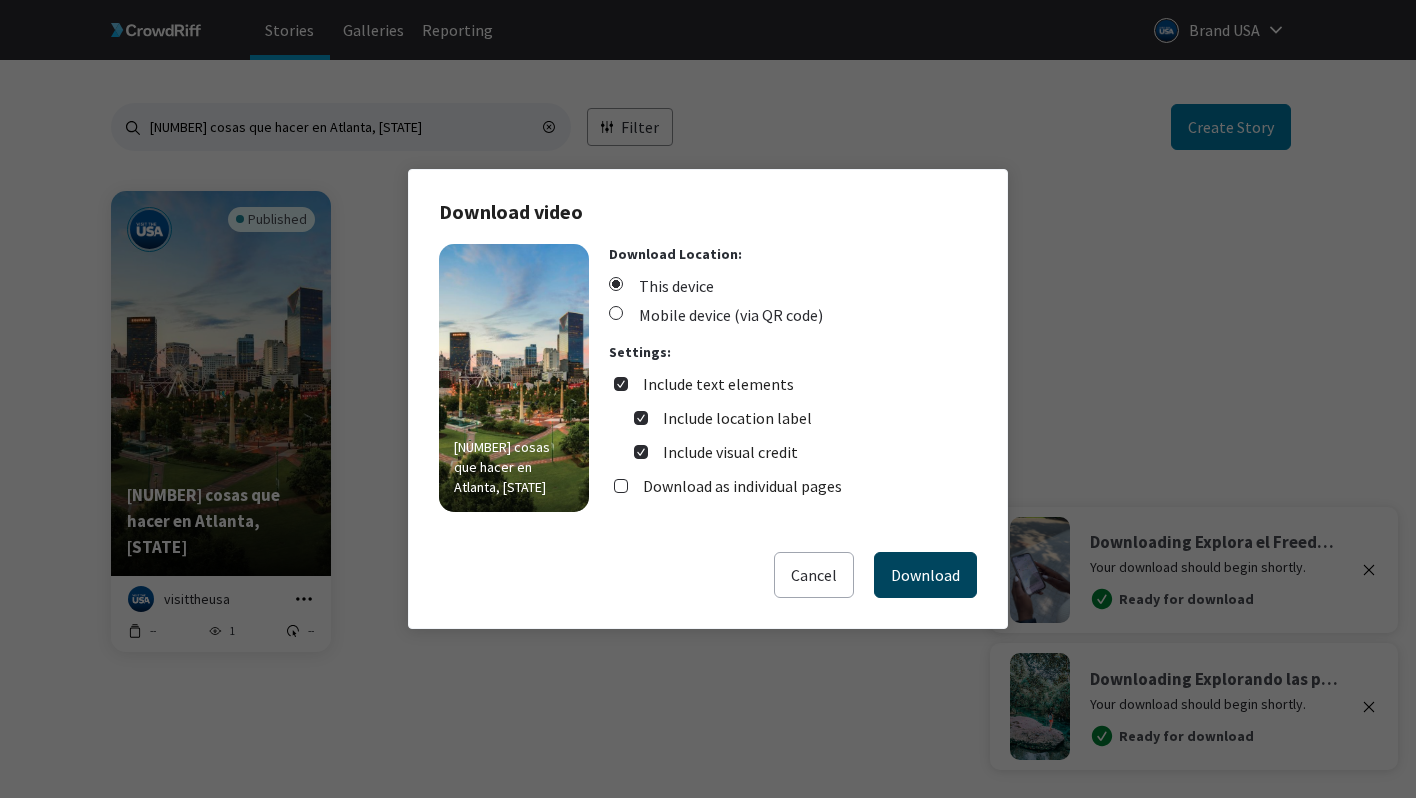 click on "Download" at bounding box center [925, 575] 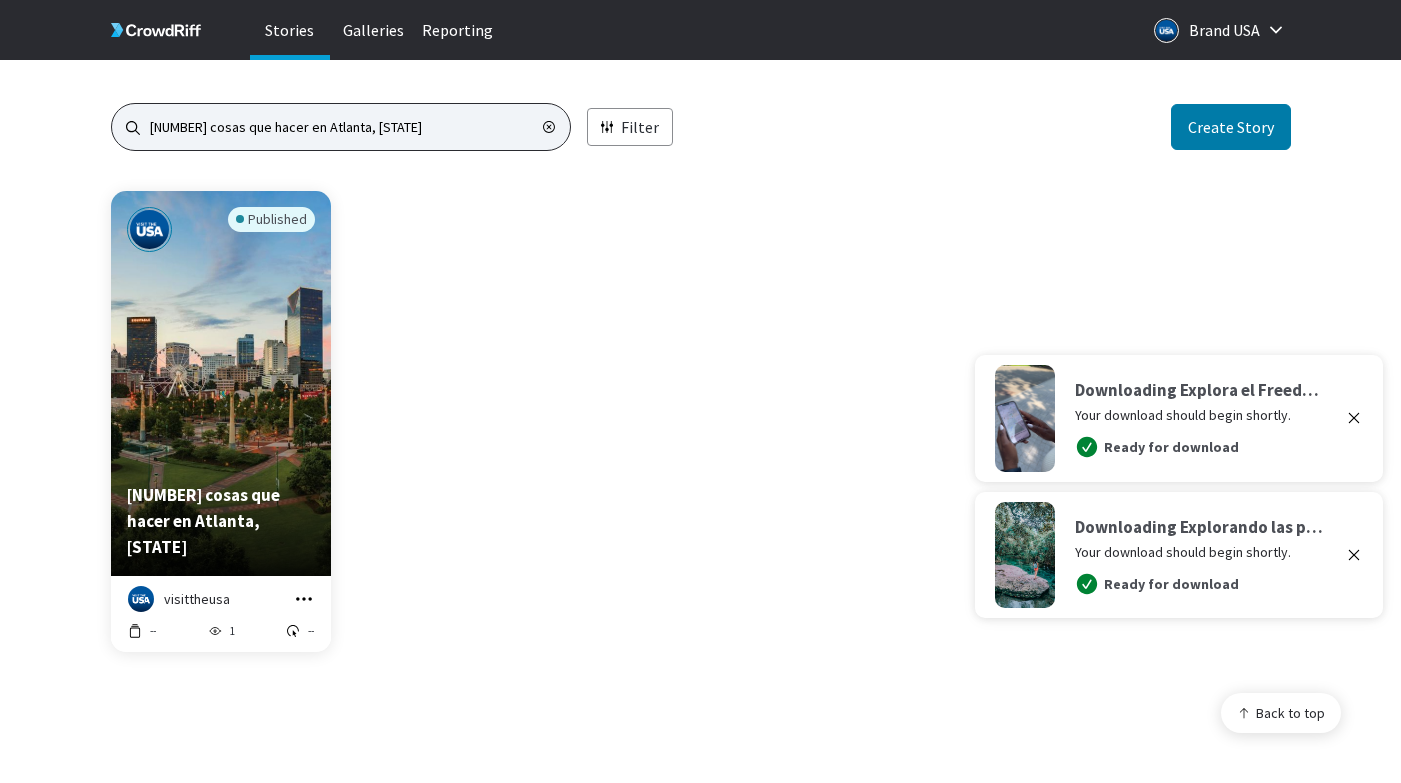click on "3 cosas que hacer en Atlanta, Georgia" at bounding box center [341, 127] 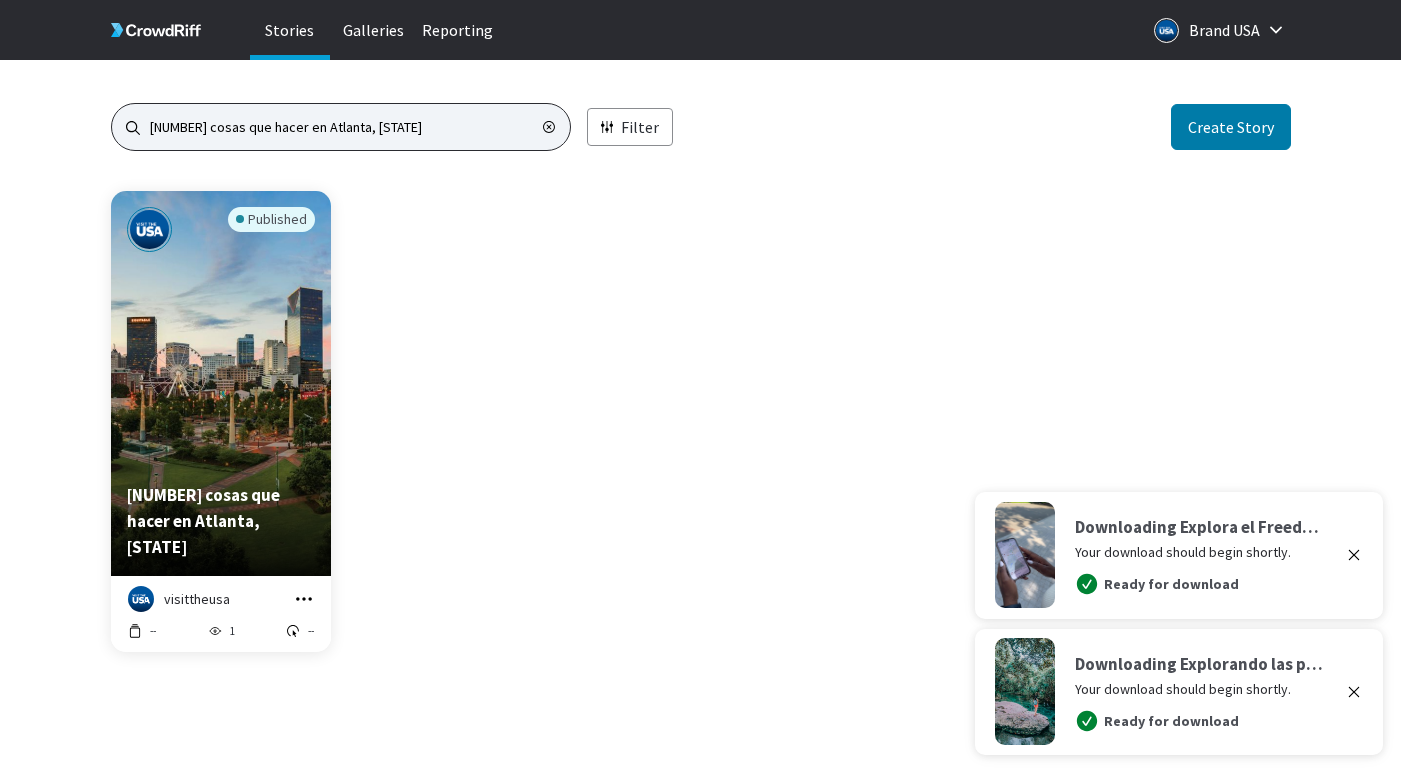 click on "3 cosas que hacer en Atlanta, Georgia" at bounding box center [341, 127] 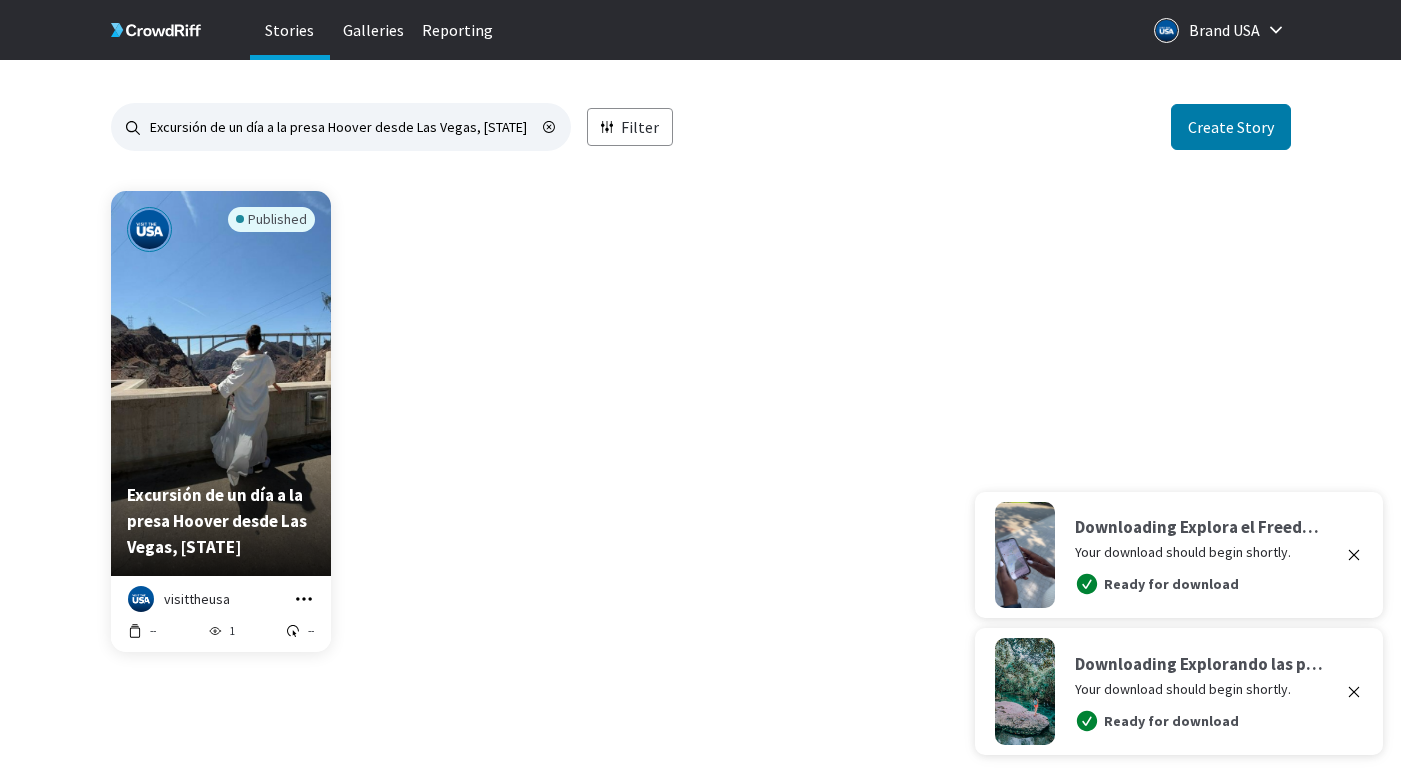 click on "visittheusa Manage Story Edit in Story Creator Preview Copy embed code Download -- 1 --" at bounding box center [221, 614] 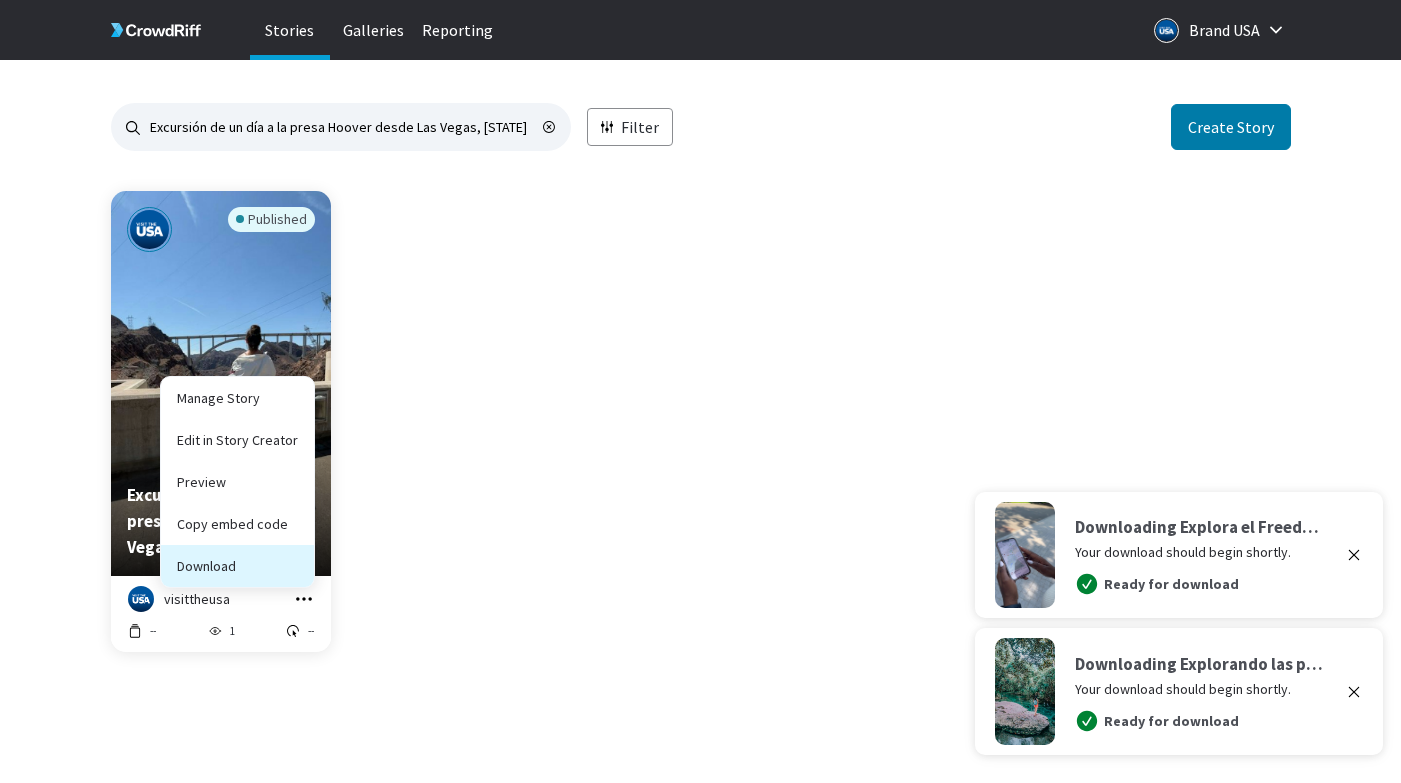 click on "Download" at bounding box center (237, 524) 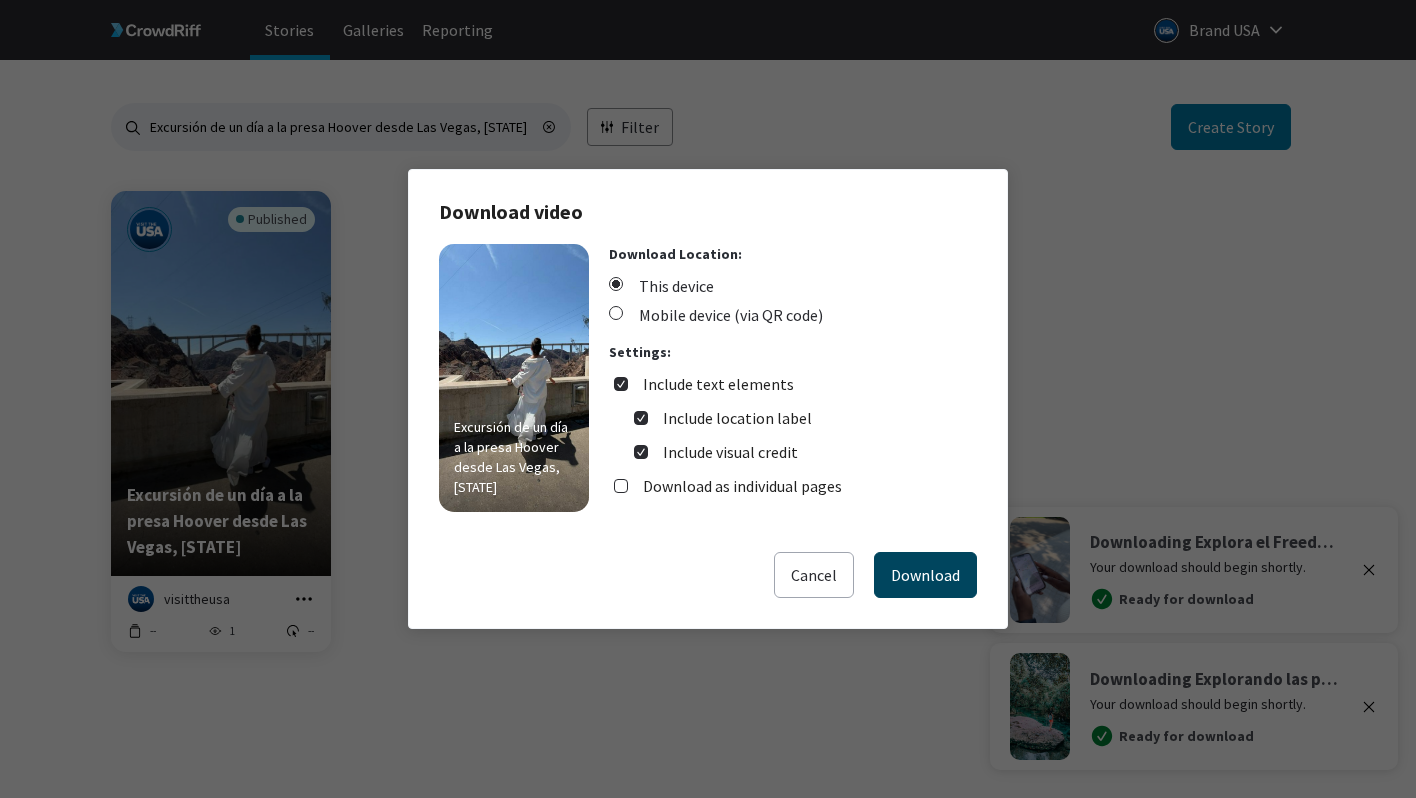 click on "Download" at bounding box center [925, 575] 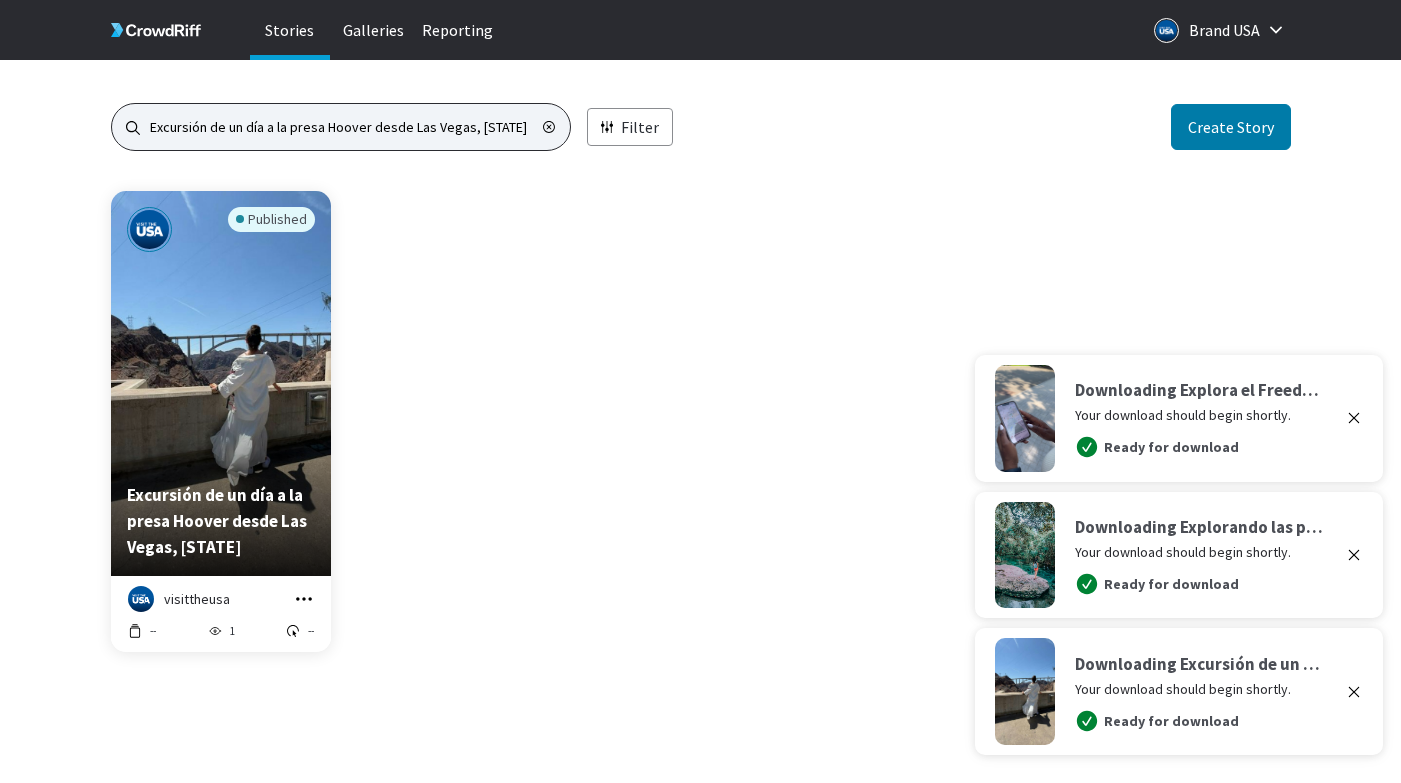 click on "Excursión de un día a la presa Hoover desde Las Vegas, Nevada" at bounding box center (341, 127) 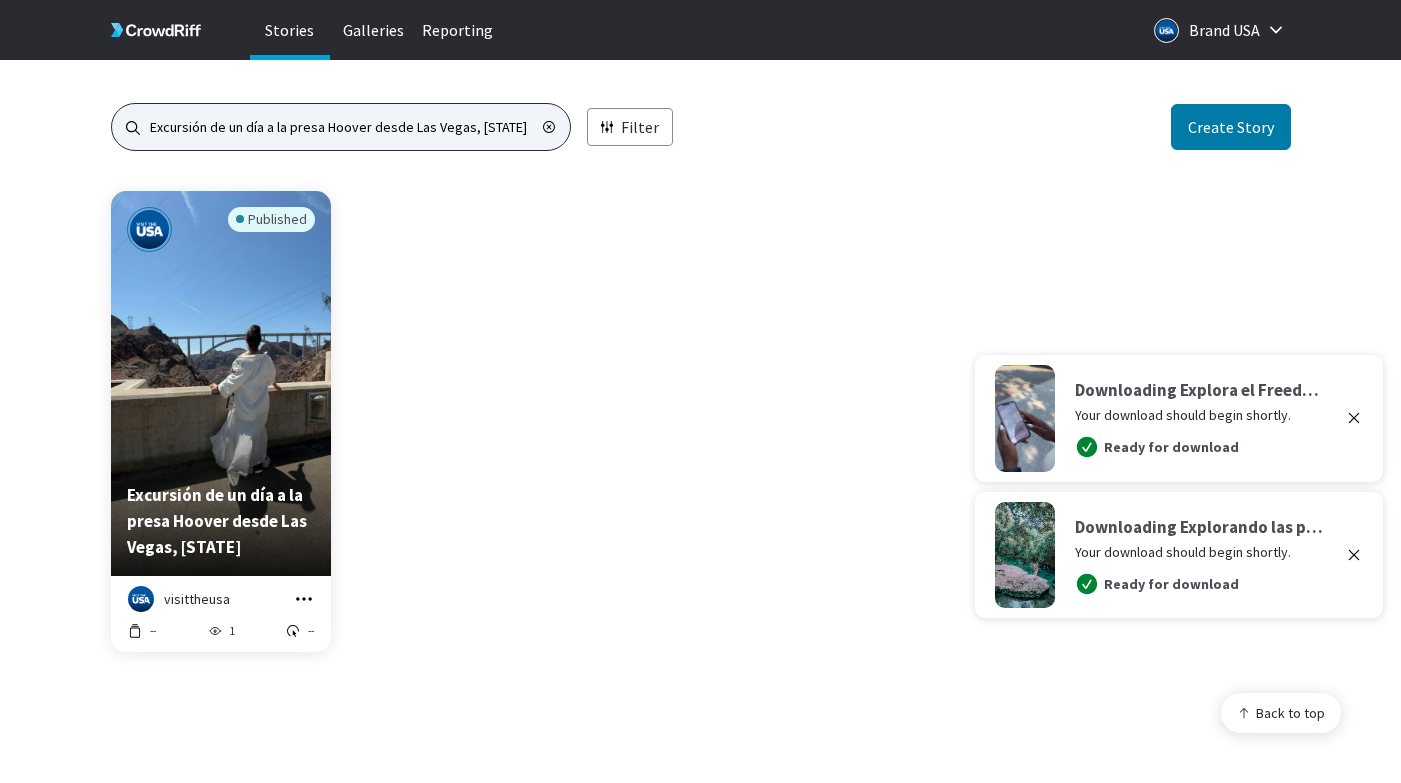 click on "Excursión de un día a la presa Hoover desde Las Vegas, Nevada" at bounding box center [341, 127] 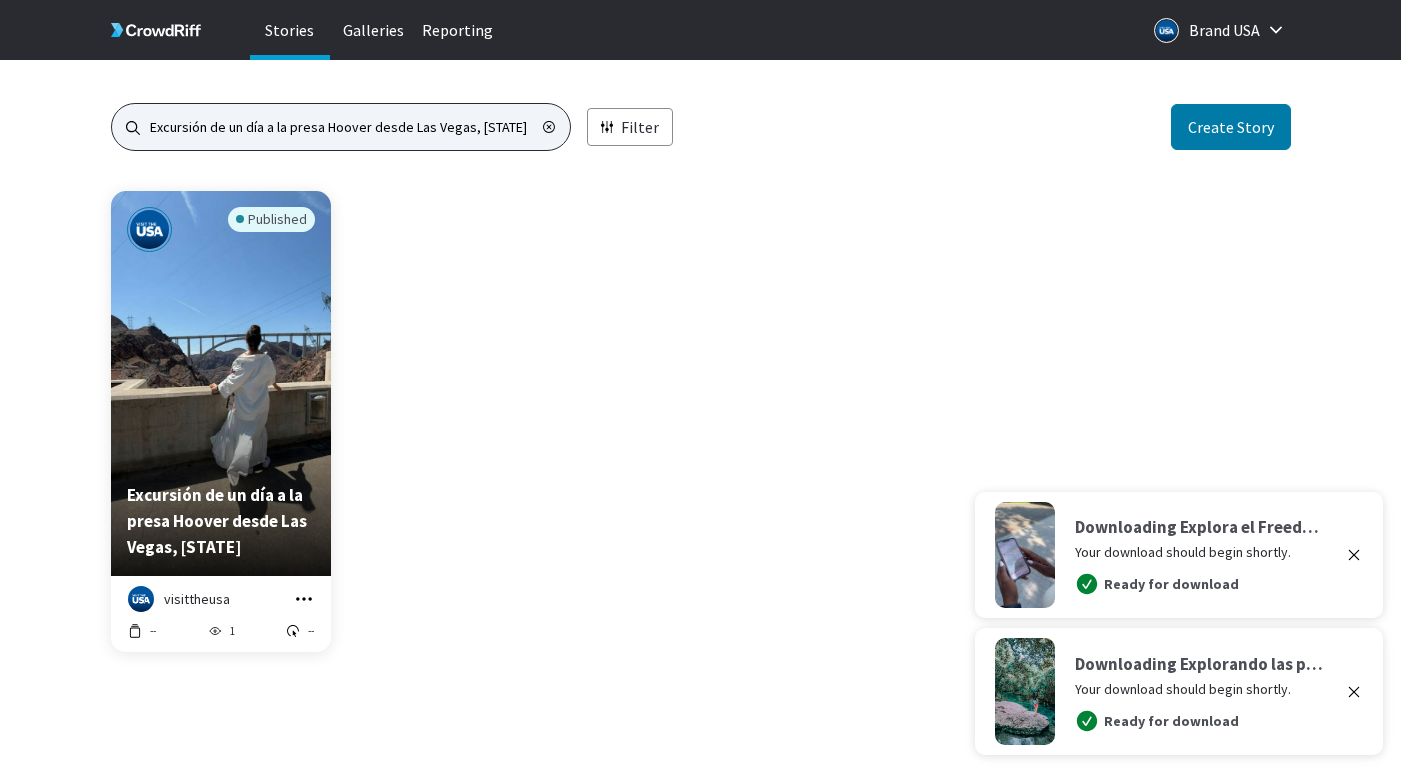 paste on "3 actividades gratuitas en Dallas, Texas" 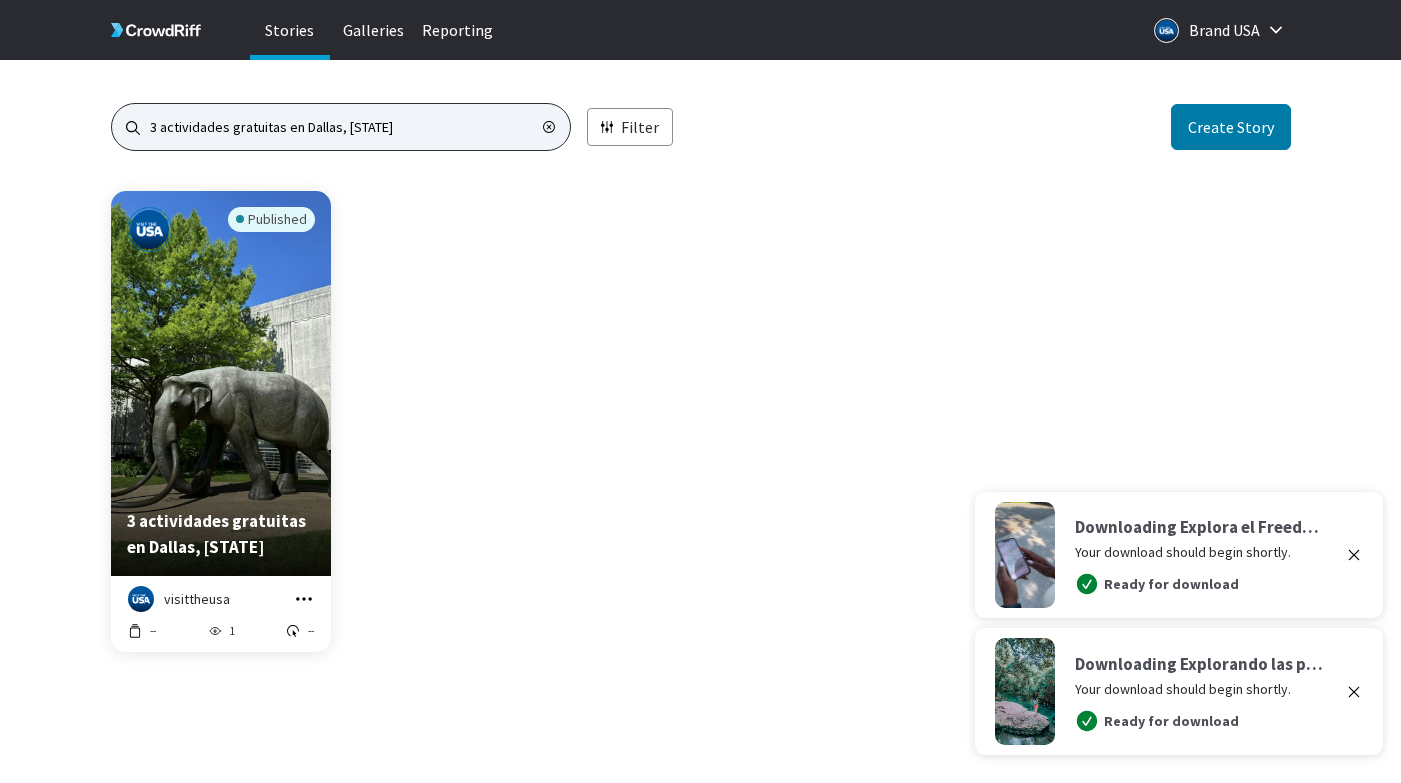 scroll, scrollTop: 0, scrollLeft: 0, axis: both 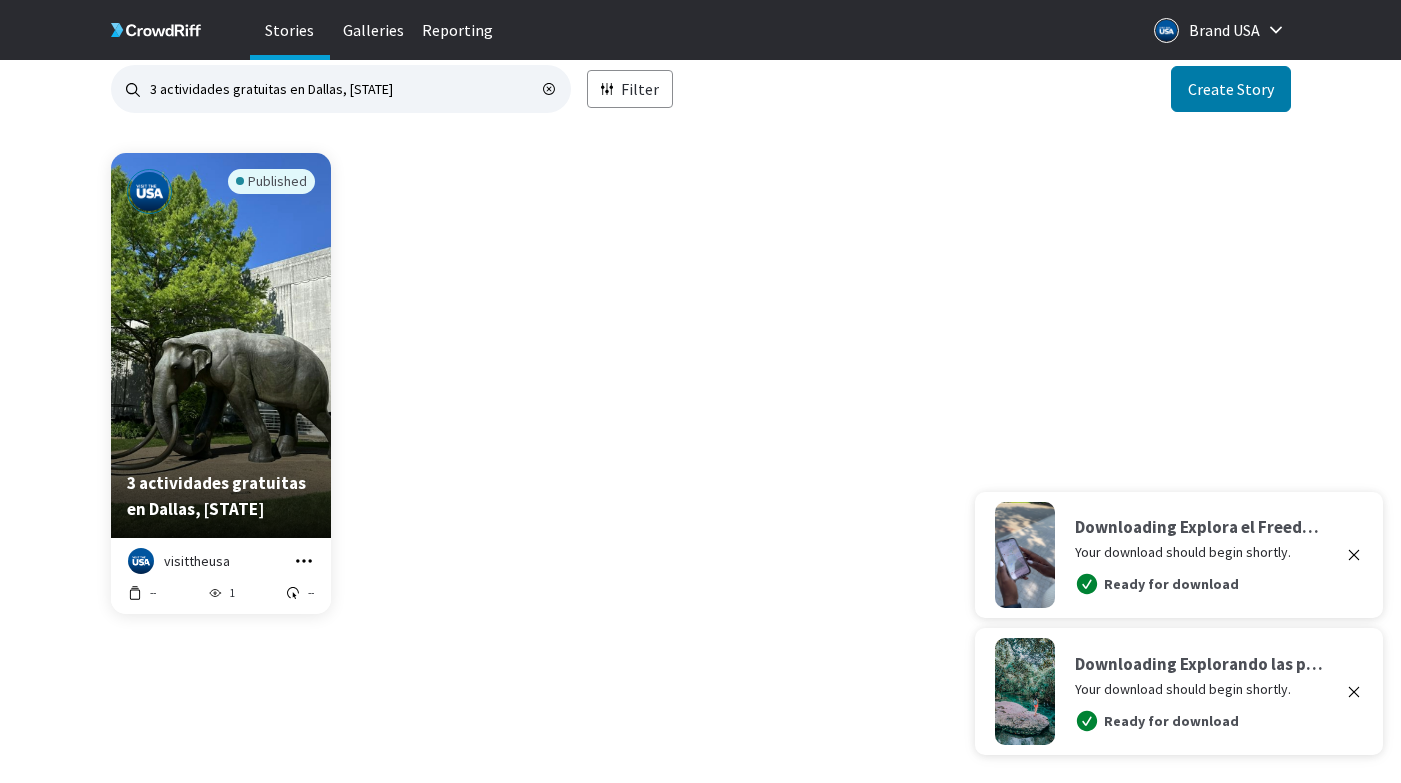 click at bounding box center [304, 561] 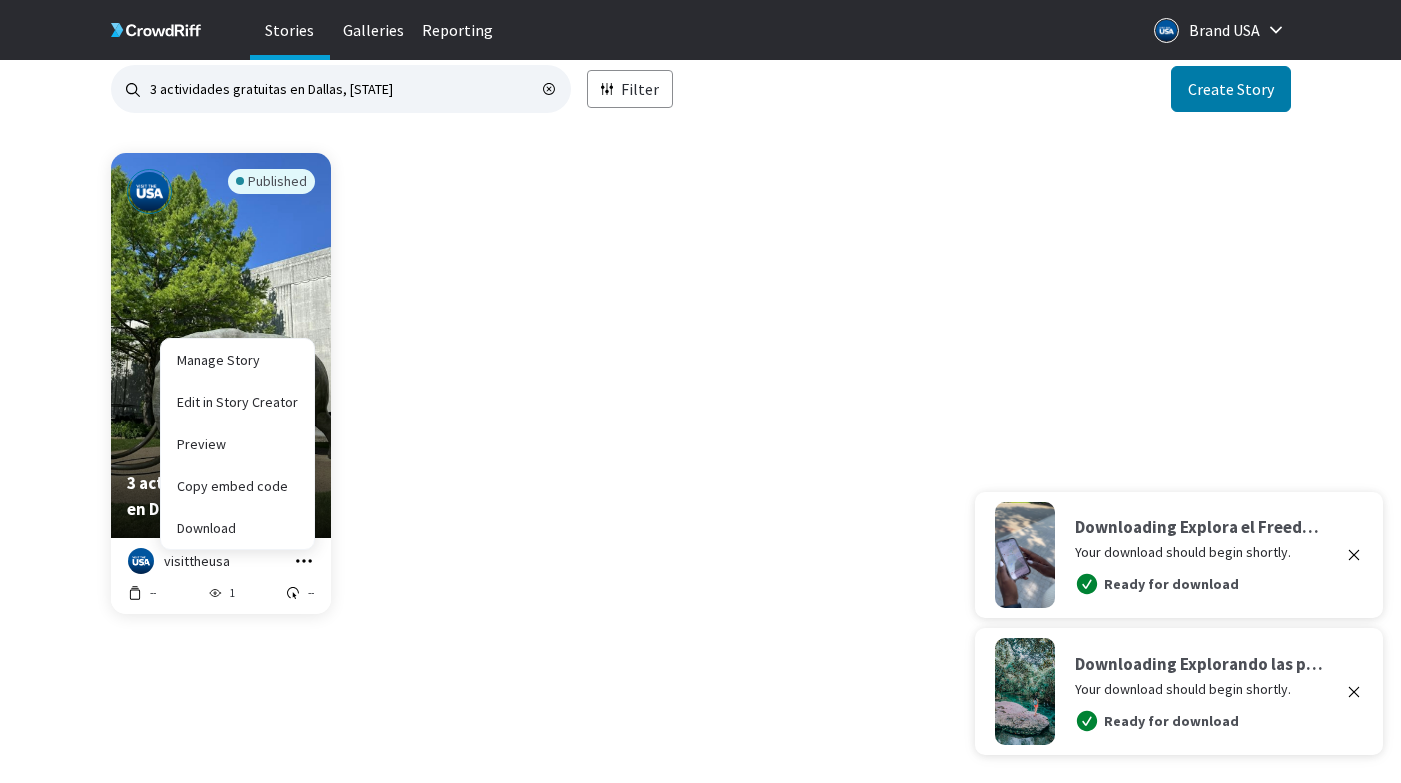 click on "Published 3 actividades gratuitas en Dallas, Texas   visittheusa Manage Story Edit in Story Creator Preview Copy embed code Download -- 1 --" at bounding box center [701, 395] 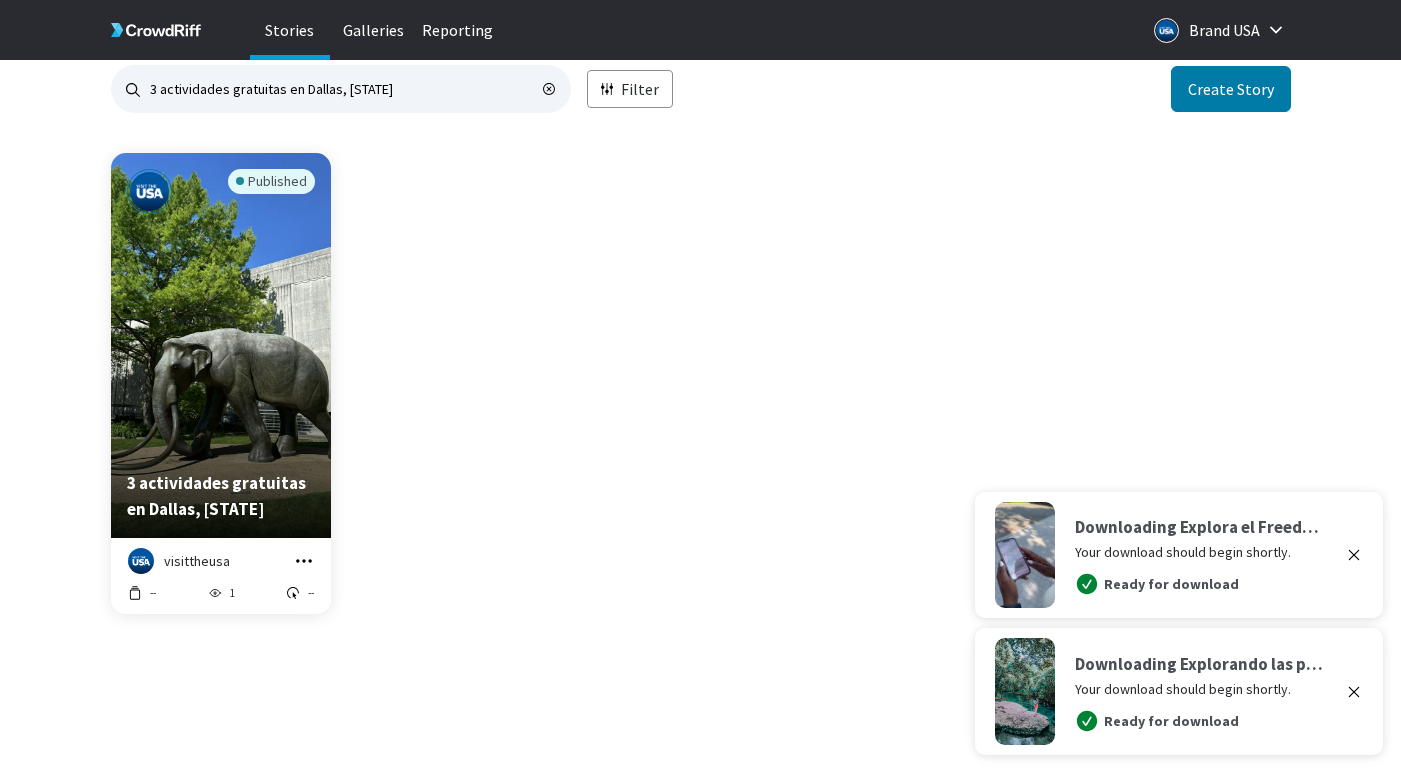 click on "Published 3 actividades gratuitas en Dallas, Texas   visittheusa Manage Story Edit in Story Creator Preview Copy embed code Download -- 1 --" at bounding box center [701, 395] 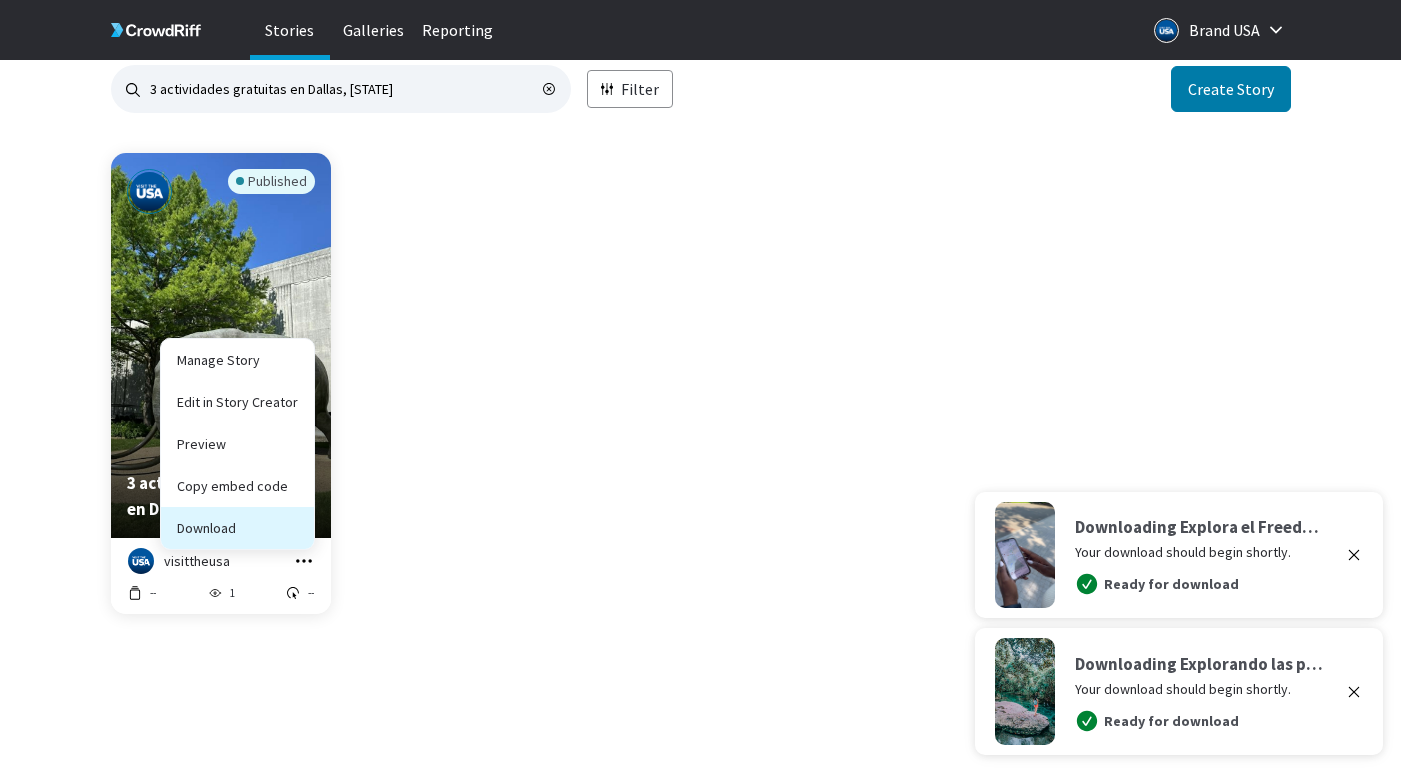 click on "Download" at bounding box center (237, 486) 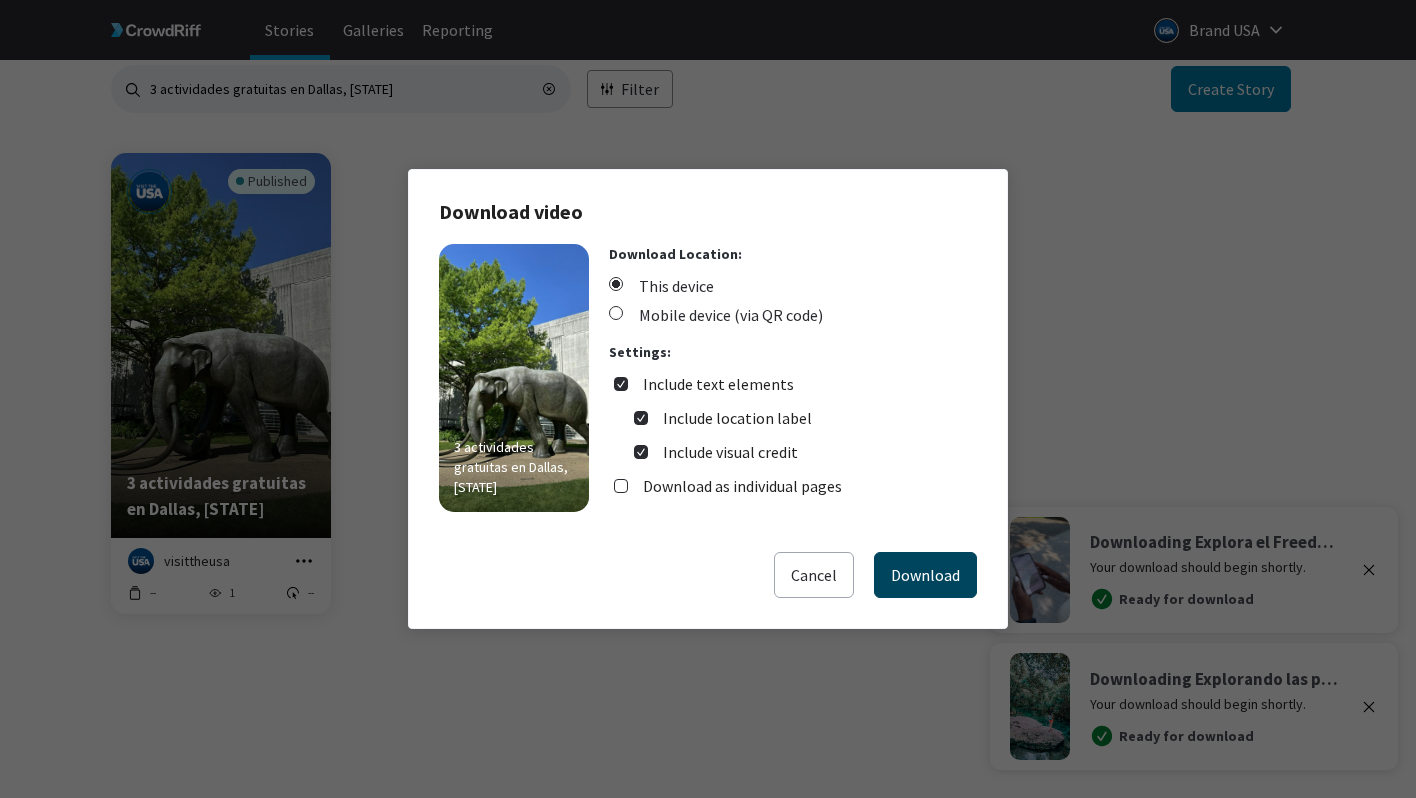 click on "Download" at bounding box center (925, 575) 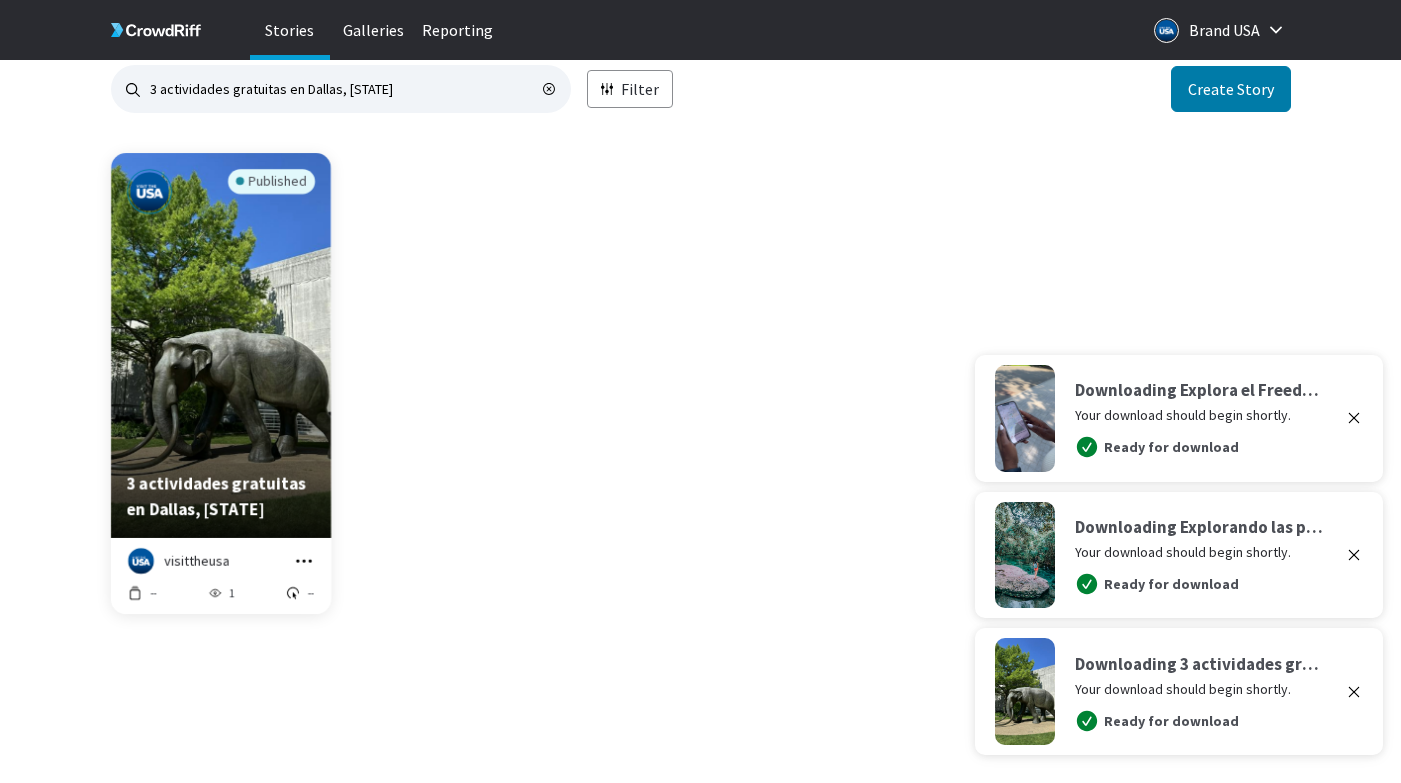 scroll, scrollTop: 0, scrollLeft: 0, axis: both 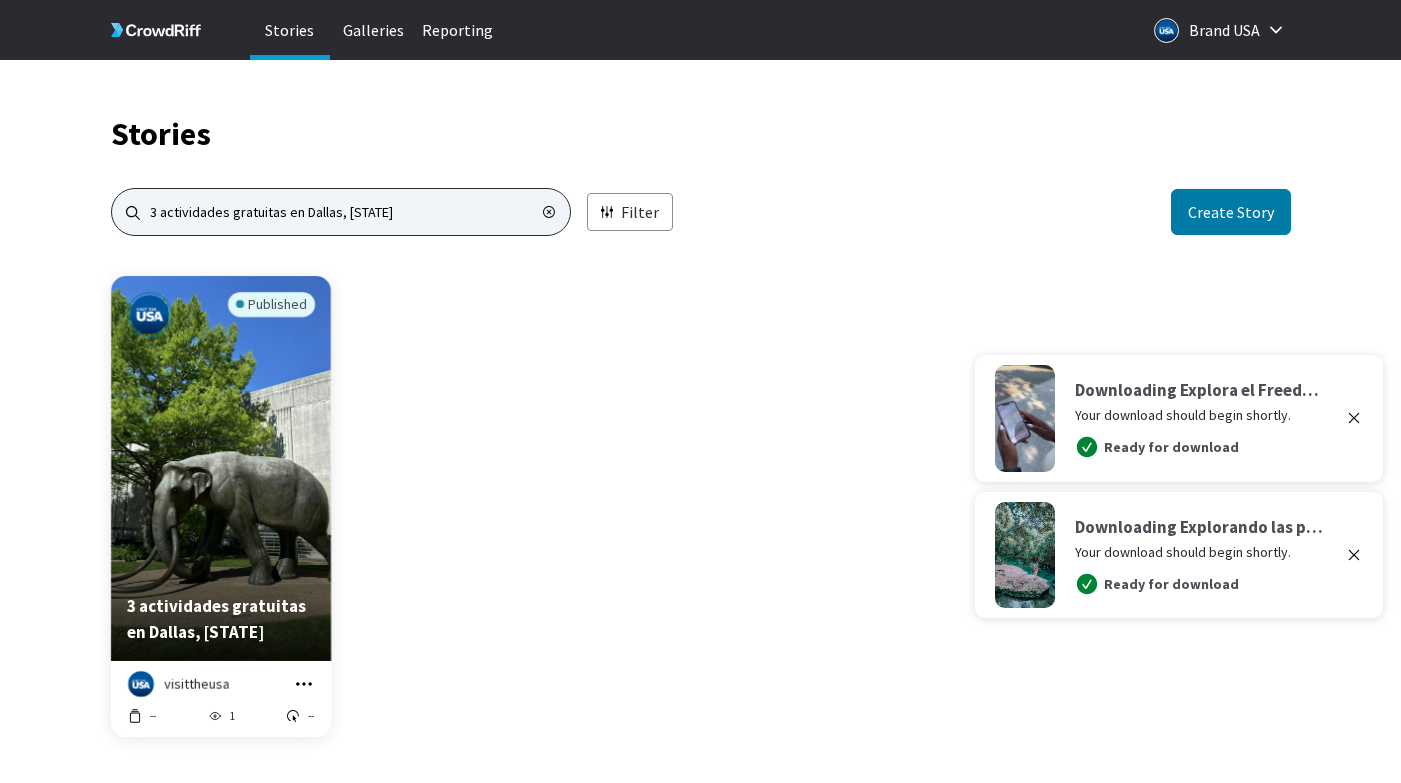 click on "3 actividades gratuitas en Dallas, Texas" at bounding box center [341, 212] 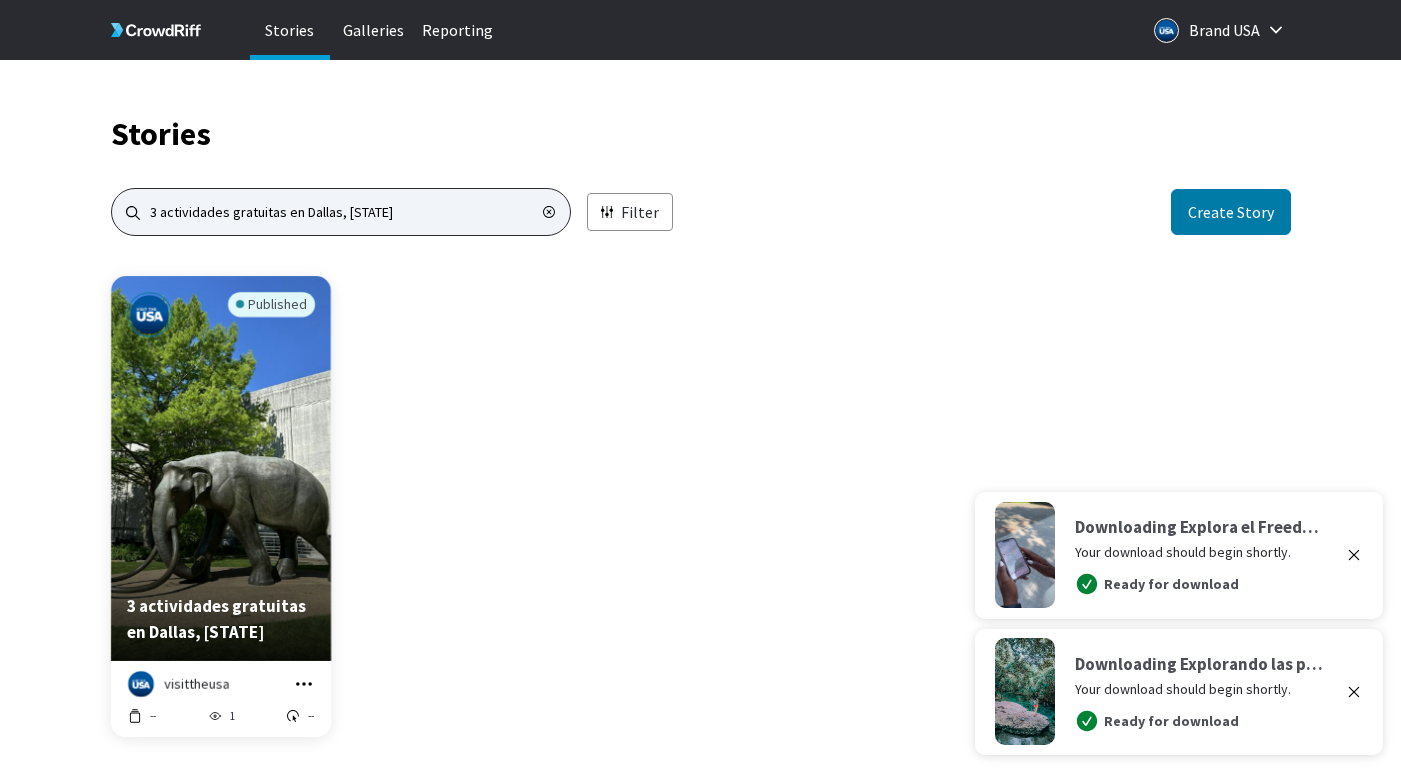 click on "3 actividades gratuitas en Dallas, Texas" at bounding box center (341, 212) 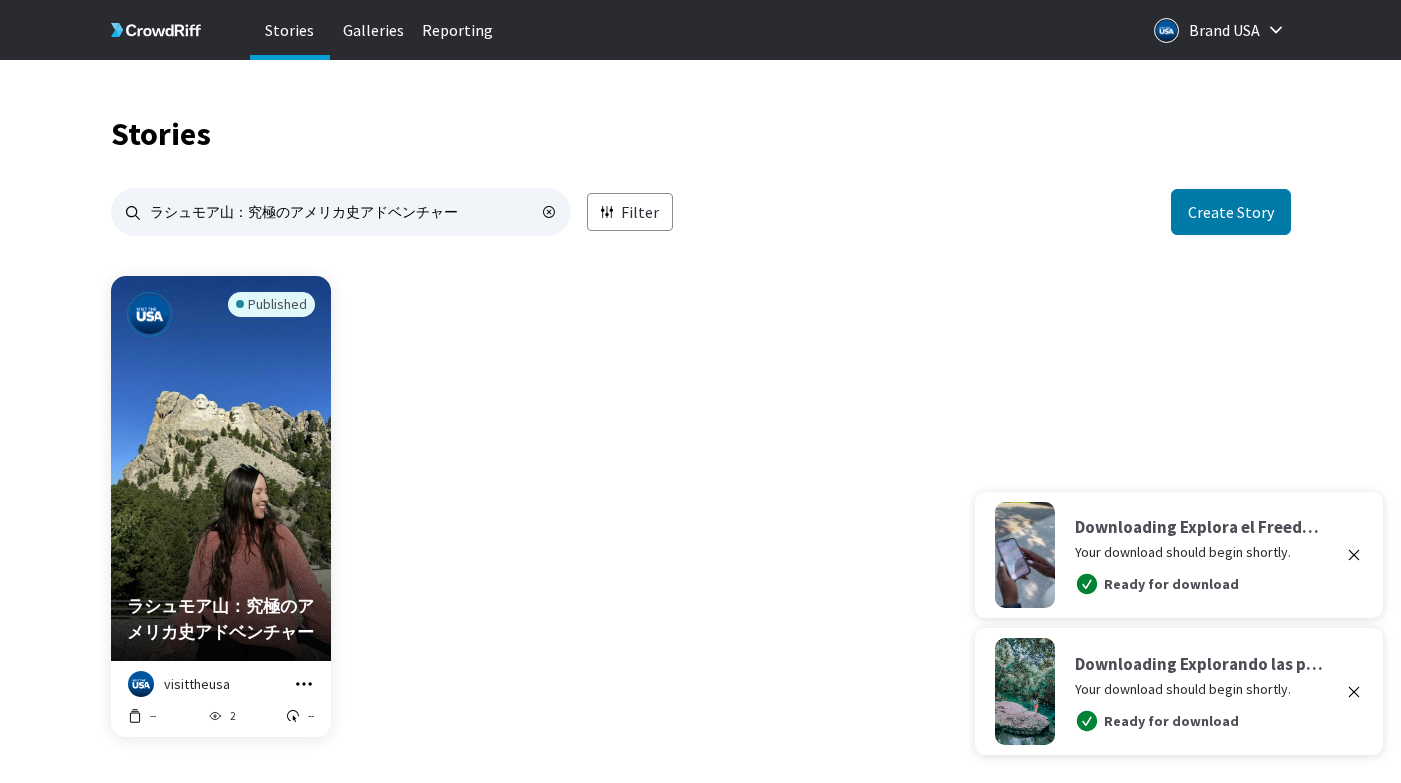 click at bounding box center [304, 684] 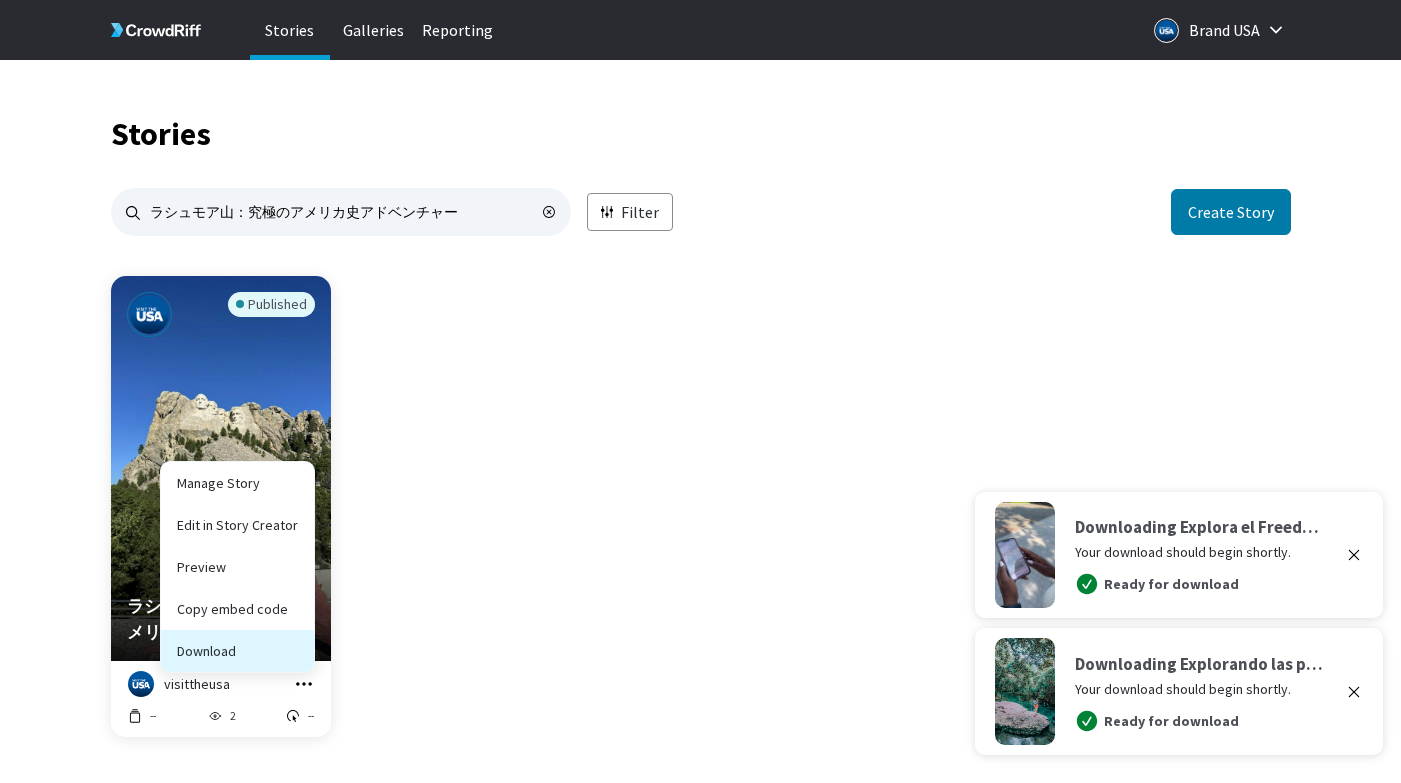 click on "Download" at bounding box center (237, 609) 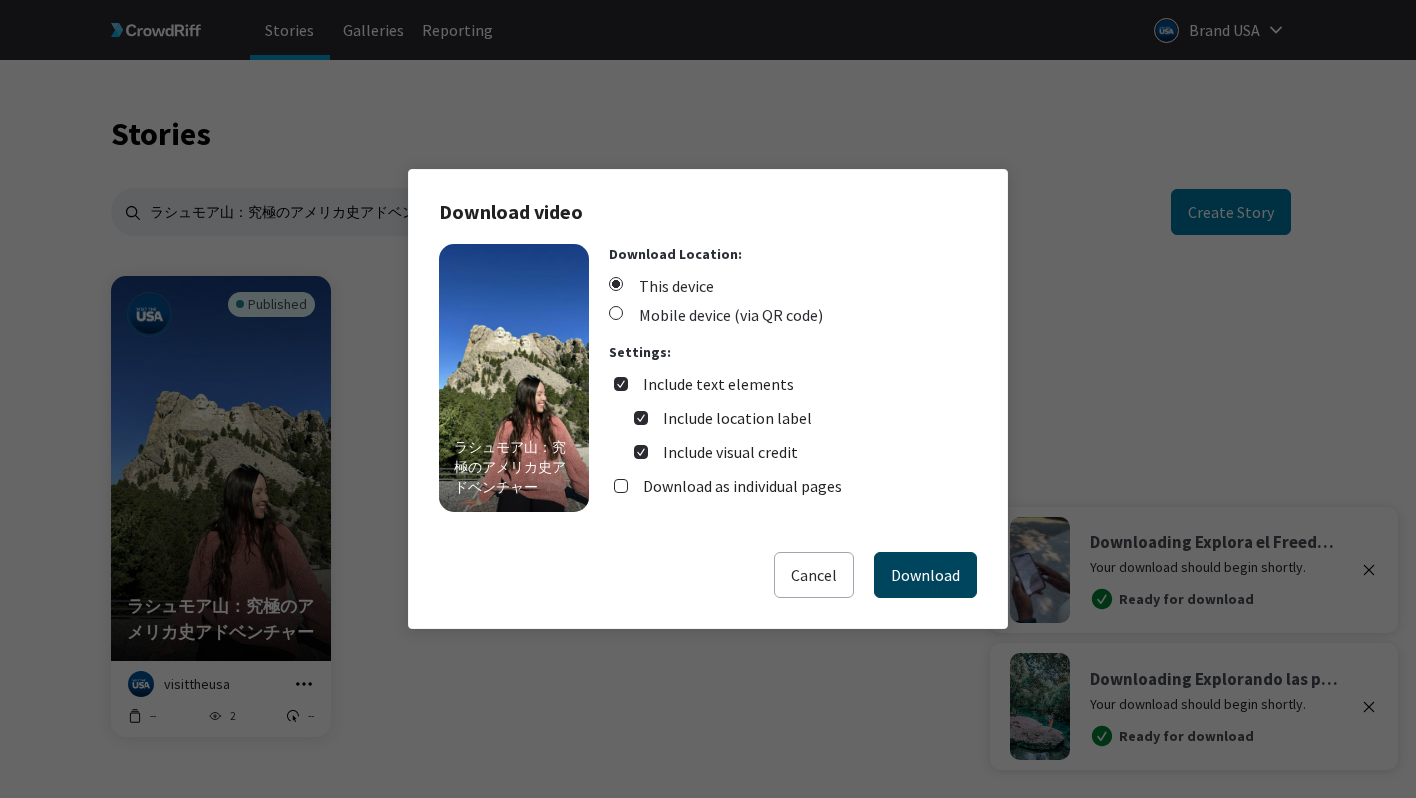 click on "Download" at bounding box center (925, 575) 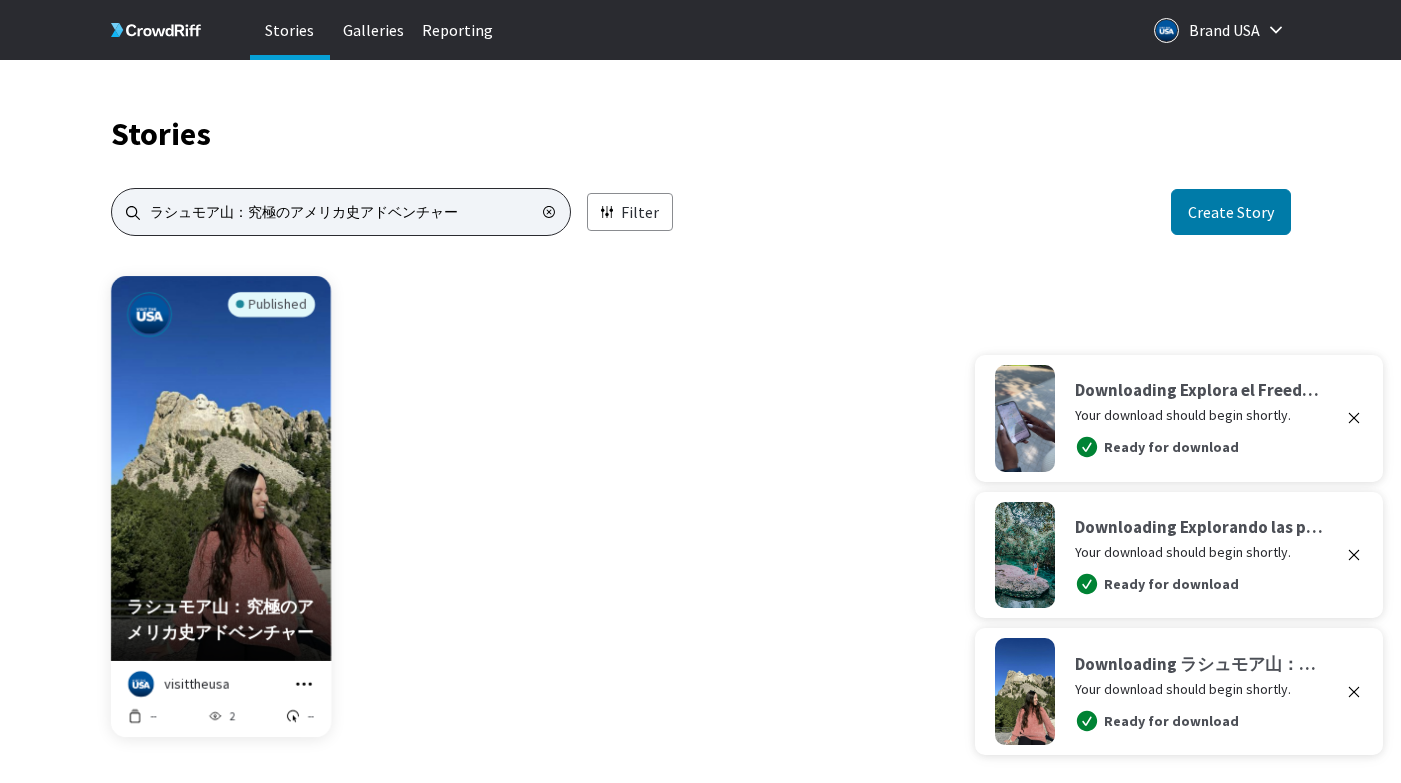 click on "[LANDMARK]：究極のアメリカ史アドベンチャー" at bounding box center [341, 212] 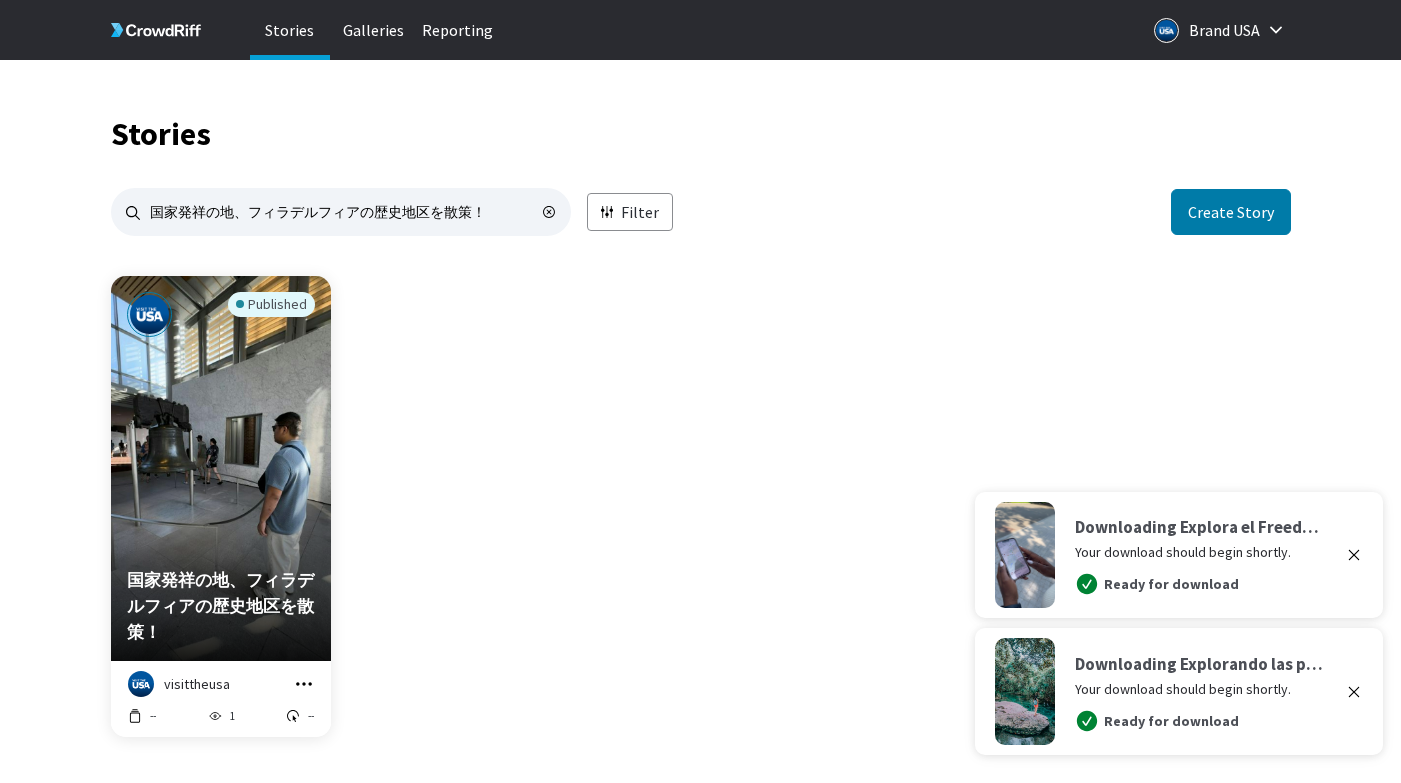 click at bounding box center [304, 684] 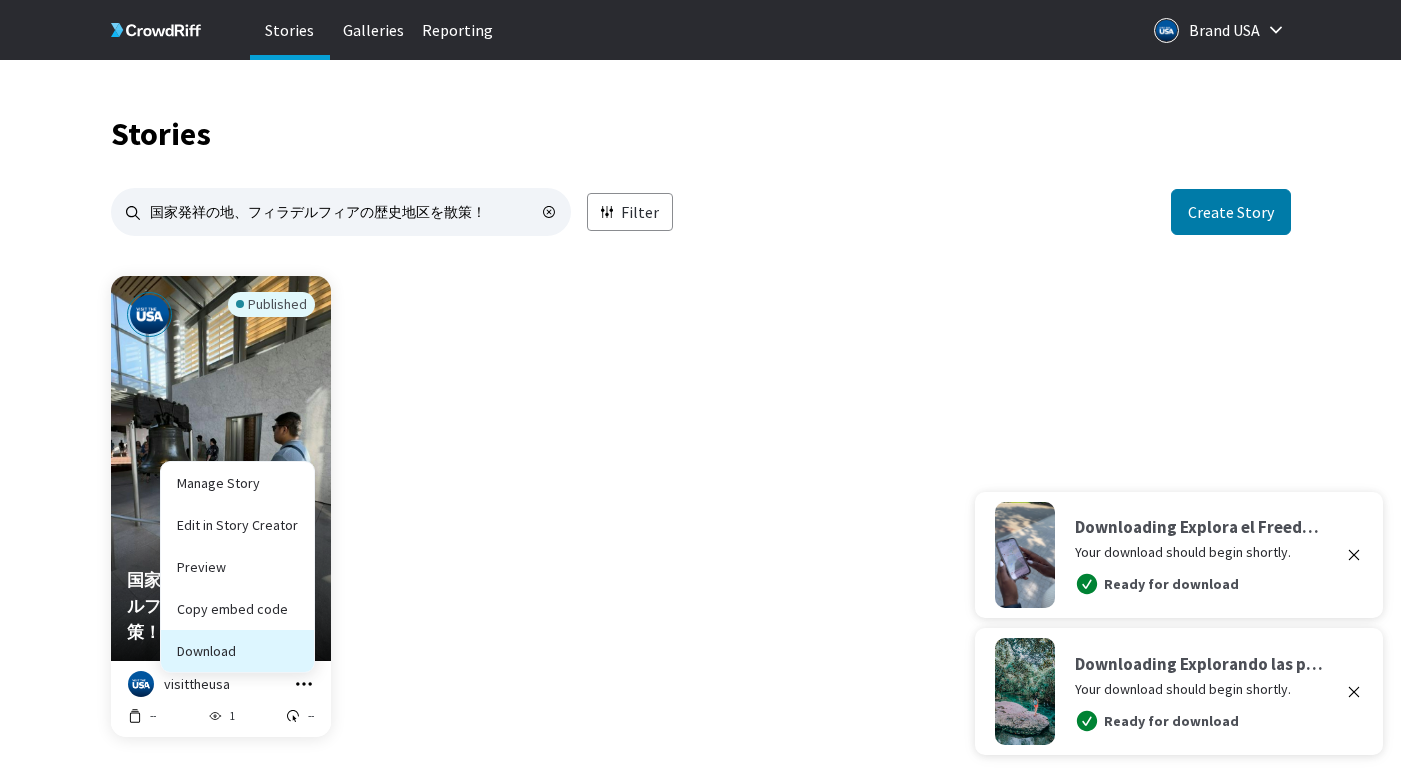click on "Download" at bounding box center [237, 609] 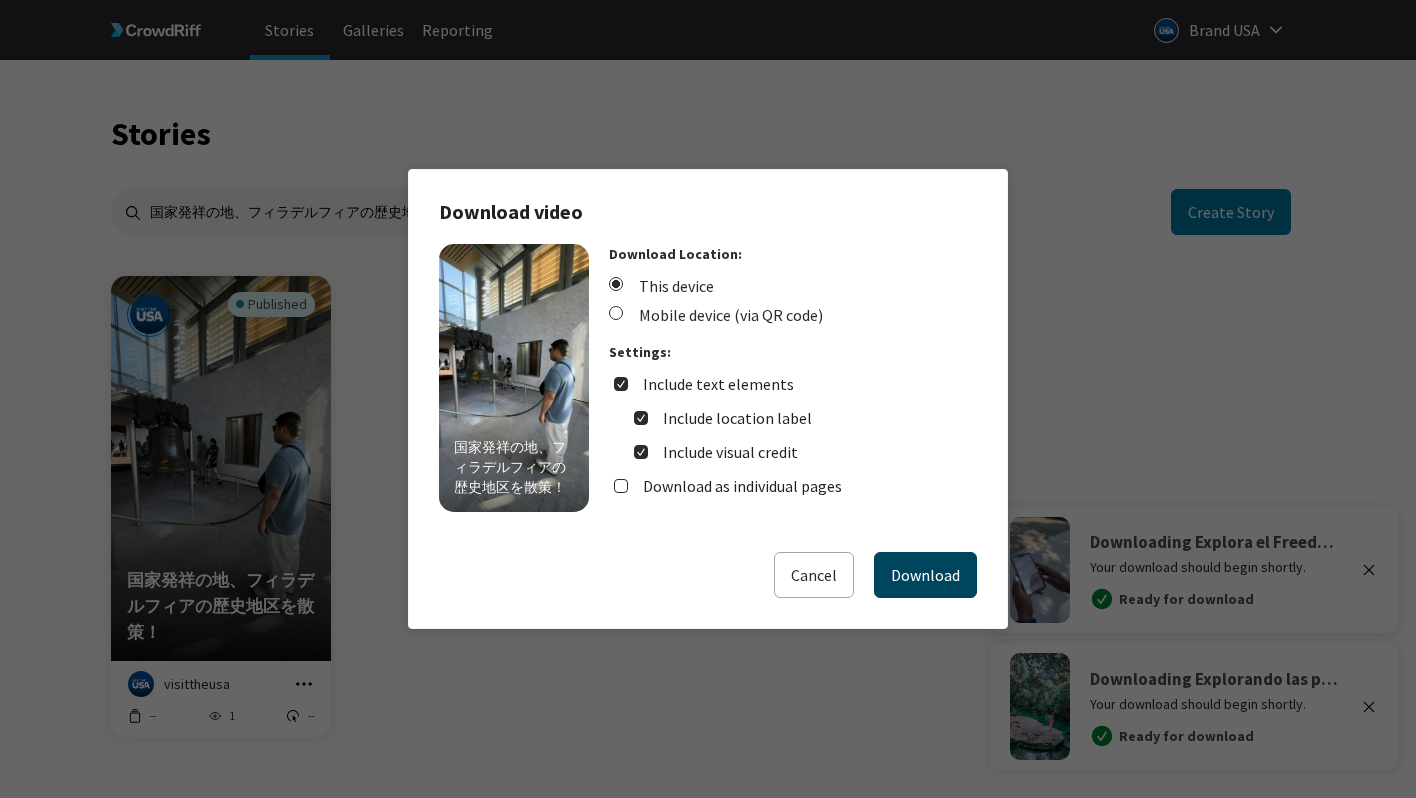 click on "Download" at bounding box center (925, 575) 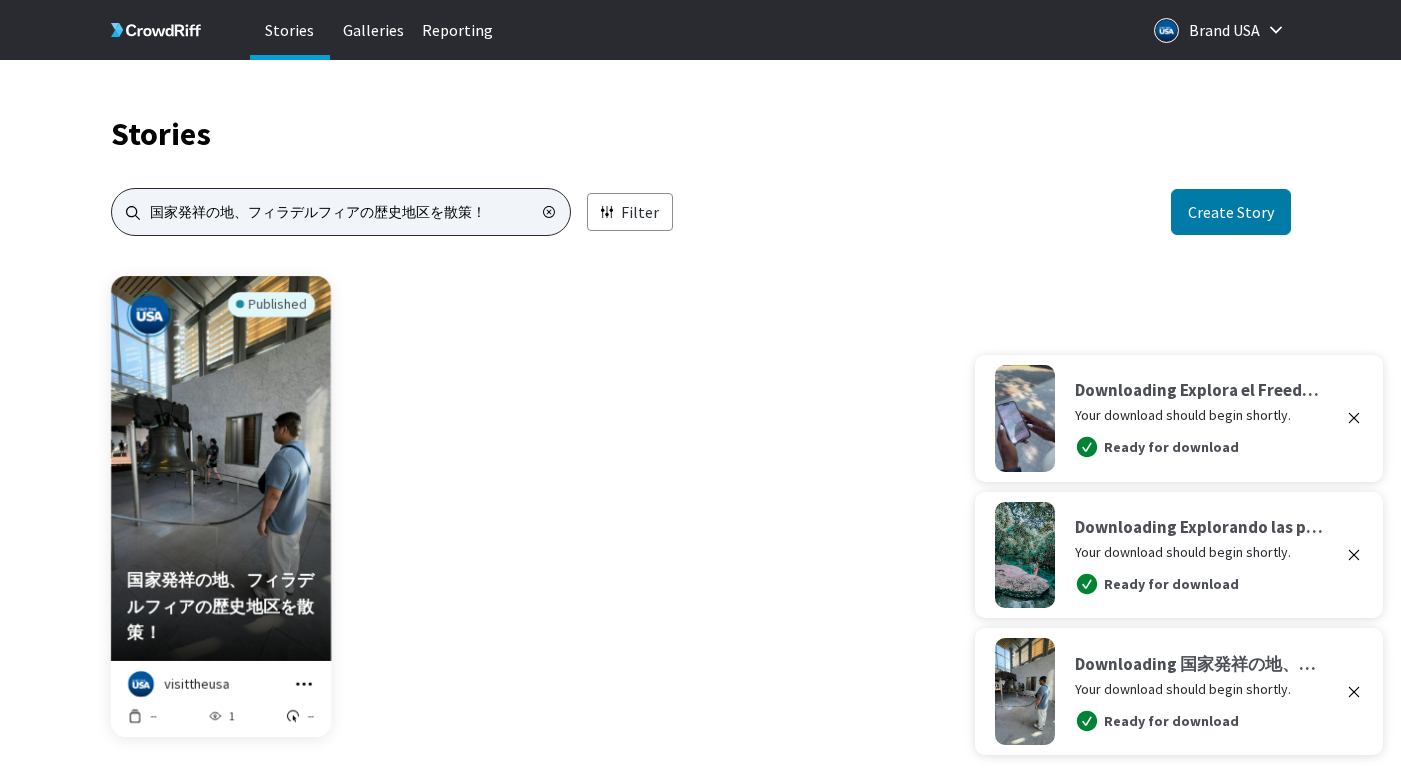 click on "[CITY]発祥の地、[CITY]の歴史地区を散策！" at bounding box center [341, 212] 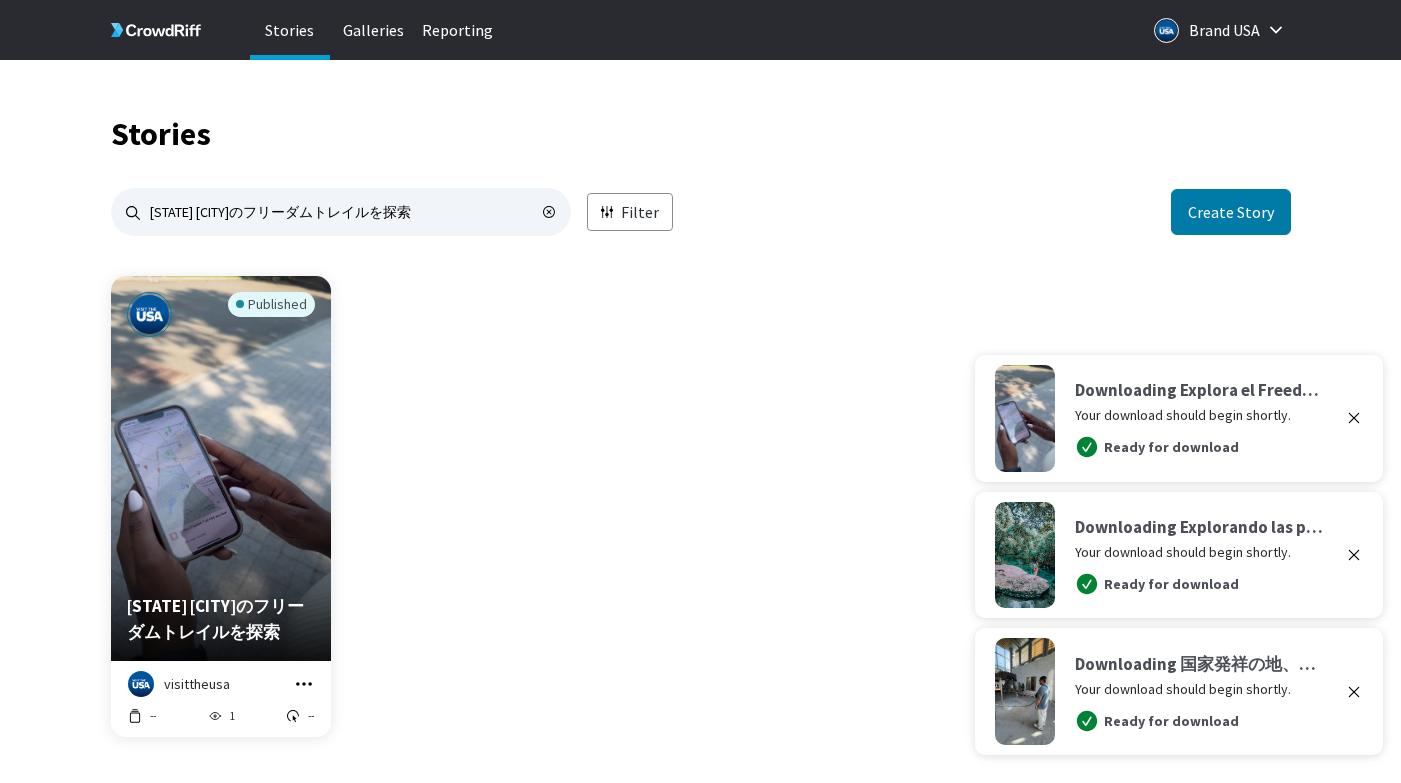 click at bounding box center (304, 684) 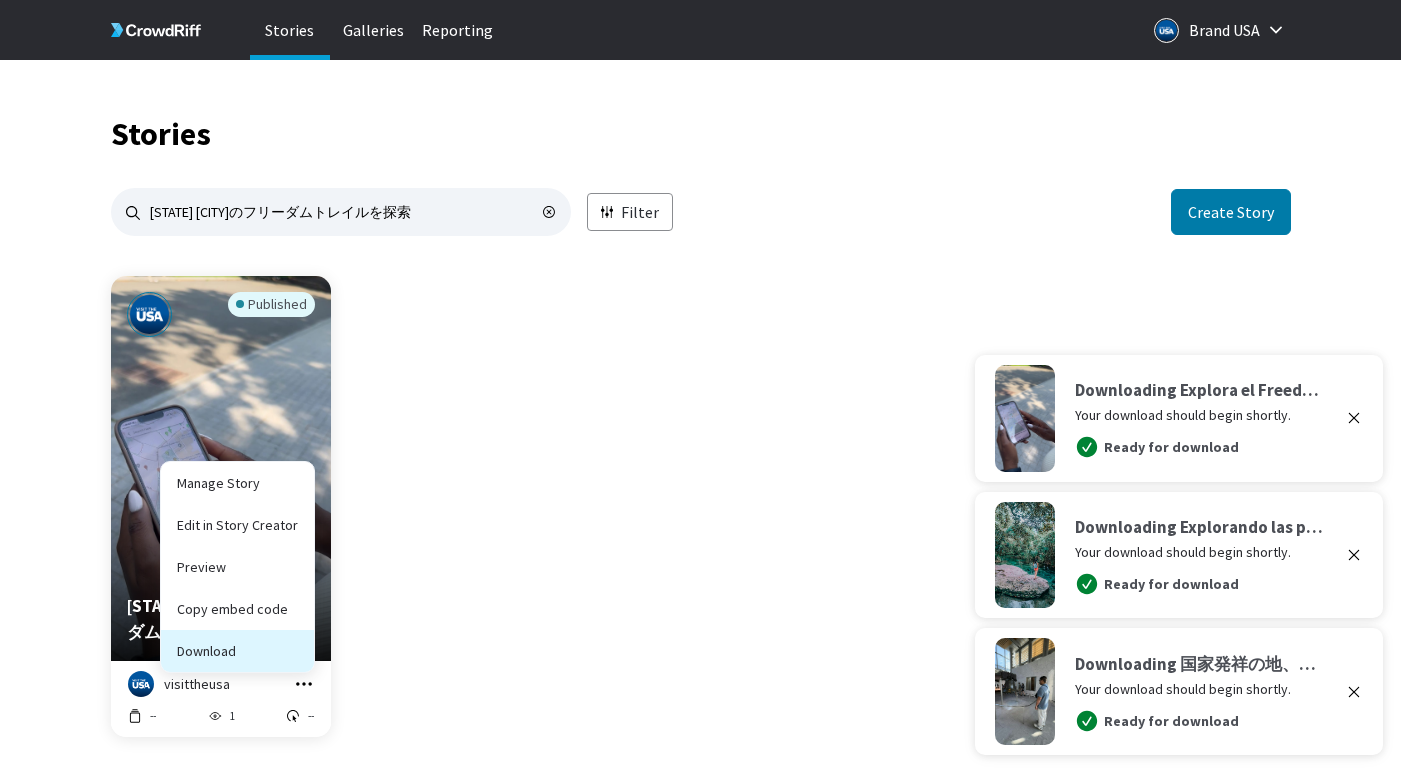 click on "Download" at bounding box center [237, 609] 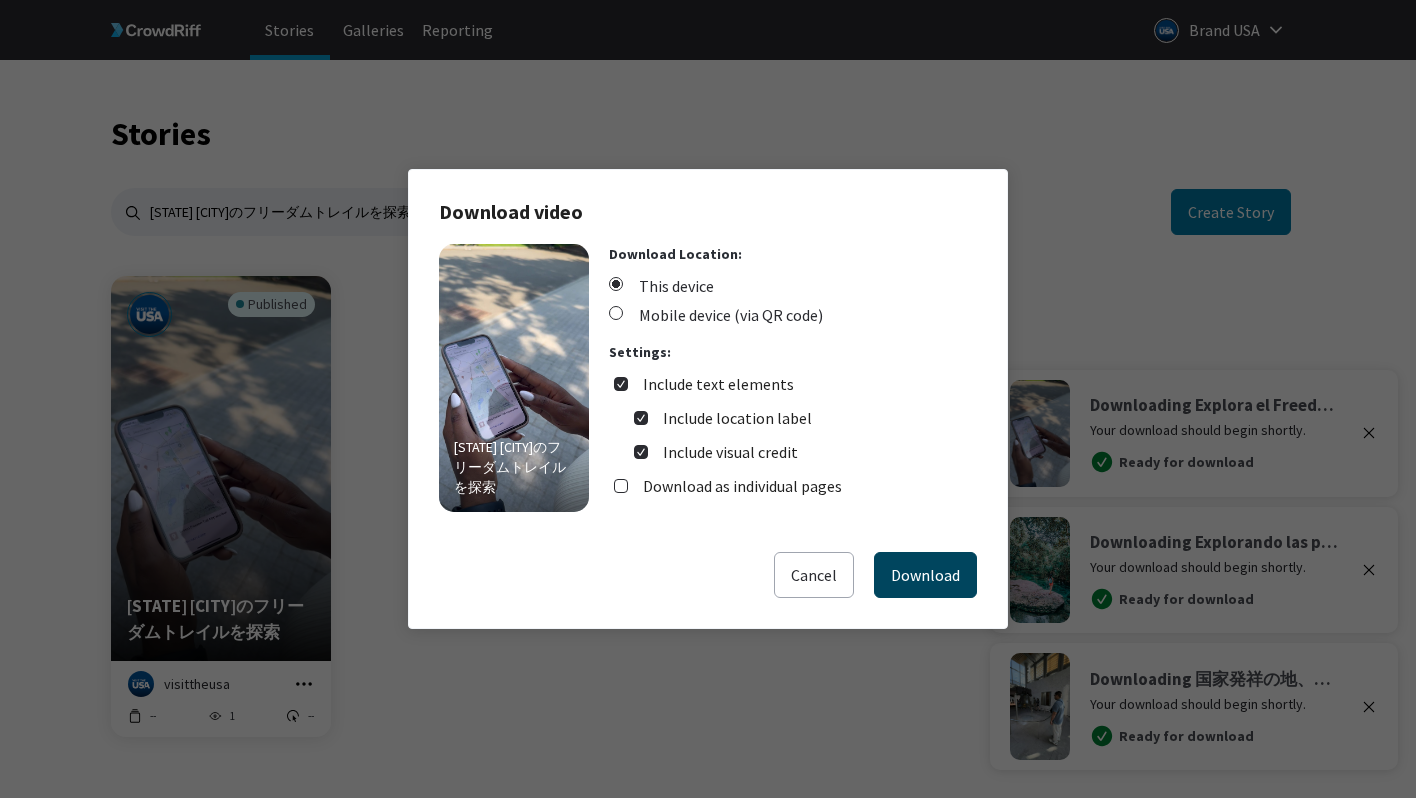 click on "Download" at bounding box center [925, 575] 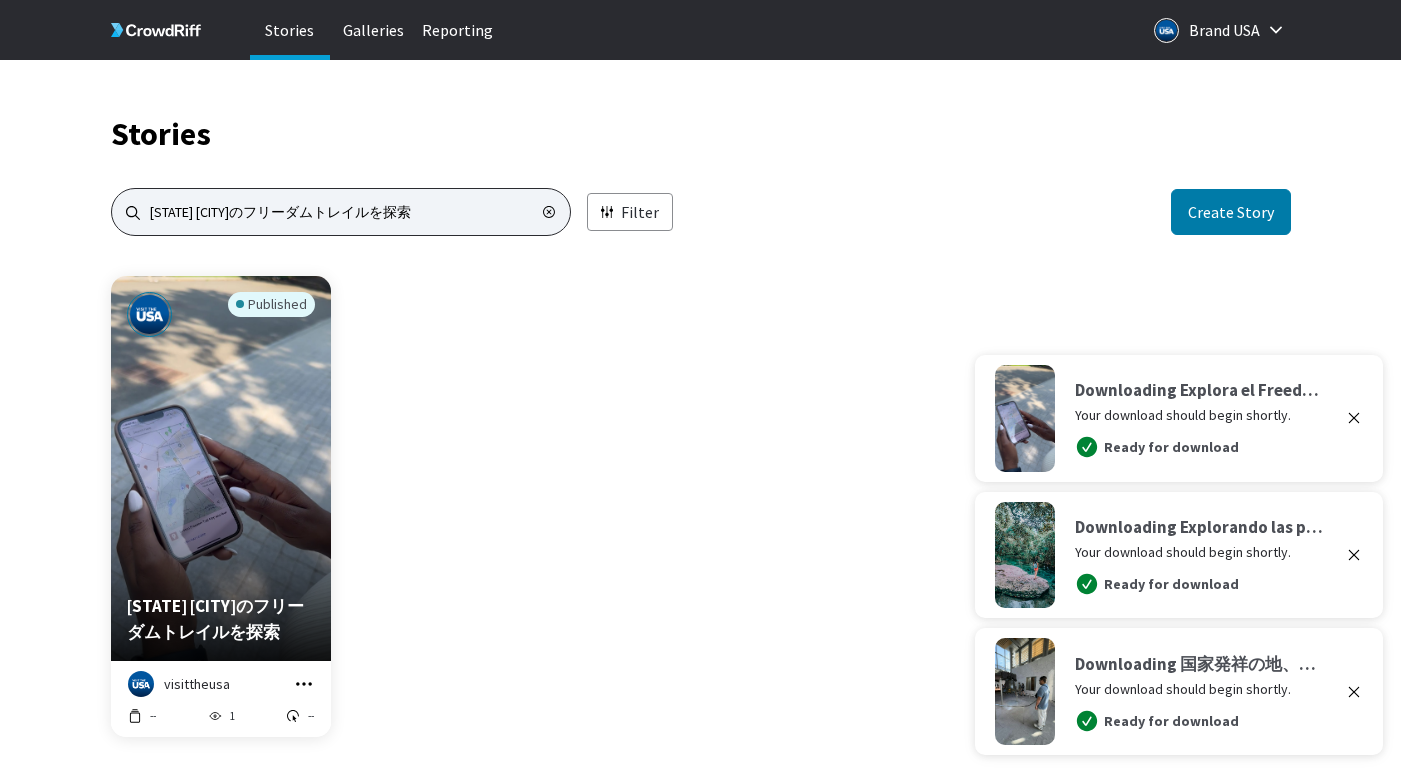 click on "[STATE][CITY]のフリーダムトレイルを探索" at bounding box center [341, 212] 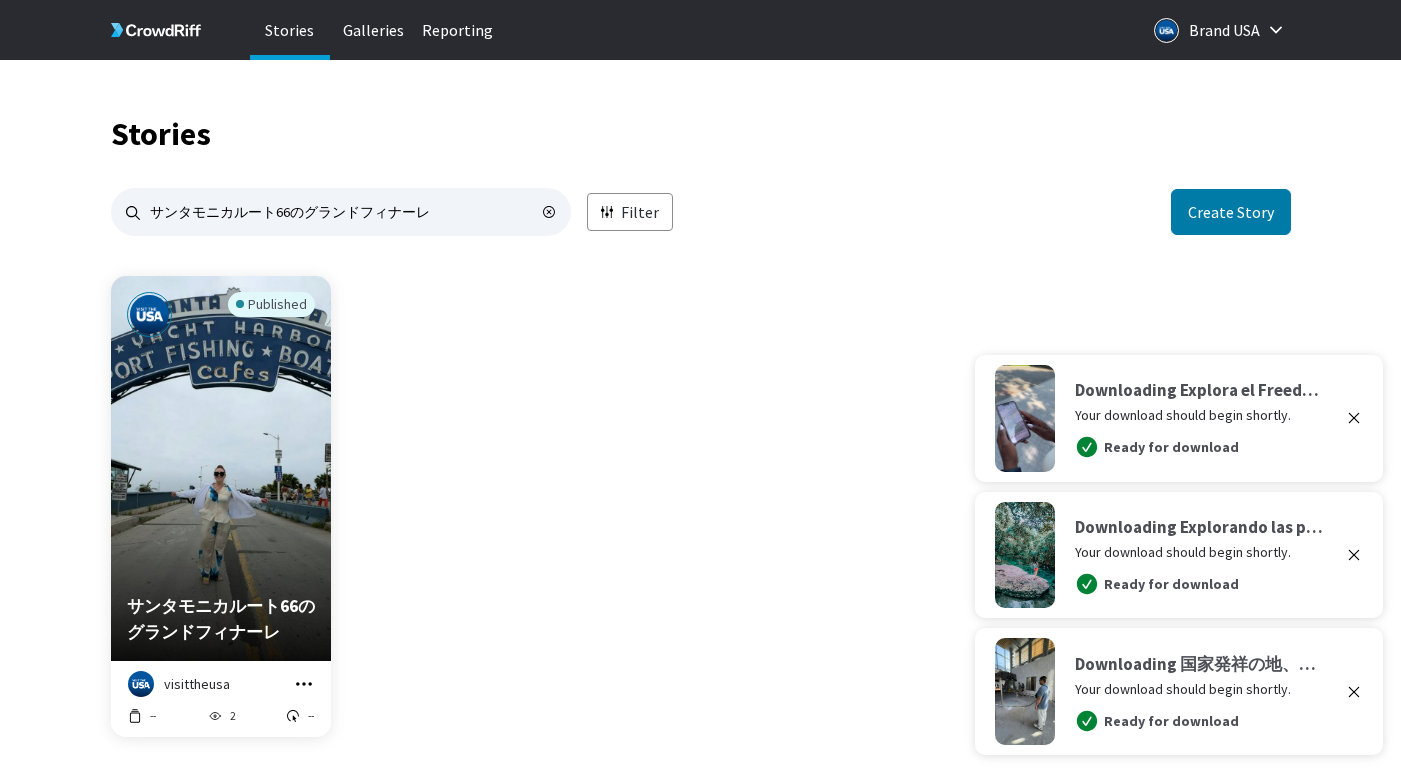 click at bounding box center (304, 683) 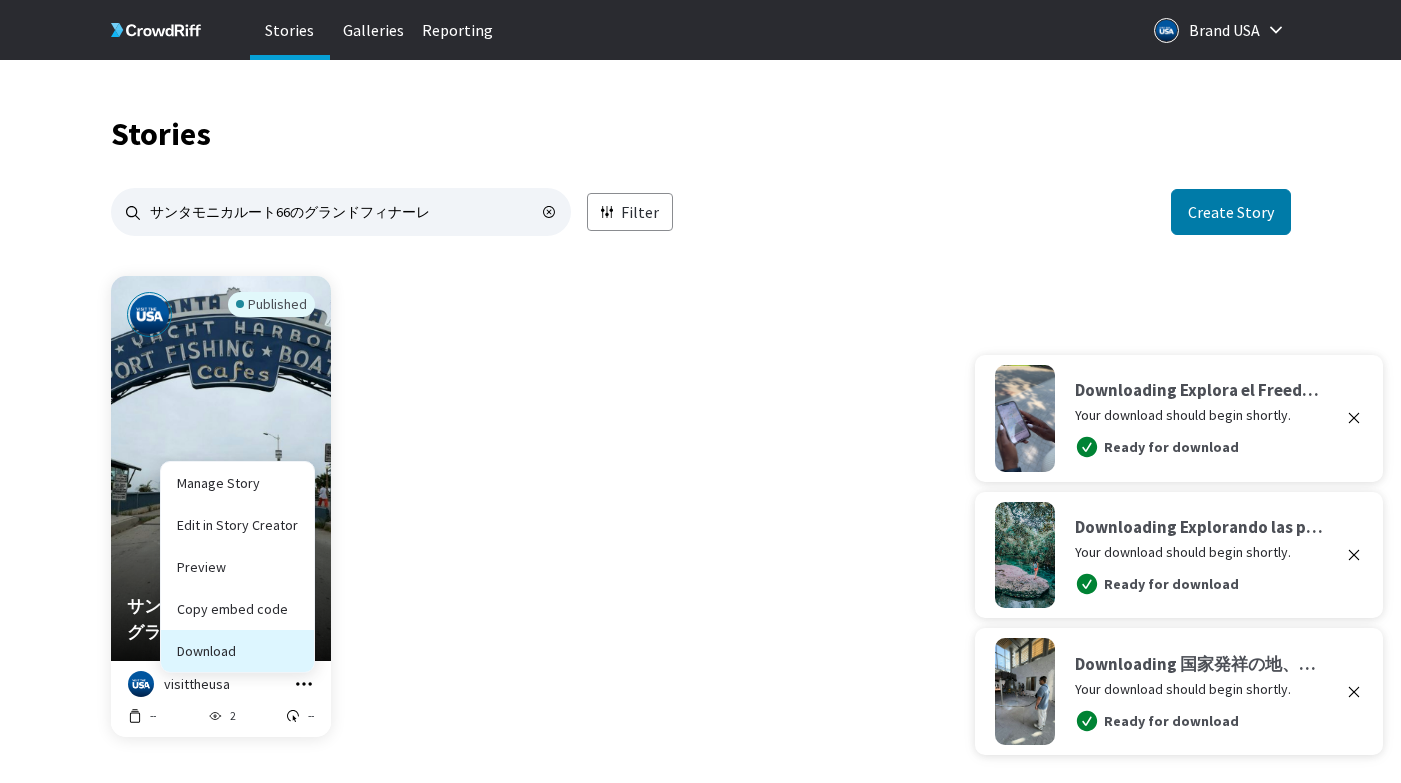 click on "Download" at bounding box center [237, 609] 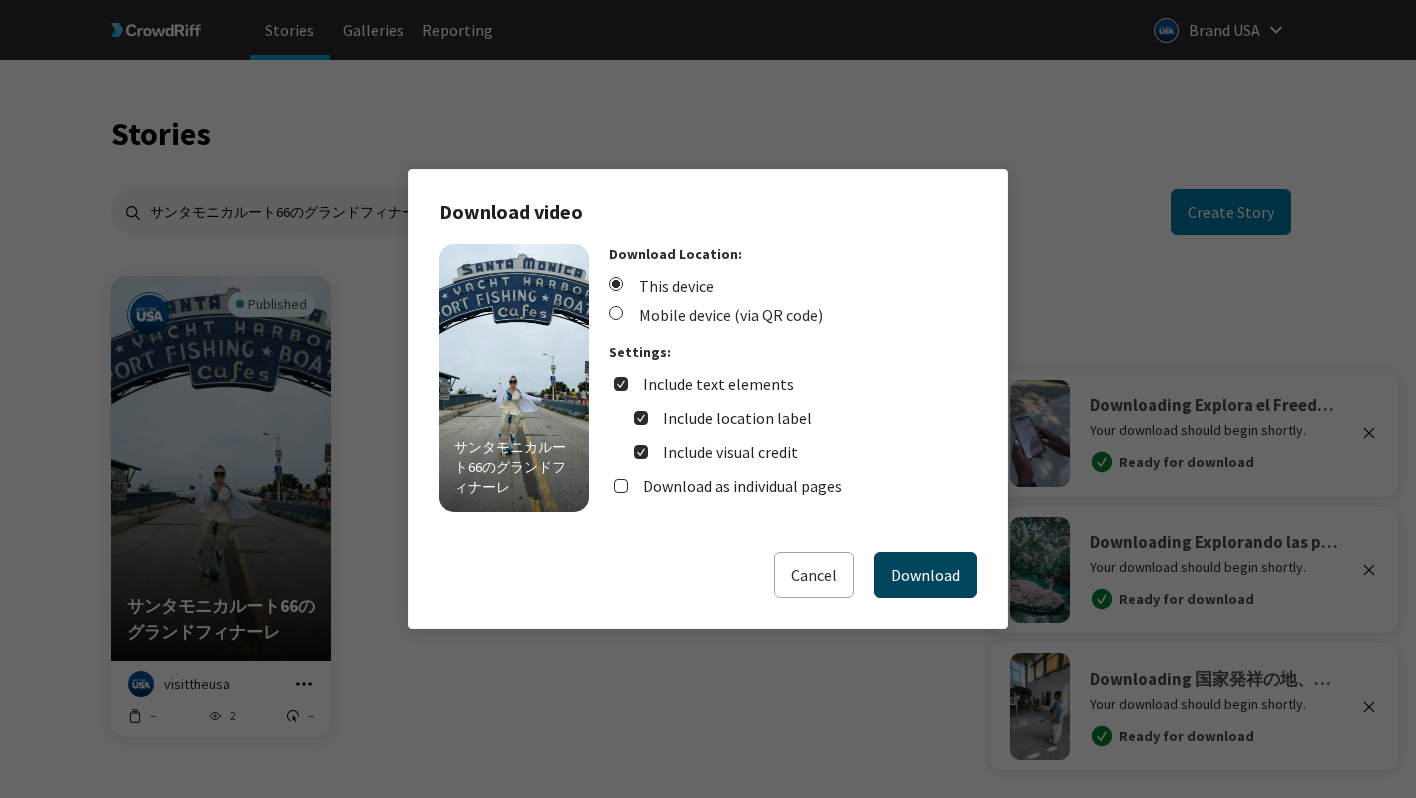 click on "Download" at bounding box center (925, 575) 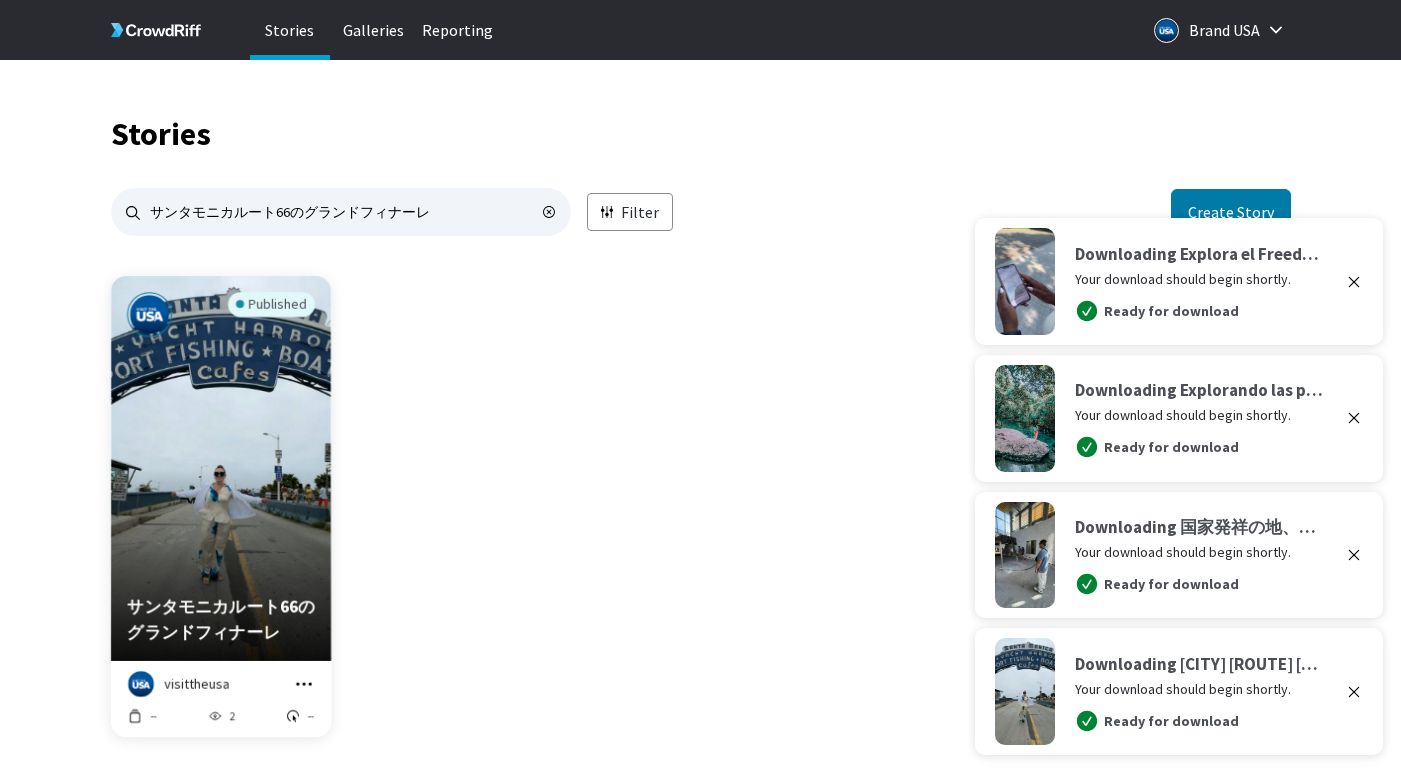 click on "Stories サンタモニカルート66のグランドフィナーレ Filter Create Story Published サンタモニカルート66のグランドフィナーレ   visittheusa Manage Story Edit in Story Creator Preview Copy embed code Download -- 2 -- You've reached the bottom of the list.  Go back to top." at bounding box center (701, 653) 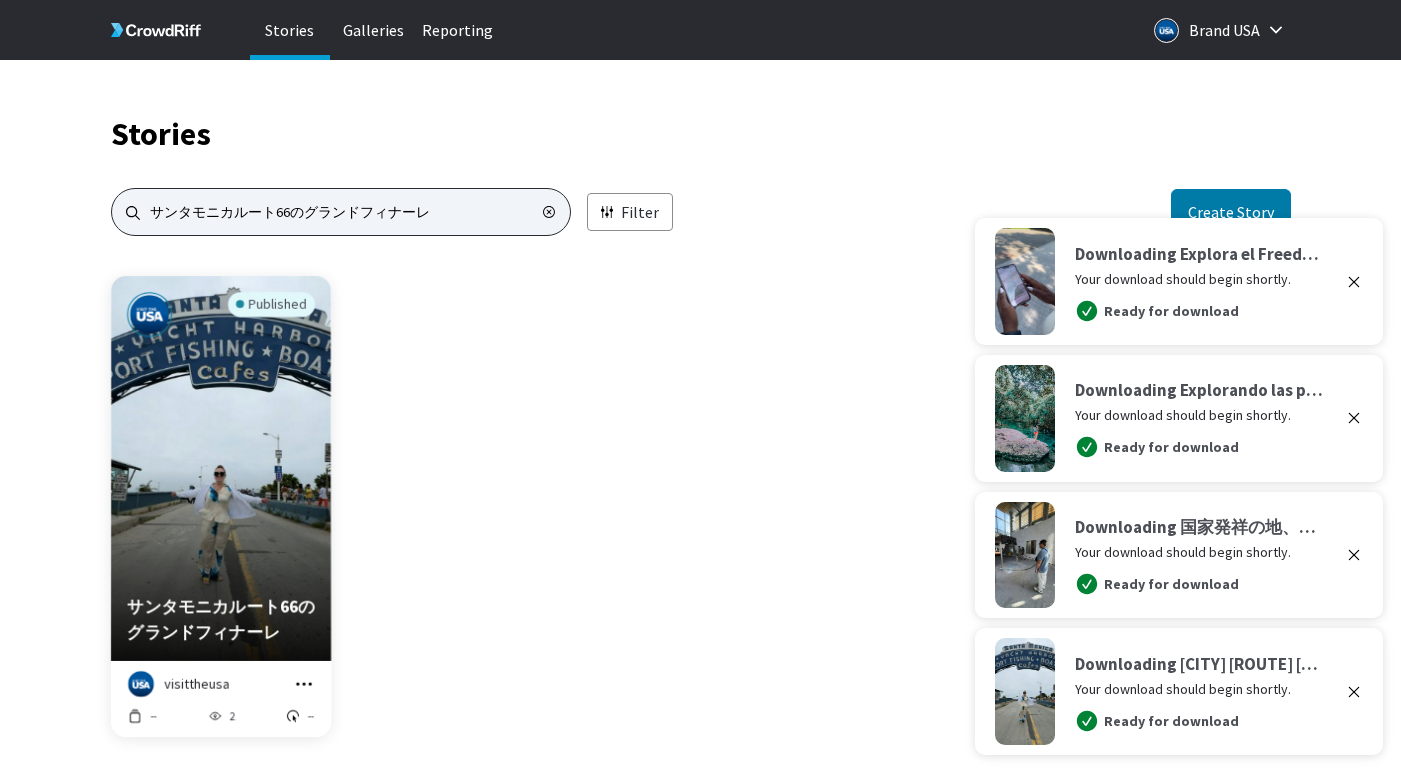 click on "[CITY][ROUTE]のグランドフィナーレ" at bounding box center (341, 212) 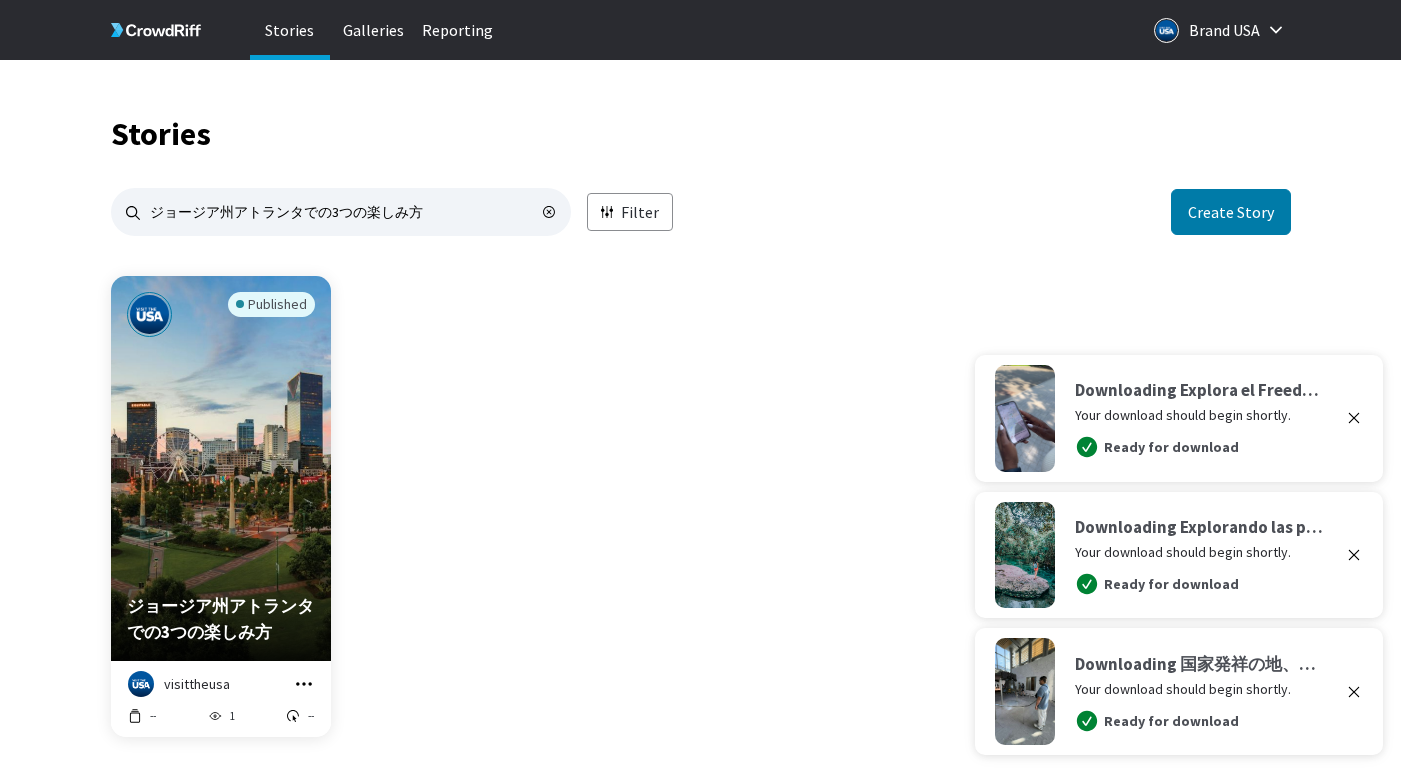 click at bounding box center [304, 684] 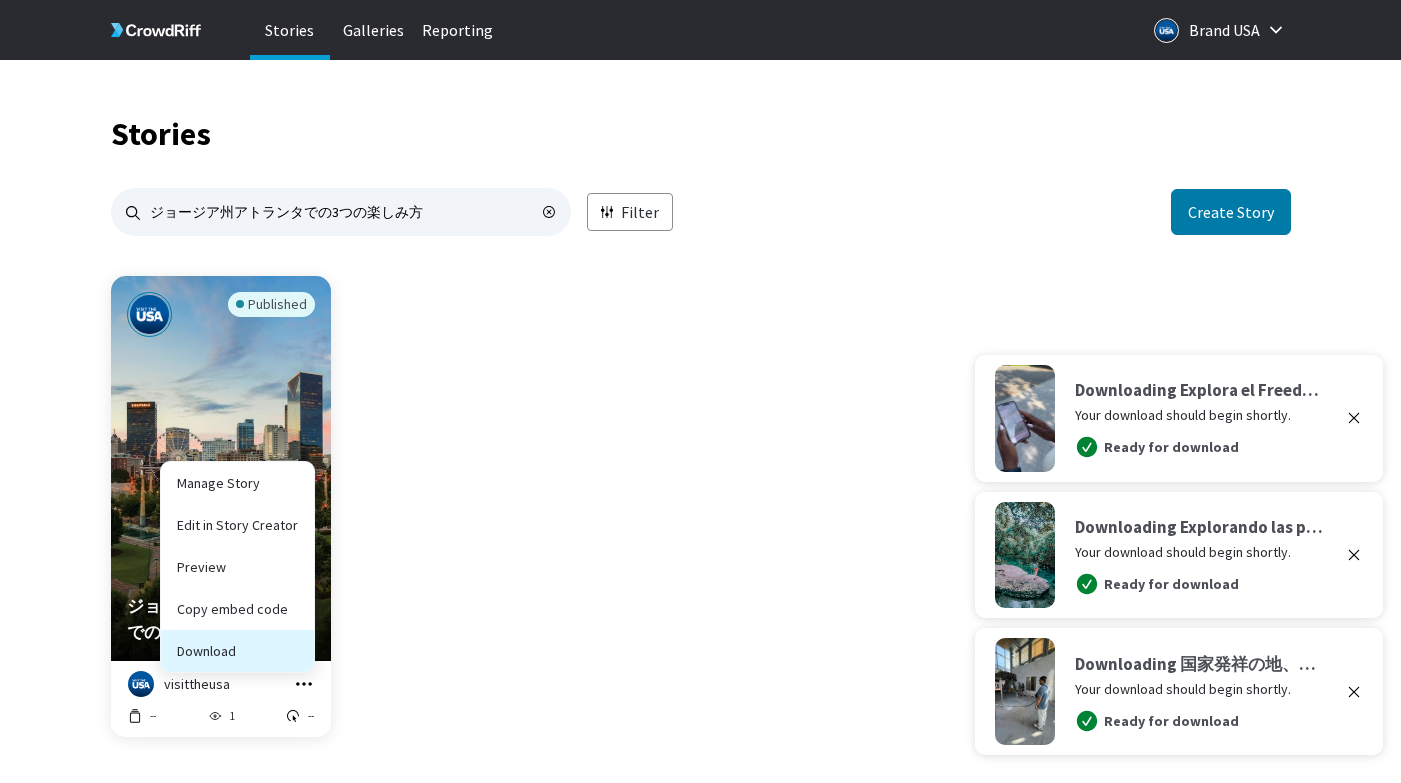 click on "Download" at bounding box center (237, 609) 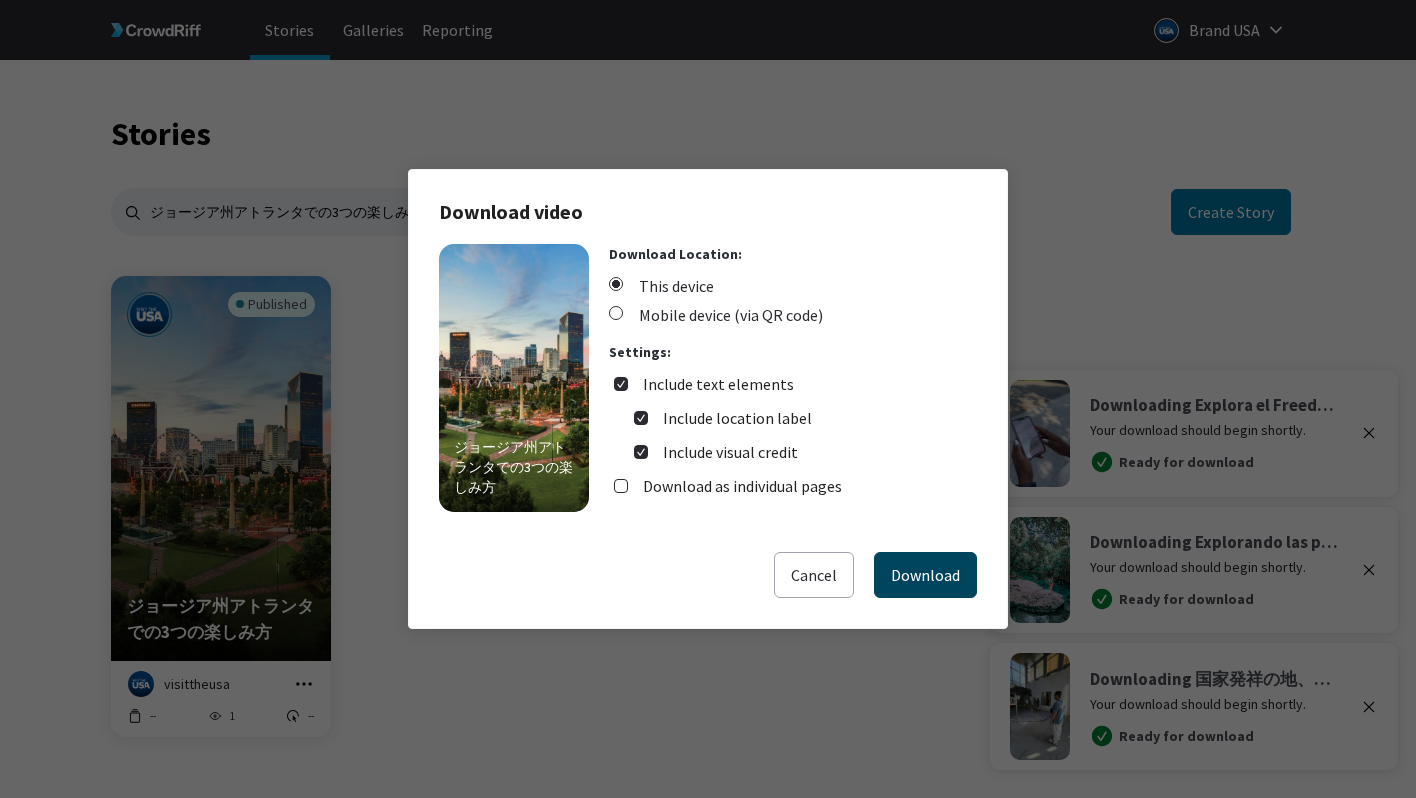 click on "Download" at bounding box center [925, 575] 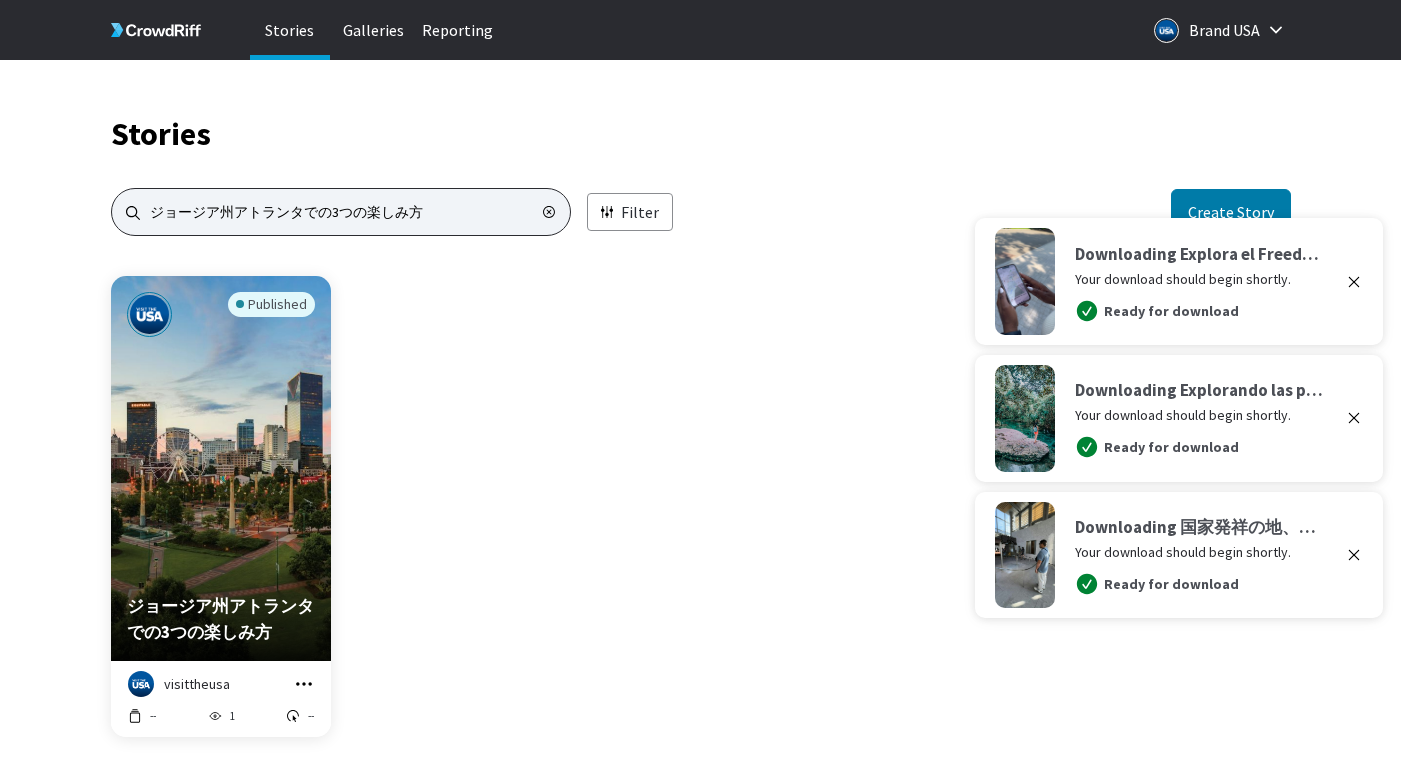 click on "[STATE][CITY]での3つの楽しみ方" at bounding box center [341, 212] 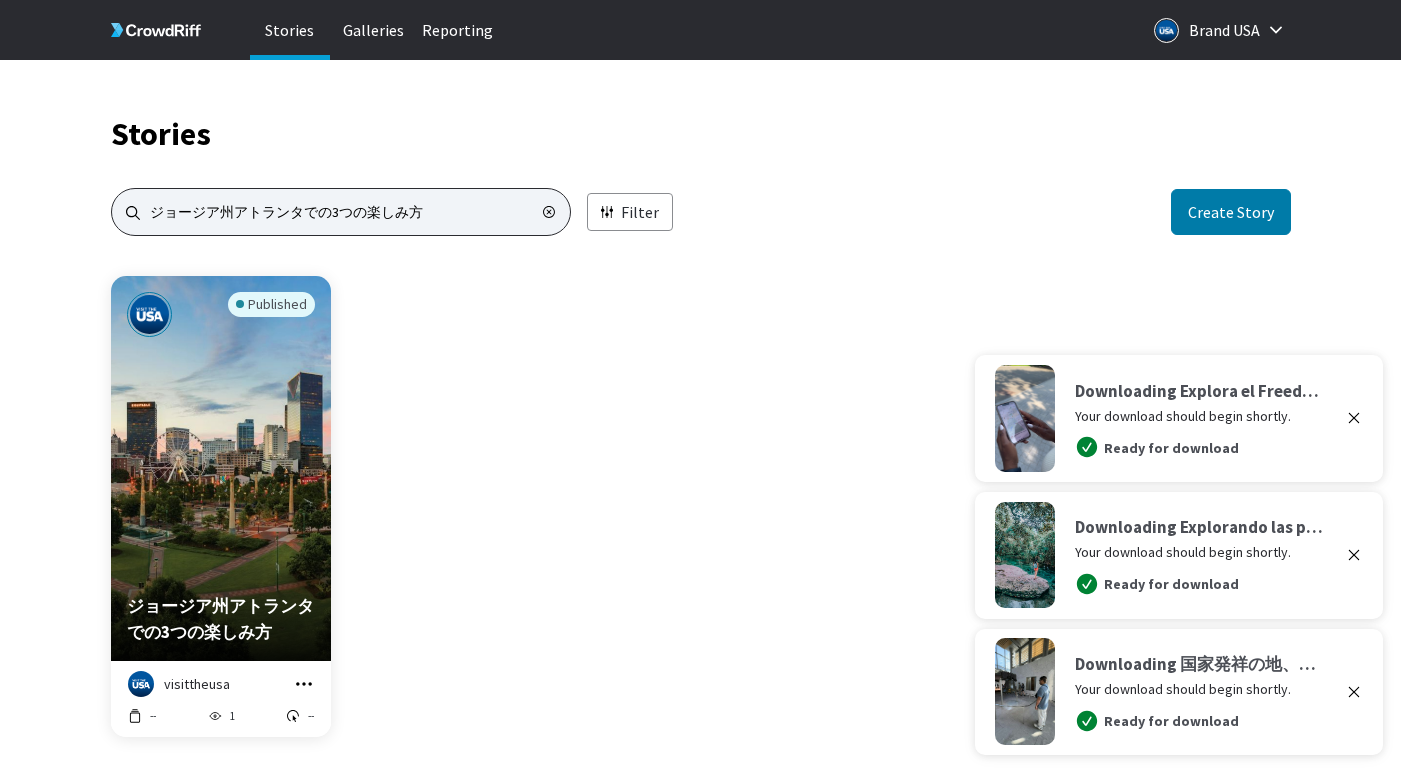 click on "[STATE][CITY]での3つの楽しみ方" at bounding box center (341, 212) 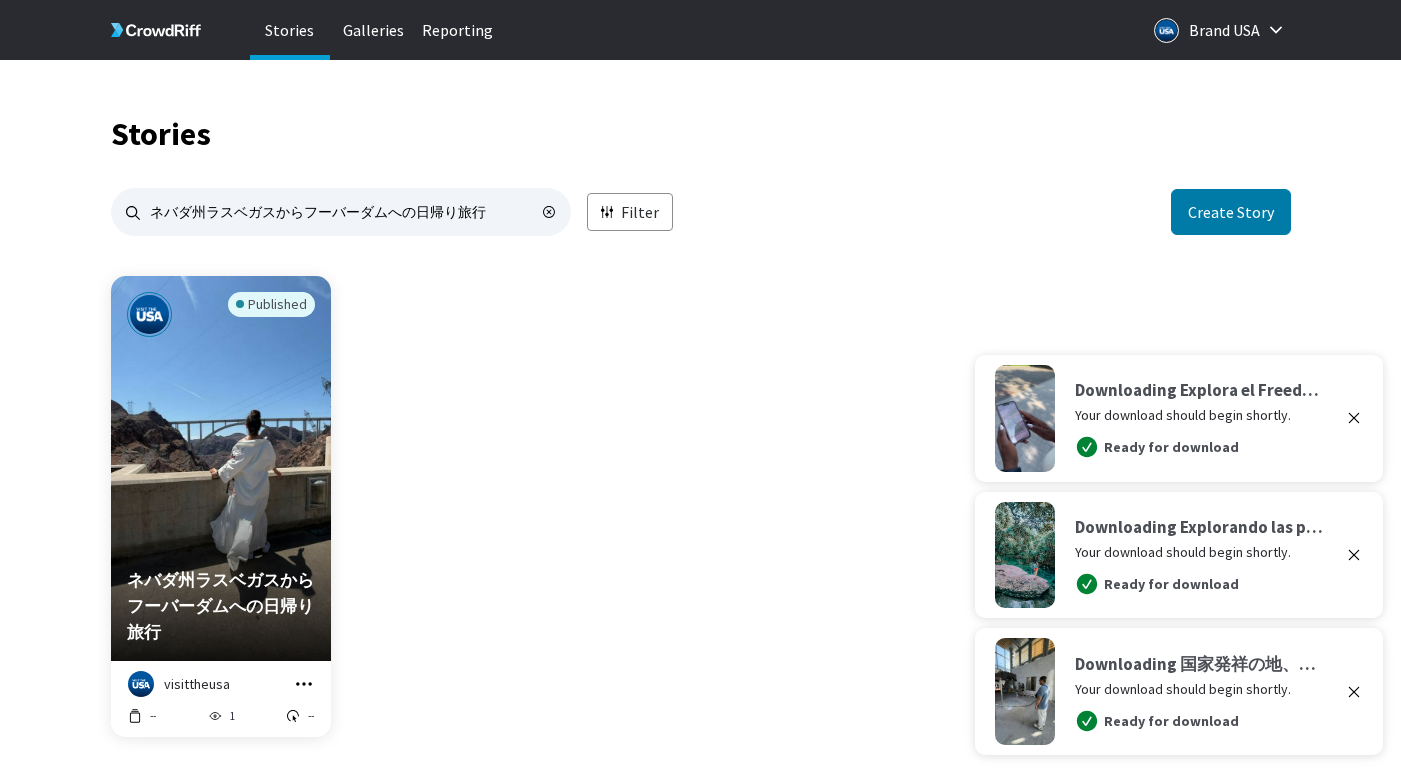 click at bounding box center [304, 684] 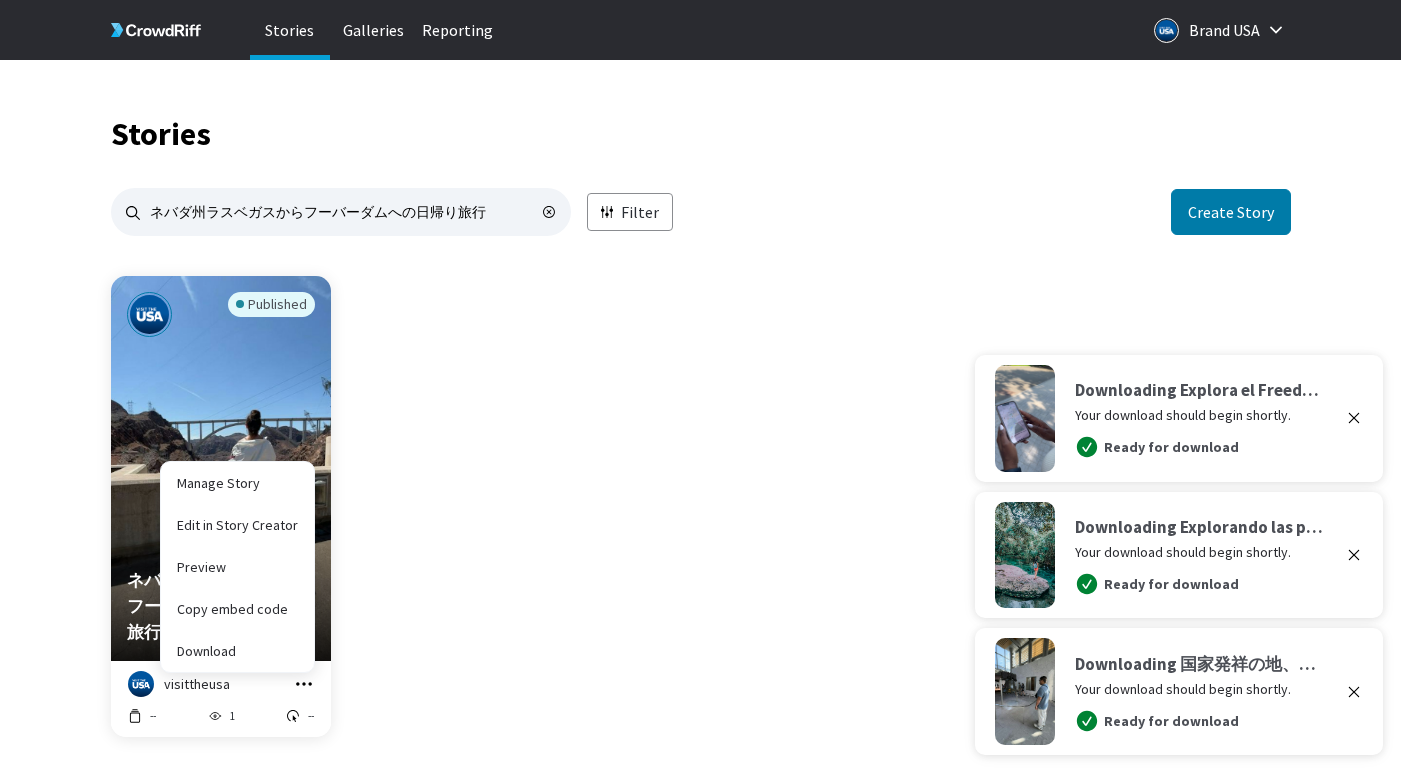 click on "Published ネバダ州ラスベガスからフーバーダムへの日帰り旅行   visittheusa Manage Story Edit in Story Creator Preview Copy embed code Download -- 1 --" at bounding box center [701, 518] 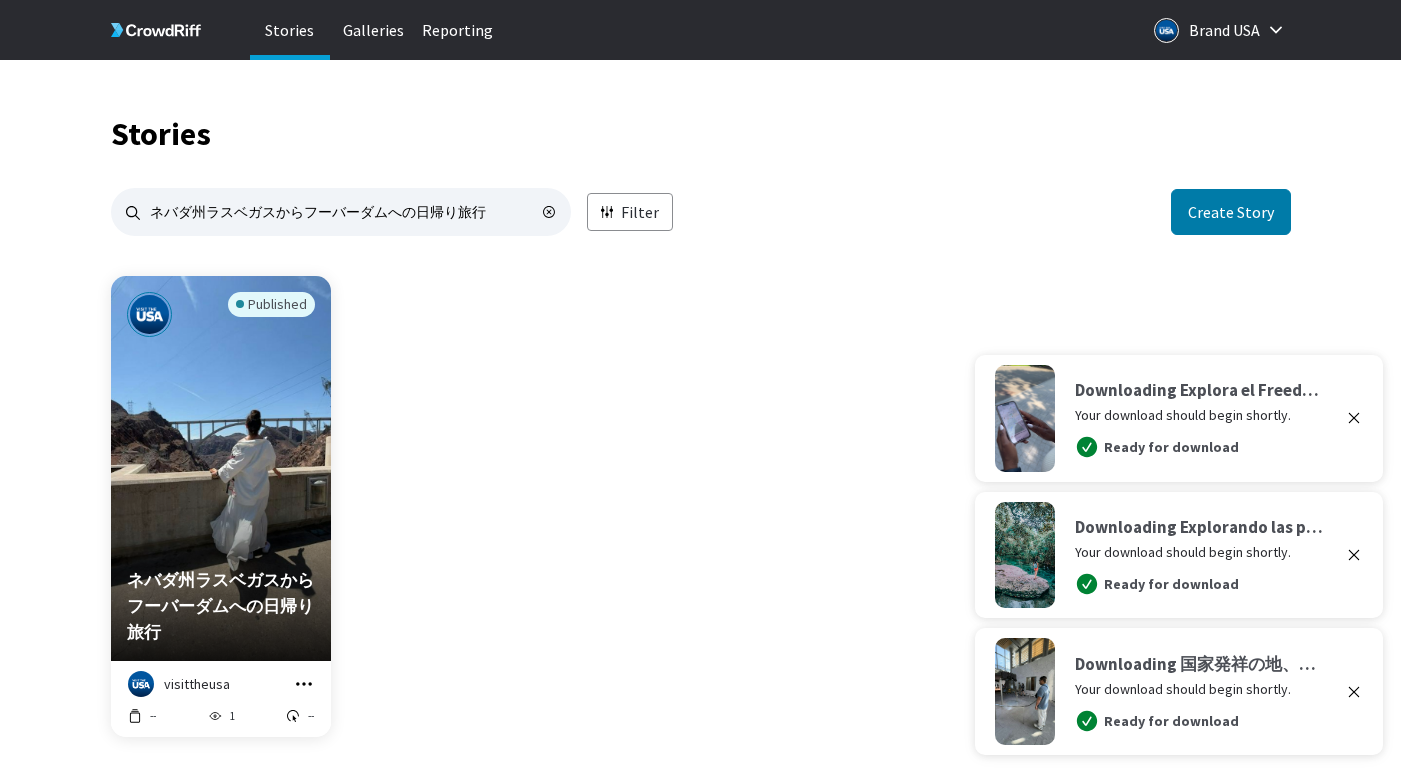 click at bounding box center [1354, 418] 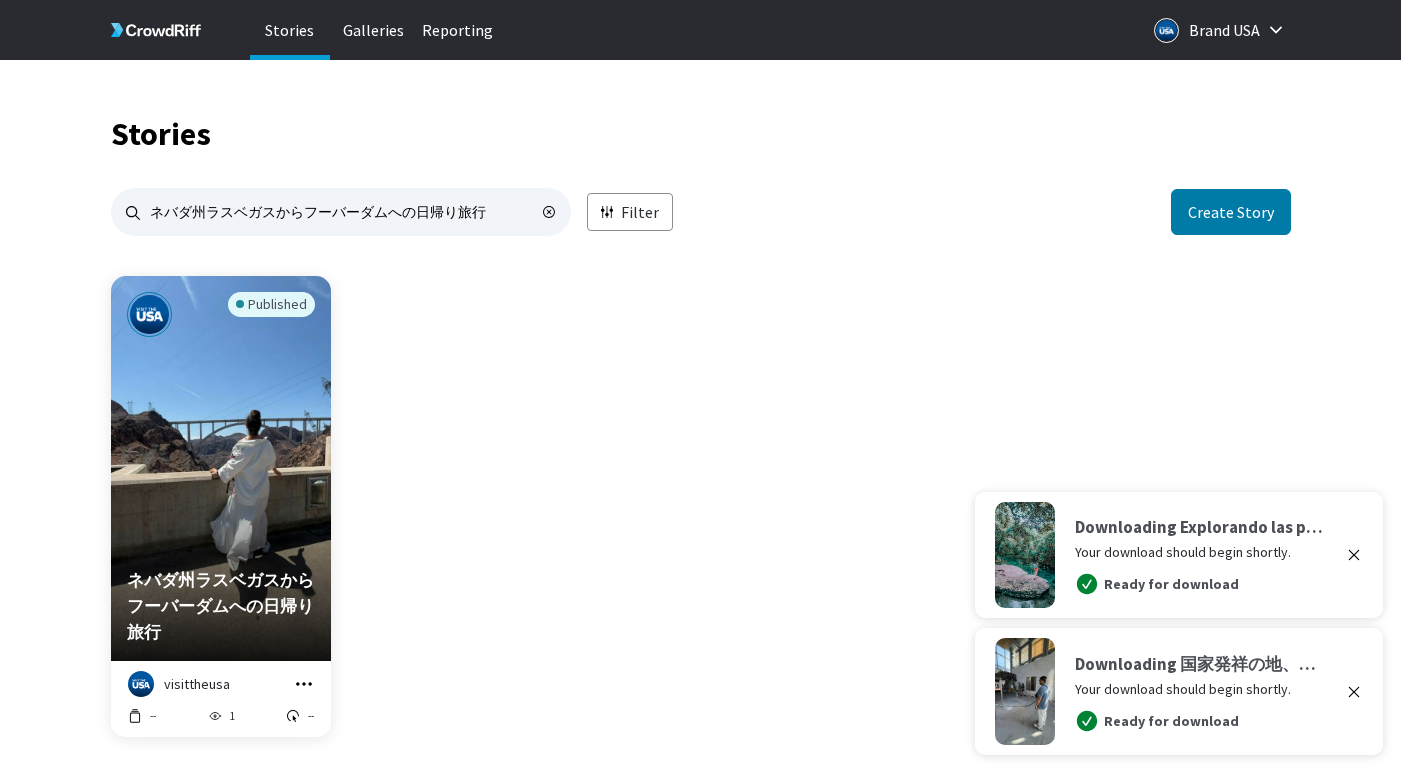 click on "Downloading Explorando las playas, manantiales y reservas naturales de Florida Your download should begin shortly. Ready for download" at bounding box center (1179, 555) 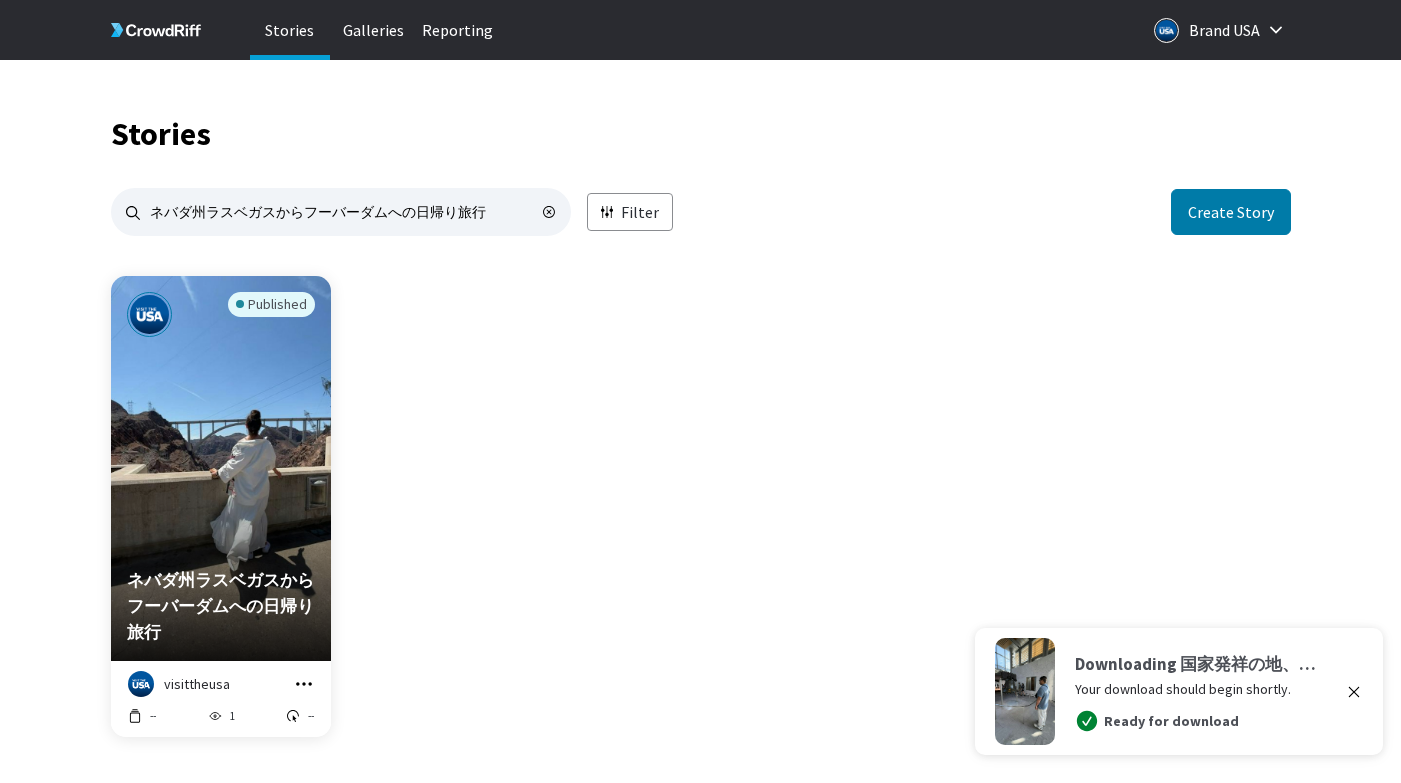 click at bounding box center (1354, 691) 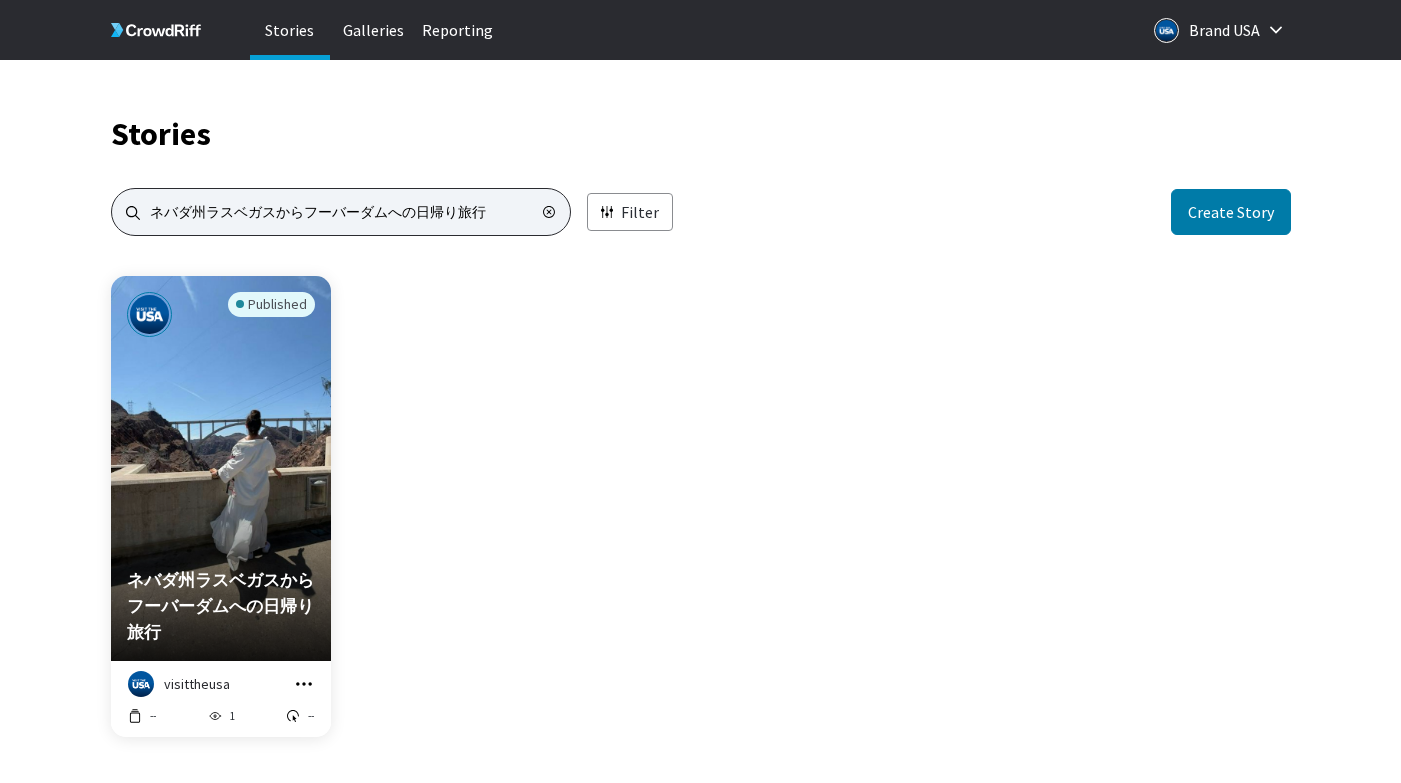 click on "[STATE][CITY]から[LANDMARK]への日帰り旅行" at bounding box center (341, 212) 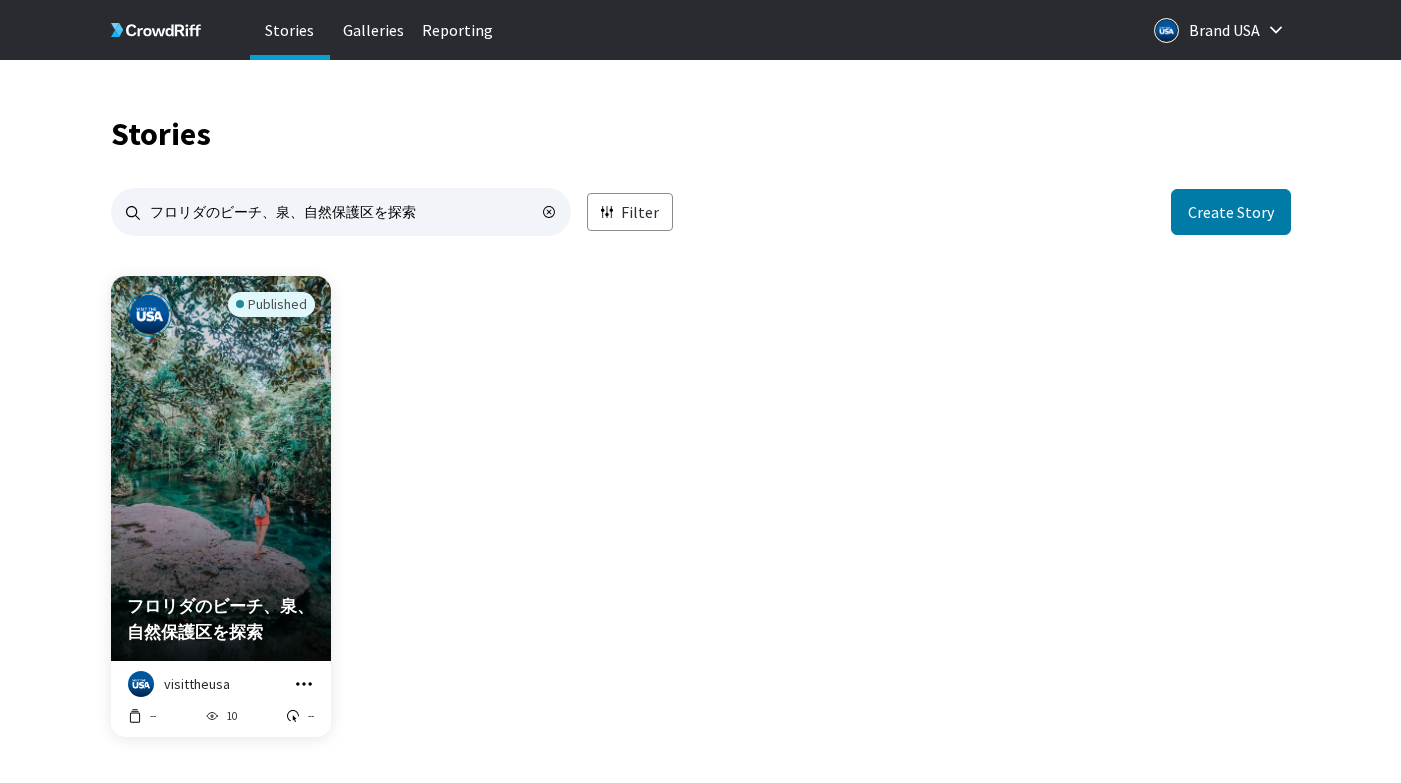 click at bounding box center [304, 684] 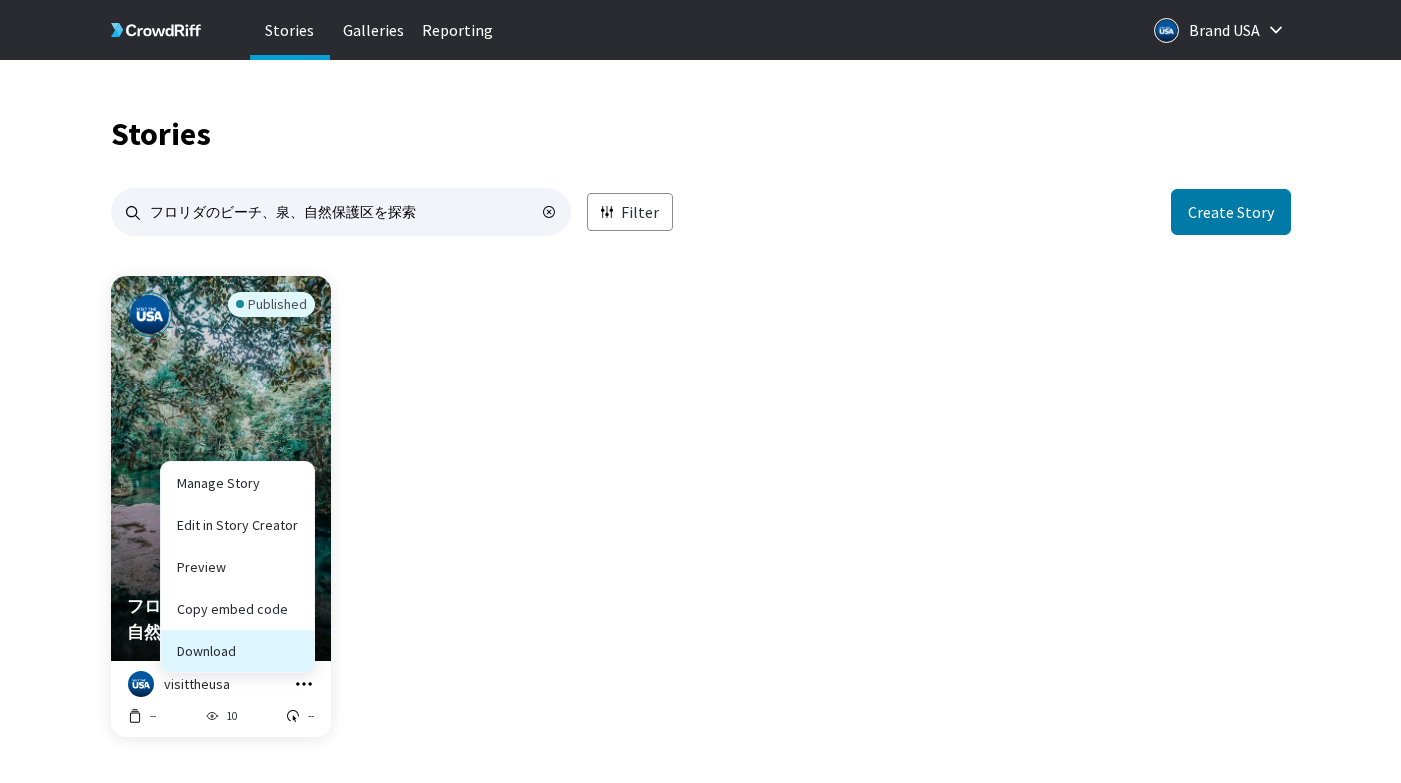 click on "Download" at bounding box center [237, 609] 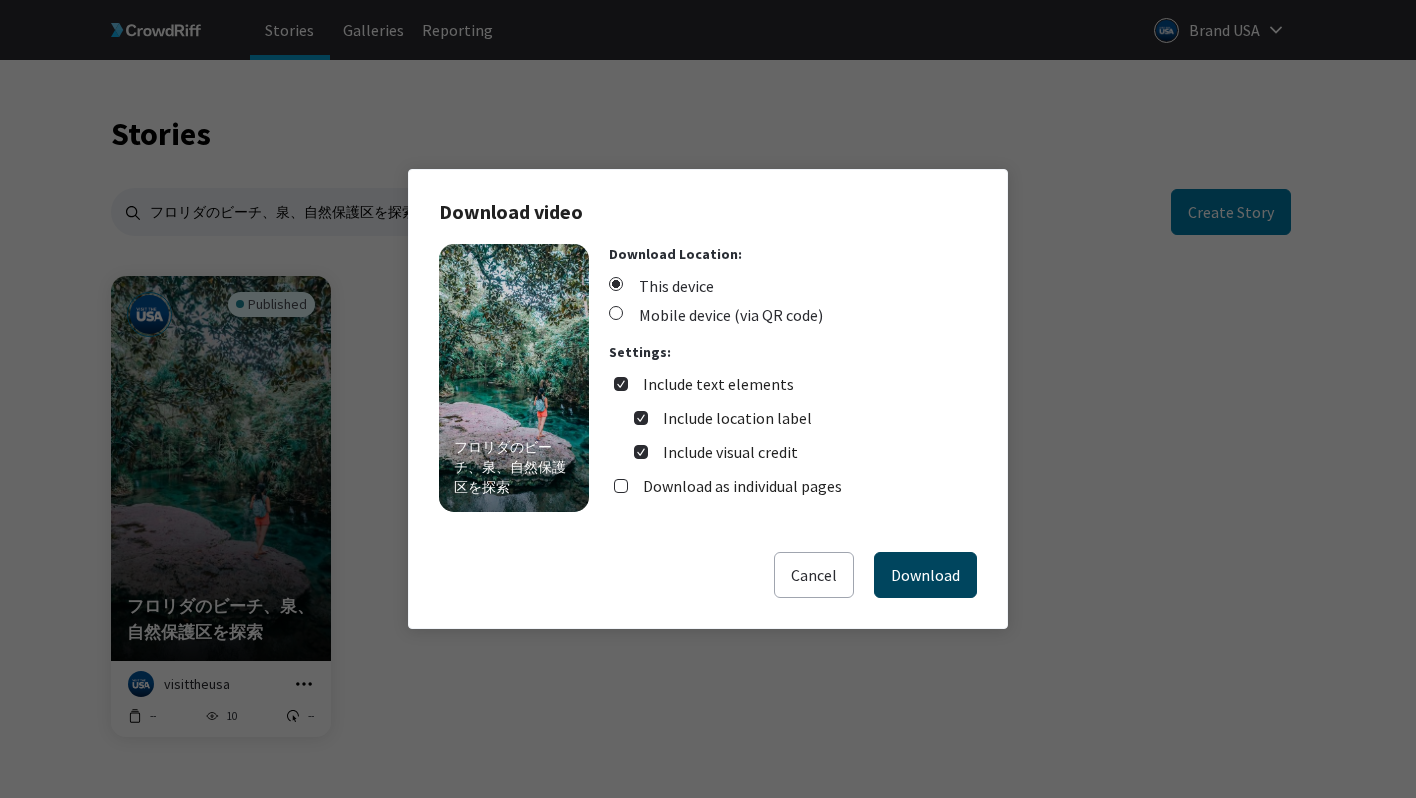 click on "Download" at bounding box center [925, 575] 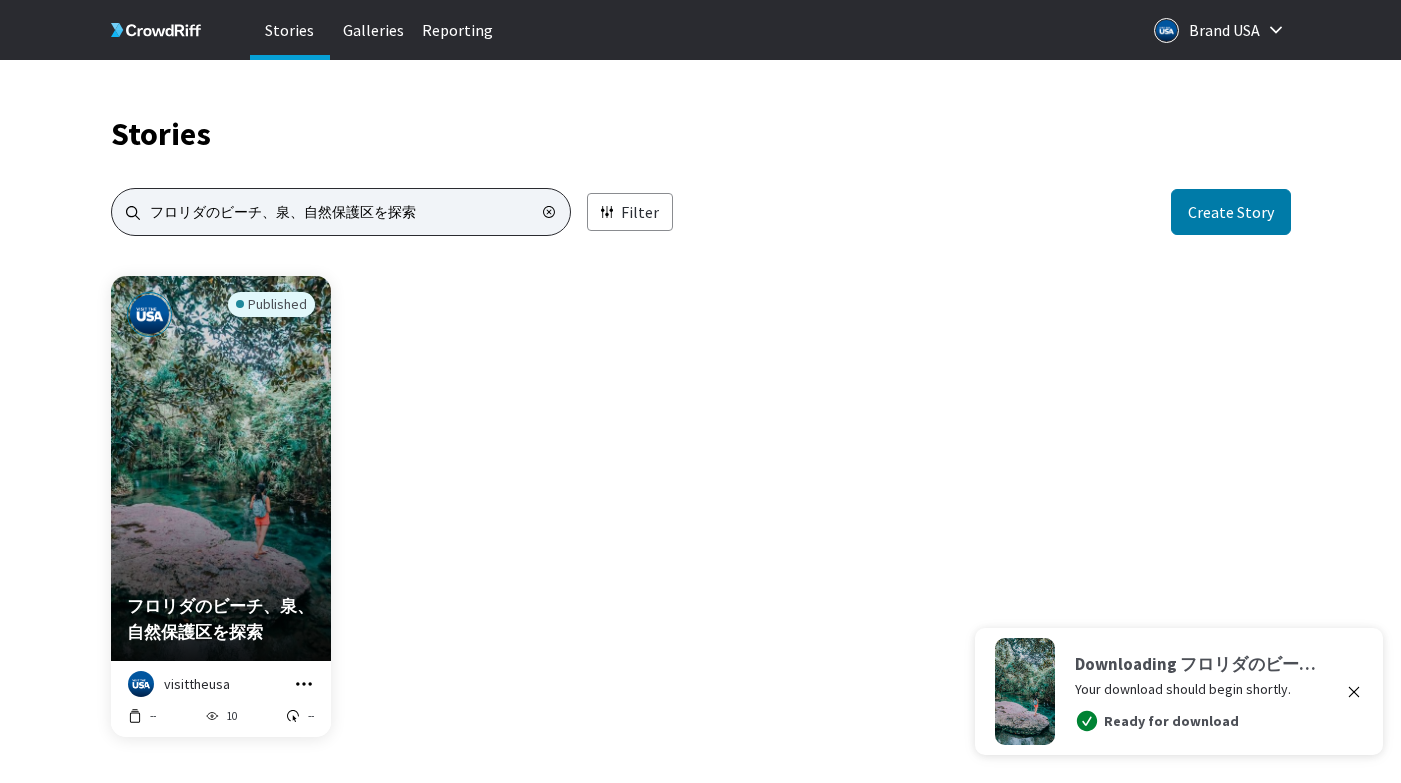 click on "[STATE]のビーチ、泉、自然保護区を探索" at bounding box center [341, 212] 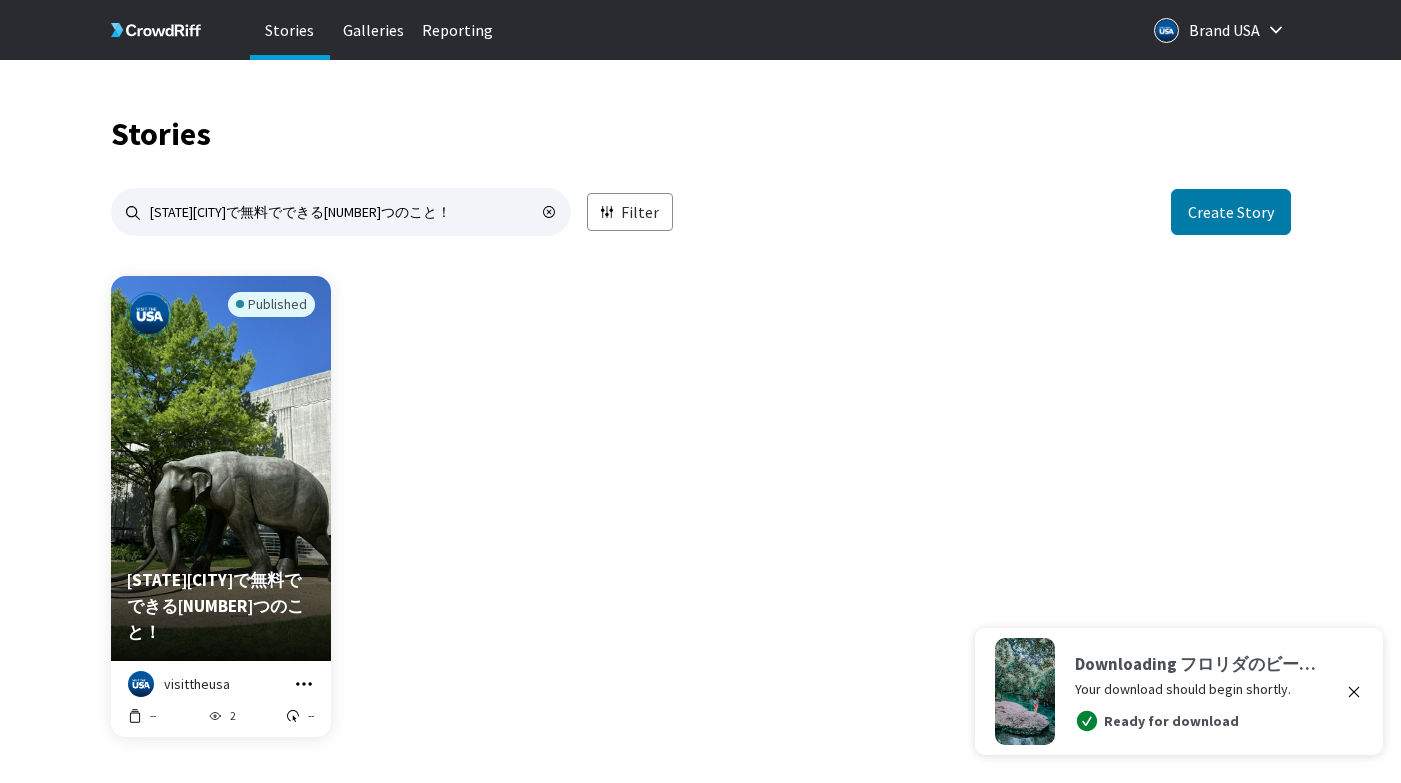 click at bounding box center (304, 684) 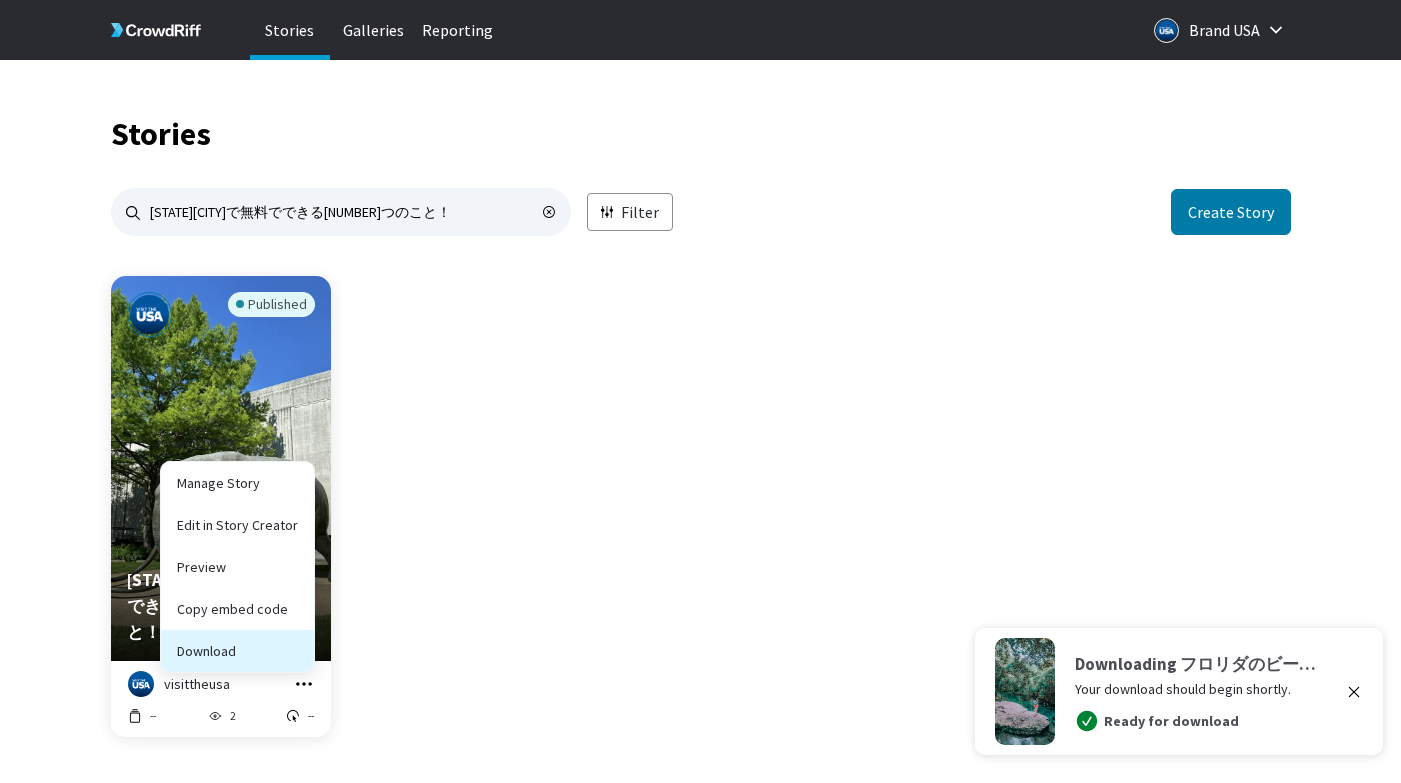 click on "Download" at bounding box center (237, 609) 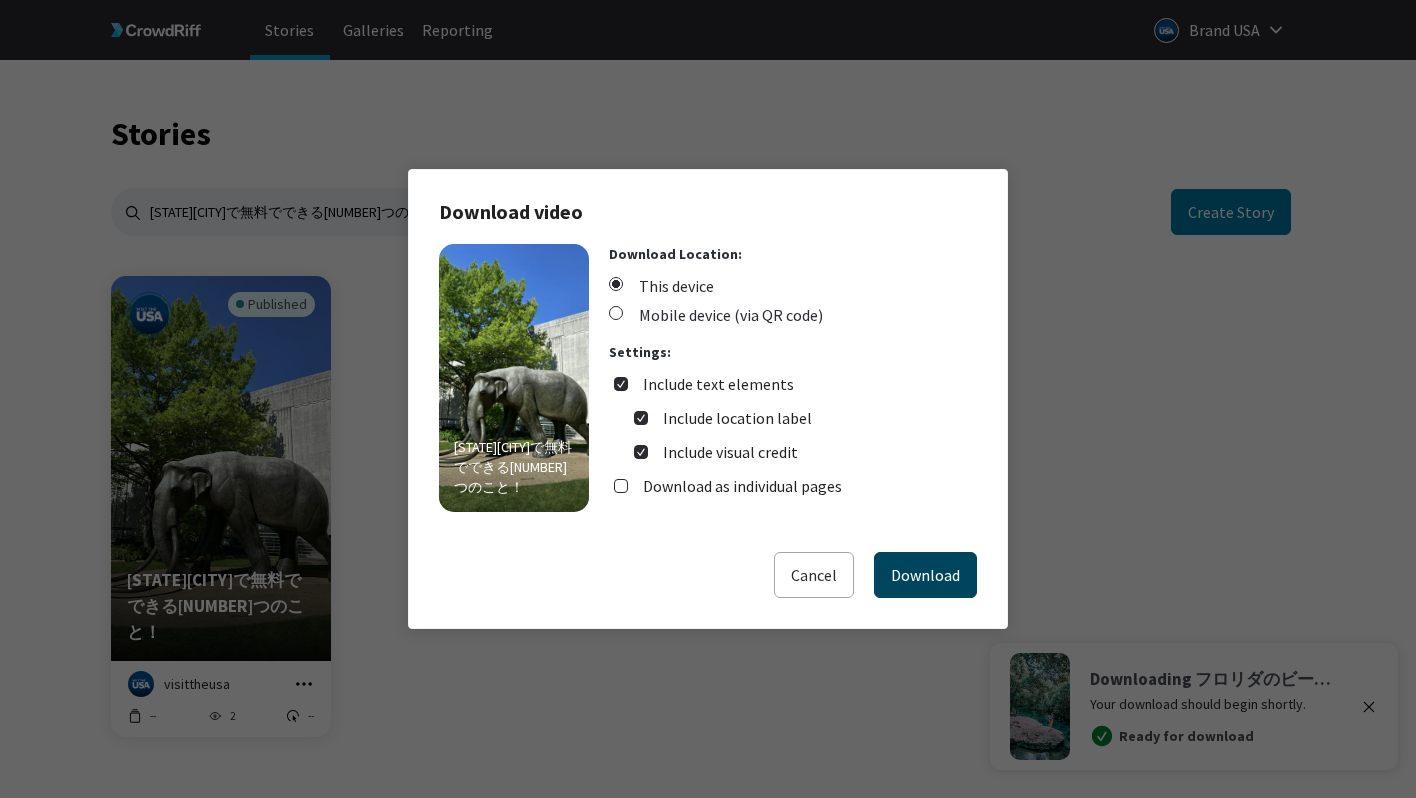 click on "Download" at bounding box center (925, 575) 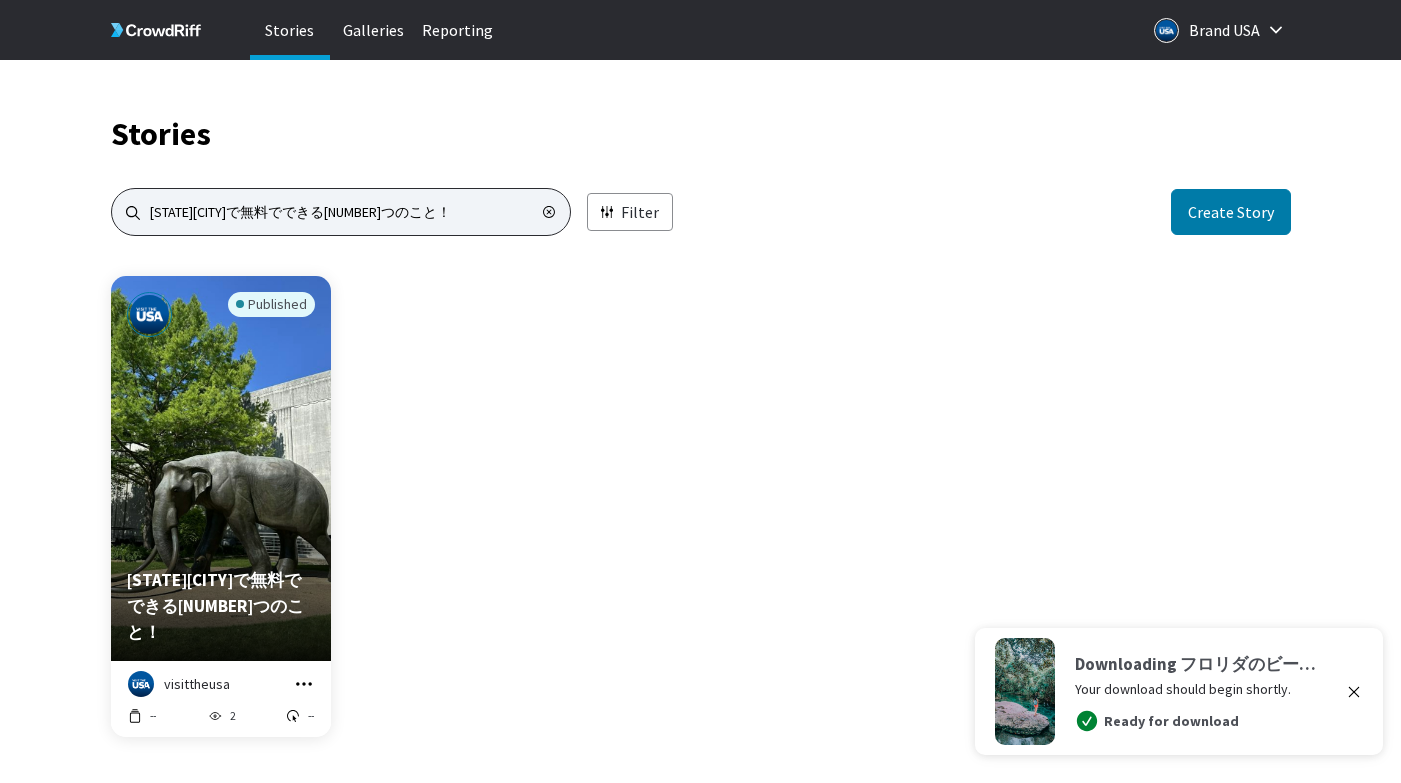 click on "[STATE][CITY]で無料でできる3つのこと！" at bounding box center (341, 212) 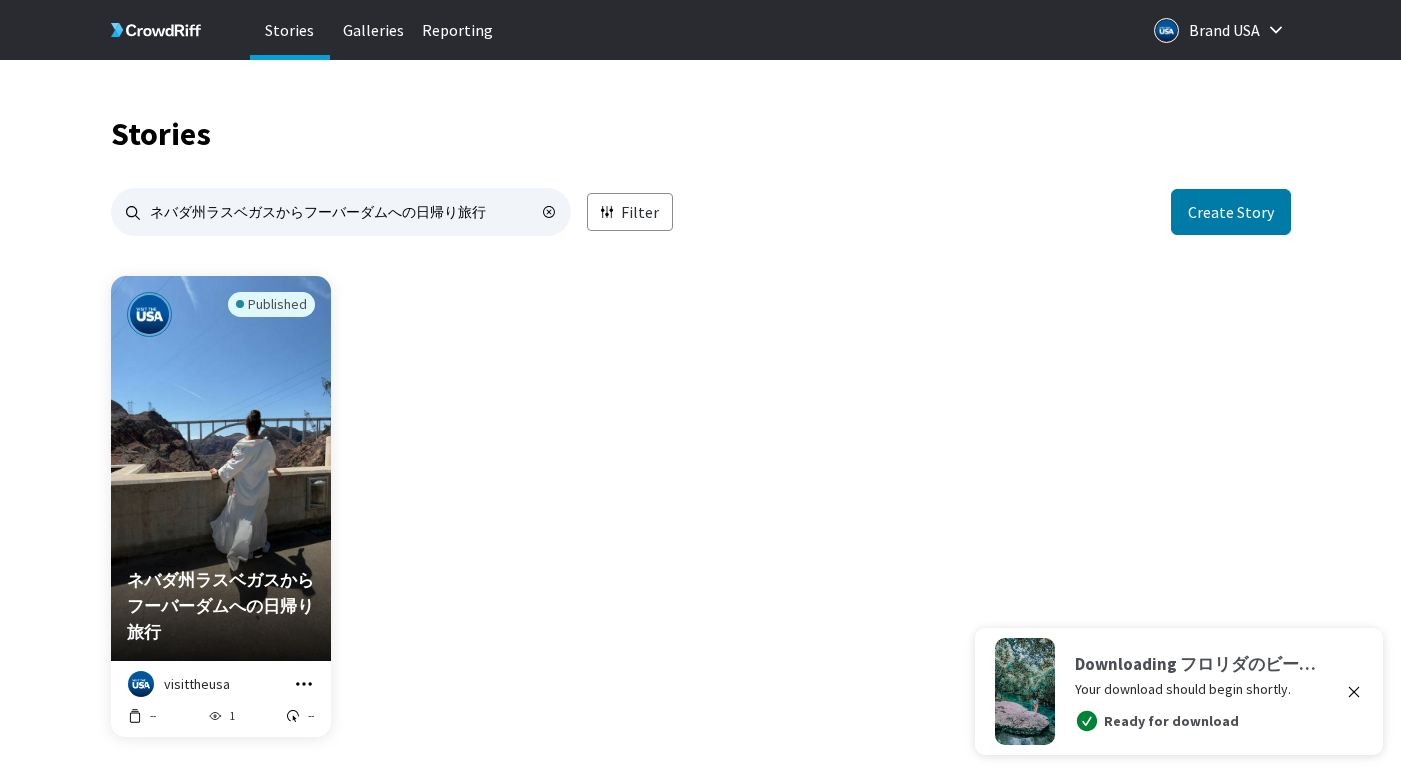 click at bounding box center (304, 683) 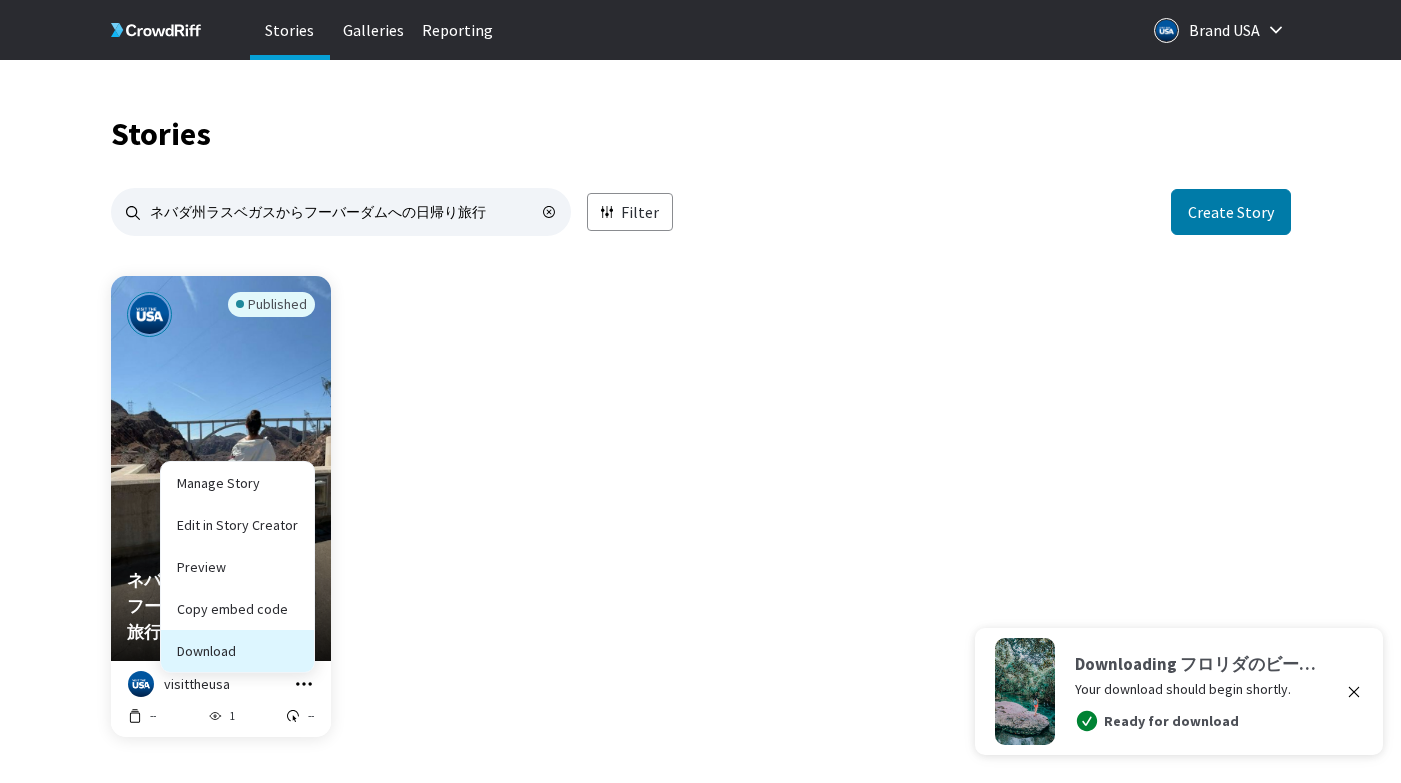 click on "Download" at bounding box center [237, 609] 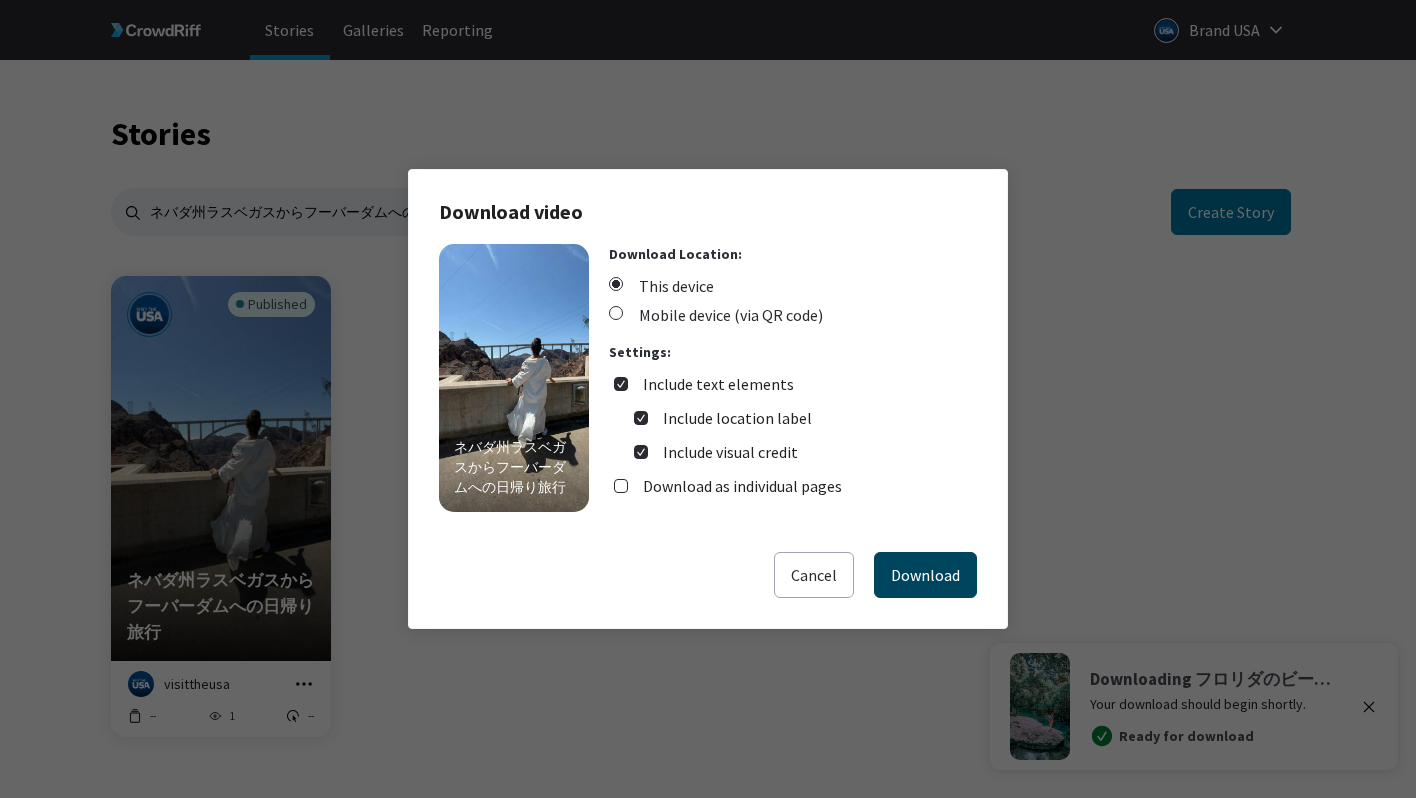 click on "Download" at bounding box center [925, 575] 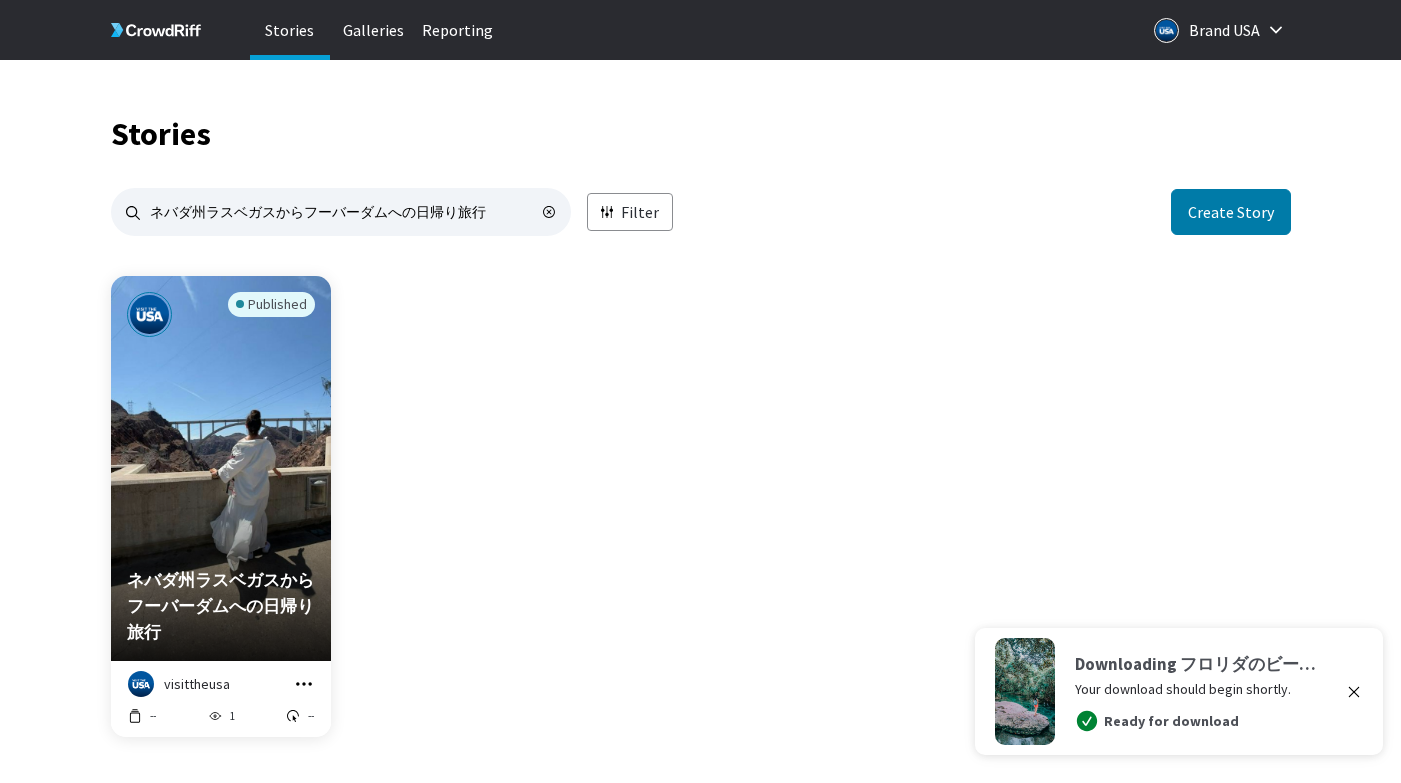 click on "Published ネバダ州ラスベガスからフーバーダムへの日帰り旅行   visittheusa Manage Story Edit in Story Creator Preview Copy embed code Download -- 1 --" at bounding box center (701, 518) 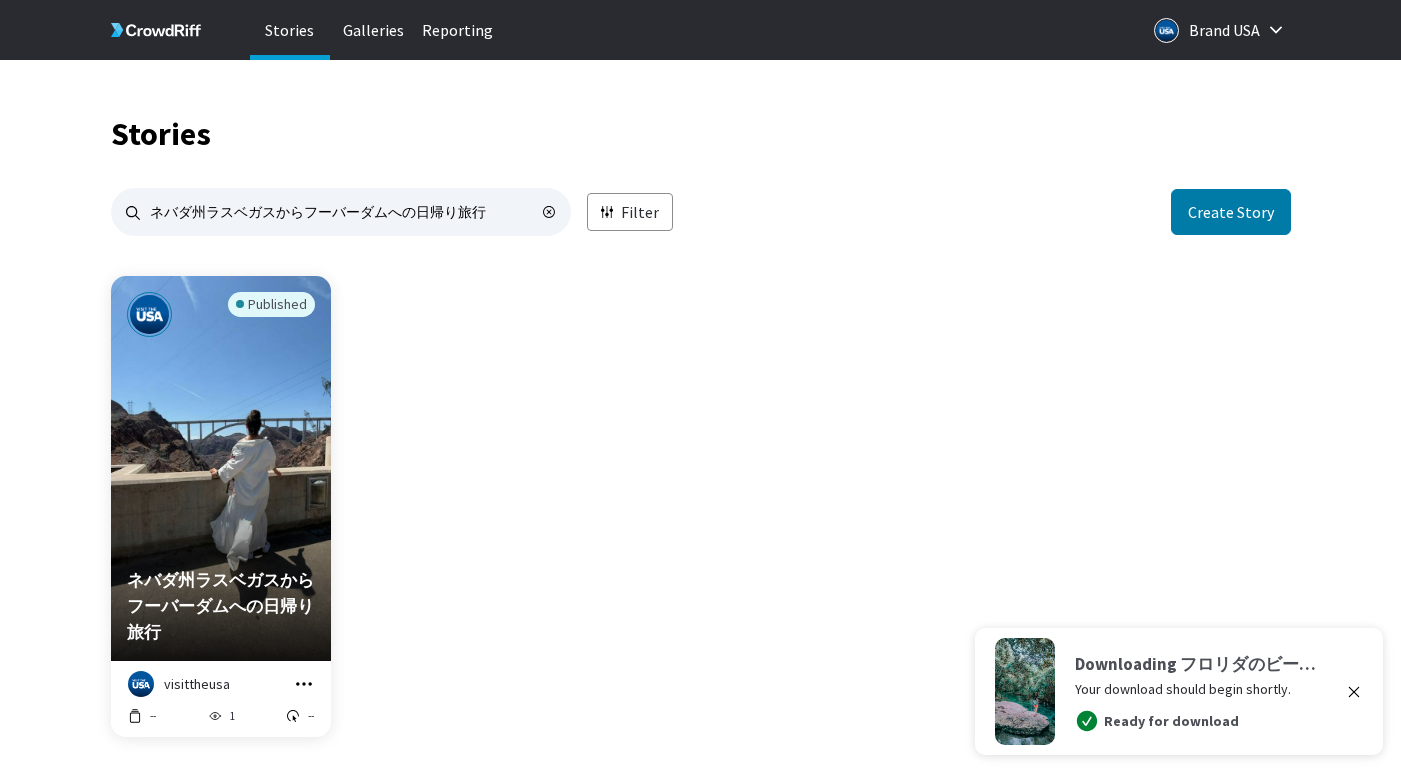 click at bounding box center (1354, 691) 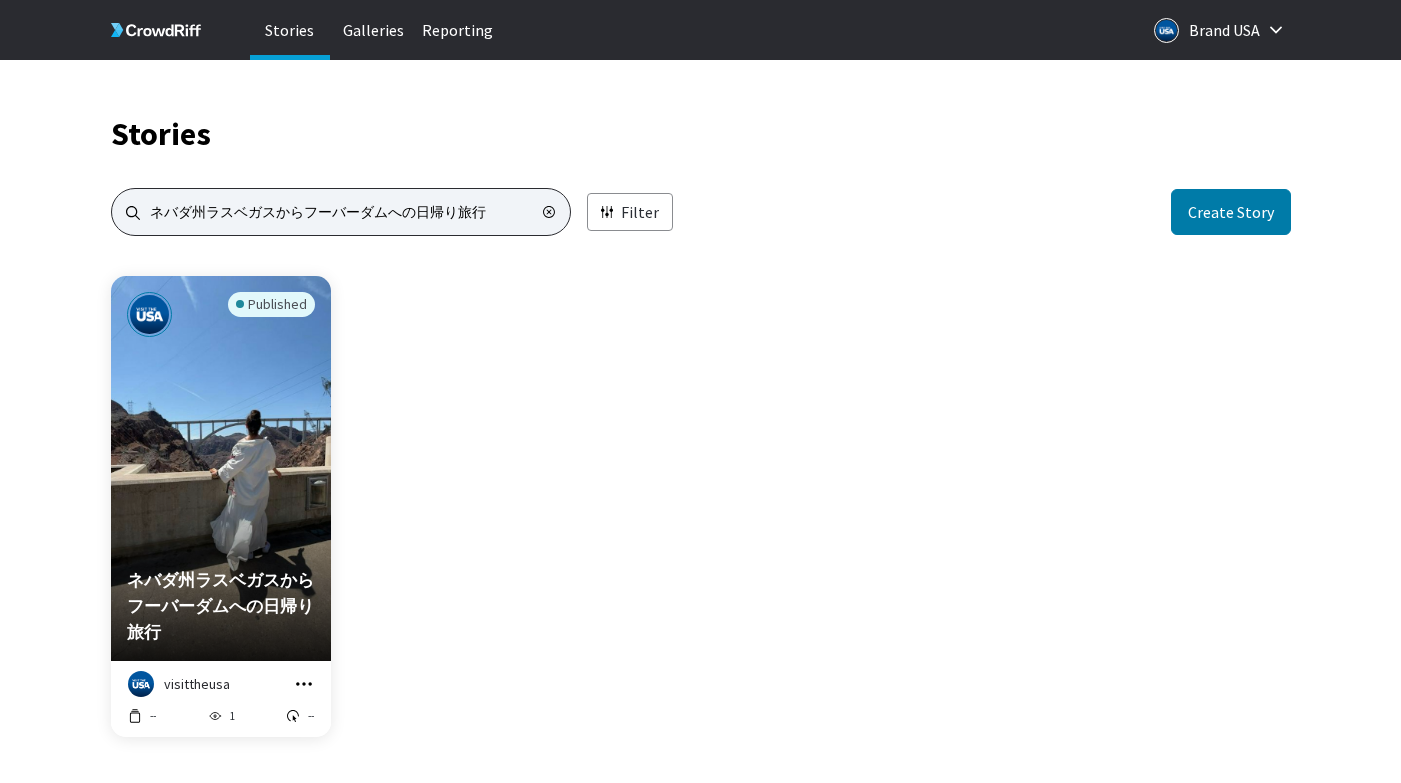 click on "[STATE][CITY]から[LANDMARK]への日帰り旅行" at bounding box center (341, 212) 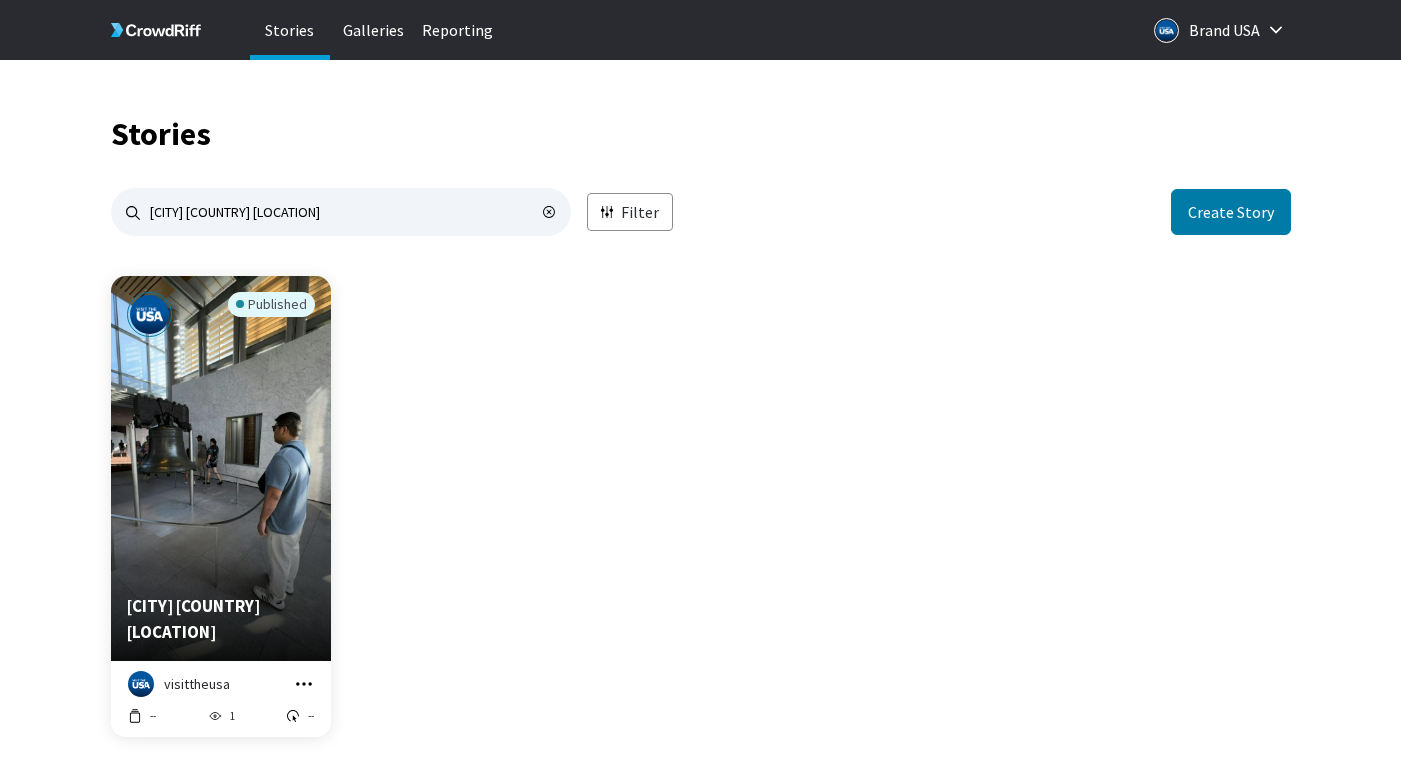 click at bounding box center [304, 684] 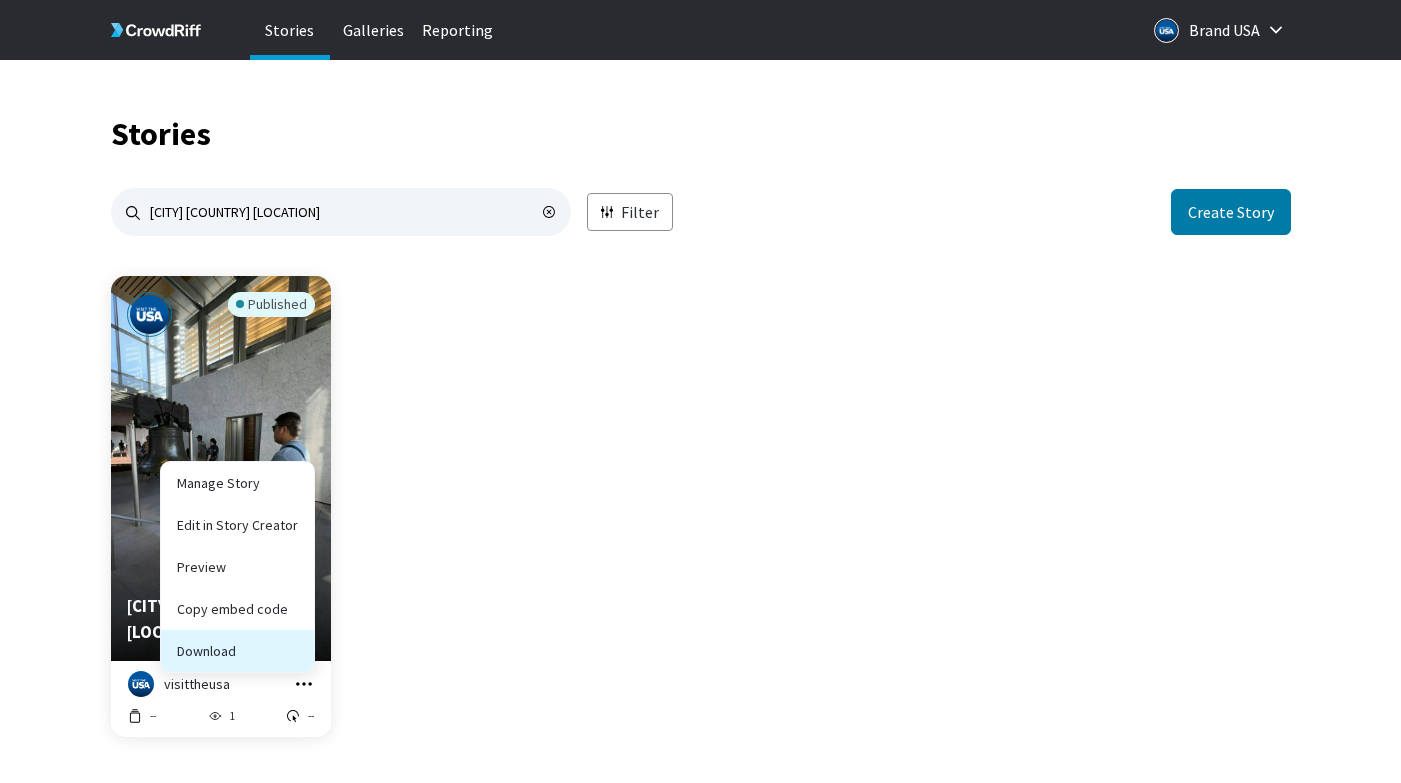 click on "Download" at bounding box center [237, 609] 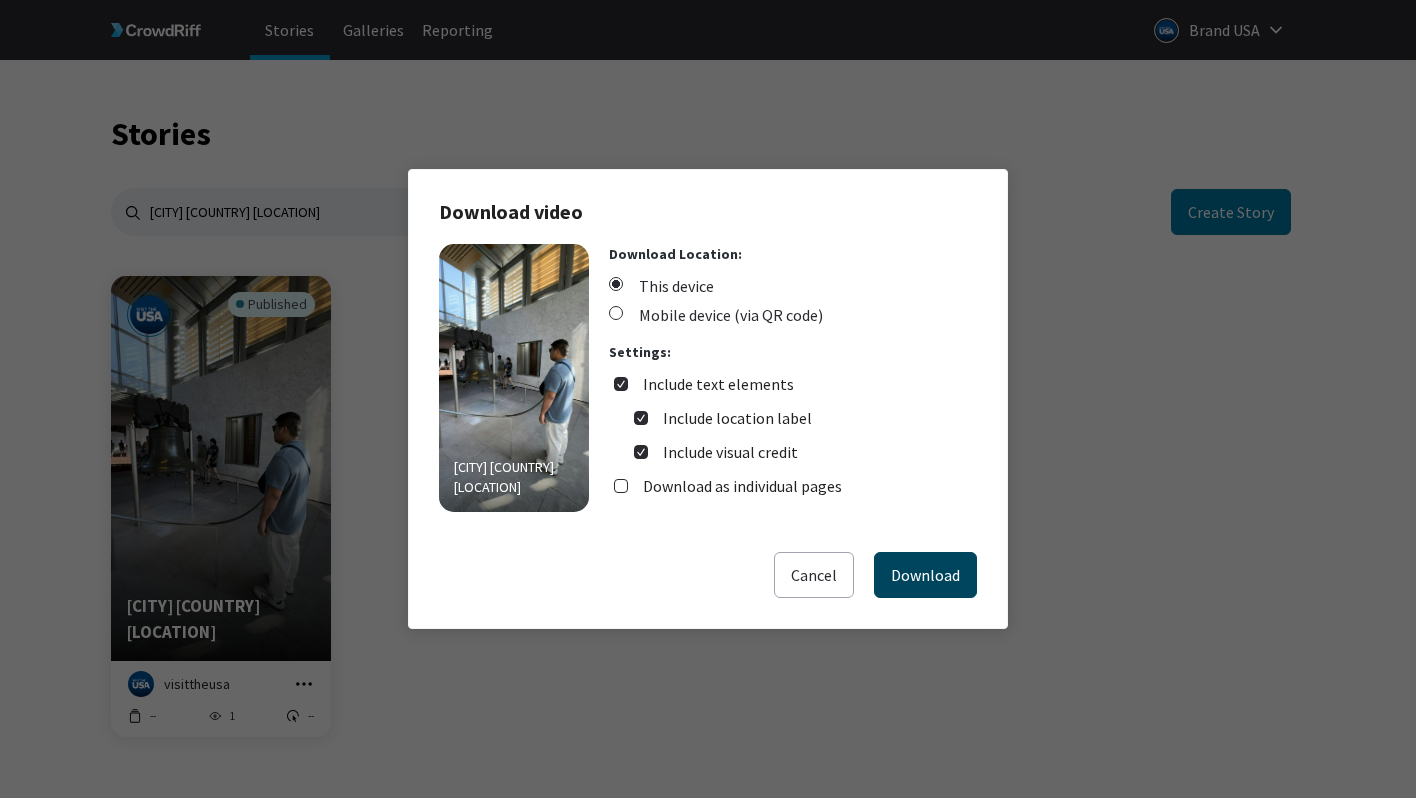 click on "Download" at bounding box center [925, 575] 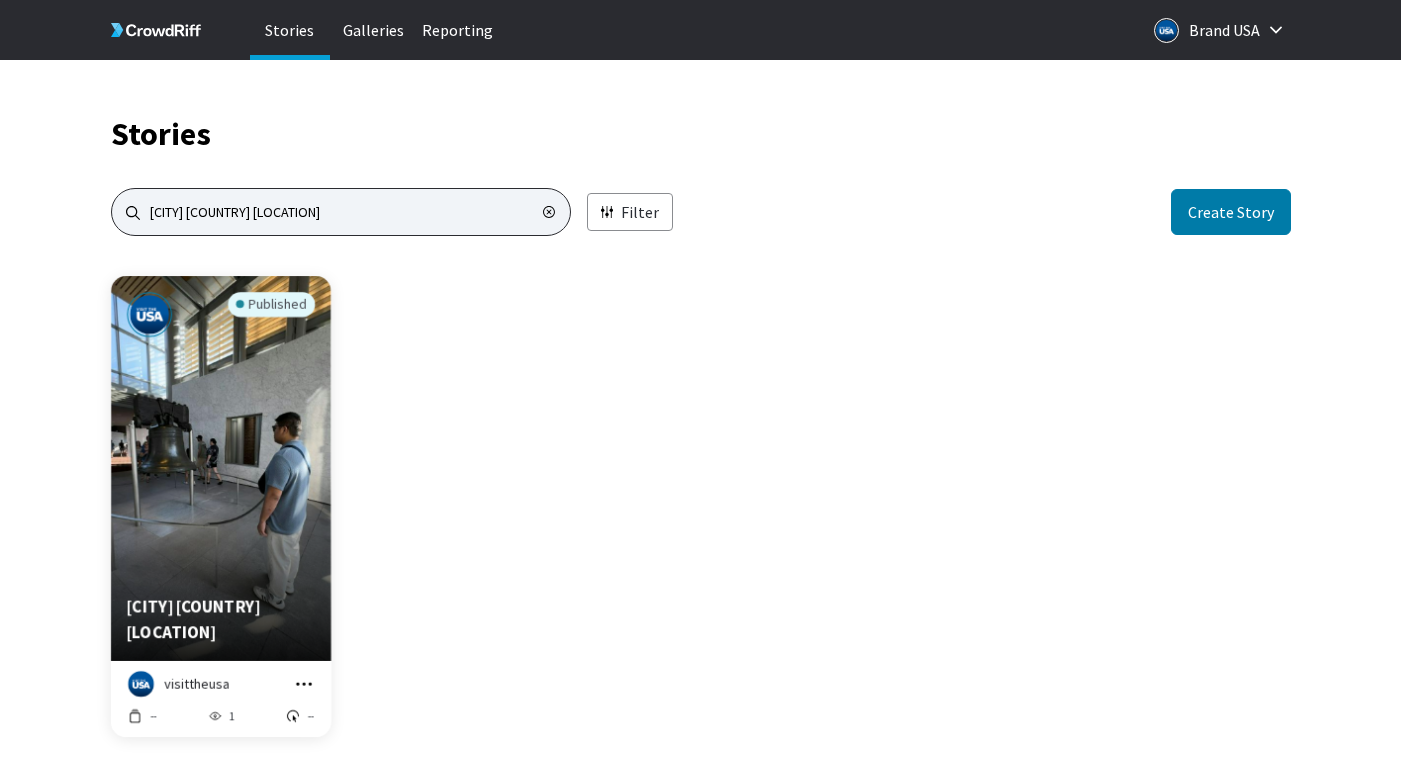 click on "미국 건국의 발상지, 필라델피아 역사 지구를 거닐어 보세요!" at bounding box center (341, 212) 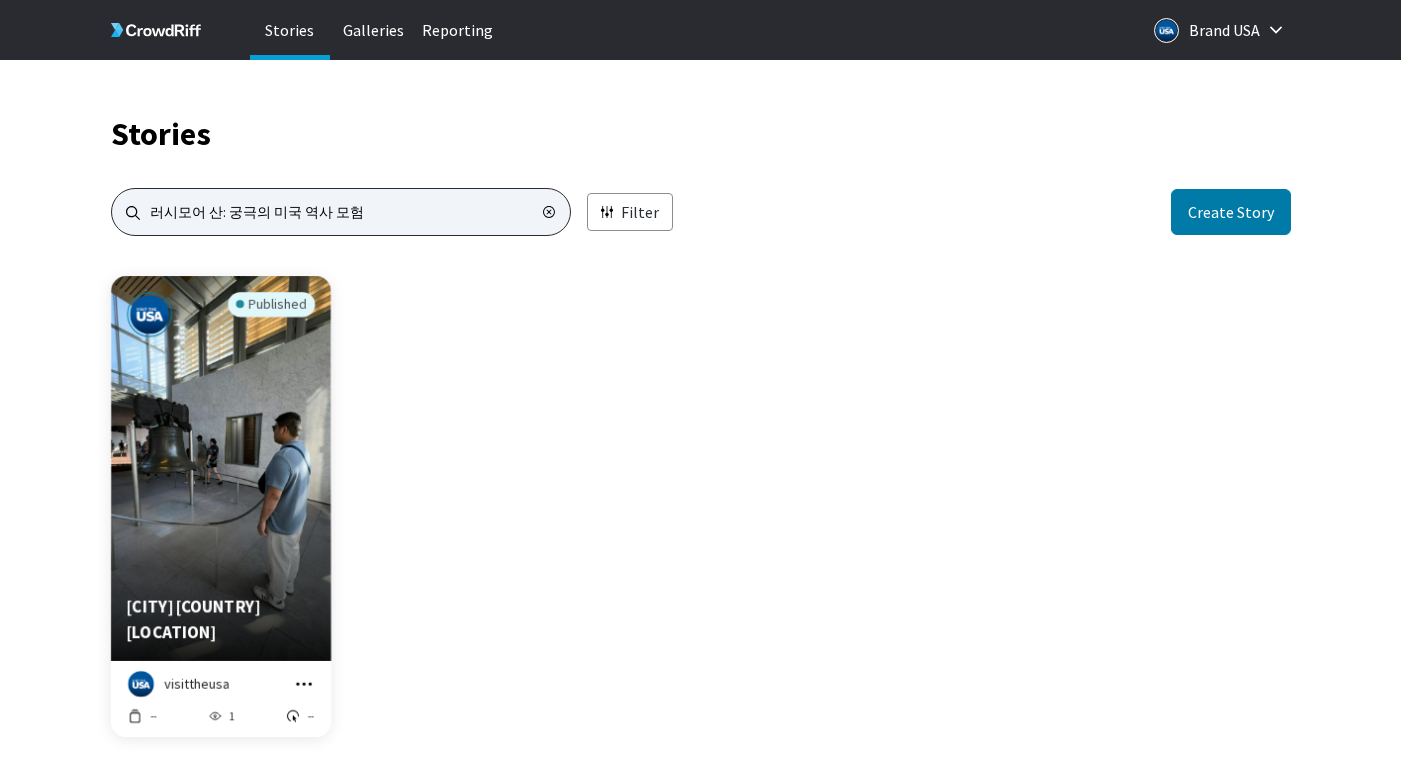 type on "러시모어 산: 궁극의 미국 역사 모험" 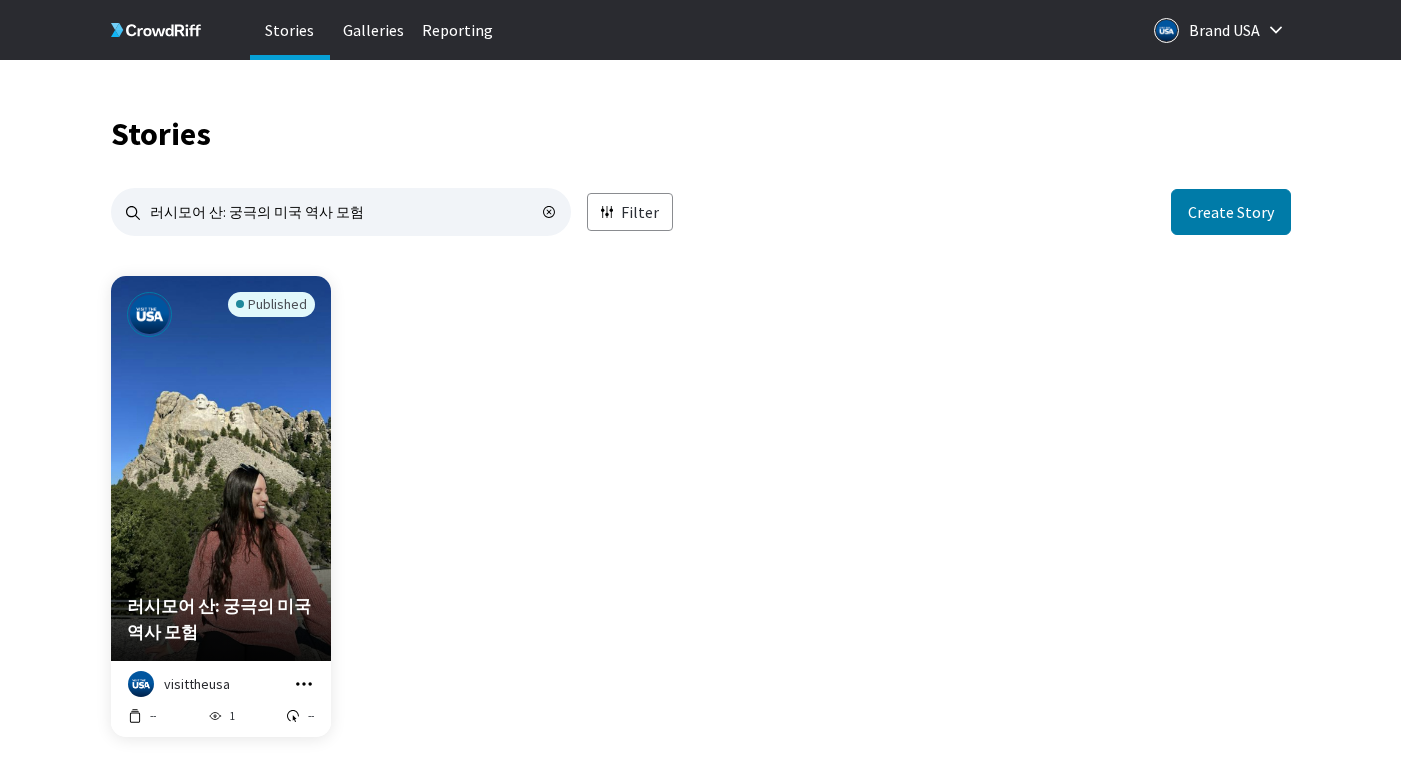 click at bounding box center (304, 684) 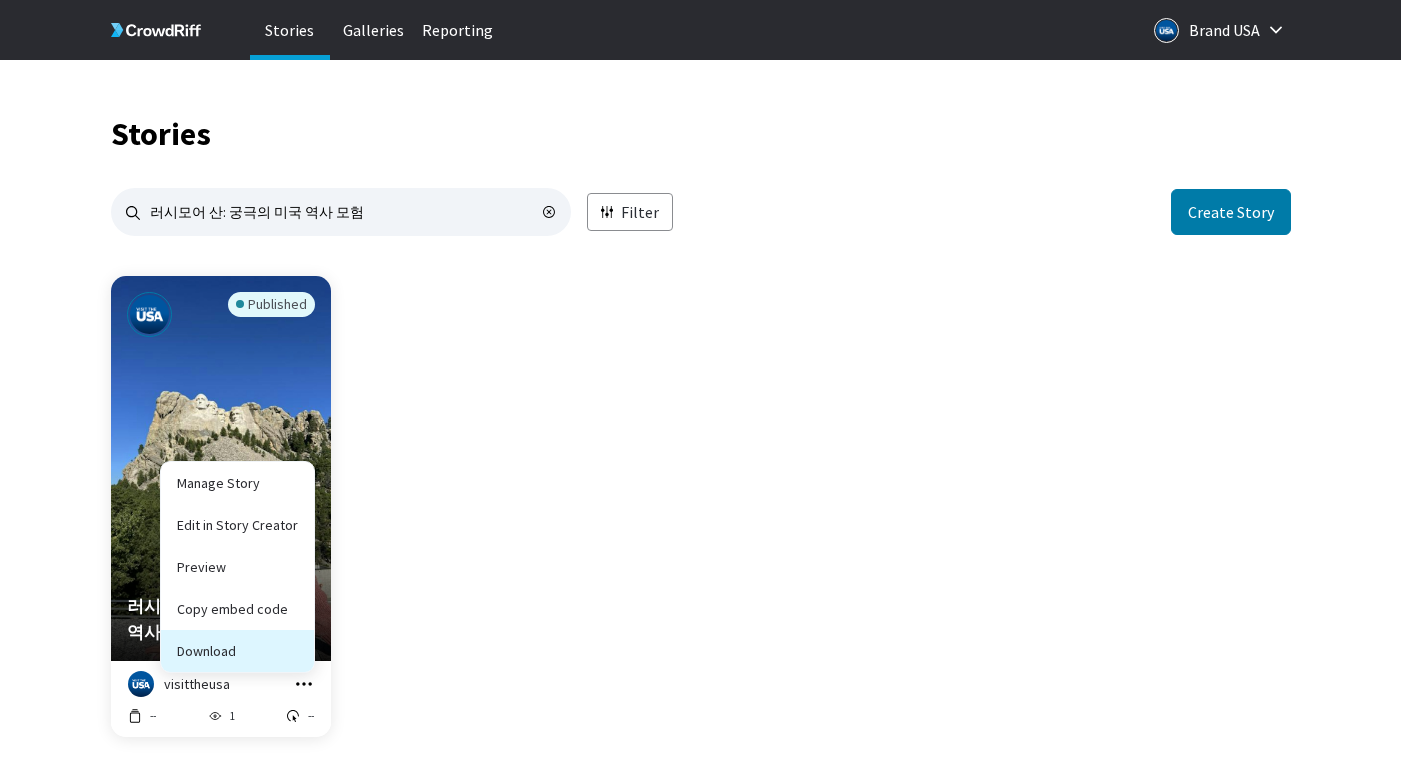 click on "Download" at bounding box center (237, 609) 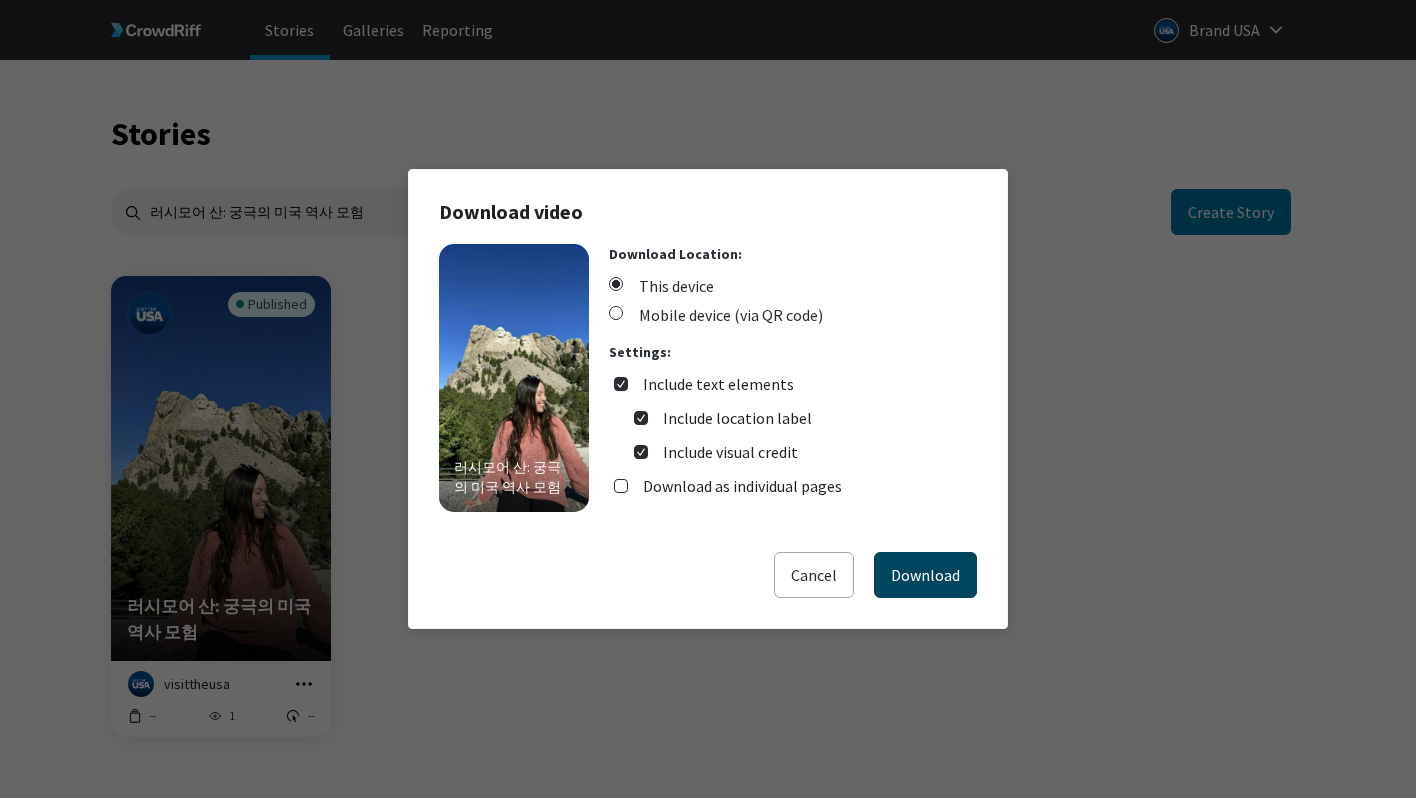 click on "Download" at bounding box center (925, 575) 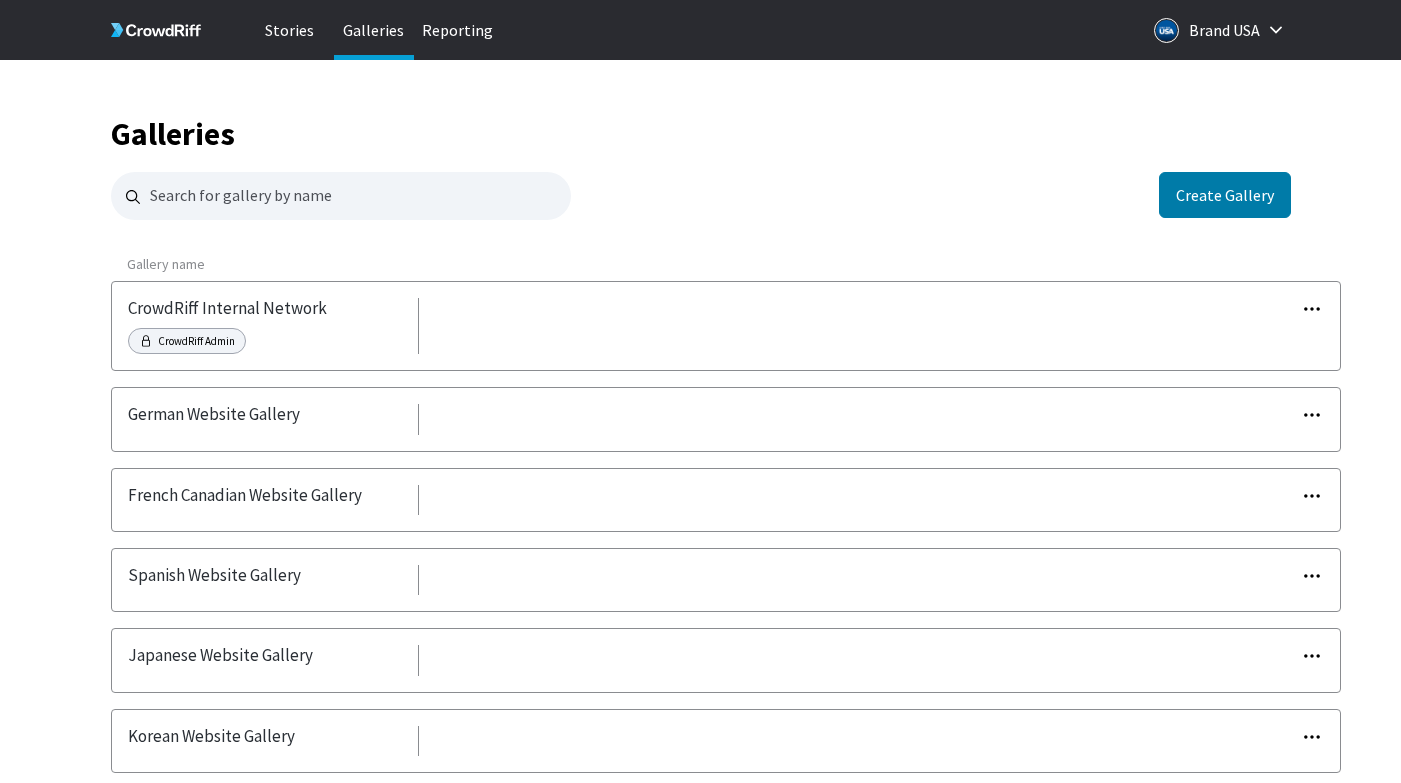 scroll, scrollTop: 164, scrollLeft: 0, axis: vertical 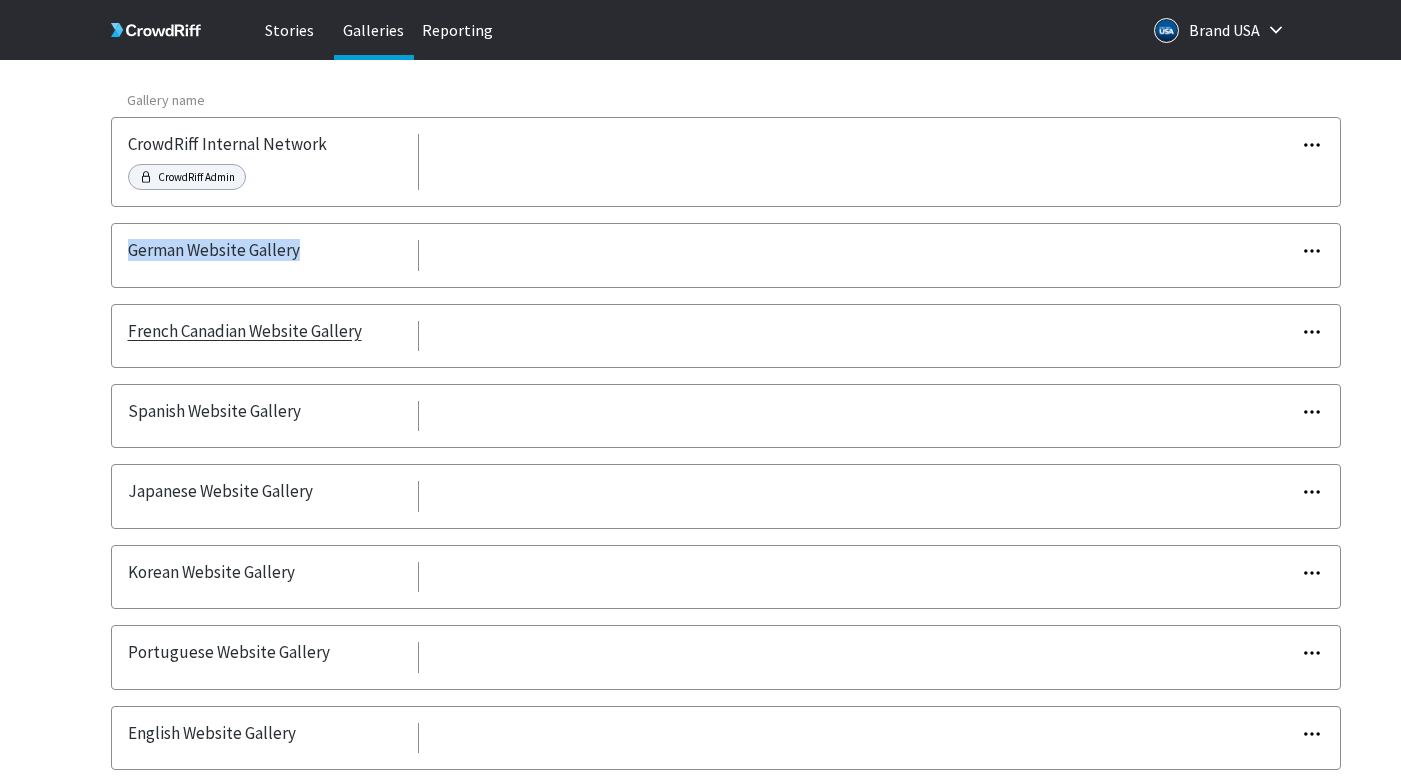 click on "French Canadian Website Gallery" at bounding box center (245, 331) 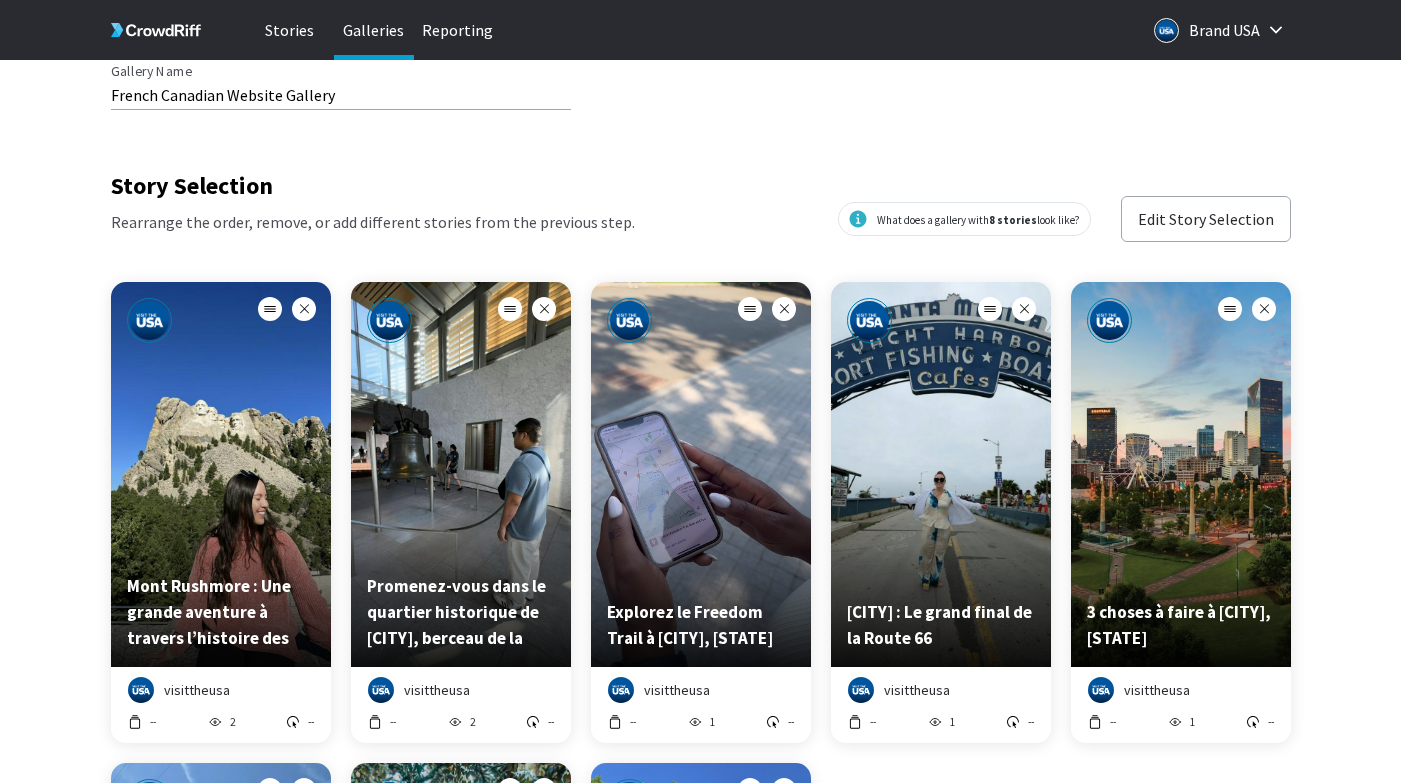 scroll, scrollTop: 149, scrollLeft: 0, axis: vertical 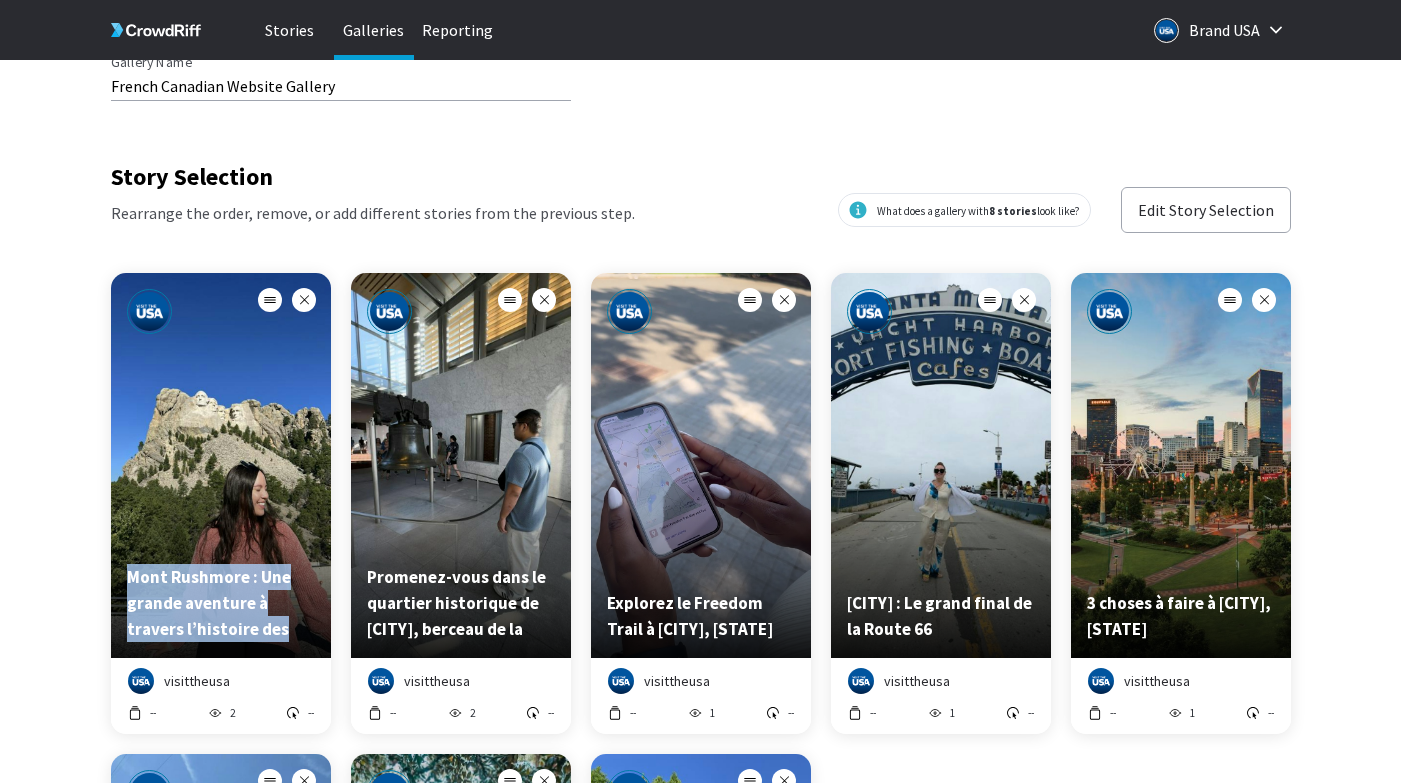 drag, startPoint x: 281, startPoint y: 633, endPoint x: 126, endPoint y: 586, distance: 161.96913 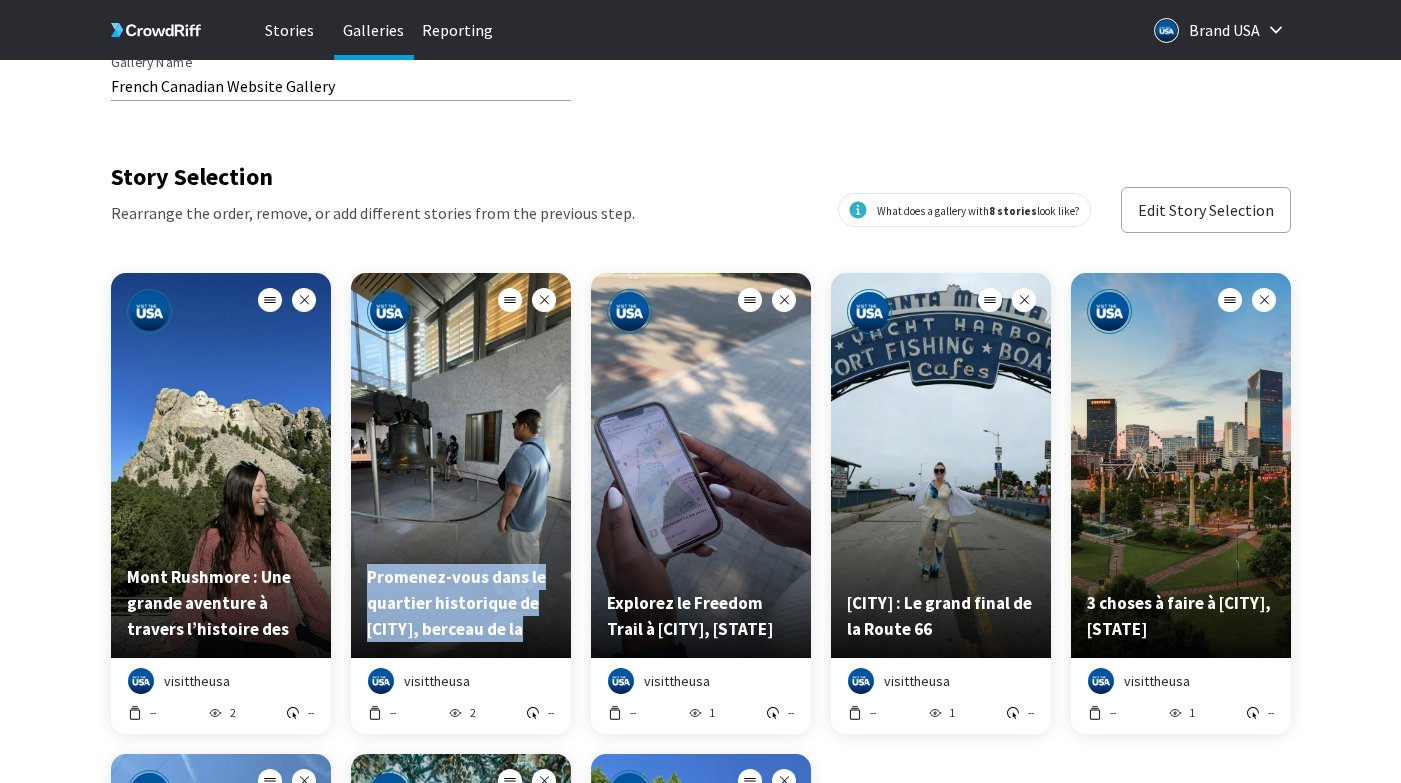 drag, startPoint x: 552, startPoint y: 627, endPoint x: 359, endPoint y: 571, distance: 200.96019 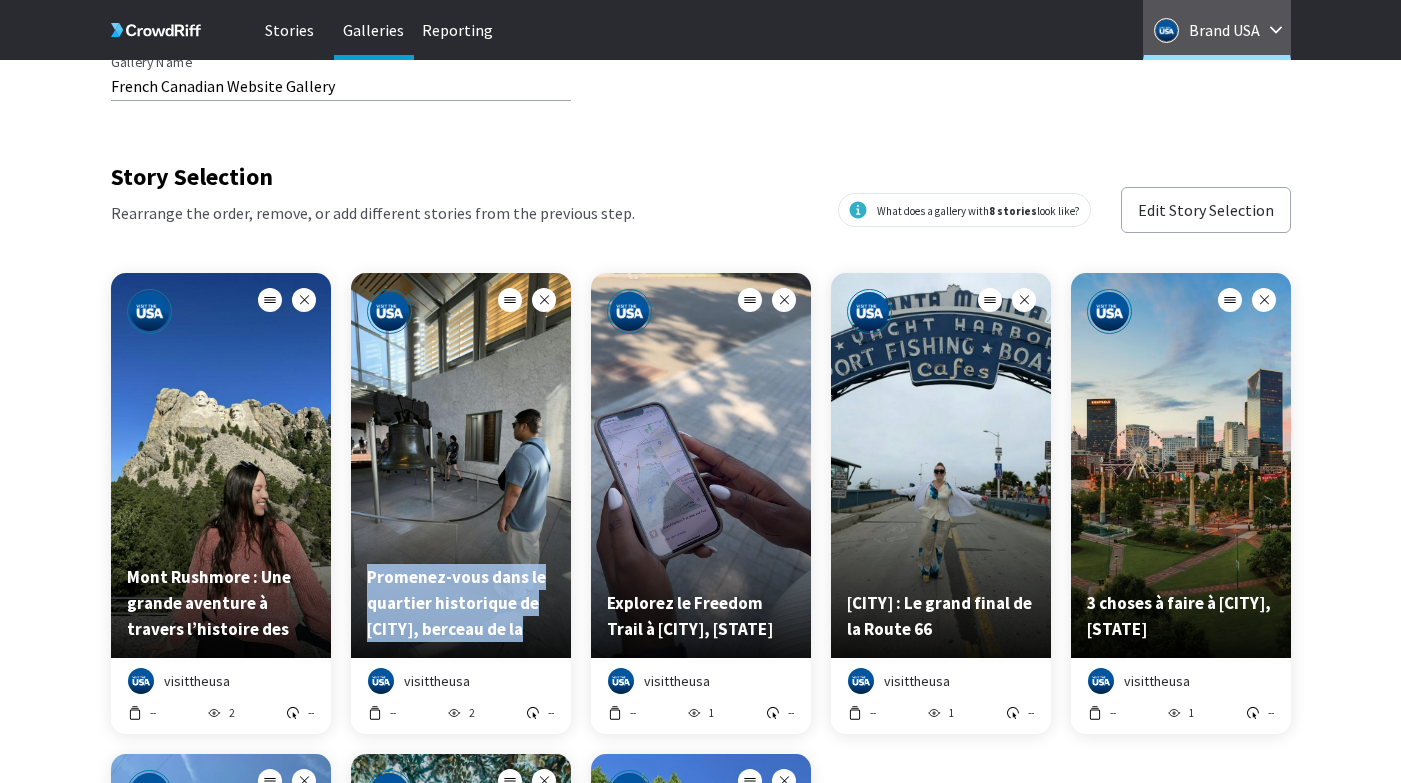 copy on "Explorez le Freedom Trail à Boston, Massachusetts" 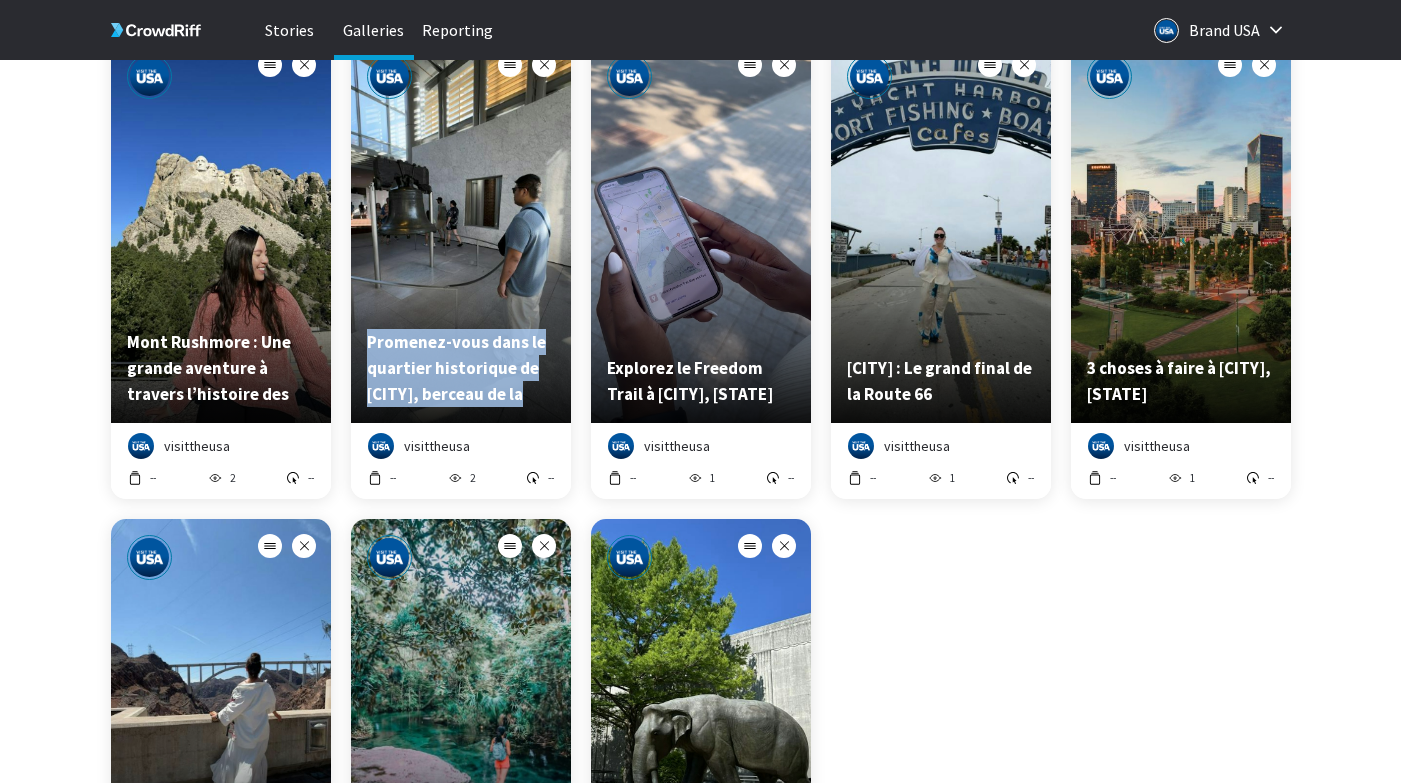 scroll, scrollTop: 383, scrollLeft: 0, axis: vertical 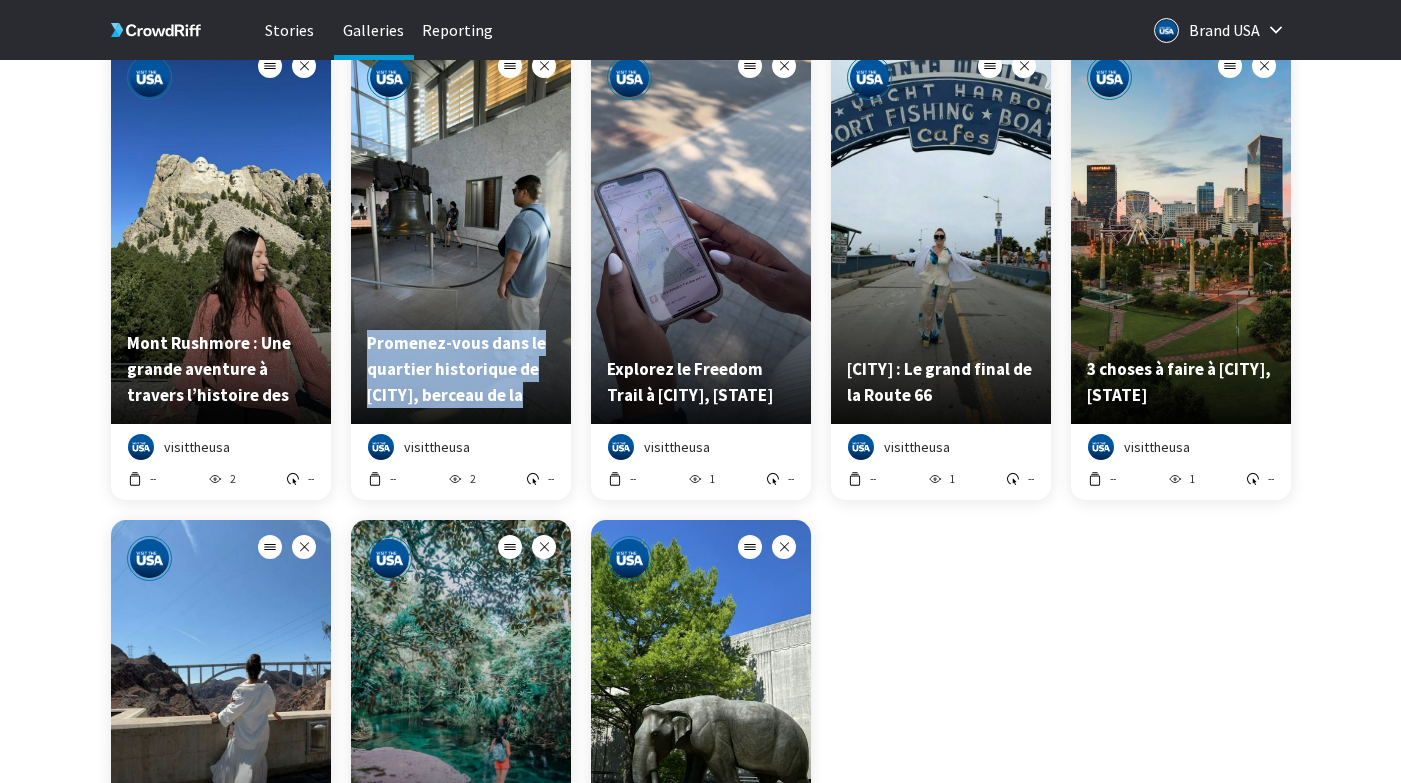 type 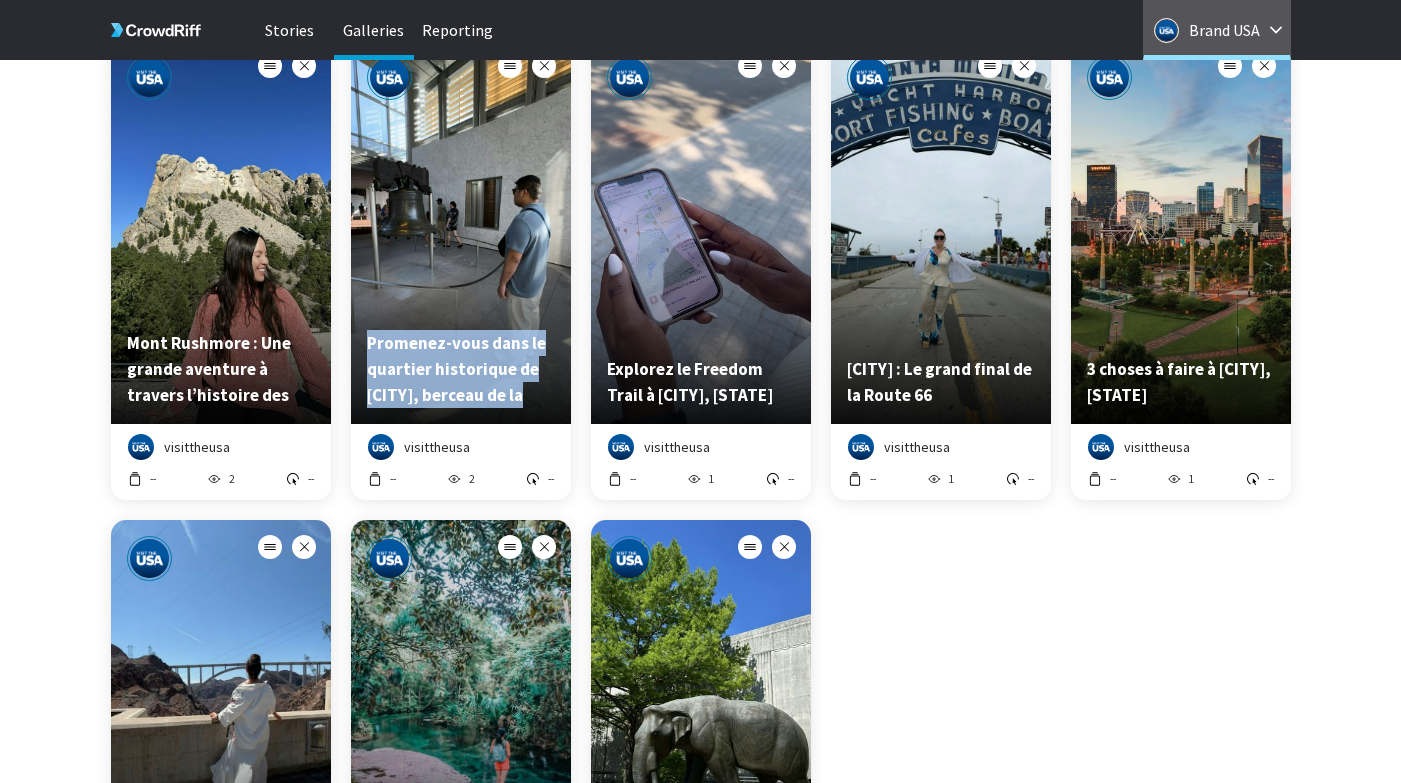 drag, startPoint x: 1009, startPoint y: 387, endPoint x: 1145, endPoint y: 14, distance: 397.02014 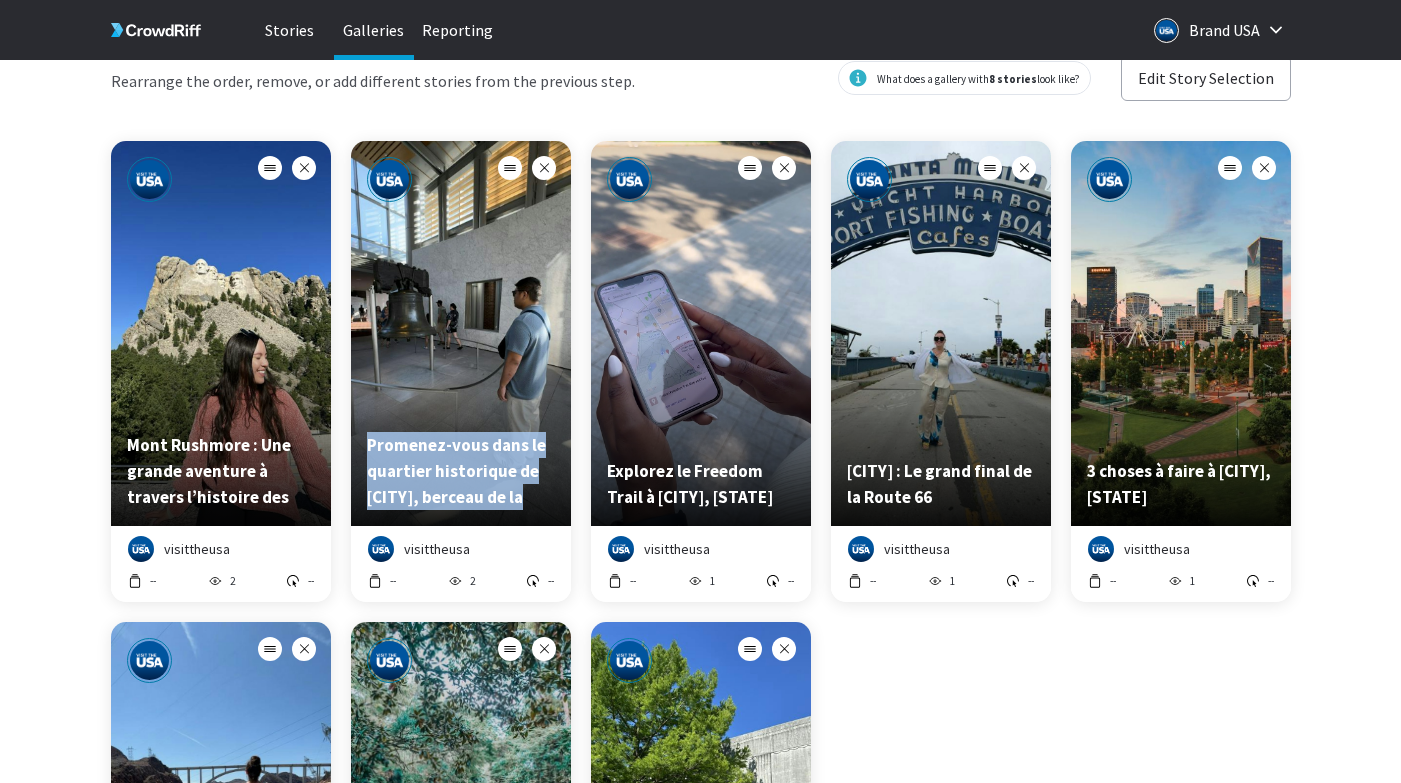 scroll, scrollTop: 183, scrollLeft: 0, axis: vertical 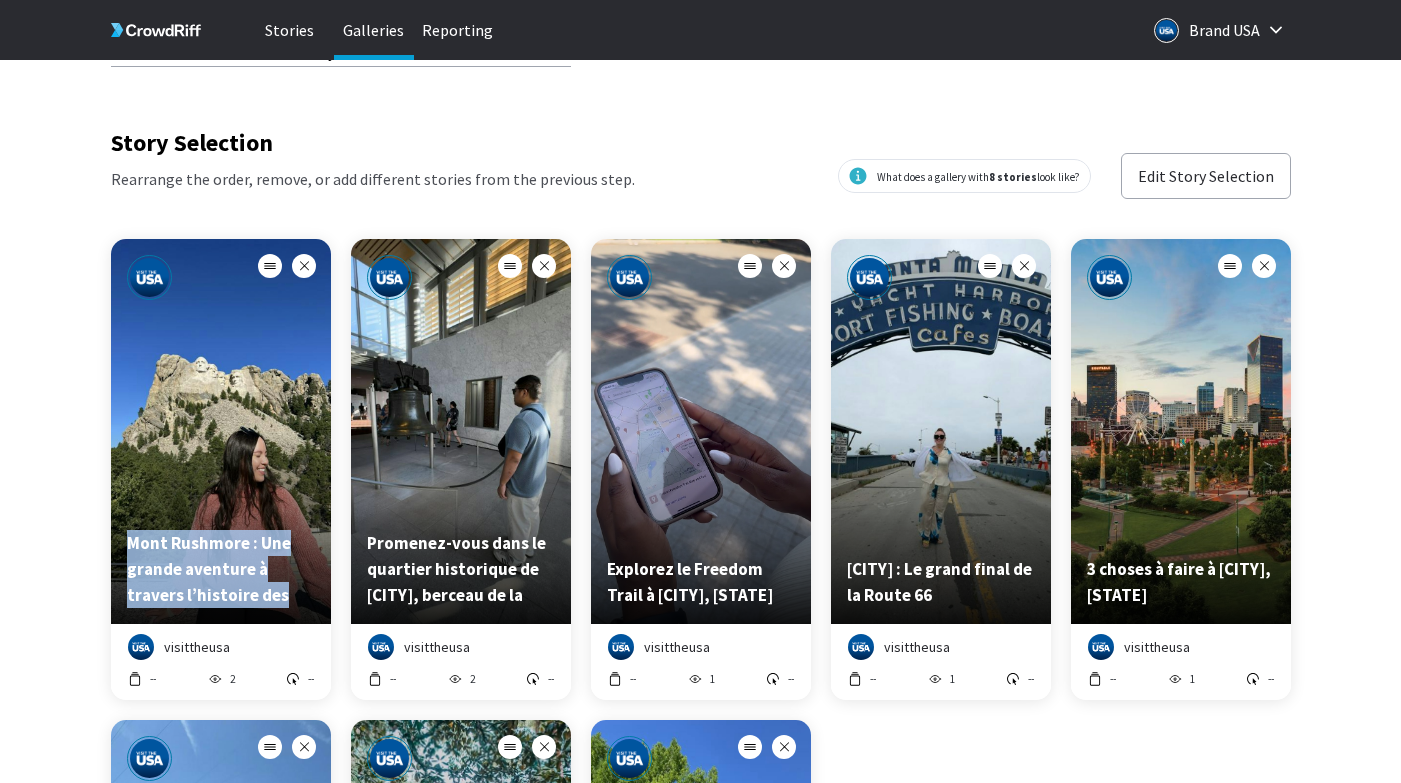 drag, startPoint x: 284, startPoint y: 592, endPoint x: 124, endPoint y: 544, distance: 167.0449 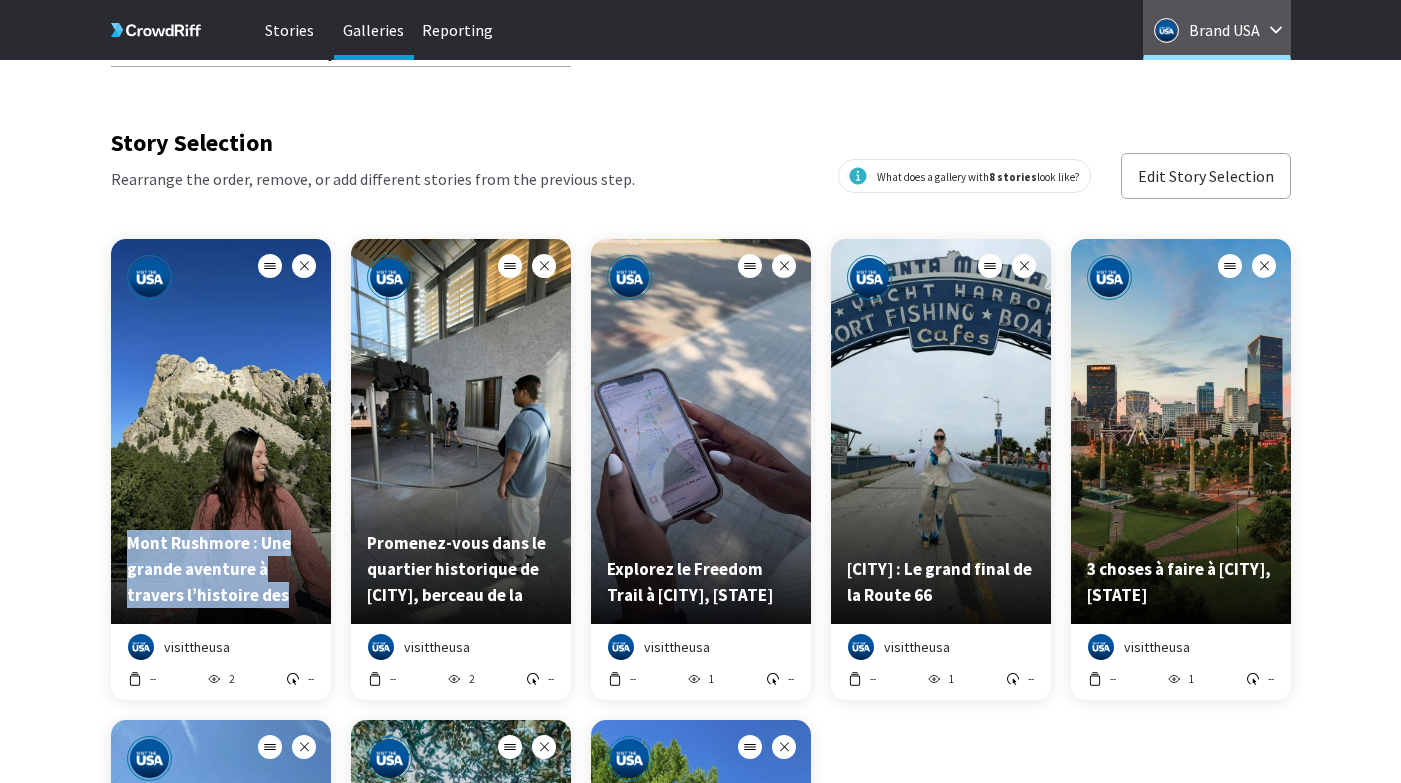 copy on "3 choses à faire à Atlanta, Géorgie" 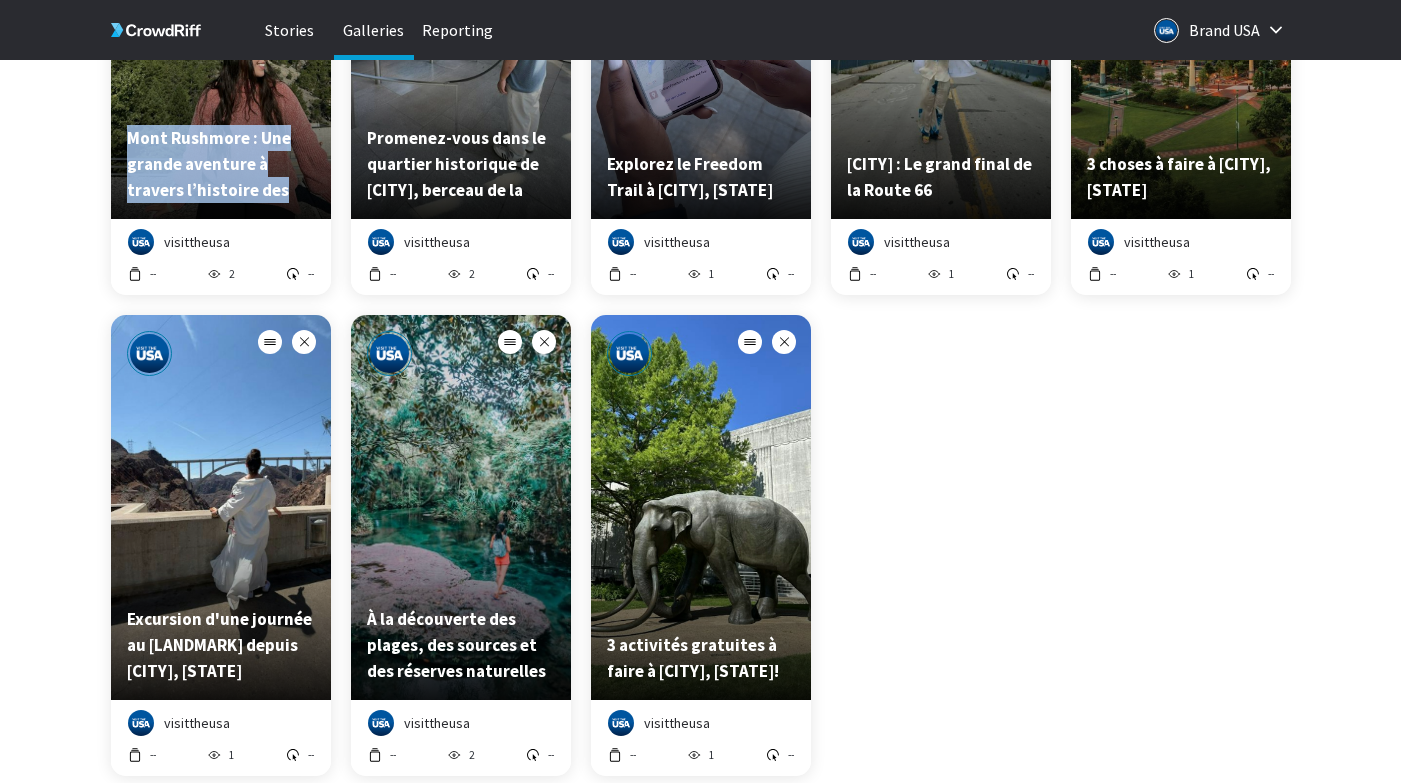 scroll, scrollTop: 564, scrollLeft: 0, axis: vertical 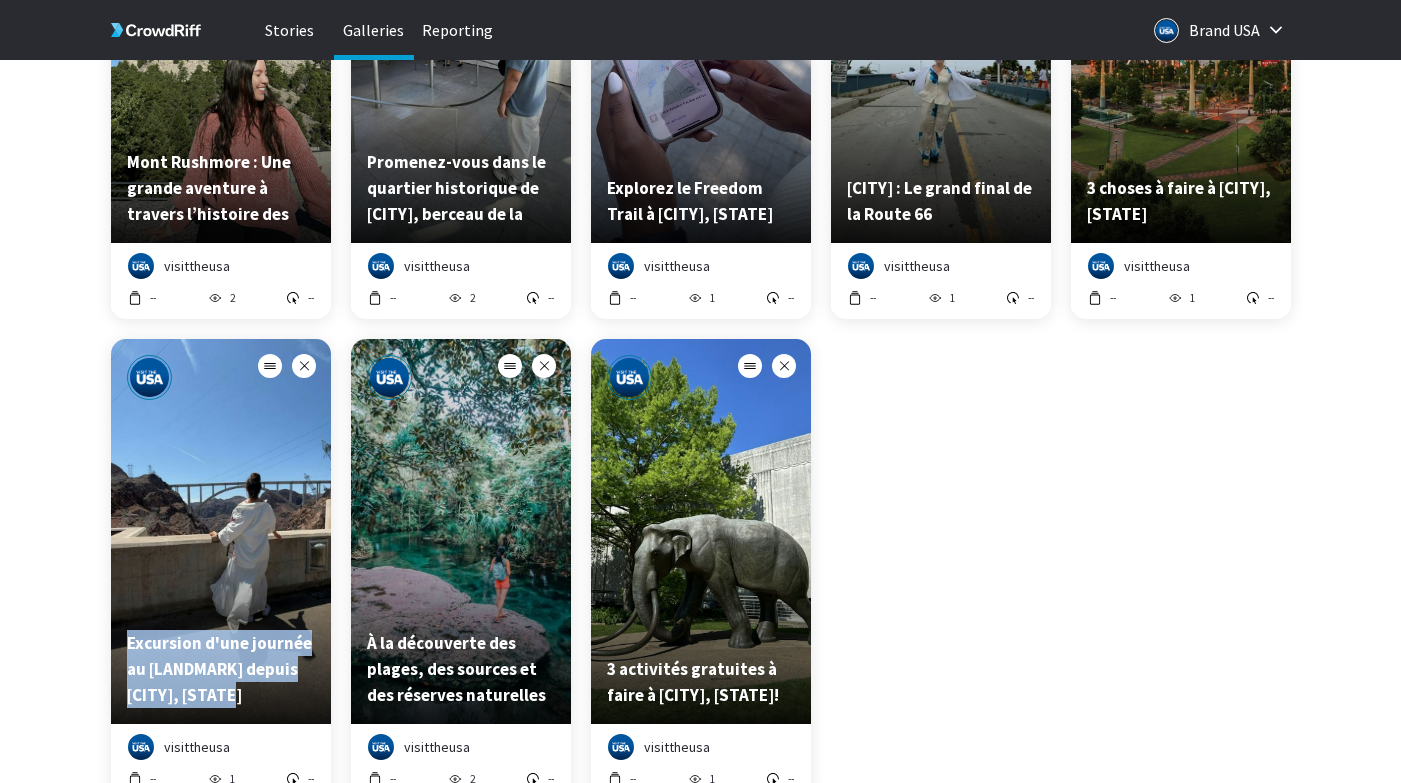 drag, startPoint x: 258, startPoint y: 700, endPoint x: 111, endPoint y: 645, distance: 156.95222 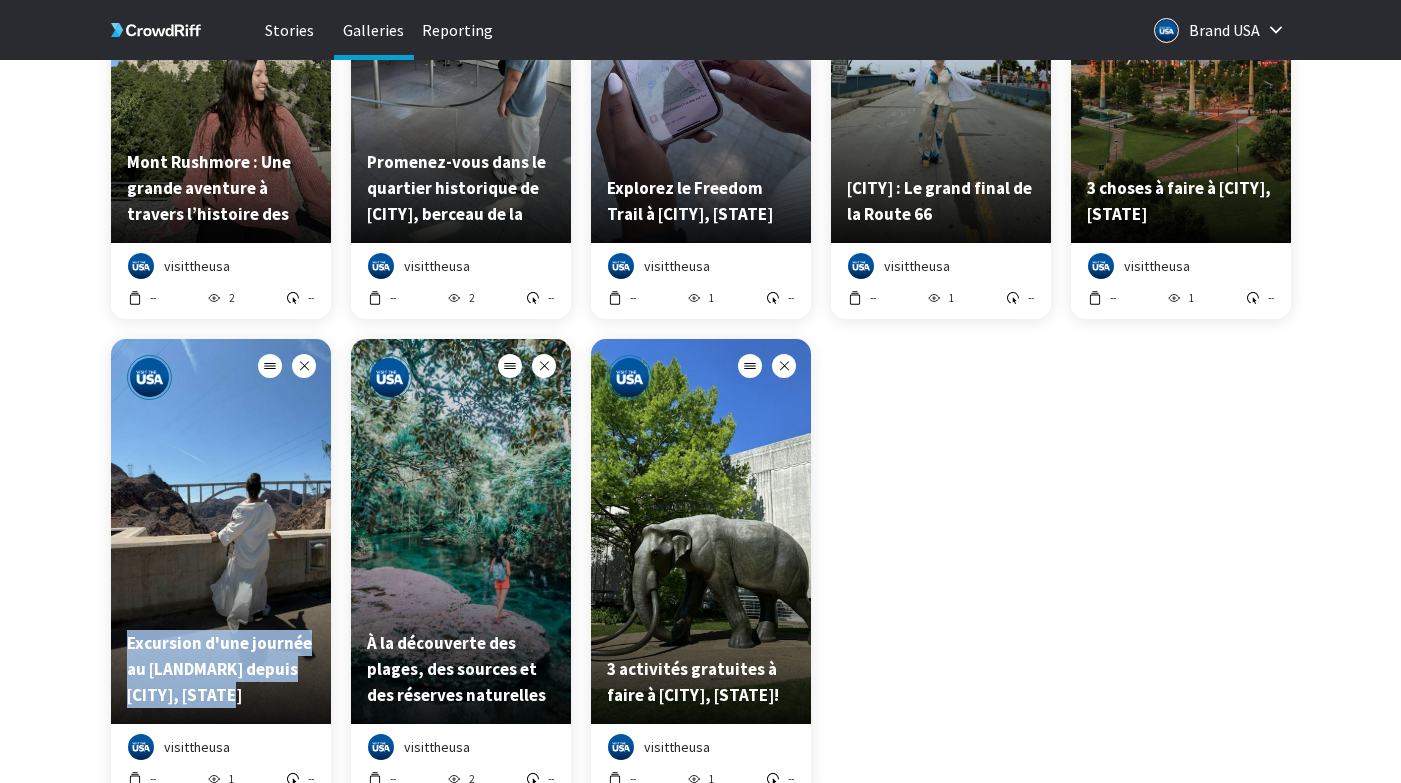 copy on "Excursion d'une journée au barrage Hoover depuis Las Vegas," 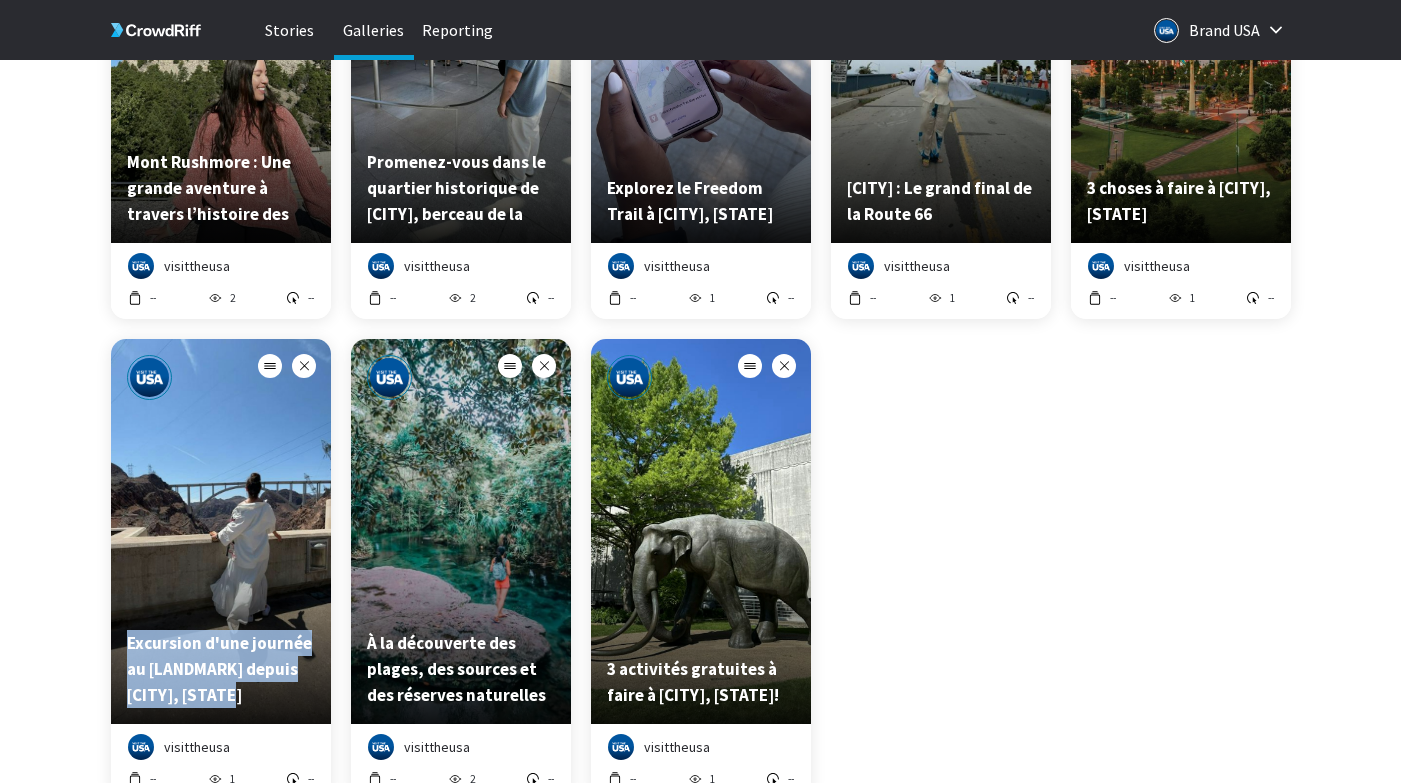 scroll, scrollTop: 123, scrollLeft: 0, axis: vertical 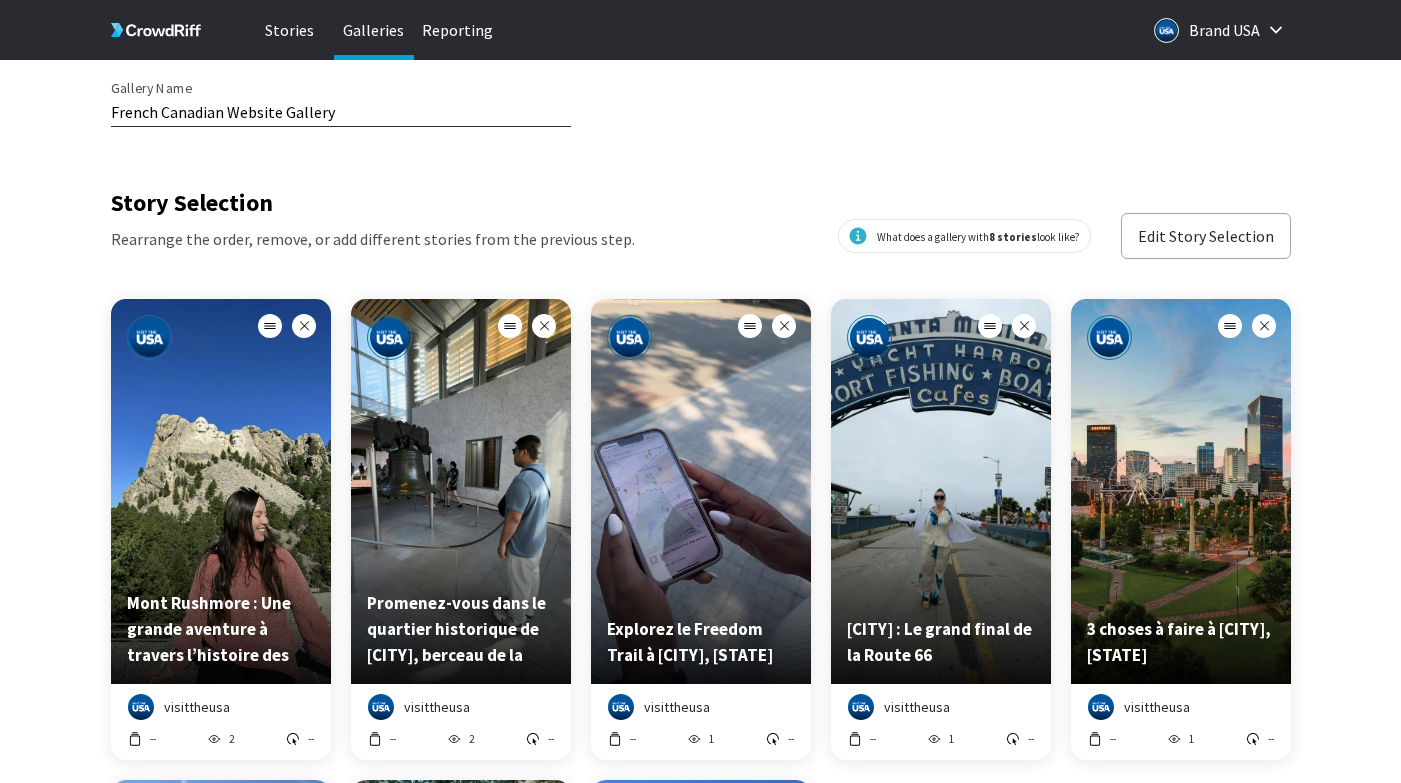 drag, startPoint x: 345, startPoint y: 108, endPoint x: 47, endPoint y: 112, distance: 298.02686 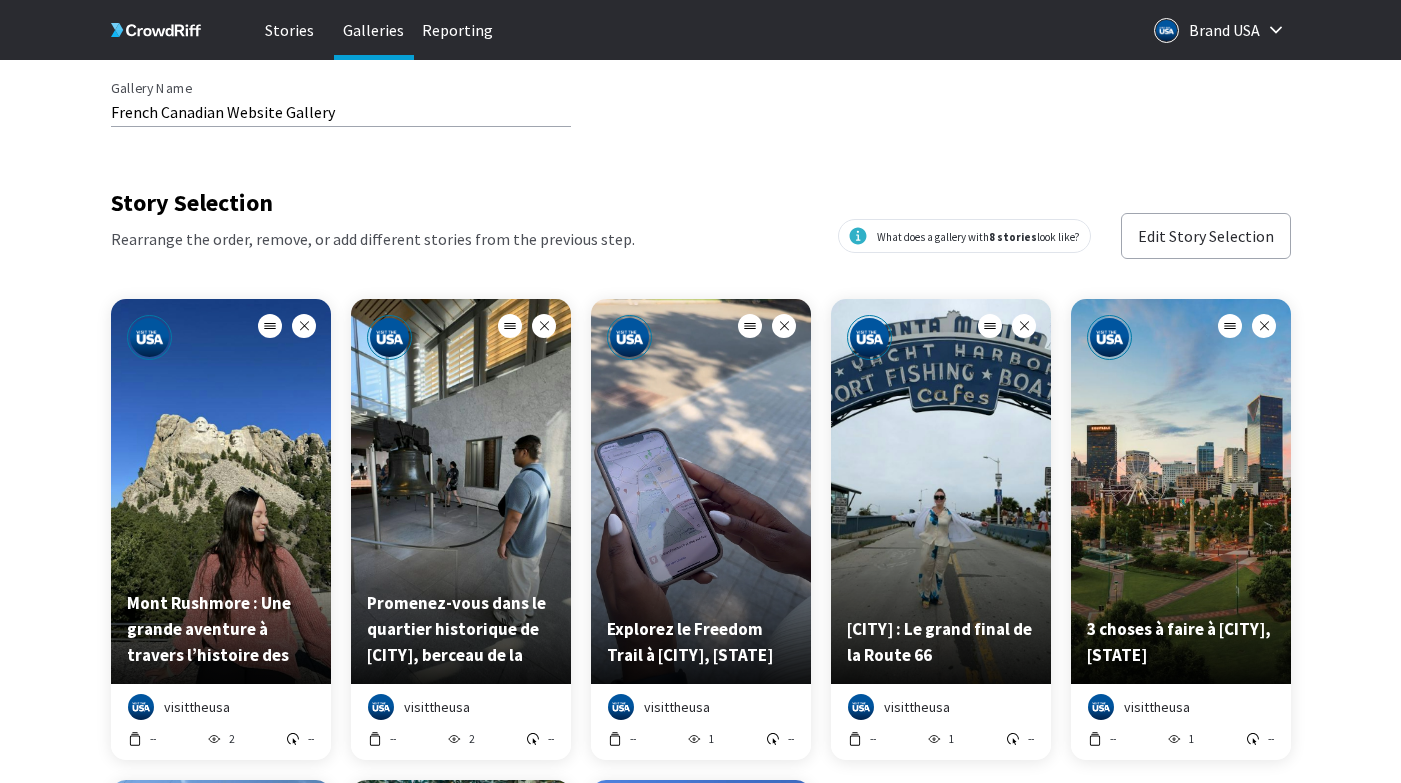 scroll, scrollTop: 0, scrollLeft: 0, axis: both 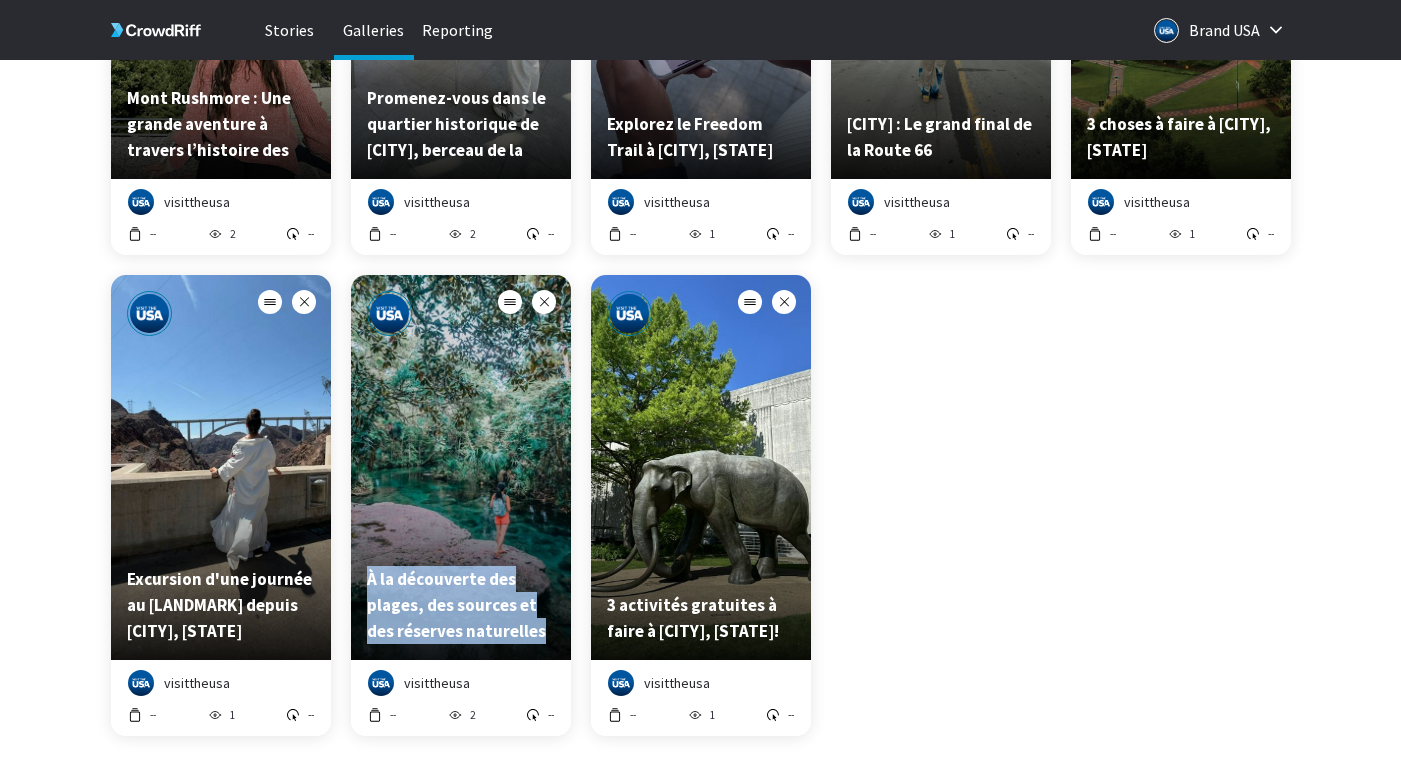 drag, startPoint x: 538, startPoint y: 637, endPoint x: 364, endPoint y: 584, distance: 181.89282 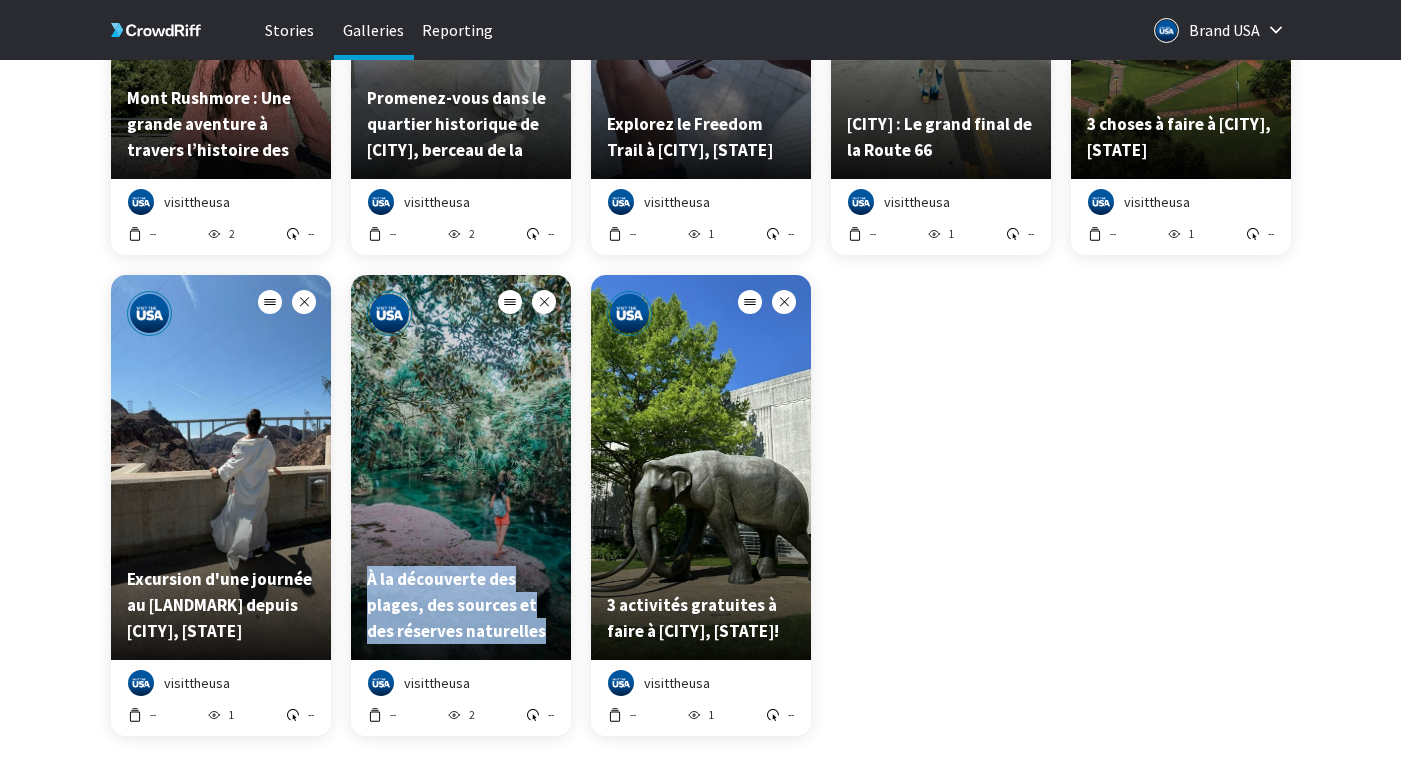 type 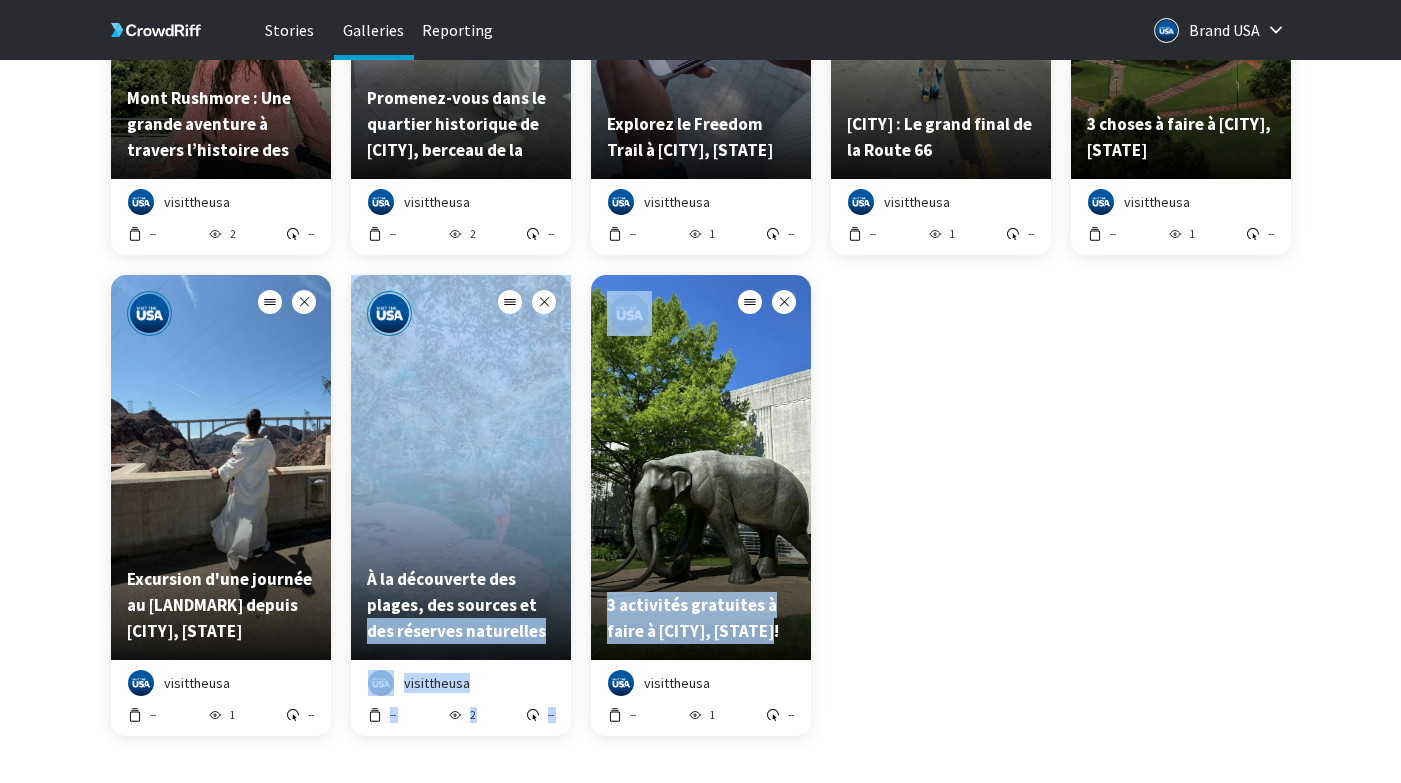 type 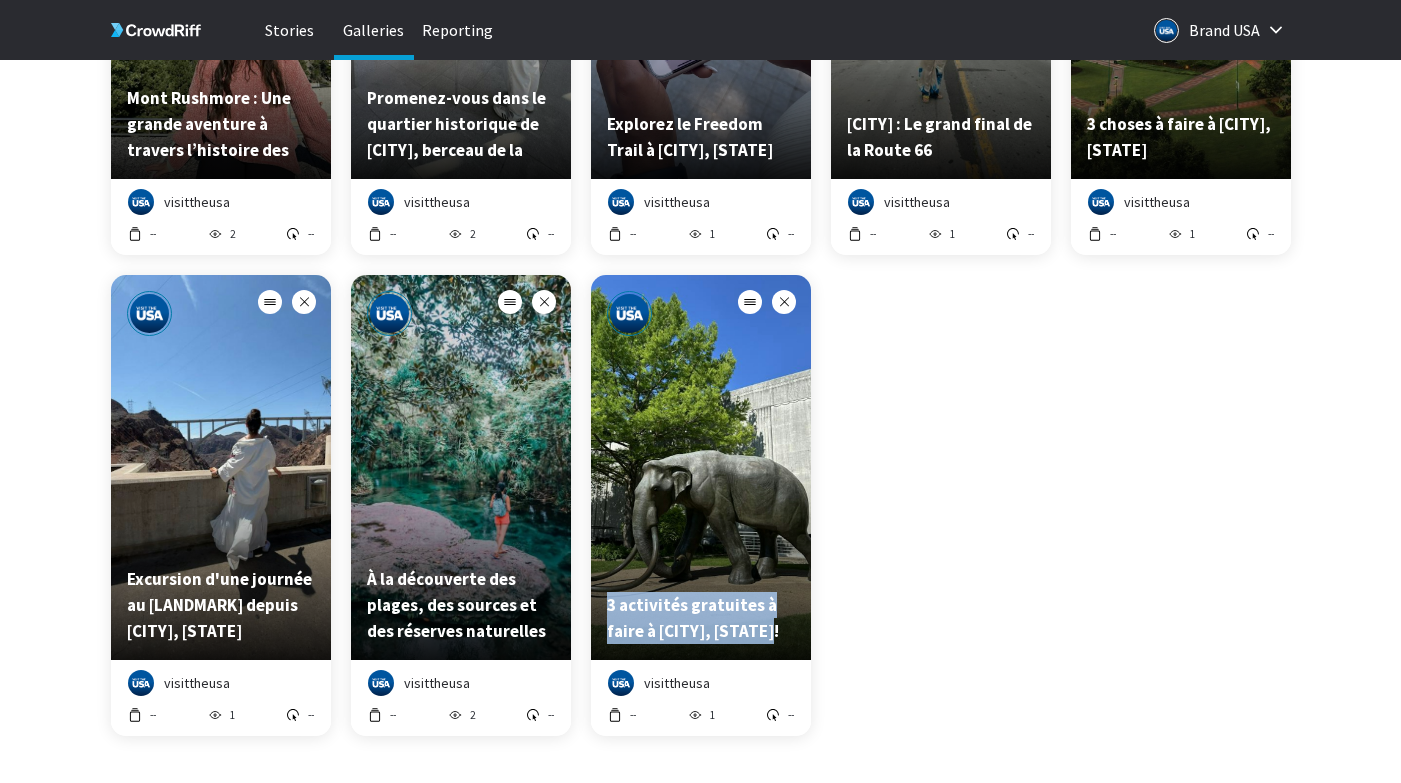 drag, startPoint x: 780, startPoint y: 628, endPoint x: 591, endPoint y: 598, distance: 191.36613 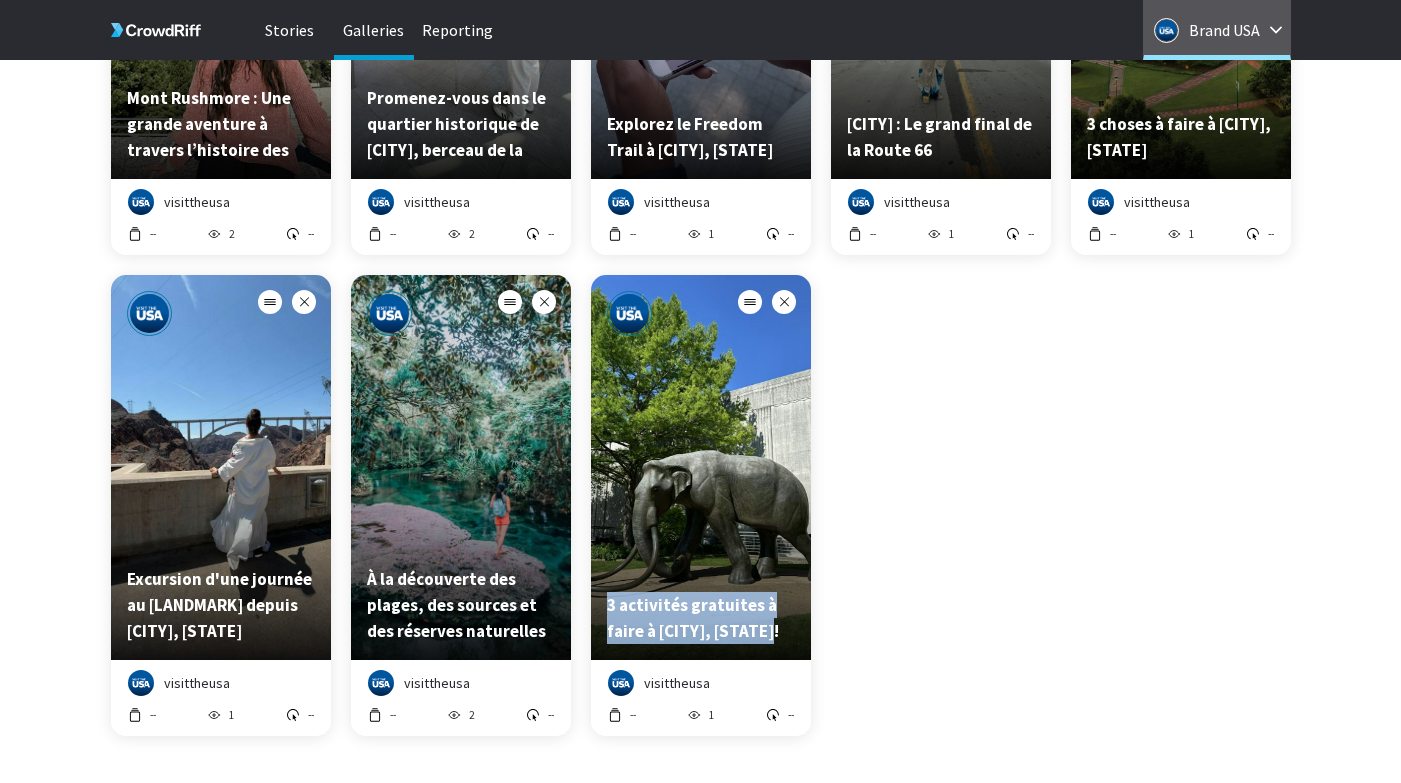 copy on "3 activités gratuites à faire à Dallas, Texas !" 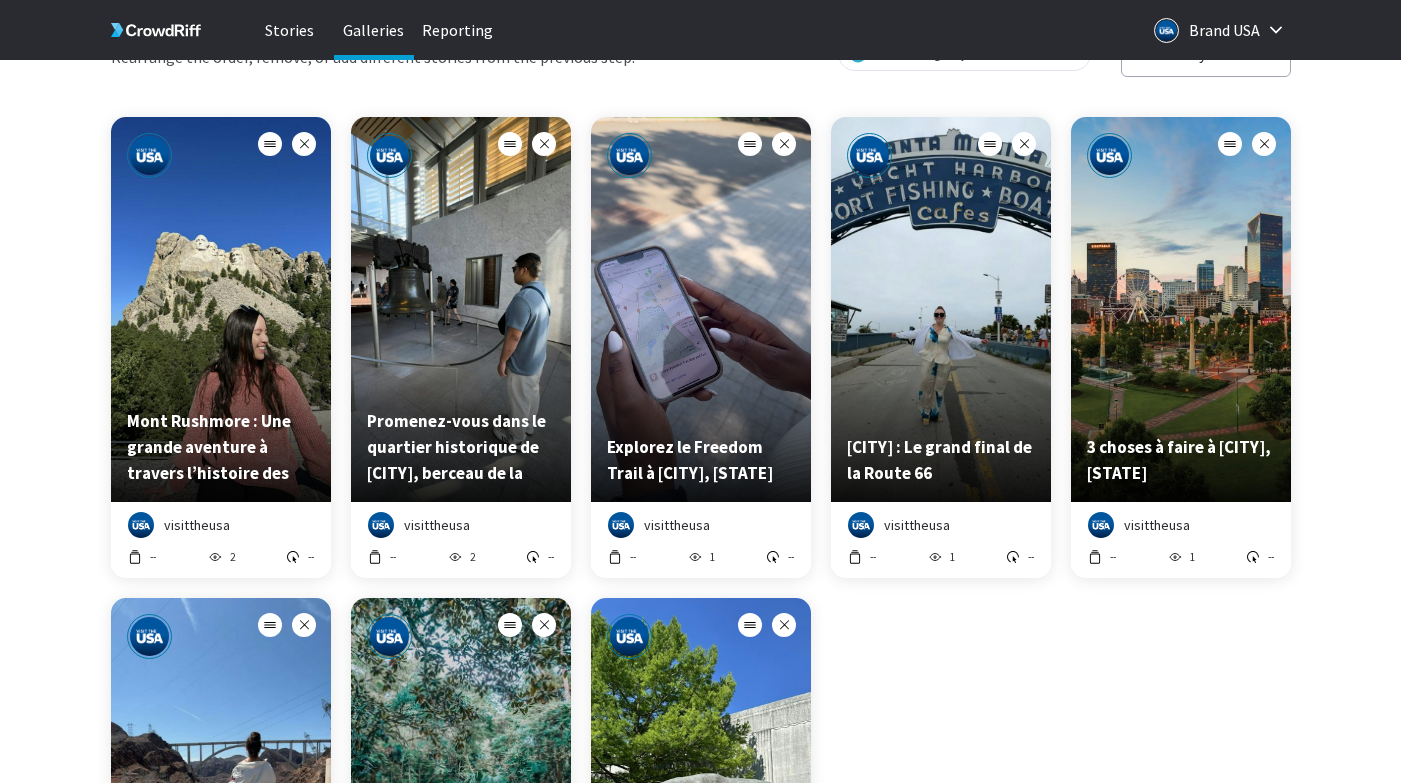 scroll, scrollTop: 307, scrollLeft: 0, axis: vertical 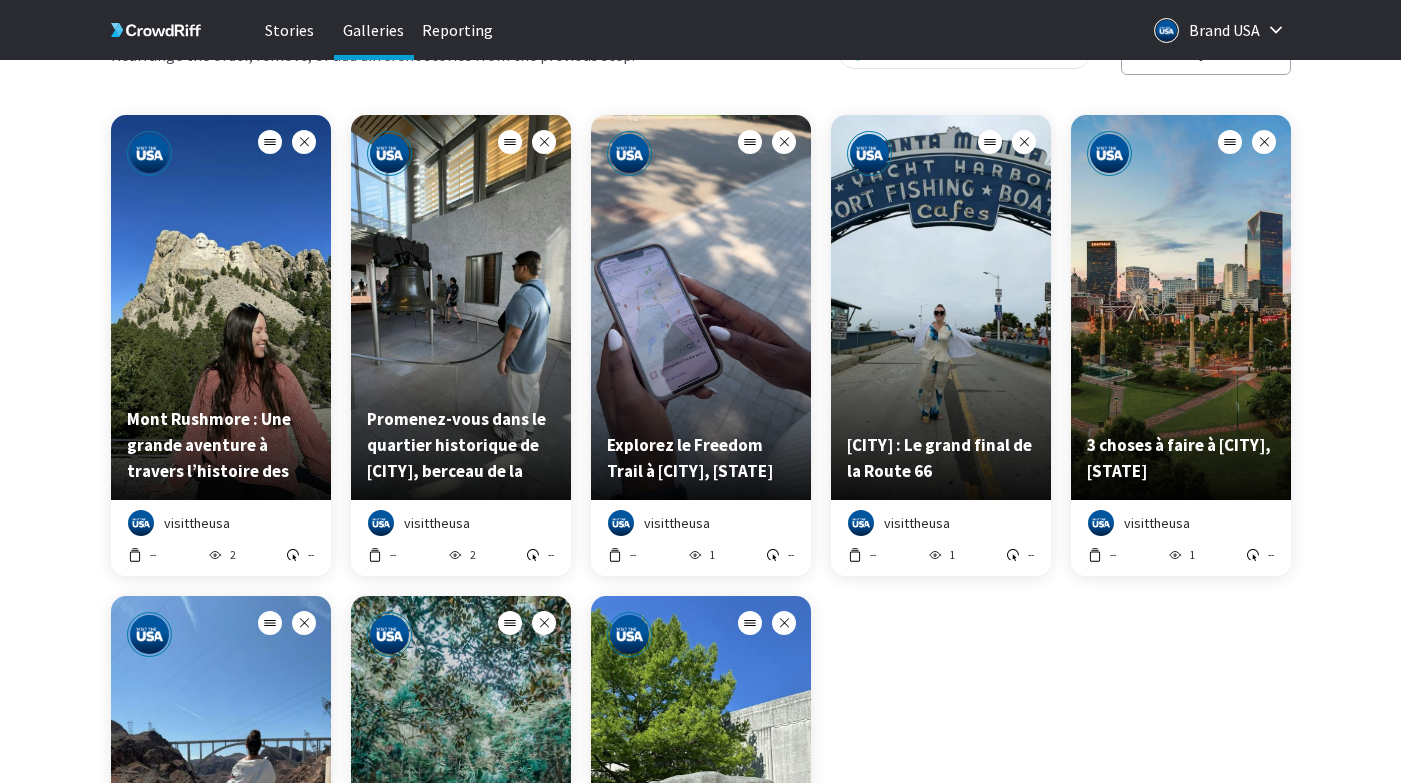 drag, startPoint x: 1012, startPoint y: 471, endPoint x: 849, endPoint y: 454, distance: 163.88411 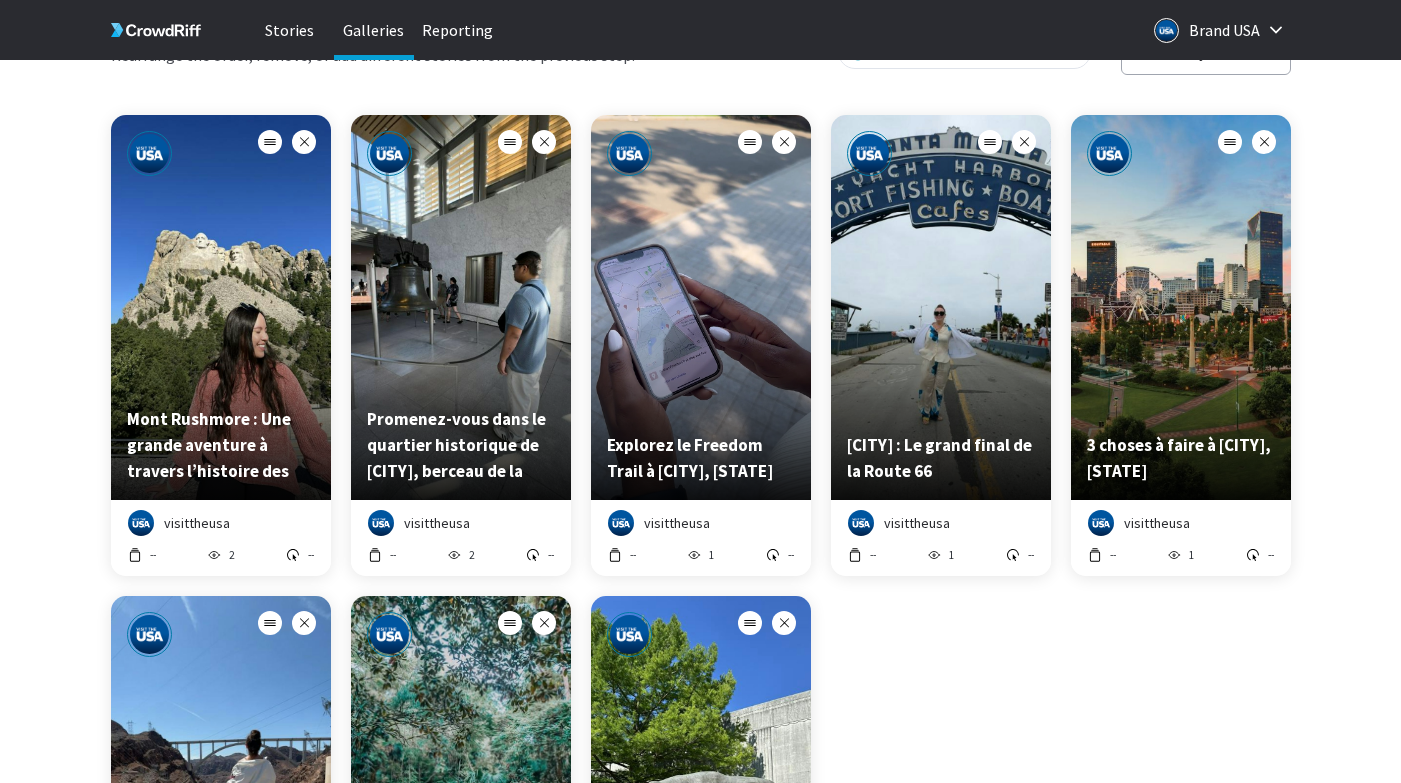 click on "Edit Gallery Update Gallery Gallery Name French Canadian Website Gallery Story Selection Rearrange the order, remove, or add different stories from the previous step. What does a gallery with  8 stories  look like? Edit Story Selection Mont Rushmore : Une grande aventure à travers l’histoire des États-Unis   visittheusa -- 2 -- Promenez-vous dans le quartier historique de Philadelphie, berceau de la nation!   visittheusa -- 2 -- Explorez le Freedom Trail à Boston, Massachusetts   visittheusa -- 1 -- Santa Monica : Le grand final de la Route 66   visittheusa -- 1 -- 3 choses à faire à Atlanta, Géorgie   visittheusa -- 1 -- Excursion d'une journée au barrage Hoover depuis Las Vegas, Nevada   visittheusa -- 1 -- À la découverte des plages, des sources et des réserves naturelles de Floride   visittheusa -- 2 -- 3 activités gratuites à faire à Dallas, Texas !   visittheusa -- 1 -- Embed code Insert the following code into your website where you would like this gallery to appear. Copy Embed Code" at bounding box center (700, 725) 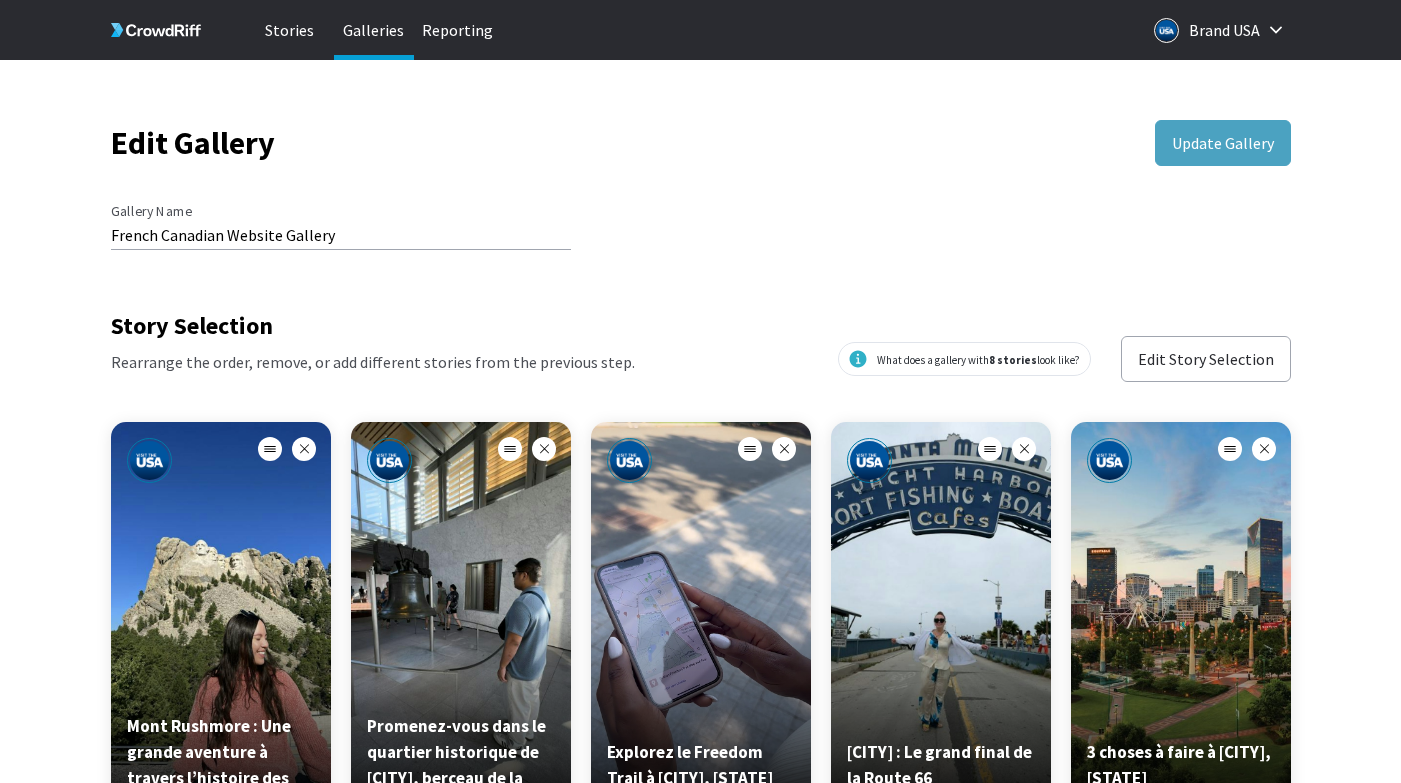 click on "Galleries" at bounding box center [374, 30] 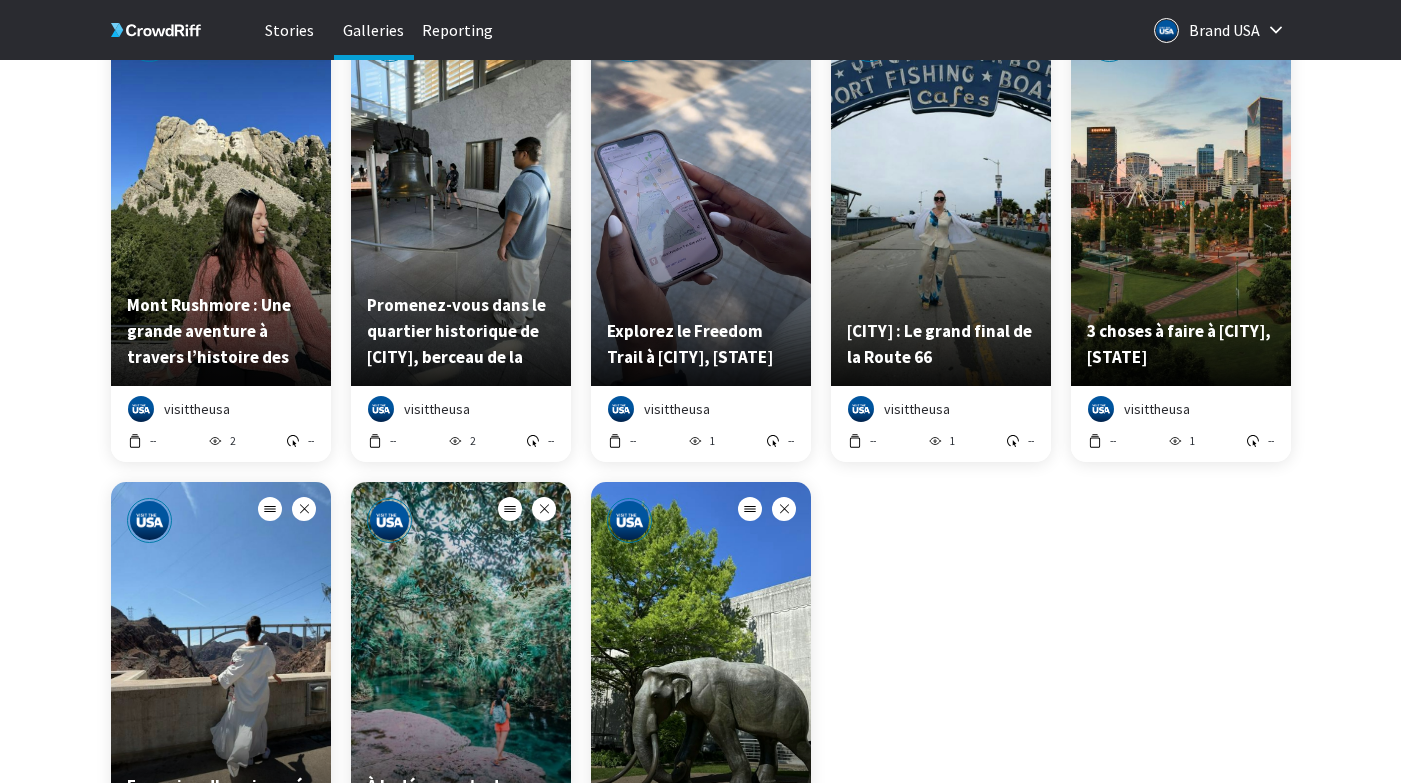scroll, scrollTop: 420, scrollLeft: 0, axis: vertical 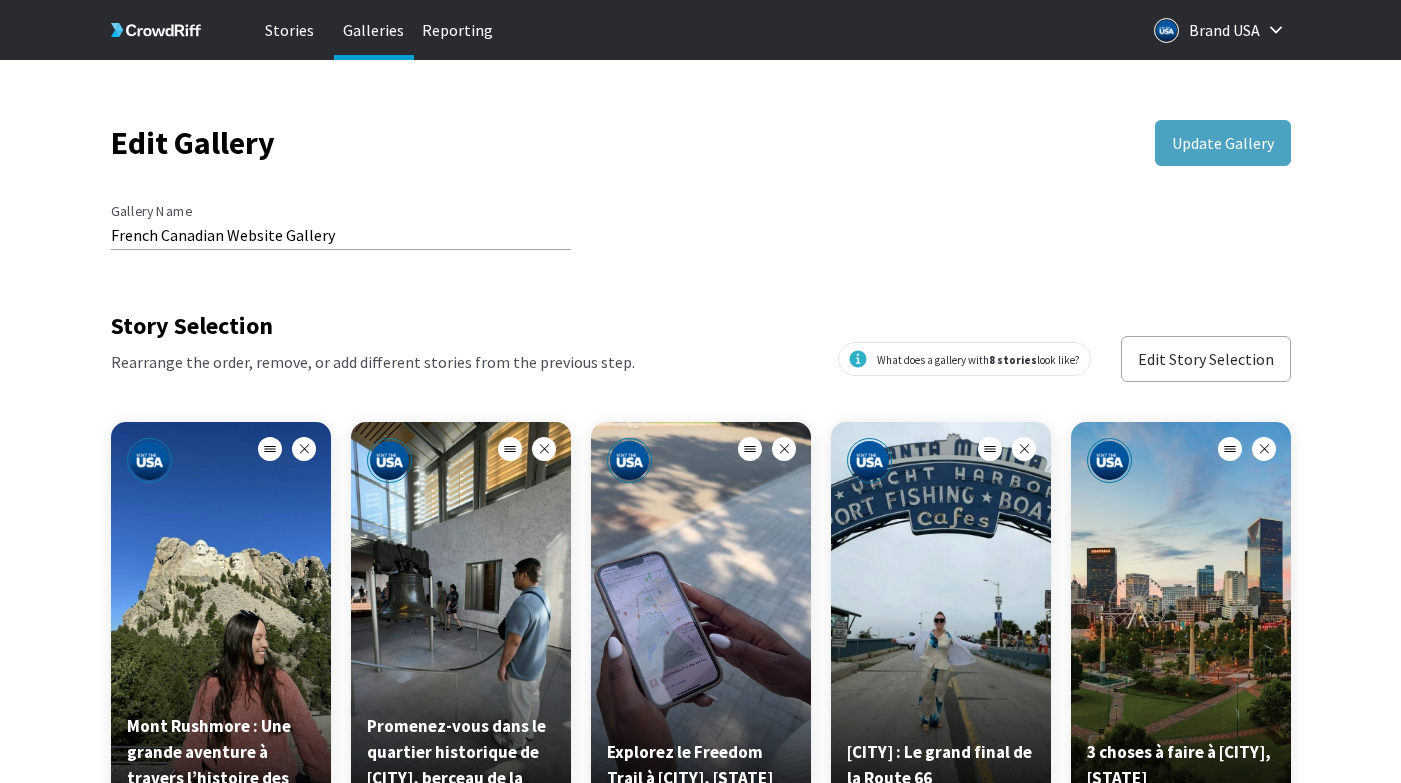click on "Galleries" at bounding box center (374, 30) 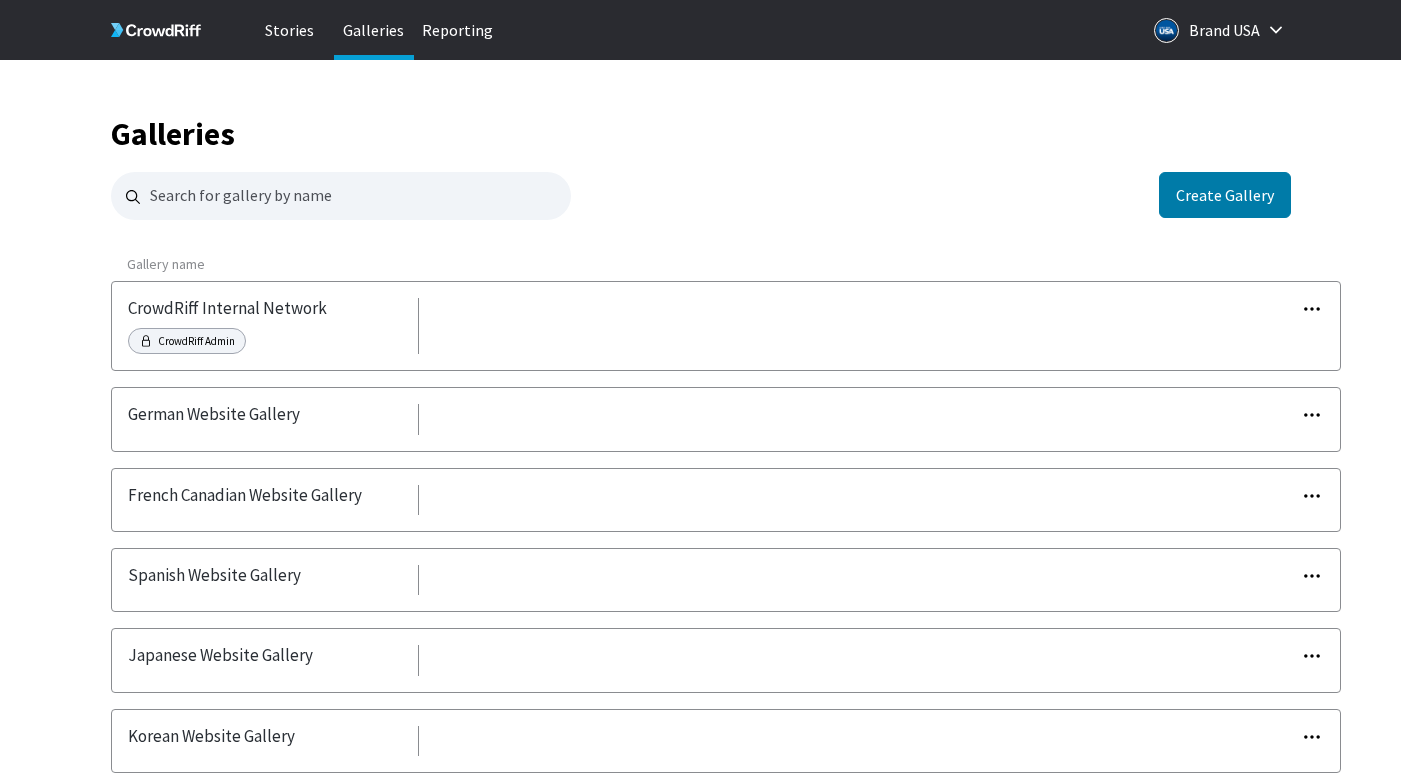 click on "German Website Gallery" at bounding box center [265, 326] 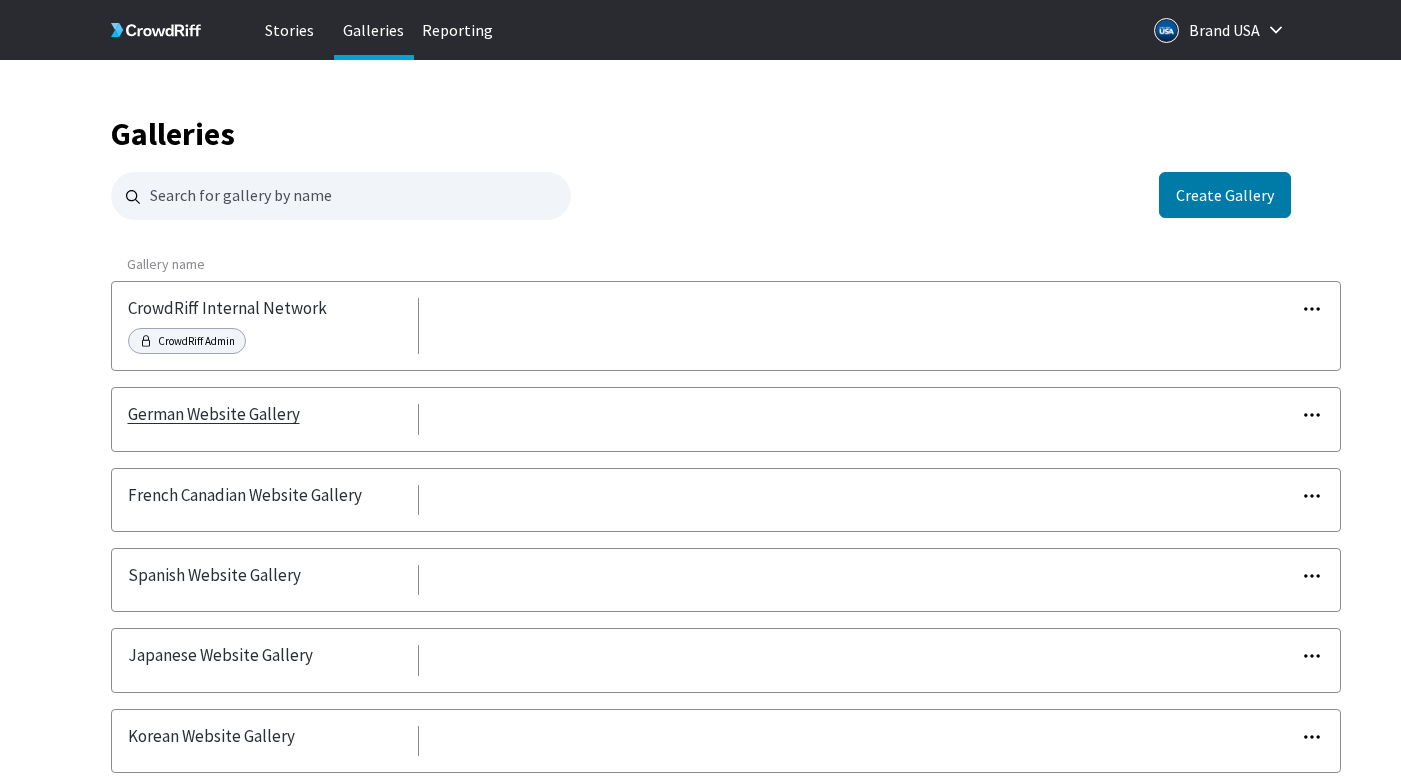 click on "German Website Gallery" at bounding box center (214, 414) 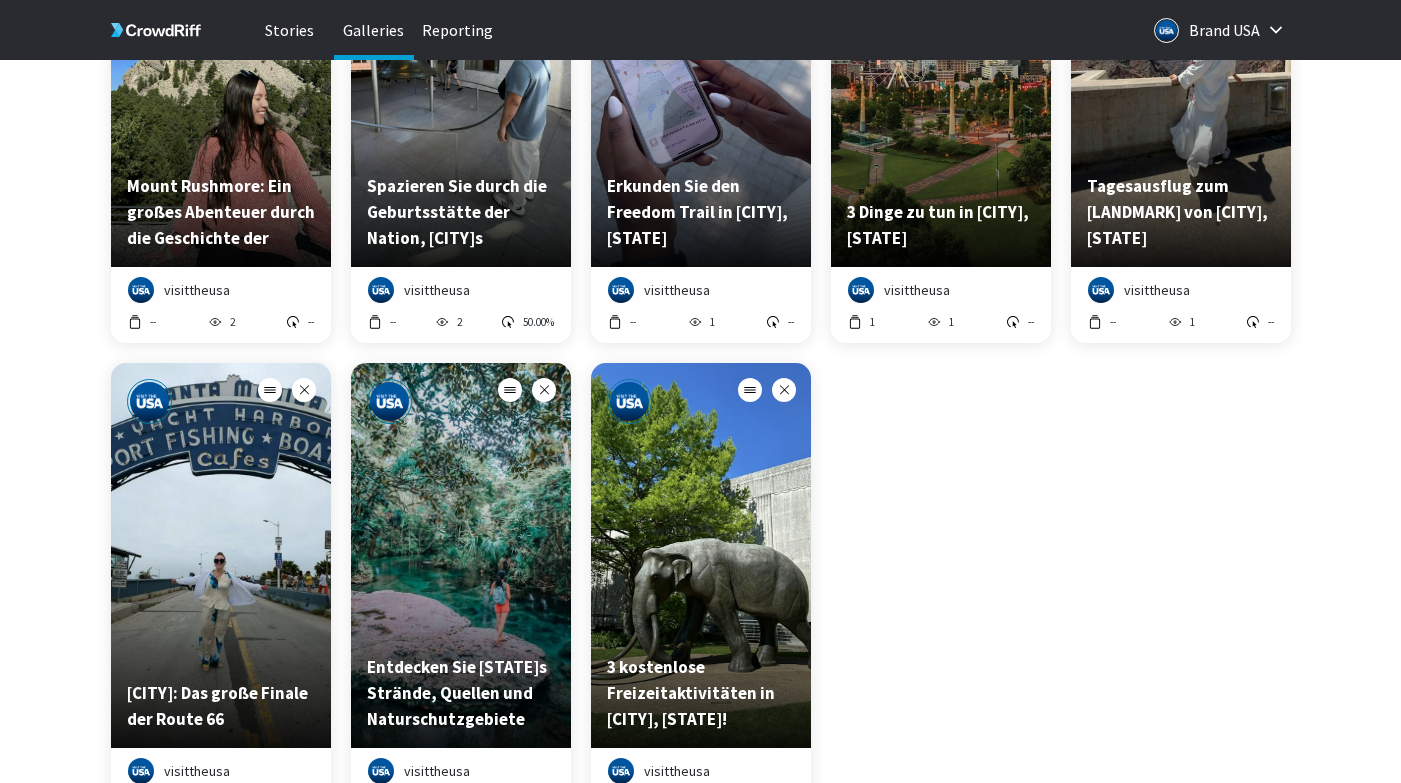 scroll, scrollTop: 0, scrollLeft: 0, axis: both 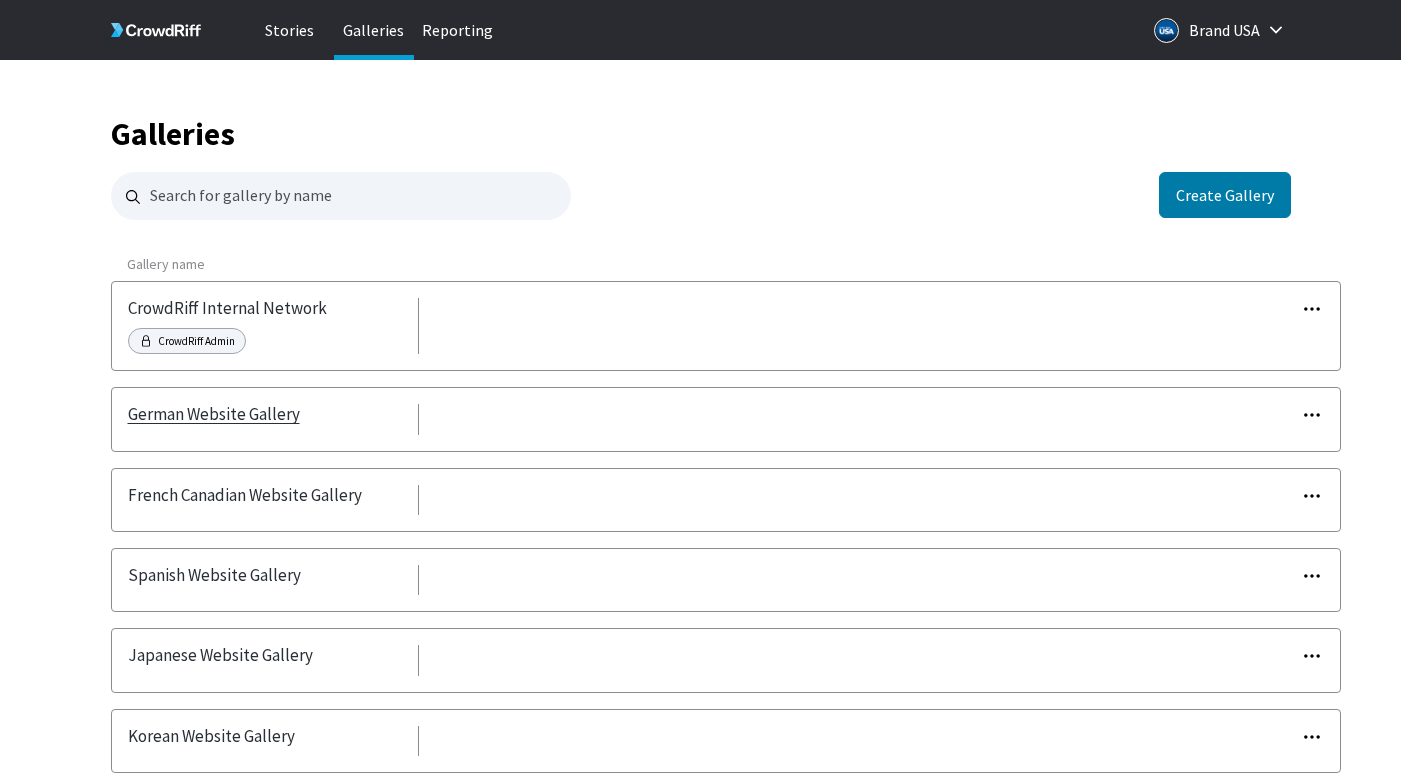 click on "German Website Gallery" at bounding box center [214, 414] 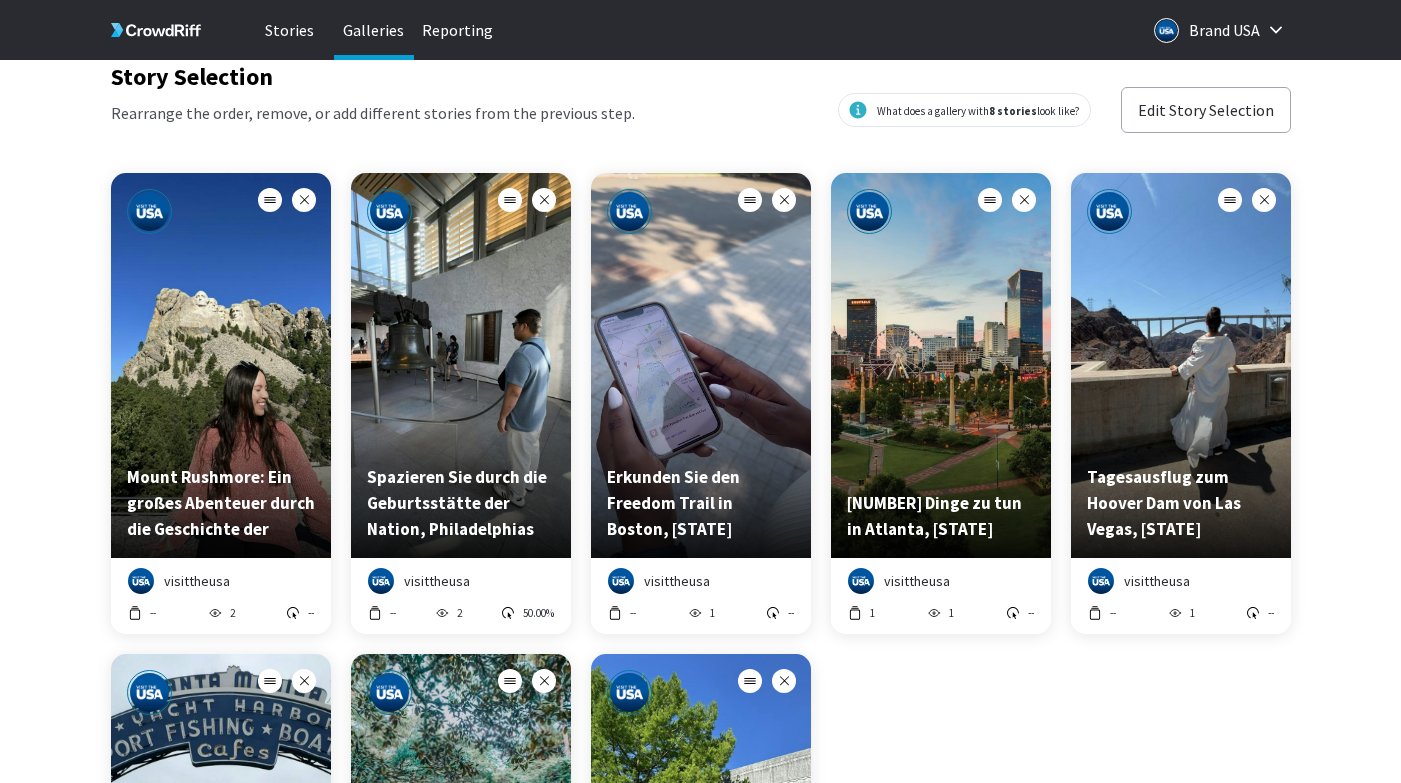 scroll, scrollTop: 0, scrollLeft: 0, axis: both 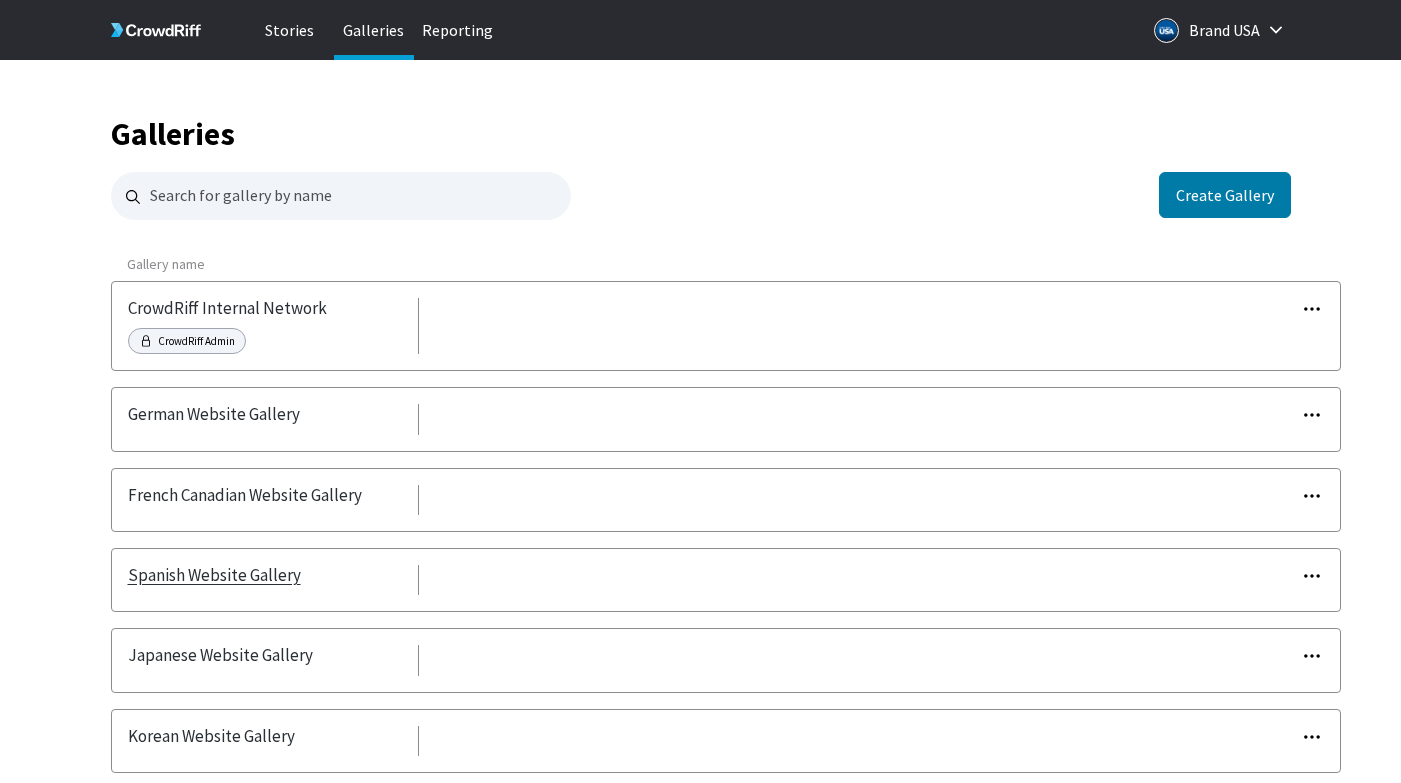 click on "Spanish Website Gallery" at bounding box center [214, 575] 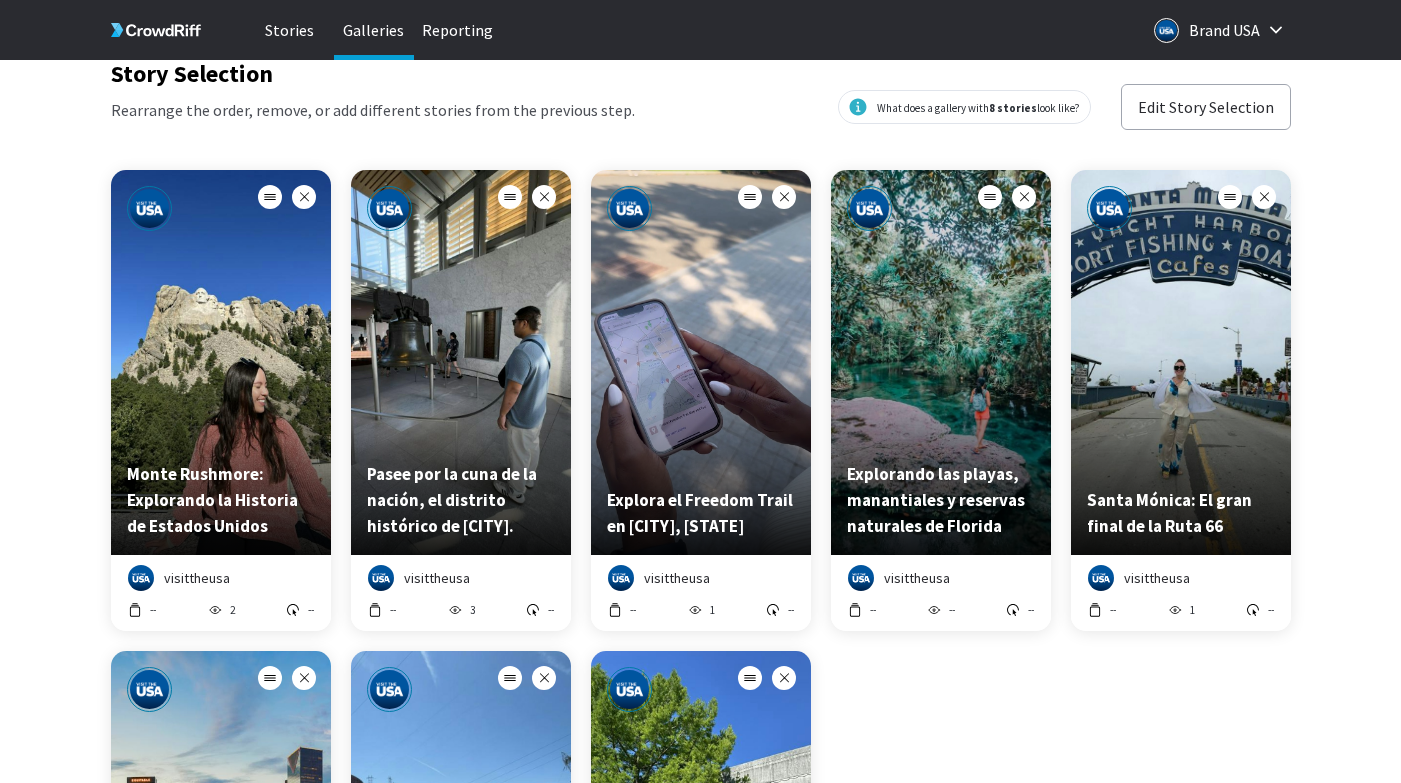 scroll, scrollTop: 249, scrollLeft: 0, axis: vertical 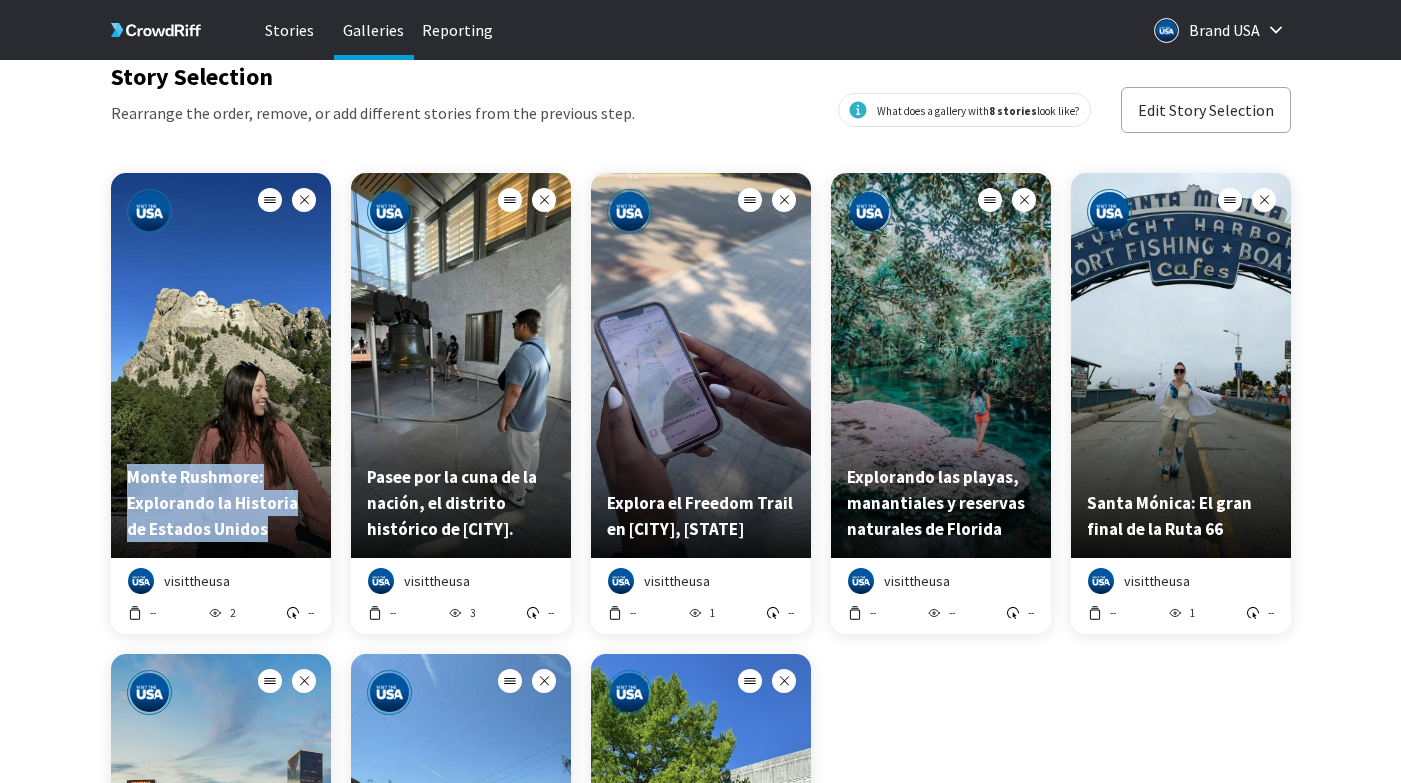 drag, startPoint x: 256, startPoint y: 533, endPoint x: 112, endPoint y: 474, distance: 155.61812 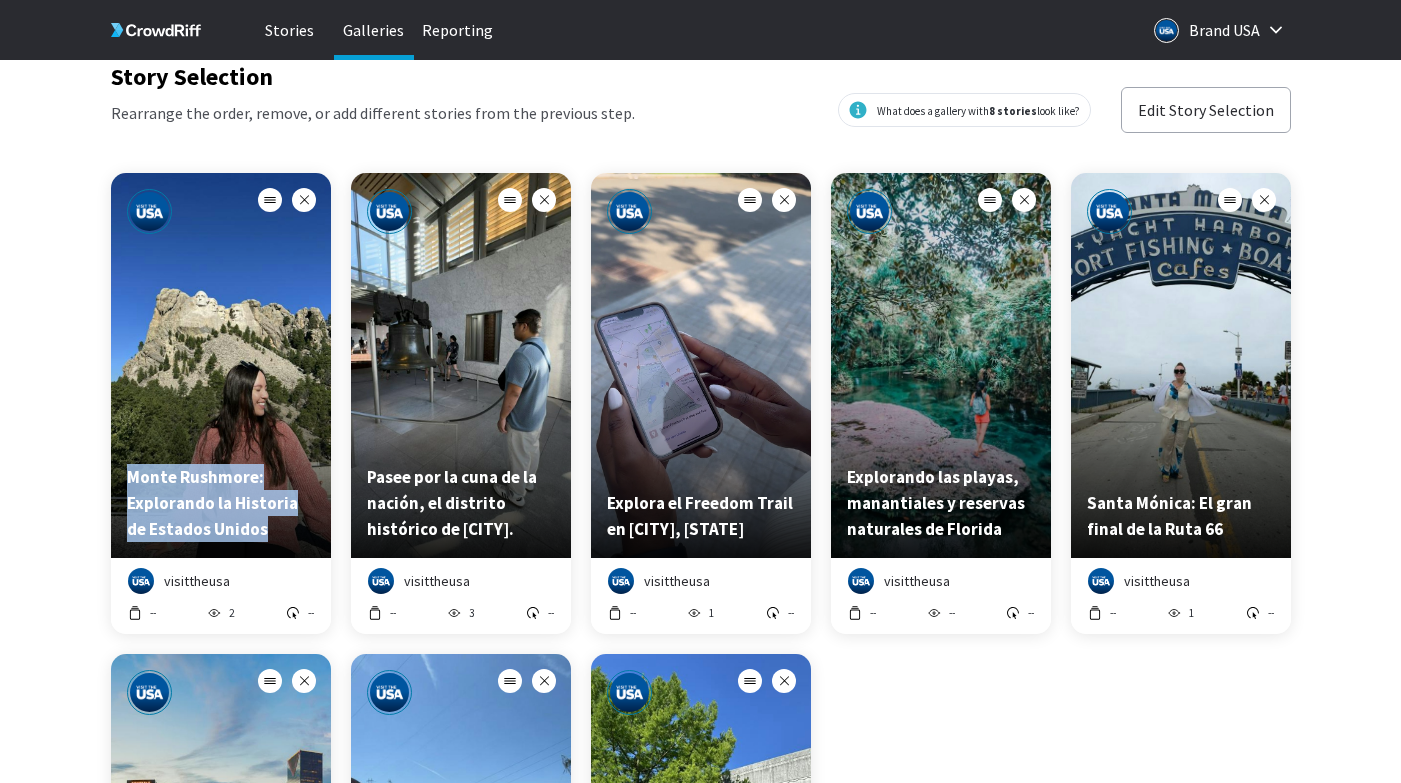 type 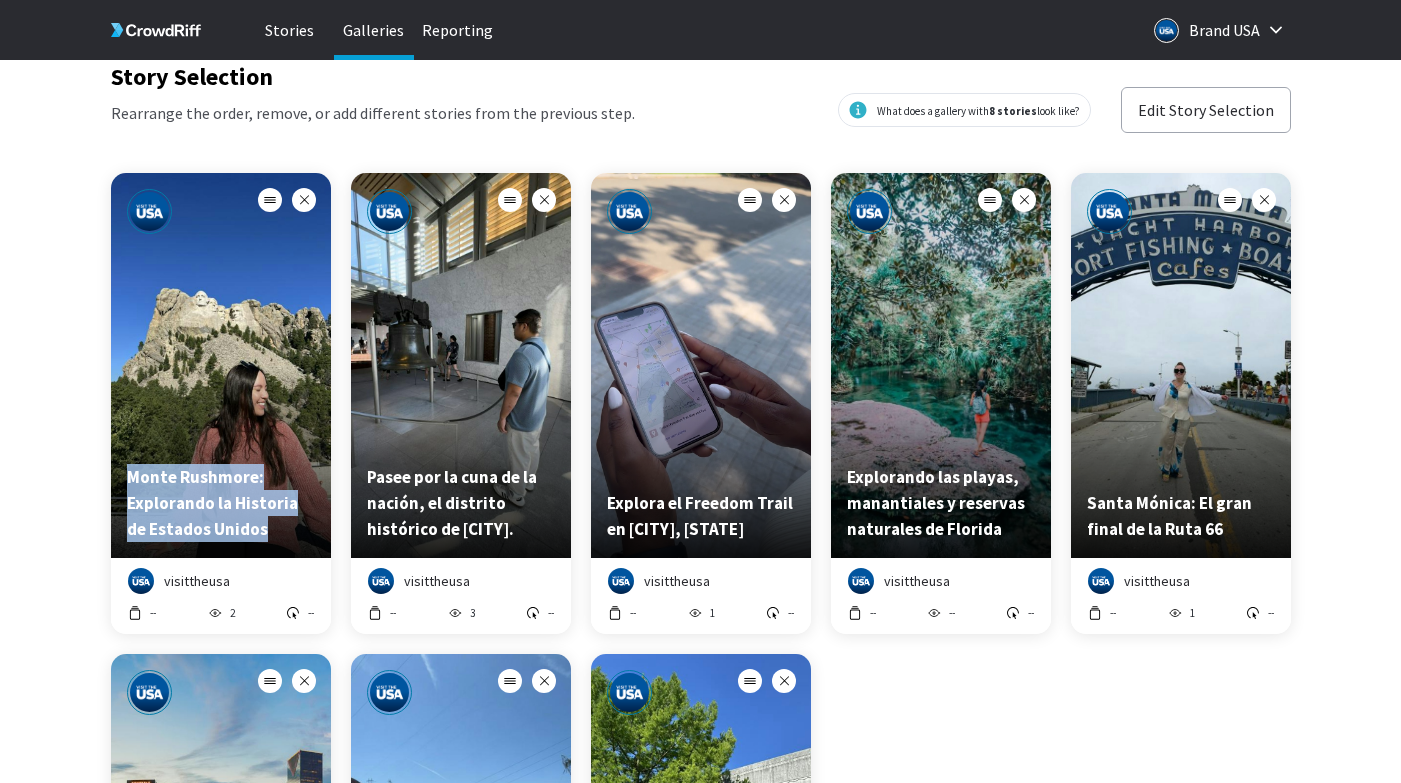 drag, startPoint x: 536, startPoint y: 534, endPoint x: 370, endPoint y: 477, distance: 175.51353 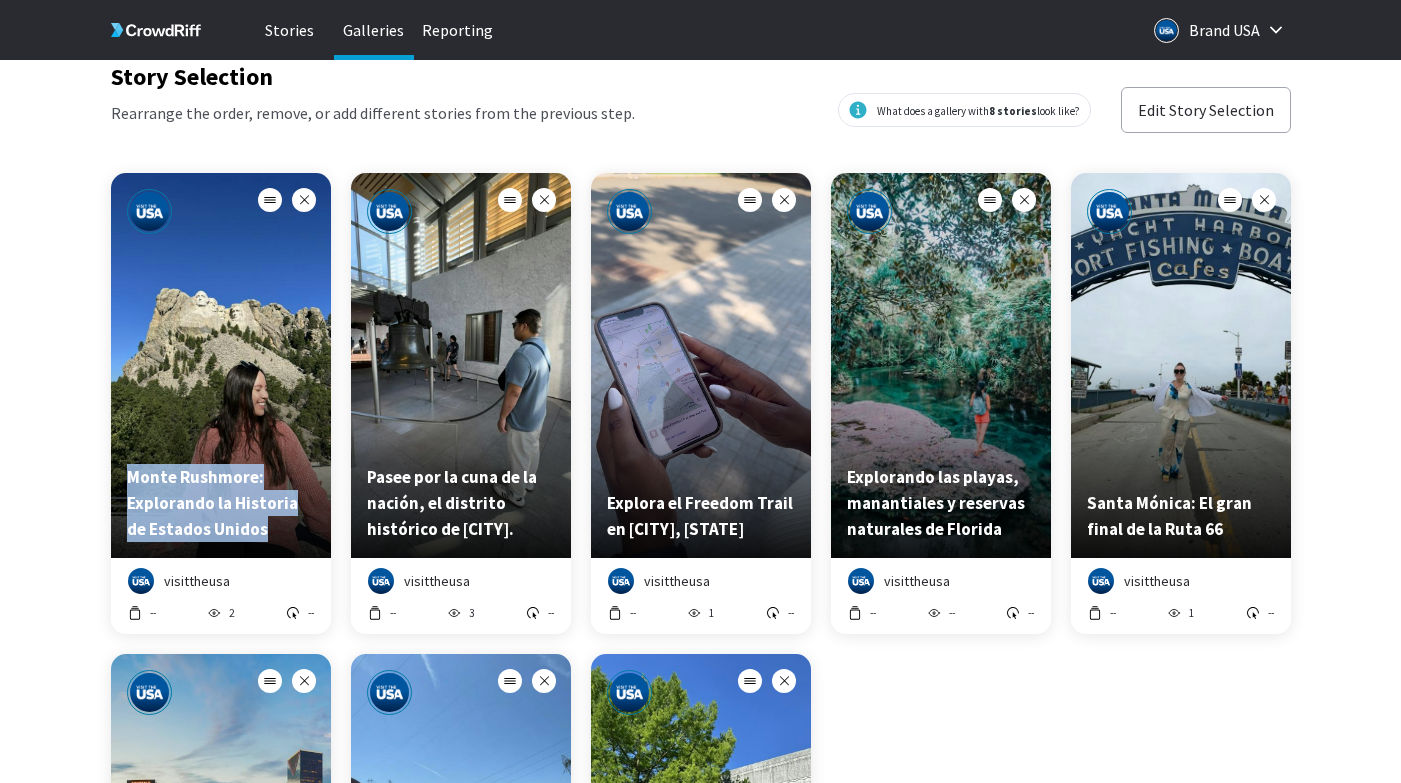 copy on "Pasee por la cuna de la nación, el distrito histórico de Filadelfia." 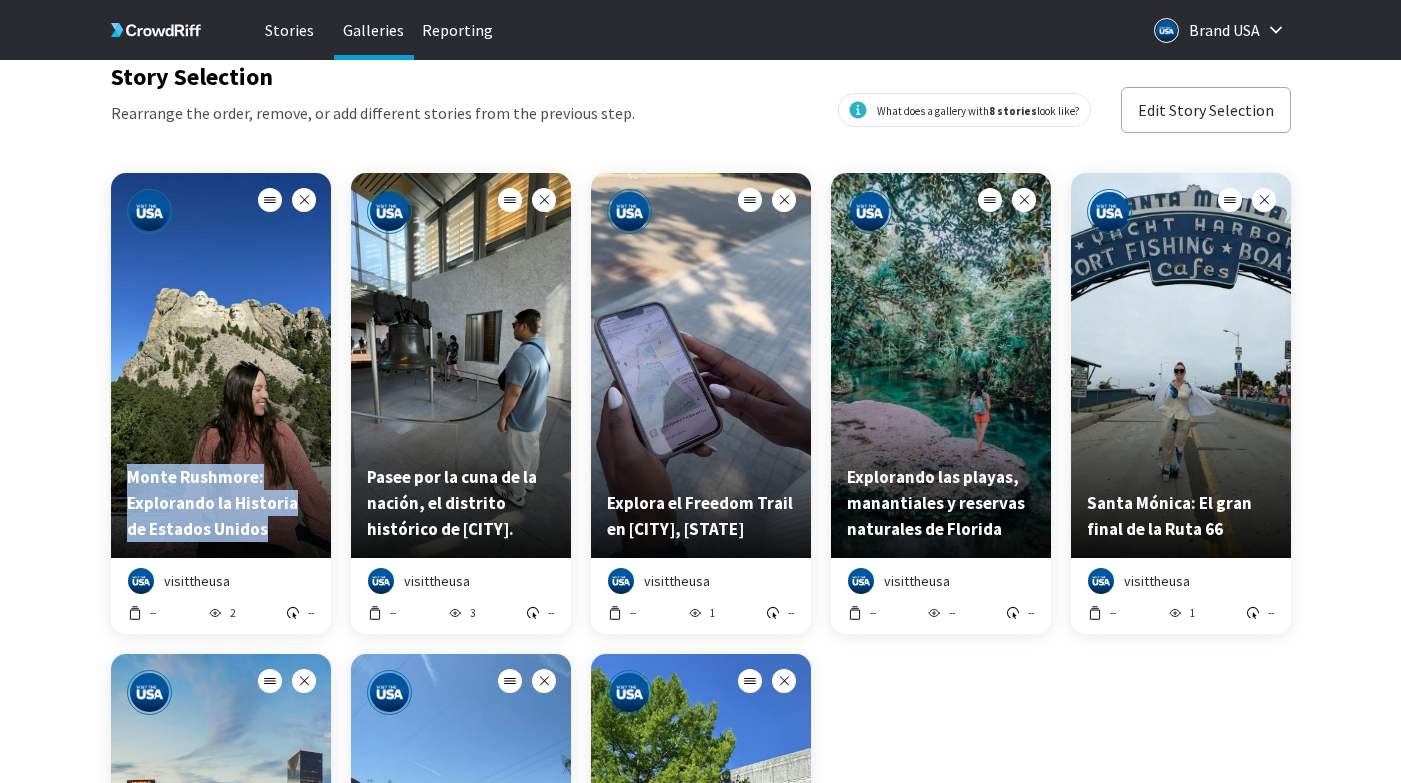 type 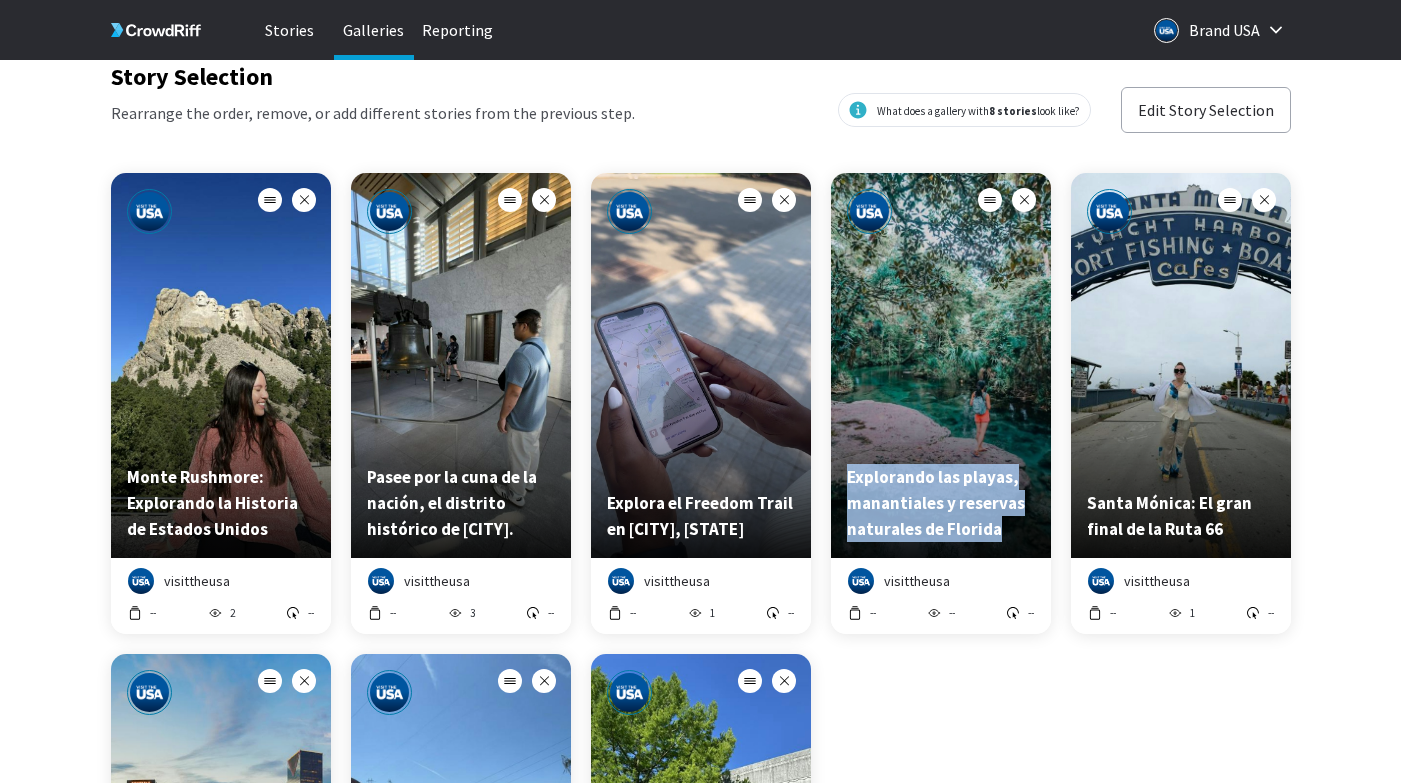 drag, startPoint x: 1004, startPoint y: 534, endPoint x: 840, endPoint y: 485, distance: 171.16367 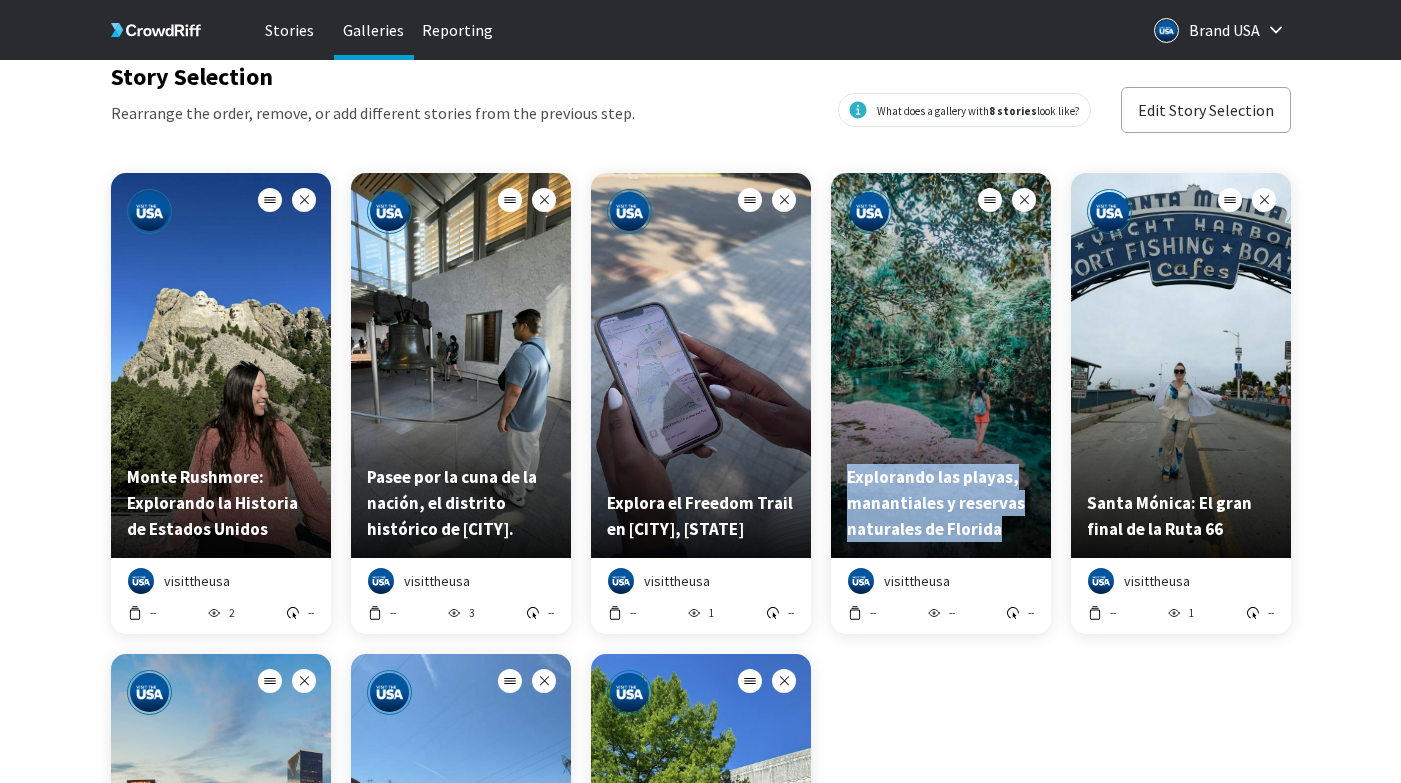 copy on "Explorando las playas, manantiales y reservas naturales de Florida" 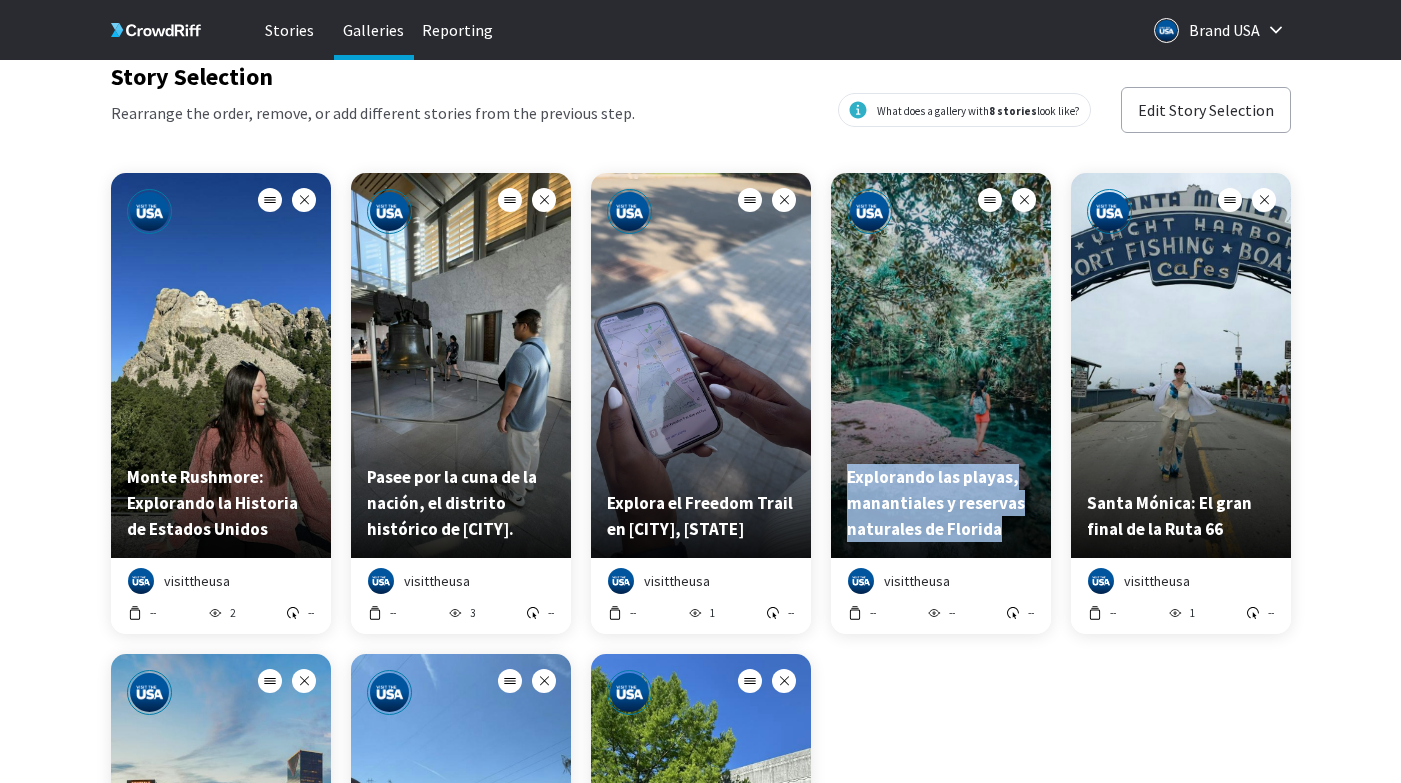 scroll, scrollTop: 0, scrollLeft: 0, axis: both 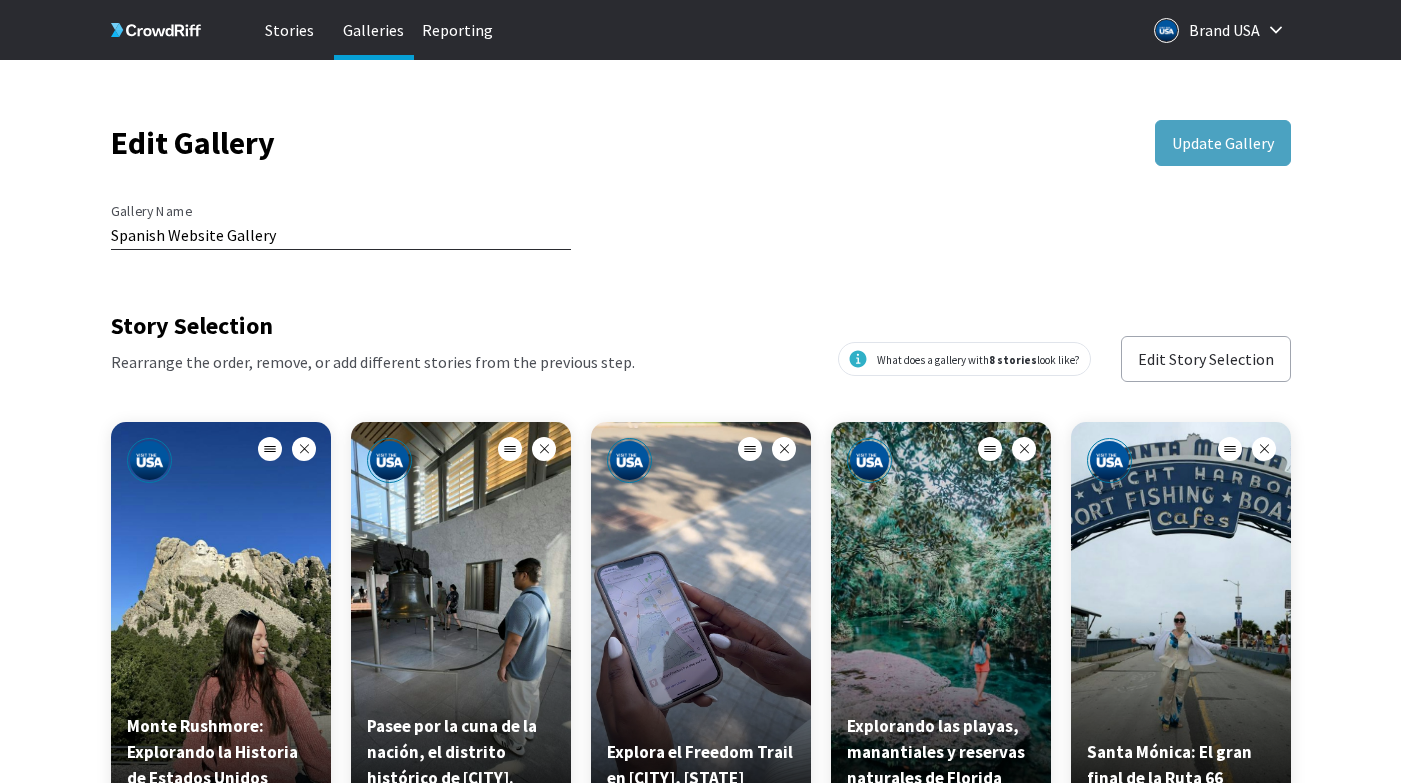 drag, startPoint x: 287, startPoint y: 232, endPoint x: 105, endPoint y: 237, distance: 182.06866 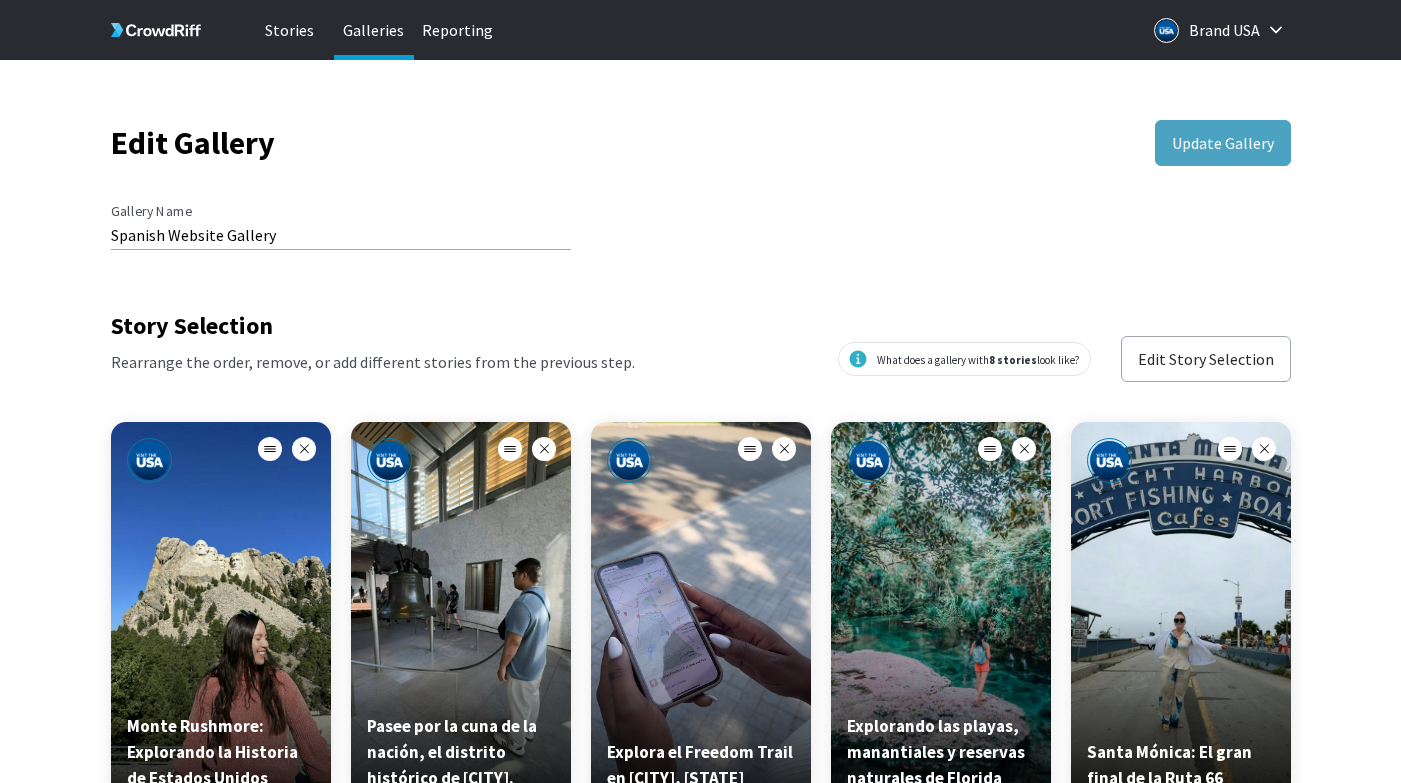 scroll, scrollTop: 0, scrollLeft: 0, axis: both 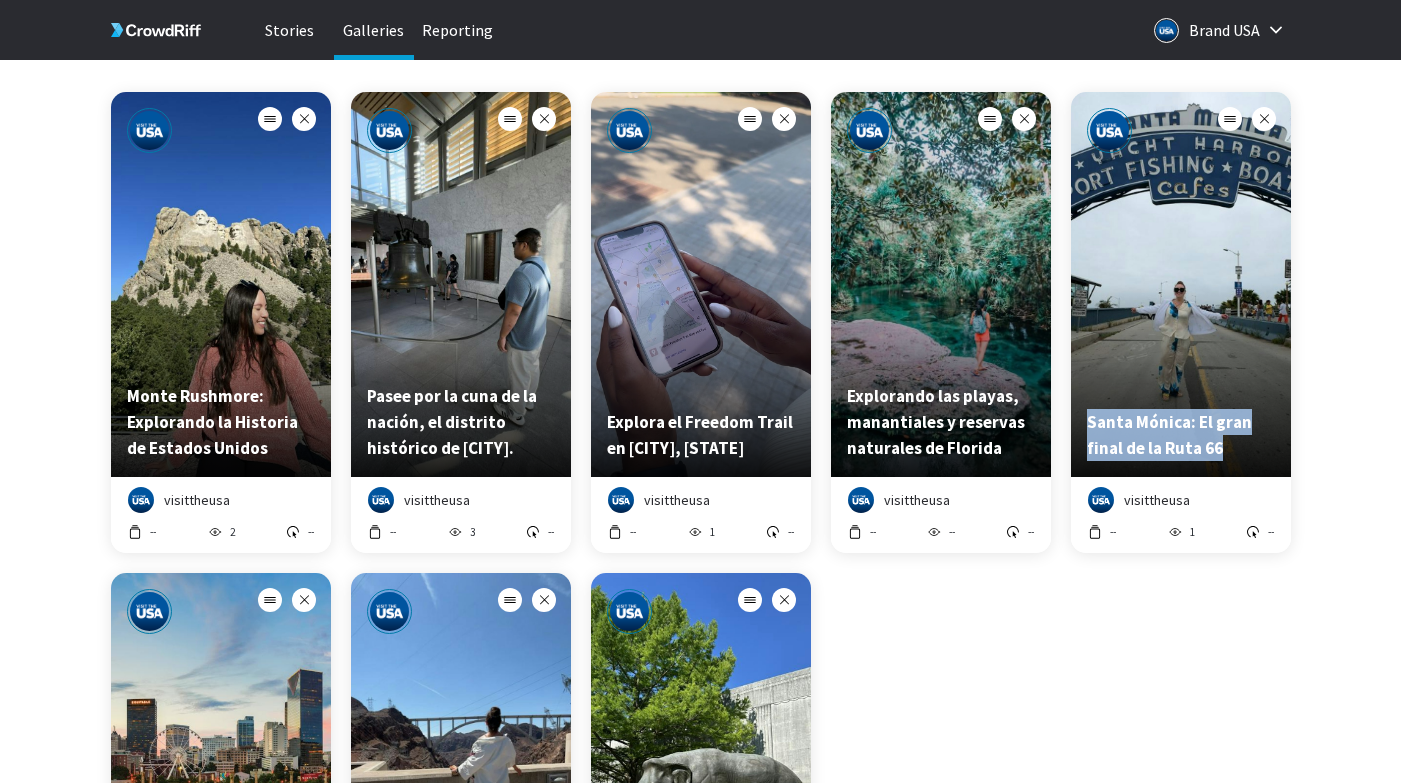drag, startPoint x: 1236, startPoint y: 447, endPoint x: 1082, endPoint y: 419, distance: 156.52477 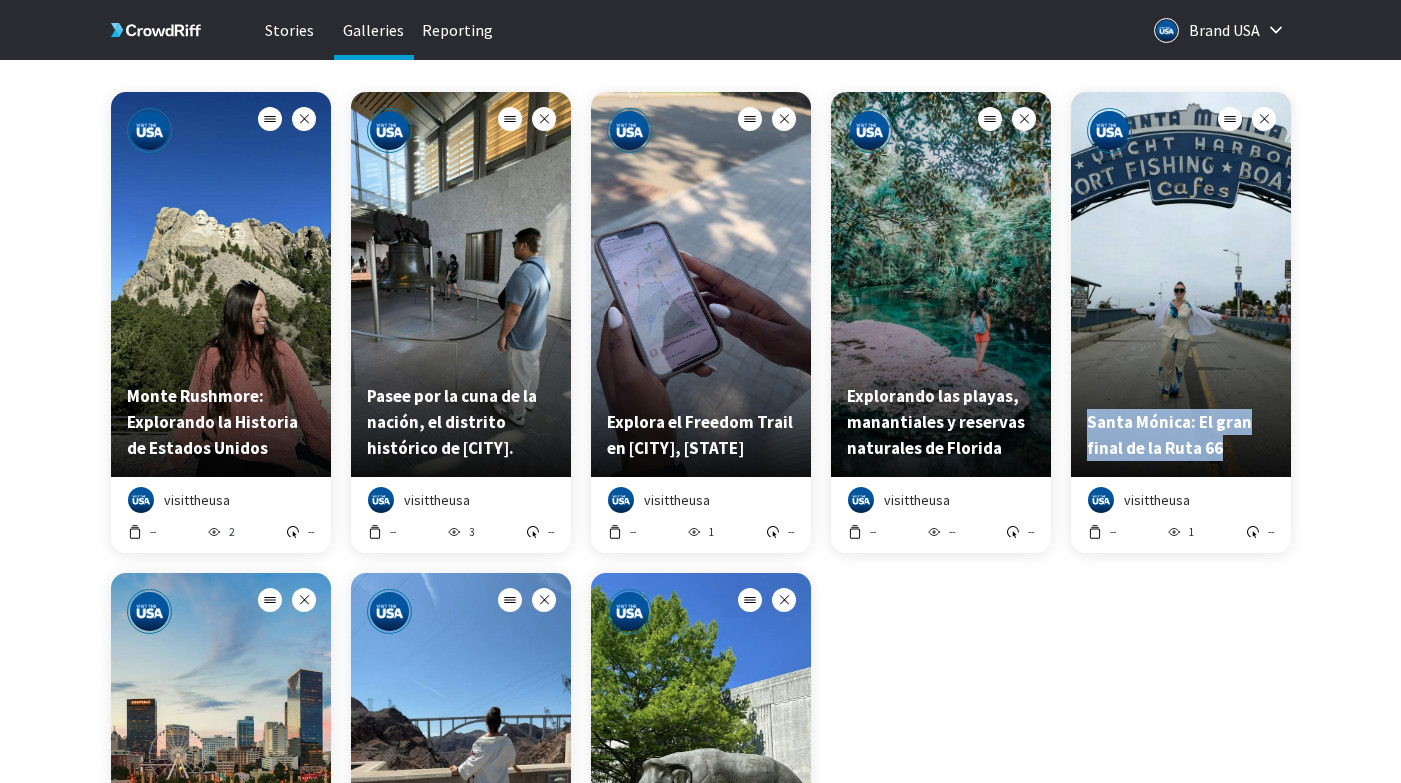 copy on "Santa Mónica: El gran final de la Ruta 66" 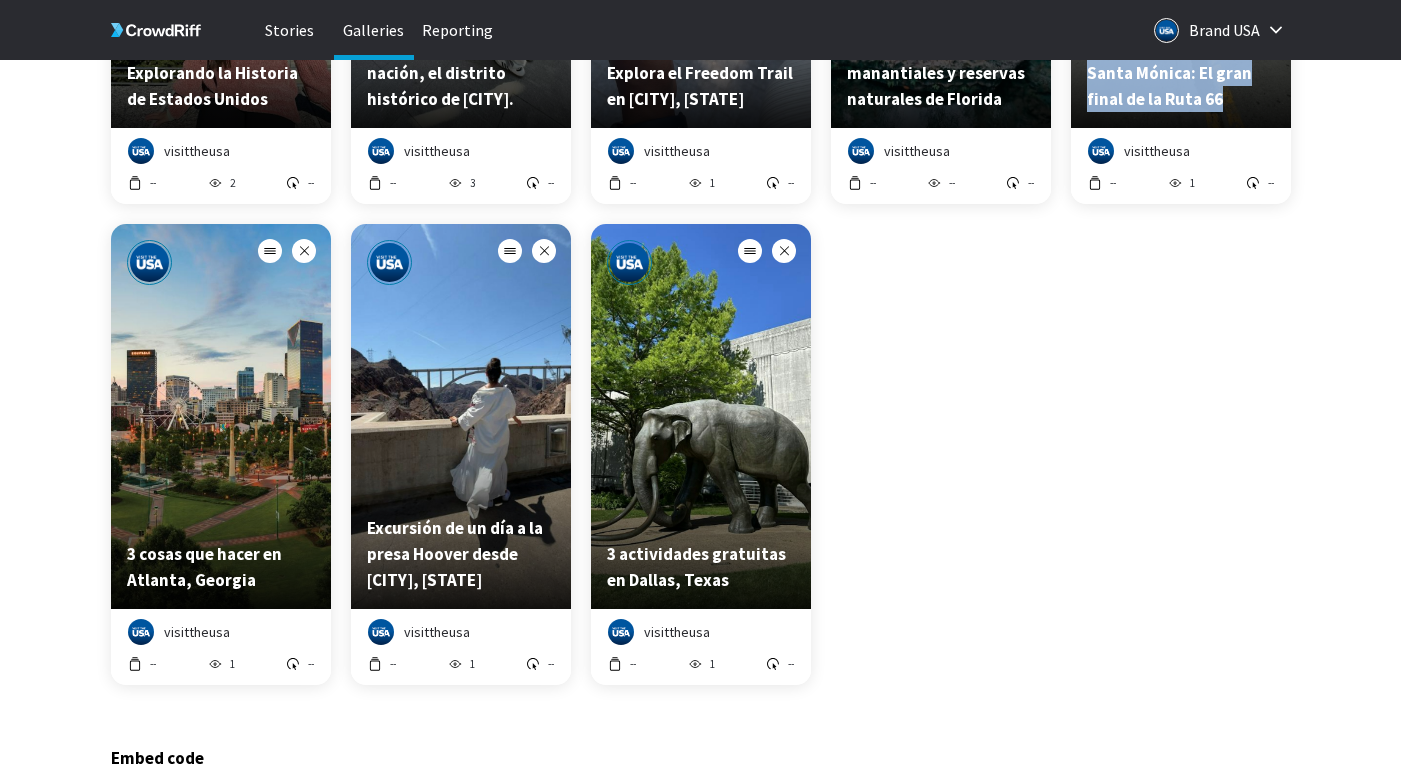 scroll, scrollTop: 790, scrollLeft: 0, axis: vertical 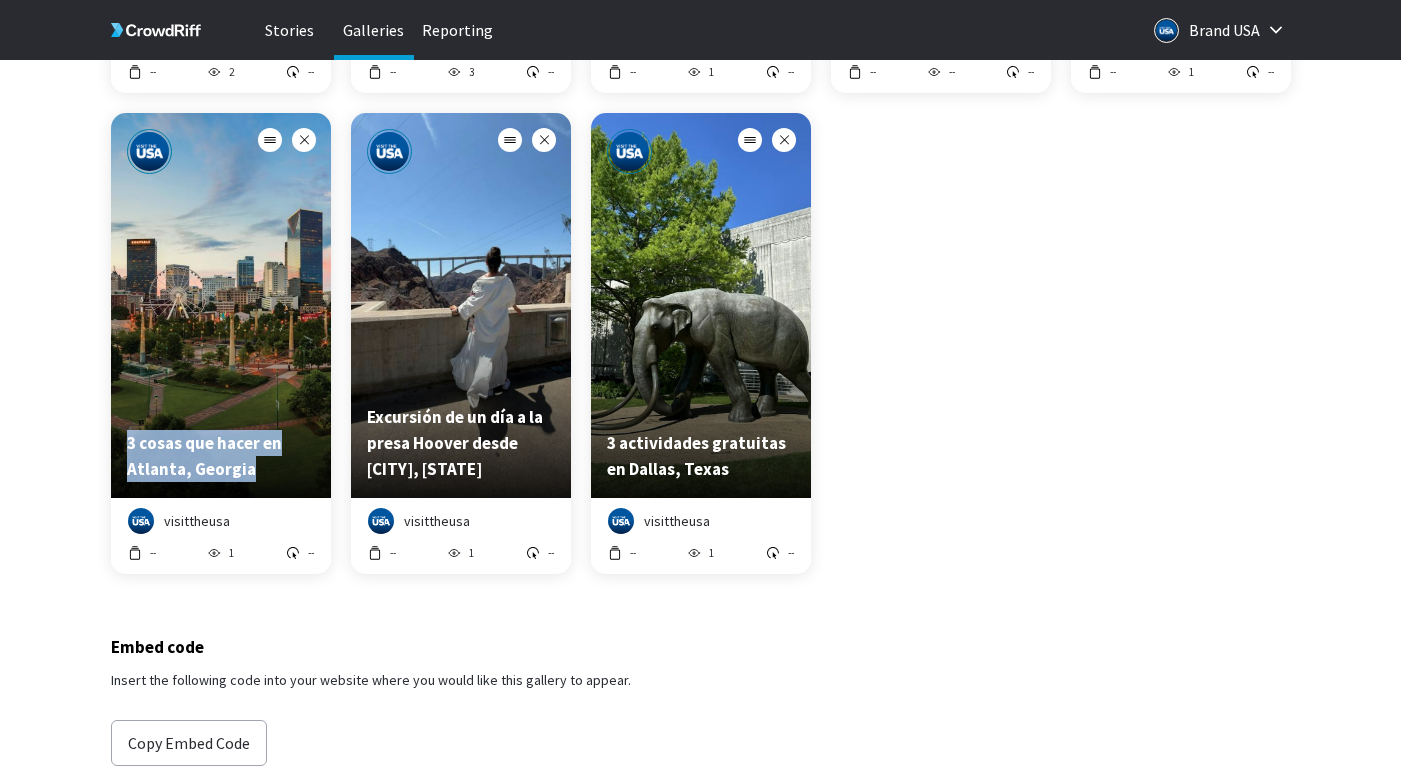 drag, startPoint x: 207, startPoint y: 455, endPoint x: 981, endPoint y: 34, distance: 881.0885 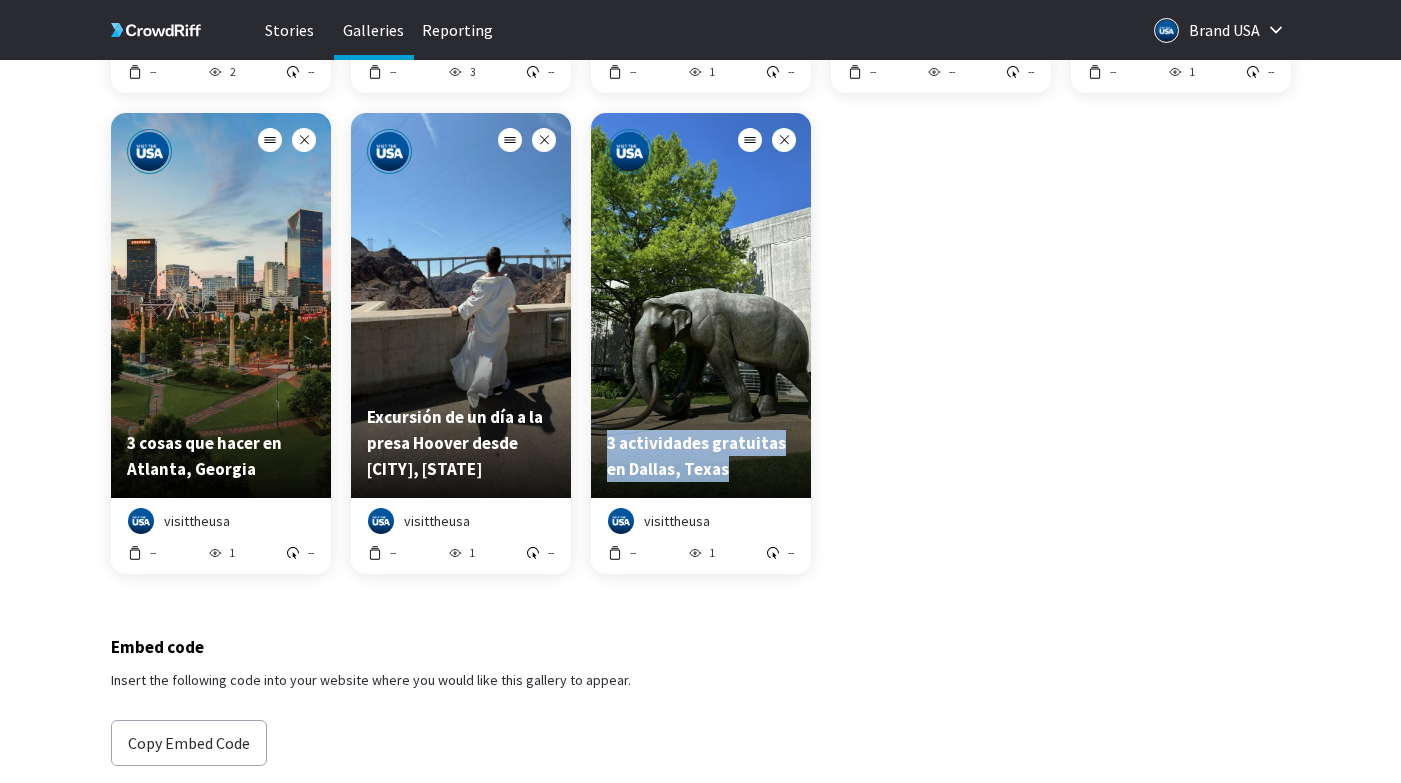 type 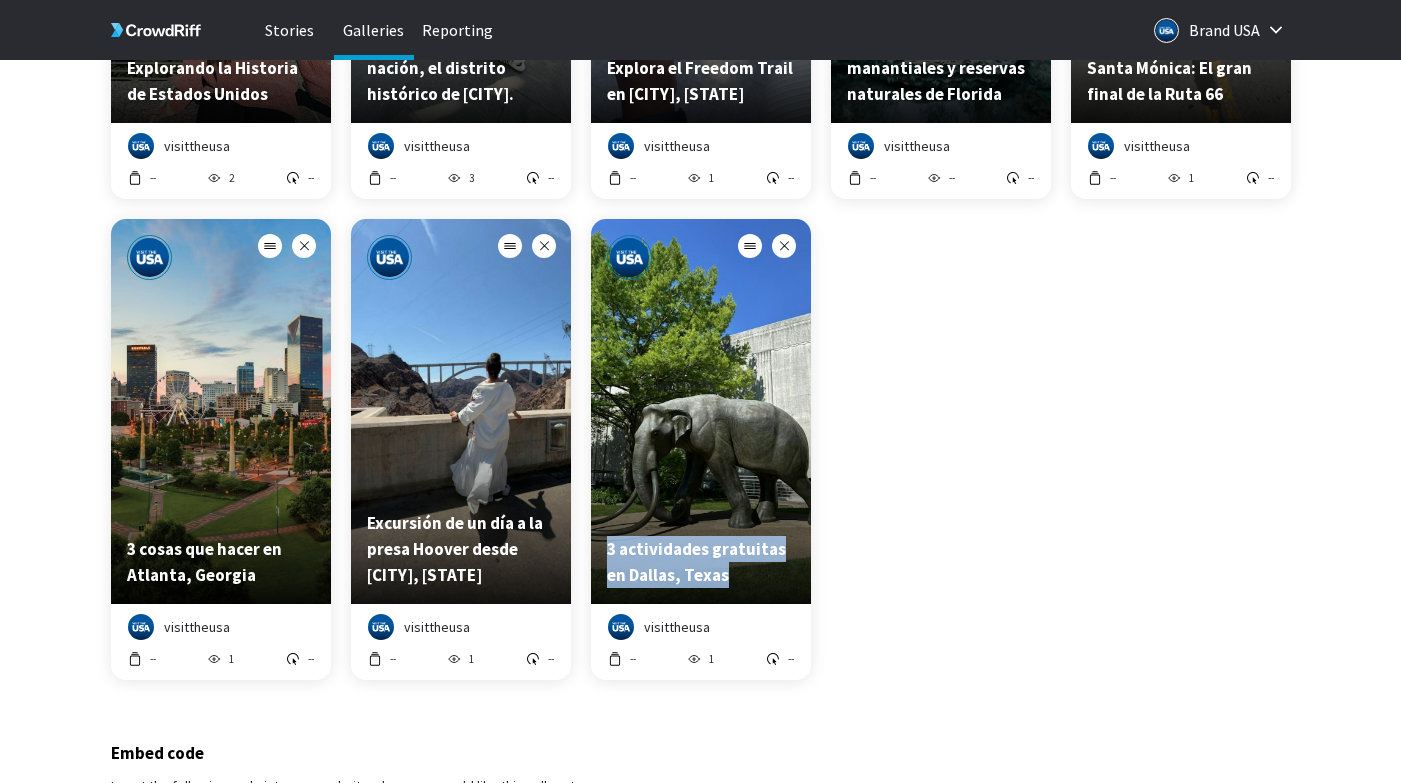 scroll, scrollTop: 706, scrollLeft: 0, axis: vertical 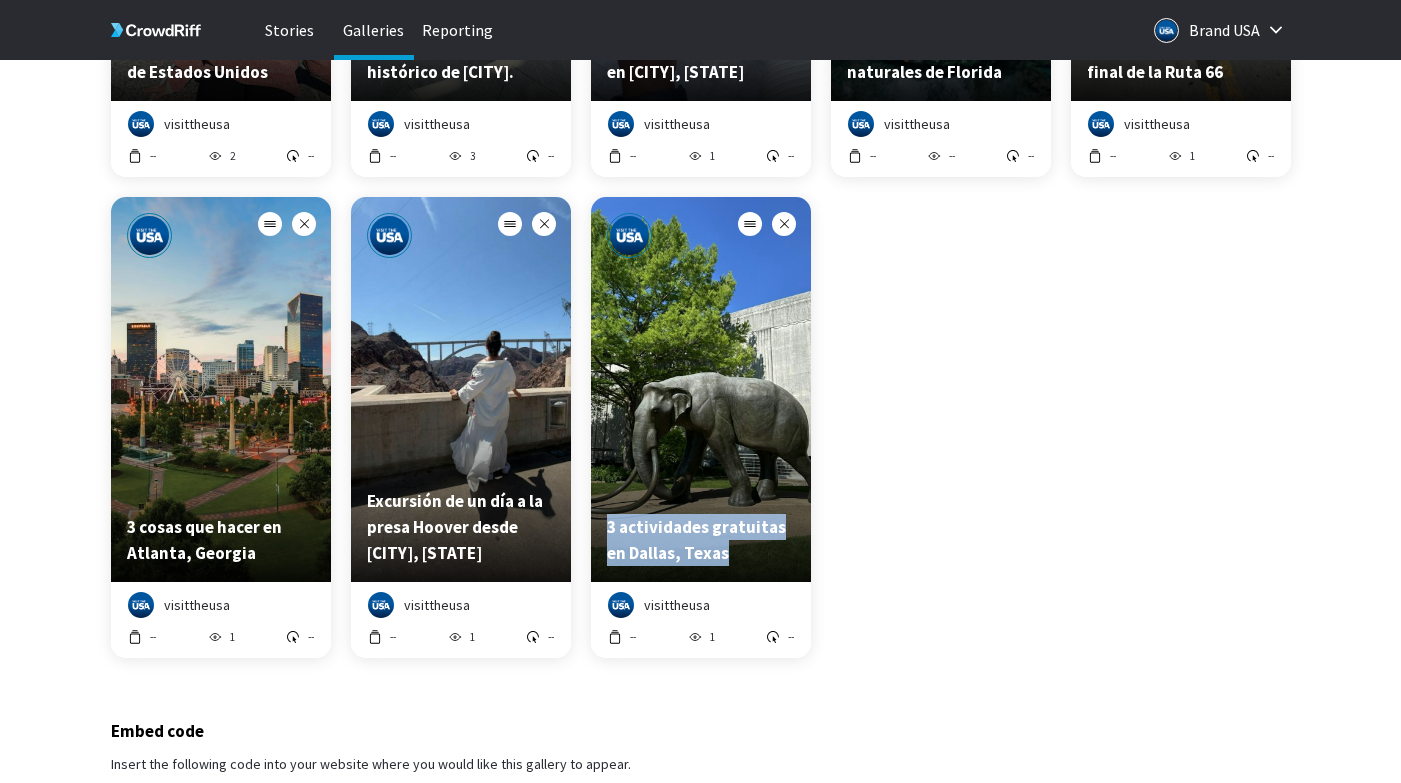 copy on "3 actividades gratuitas en Dallas, Texas" 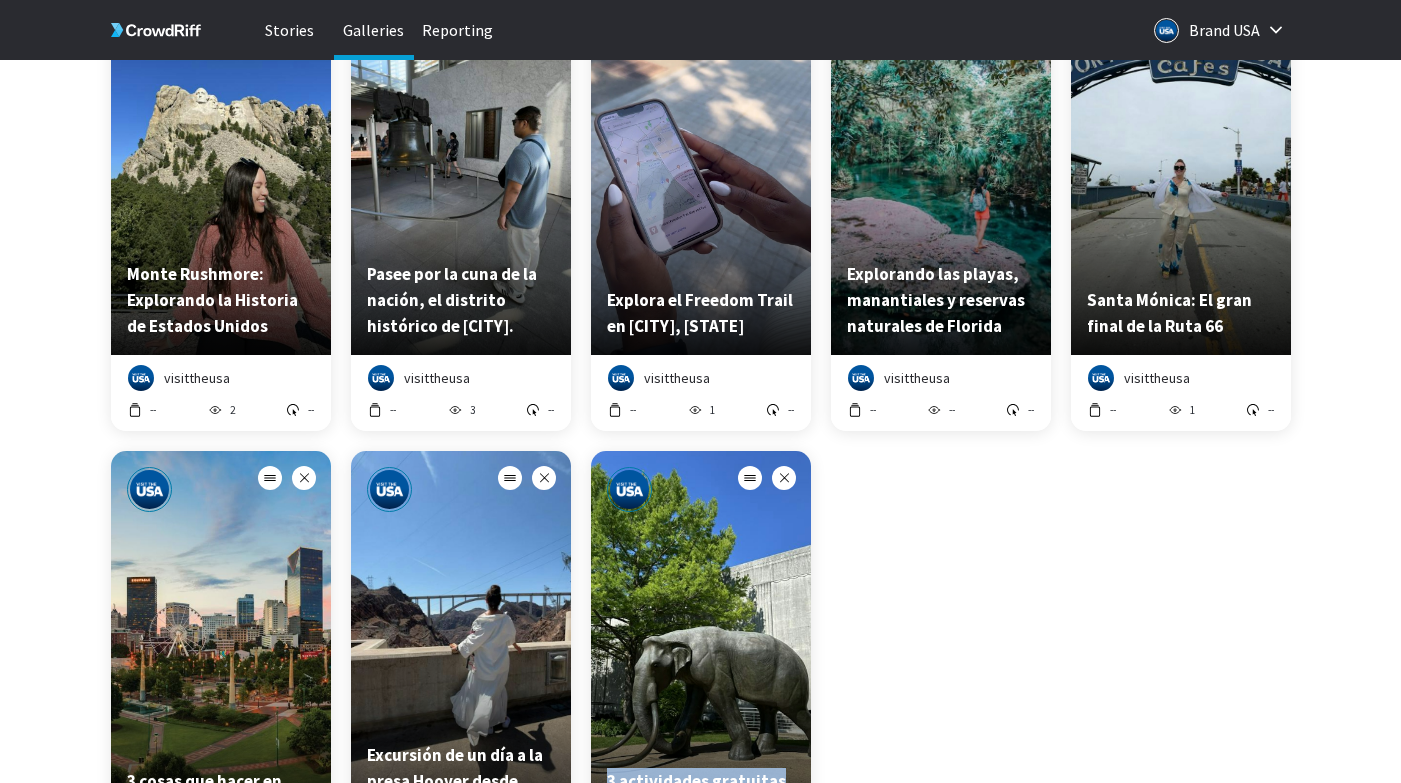 scroll, scrollTop: 441, scrollLeft: 0, axis: vertical 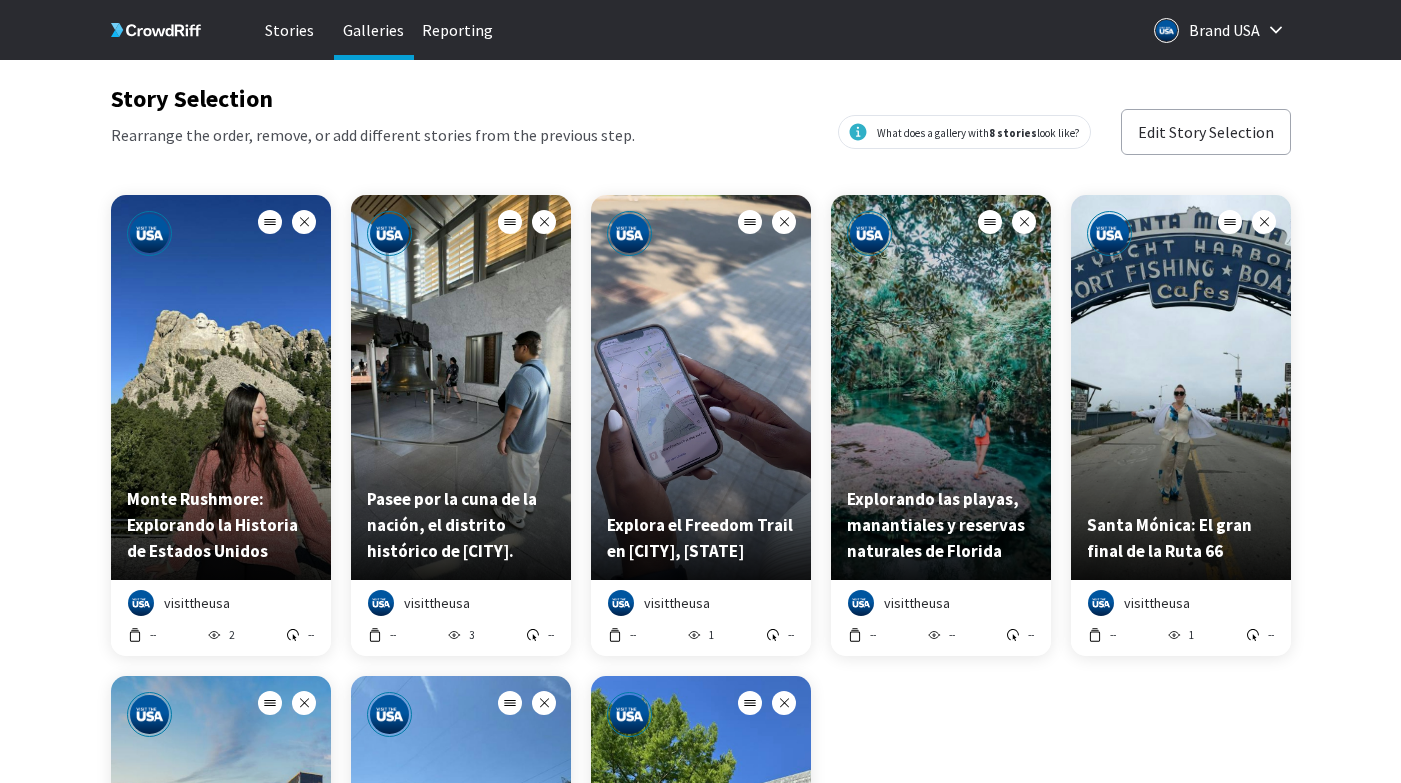 click on "Galleries" at bounding box center (374, 30) 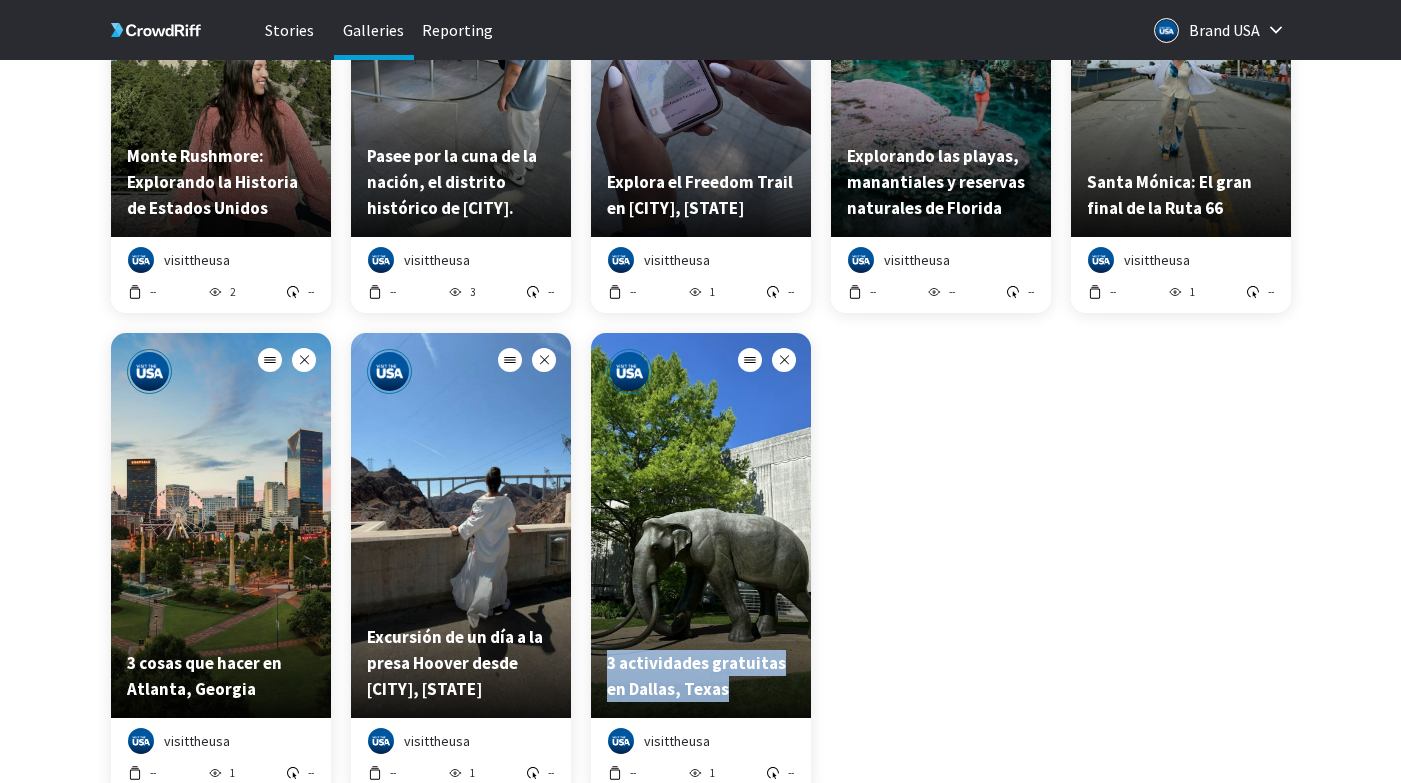 scroll, scrollTop: 572, scrollLeft: 0, axis: vertical 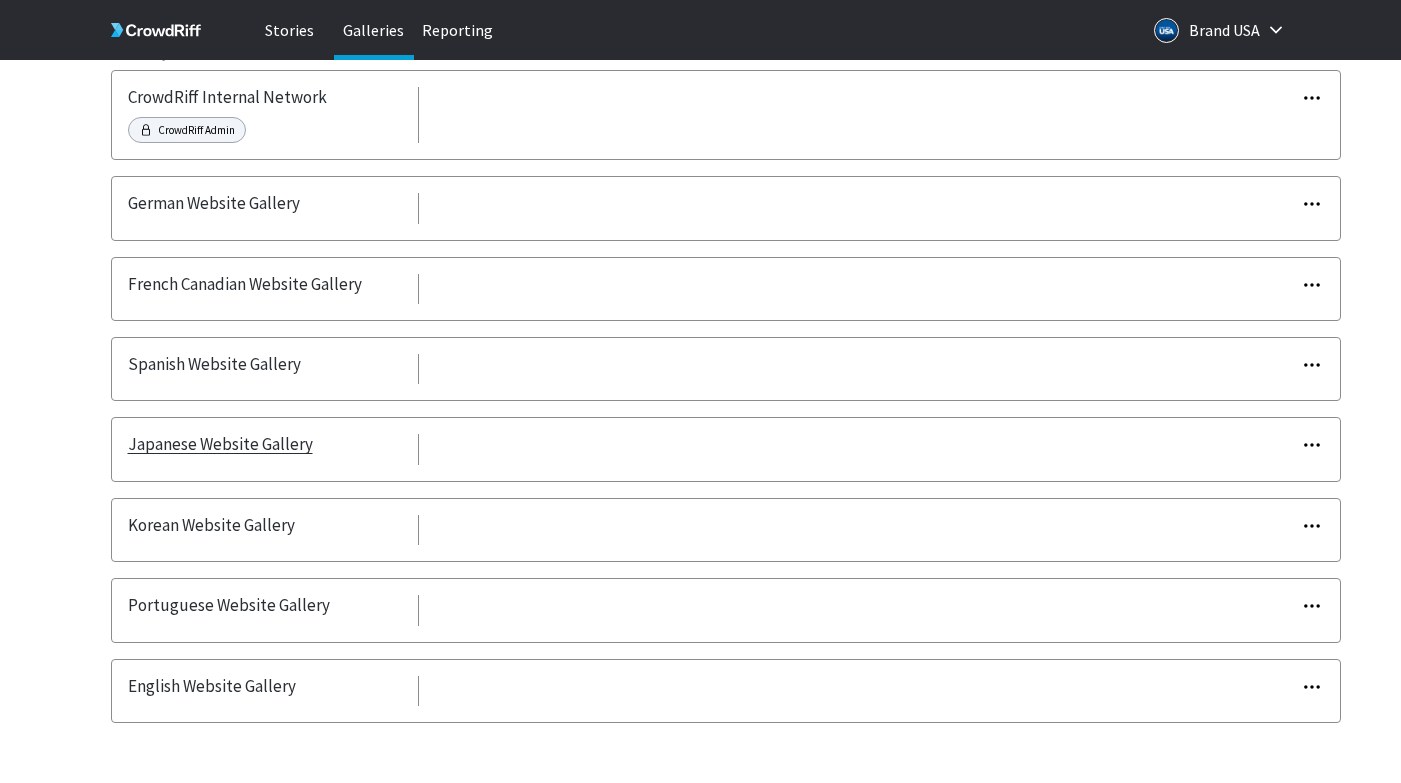 click on "Japanese Website Gallery" at bounding box center [220, 444] 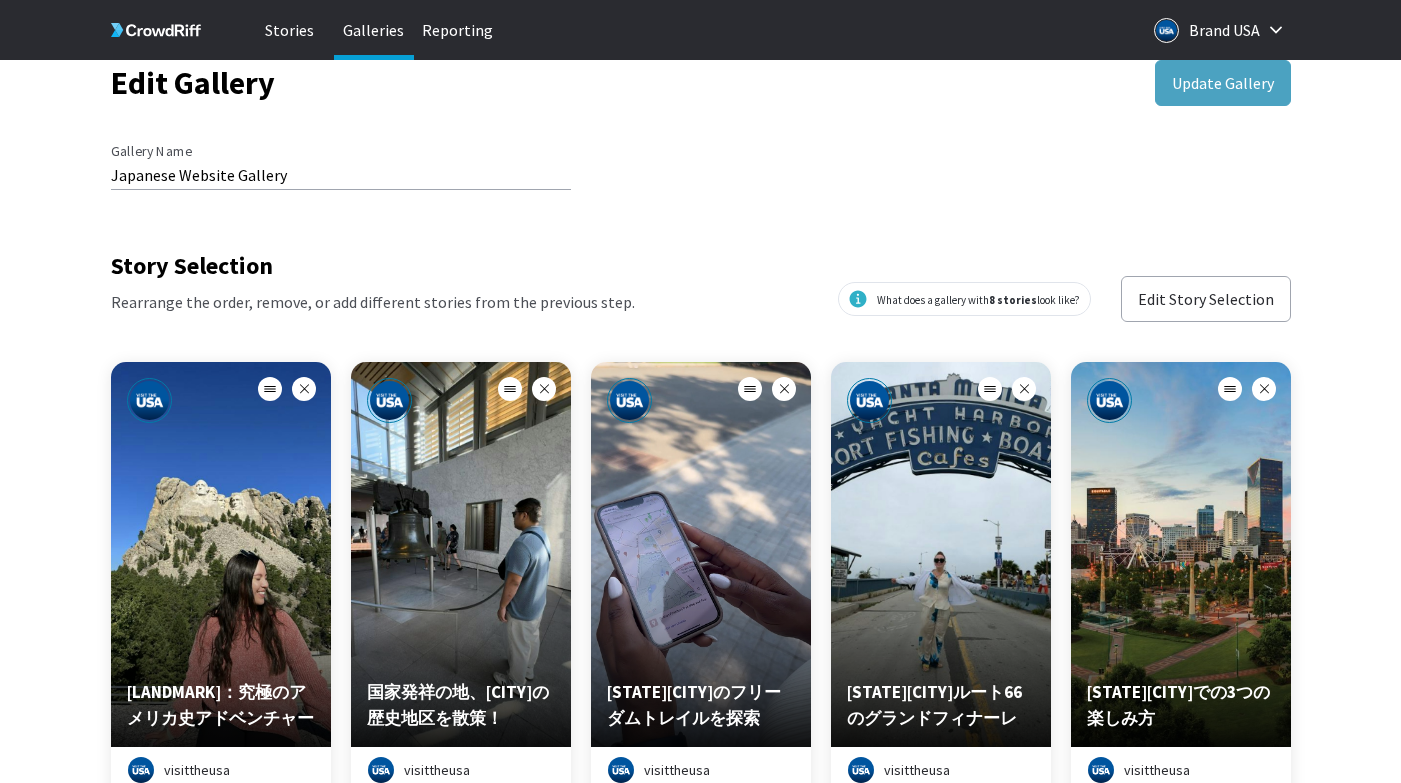 scroll, scrollTop: 211, scrollLeft: 0, axis: vertical 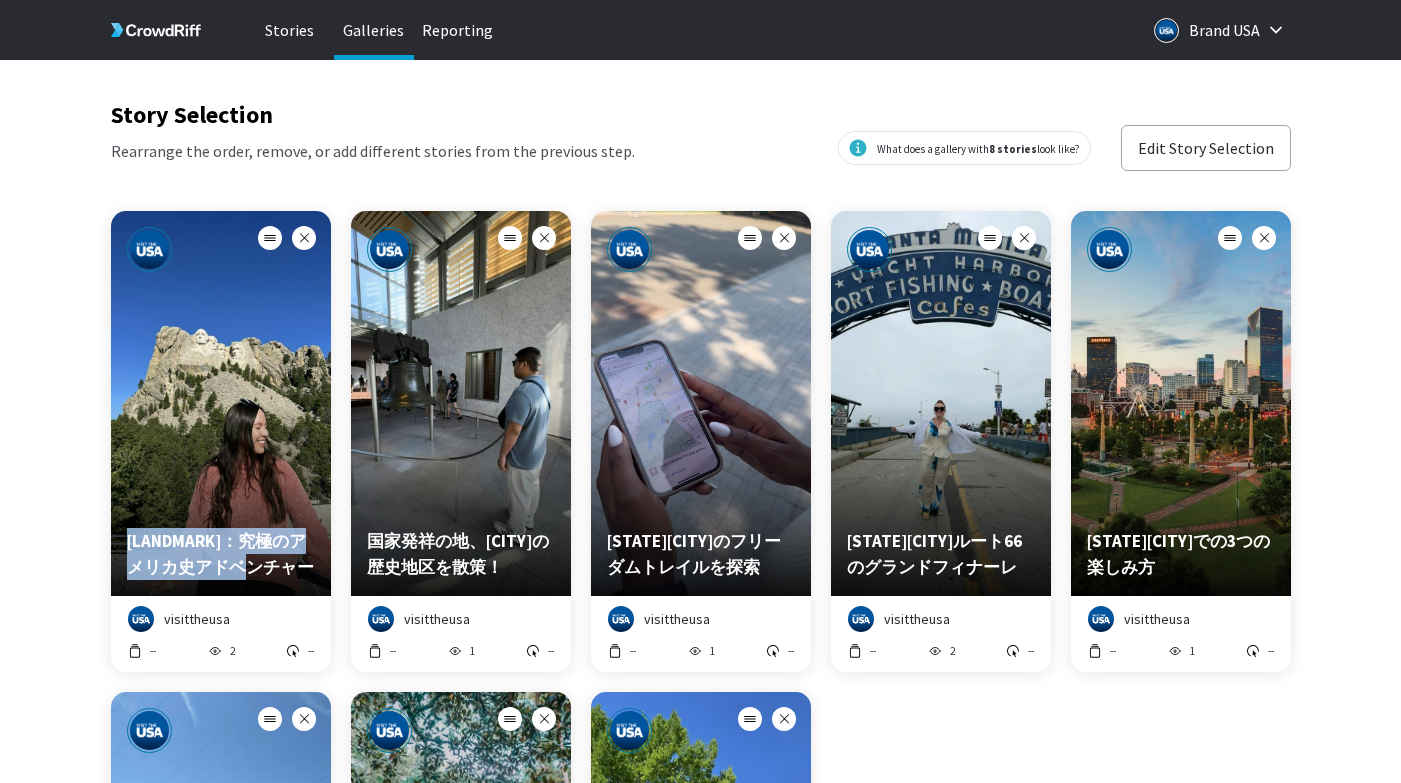 type 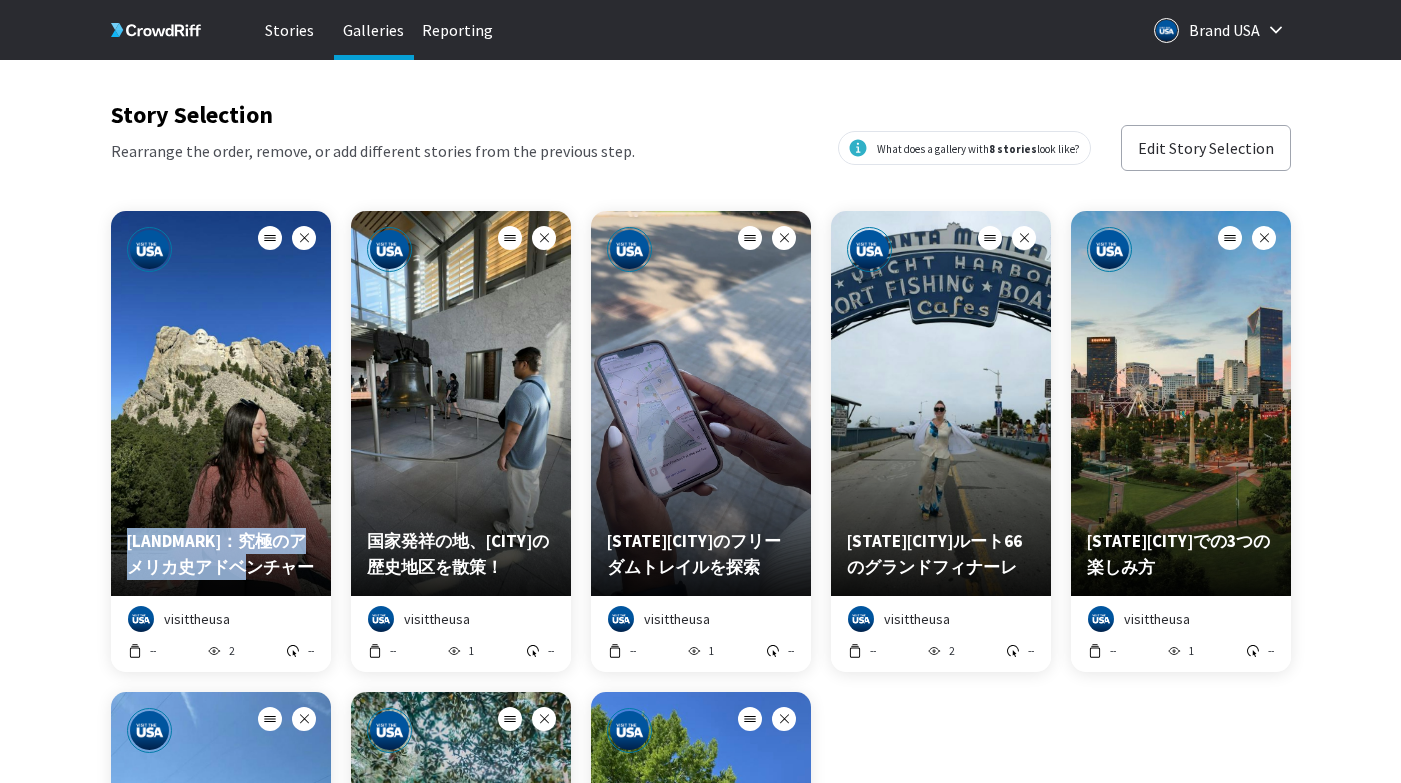 copy on "ラシュモア山：究極のアメリカ史アドベンチャー" 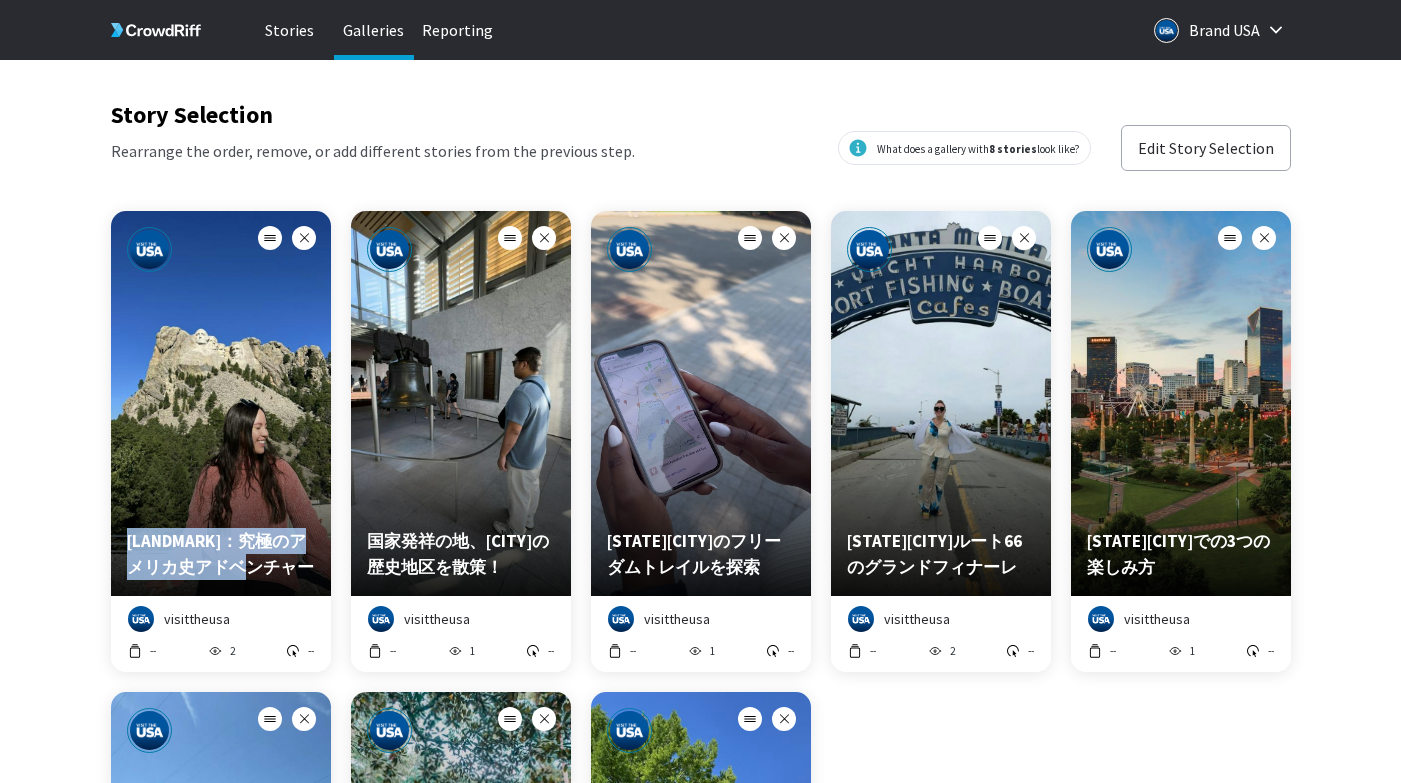 type 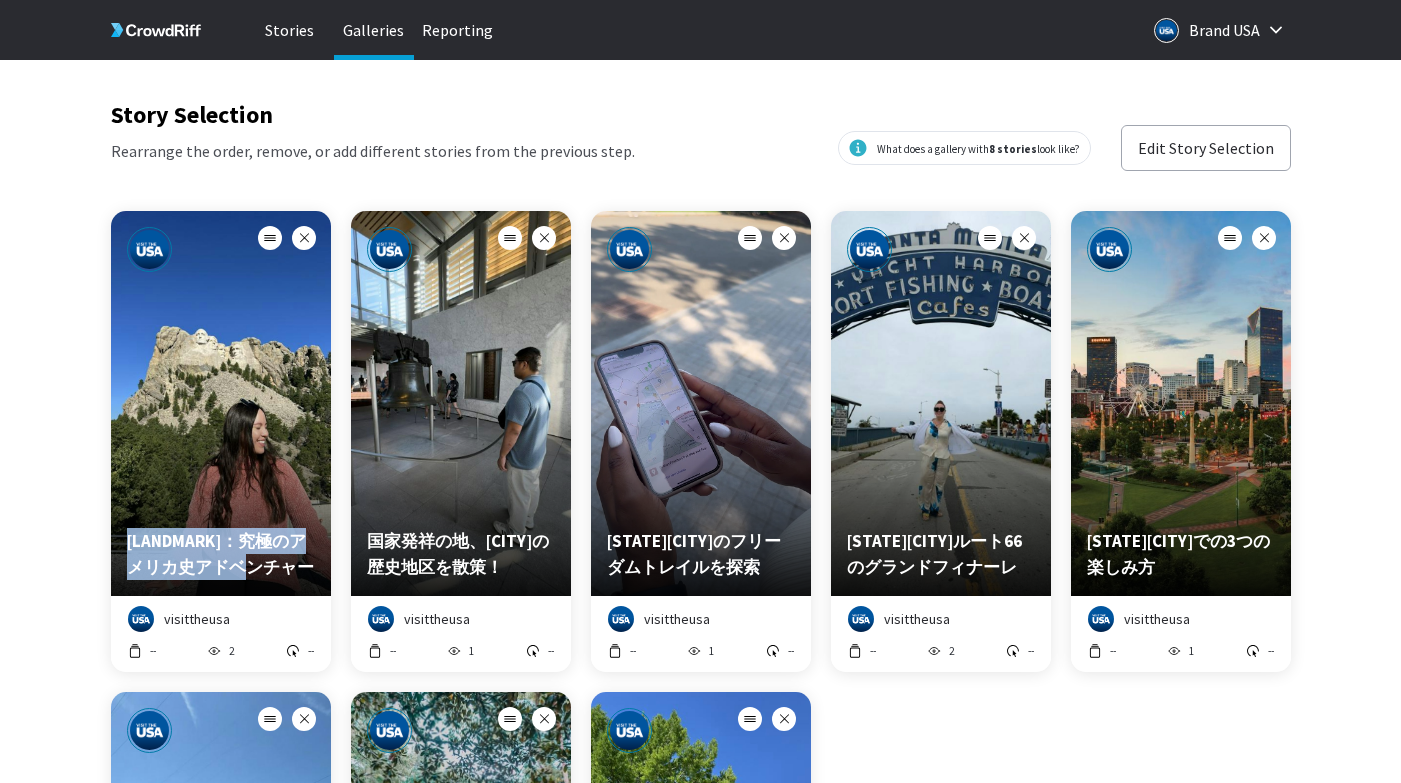 copy on "国家発祥の地、フィラデルフィアの歴史地区を散策！" 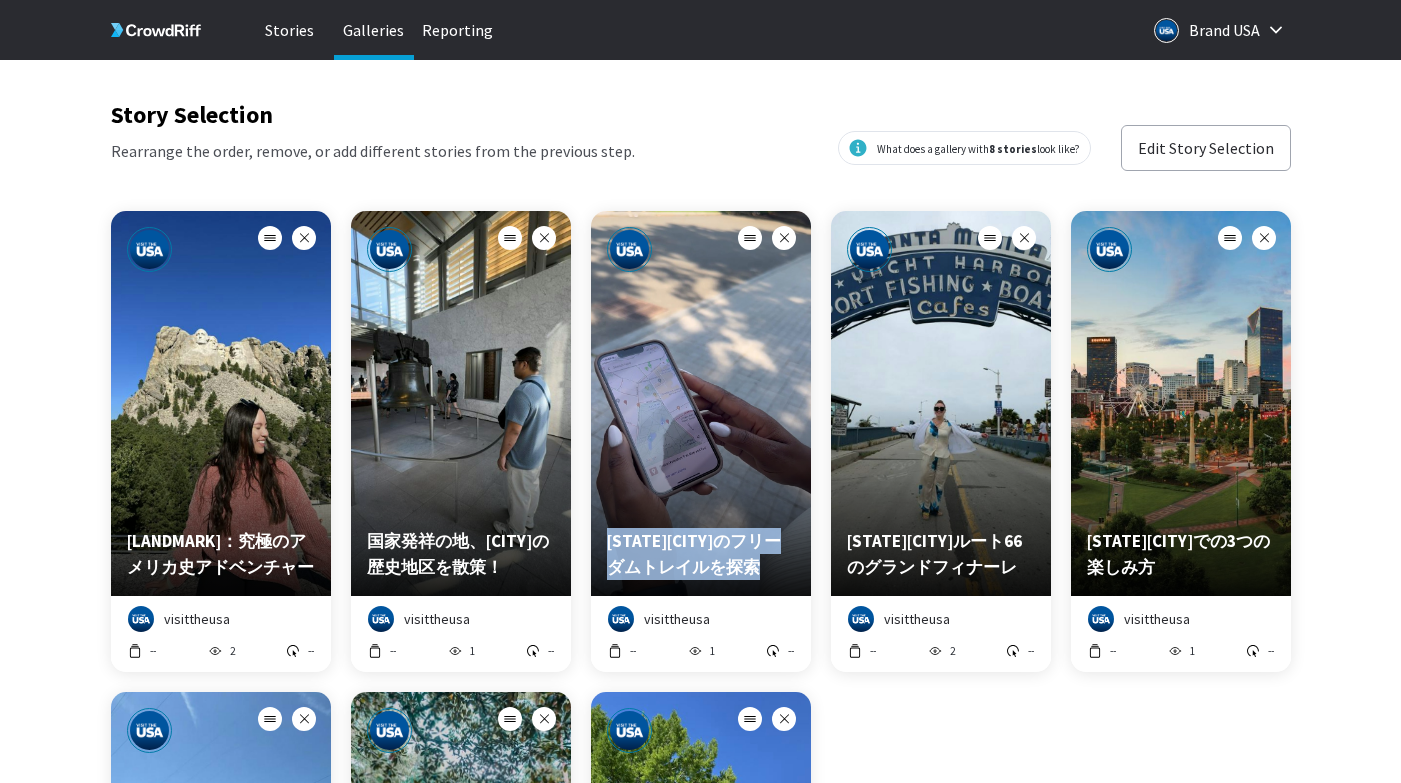 drag, startPoint x: 675, startPoint y: 570, endPoint x: 606, endPoint y: 508, distance: 92.76314 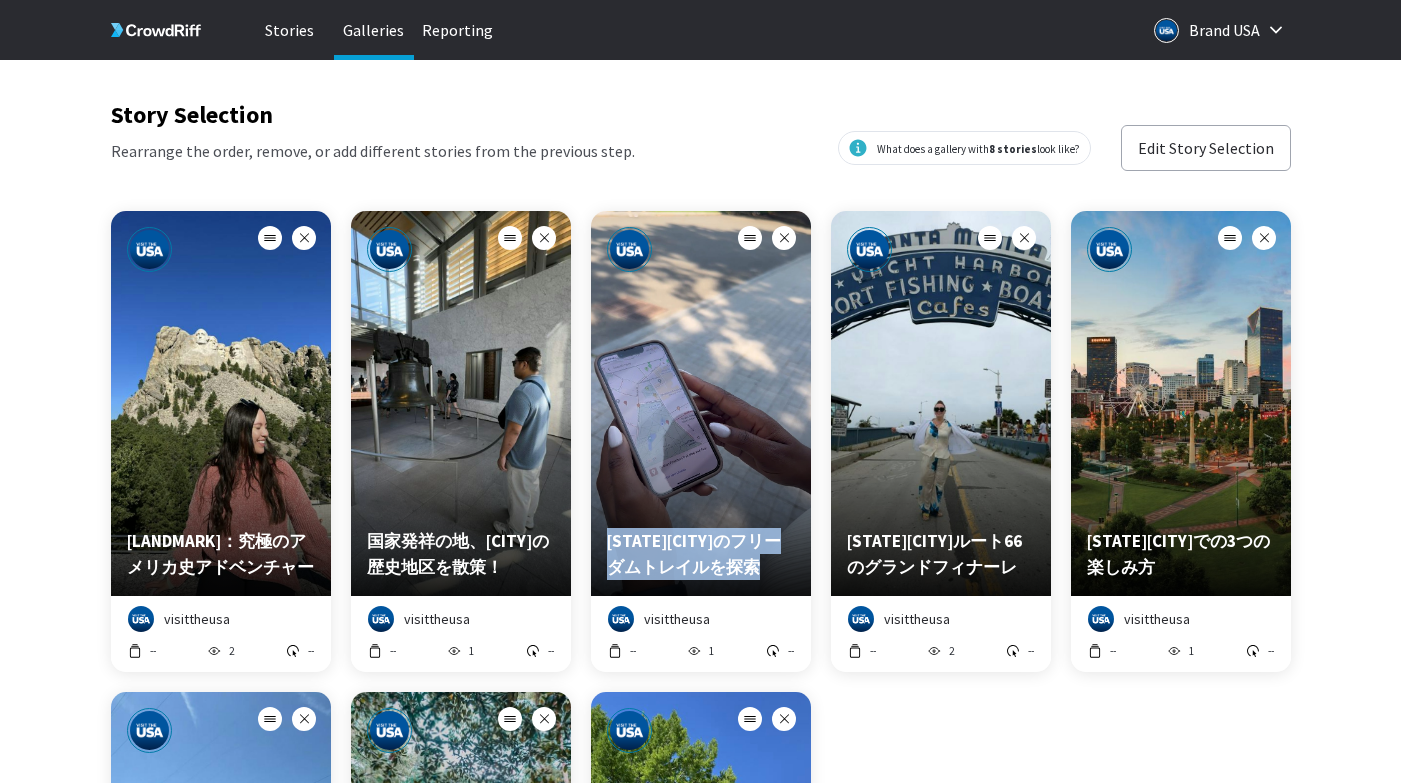copy on "[STATE] [CITY]のフリーダムトレイルを探索" 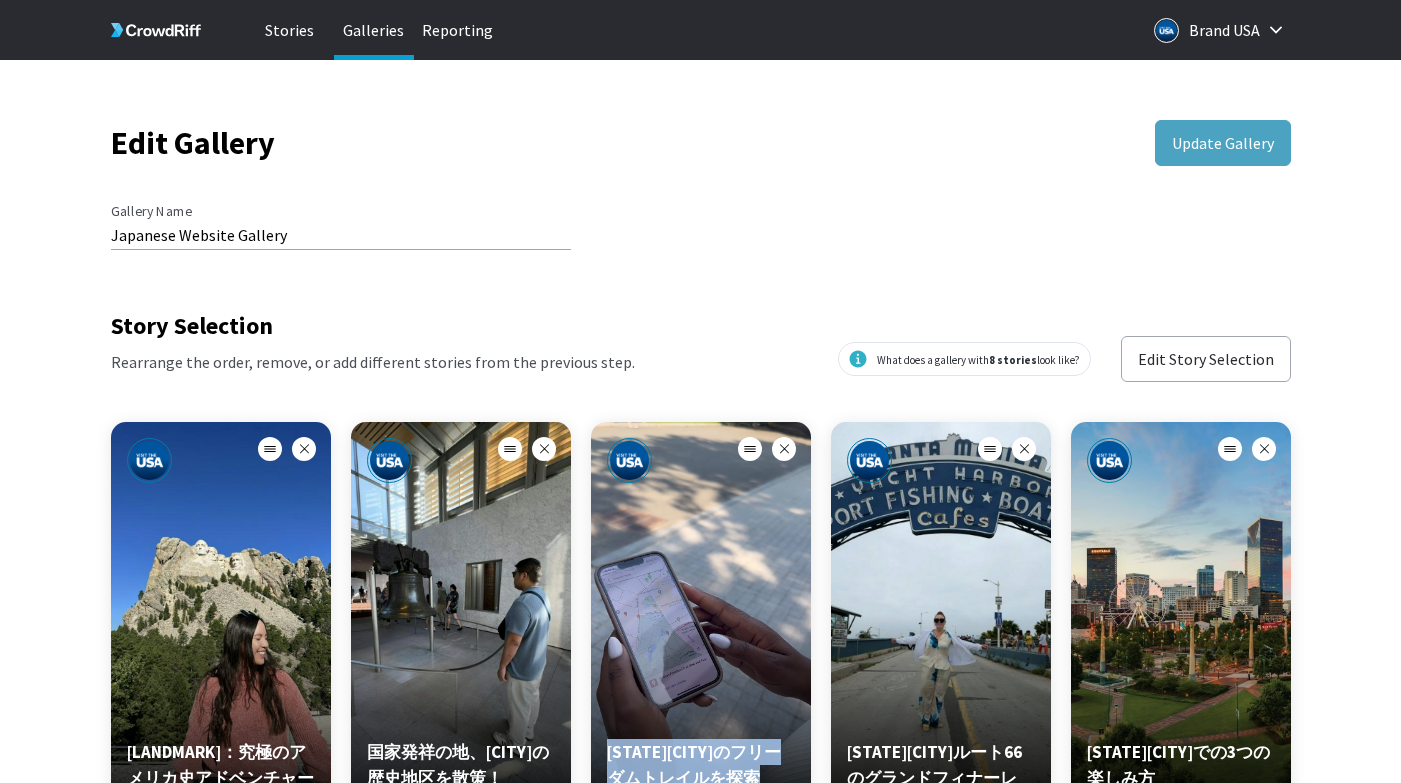 scroll, scrollTop: 2, scrollLeft: 0, axis: vertical 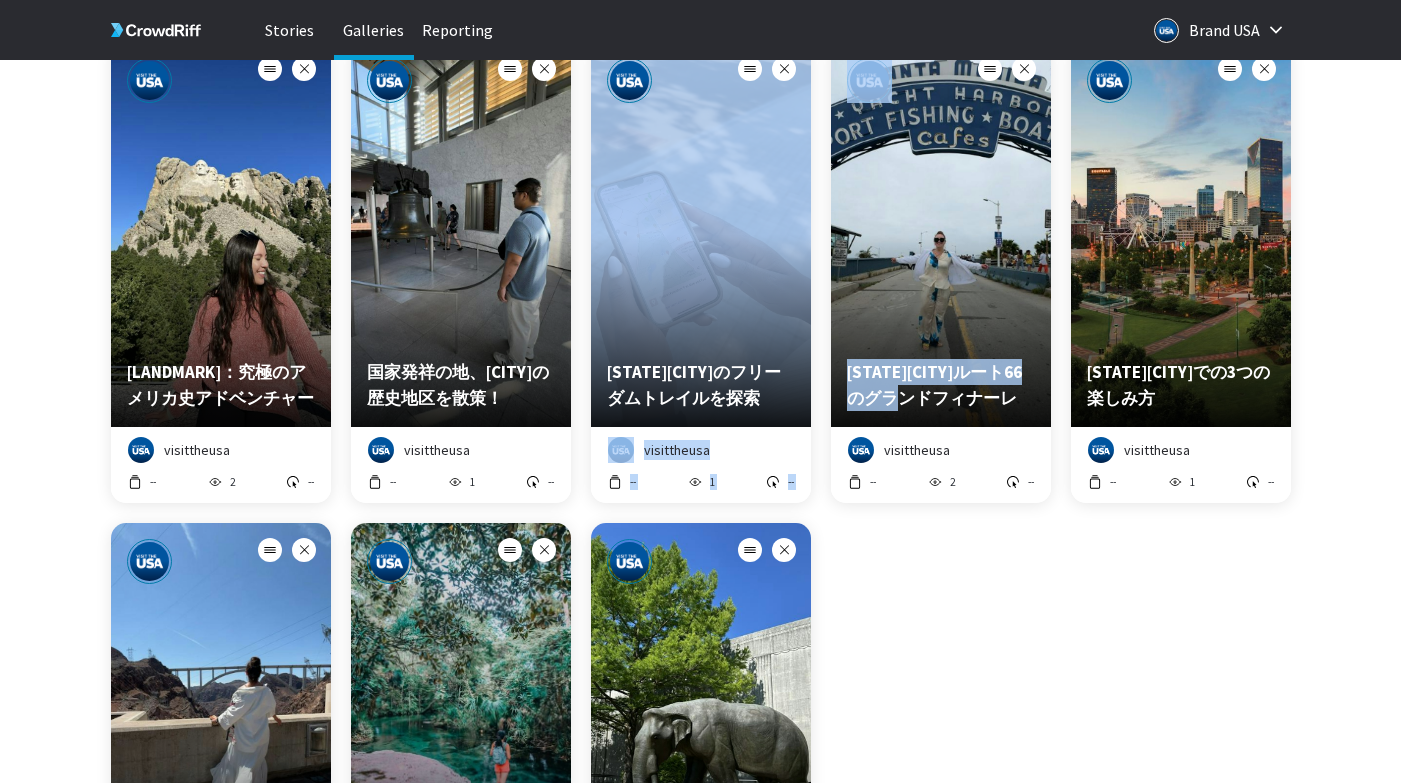 drag, startPoint x: 1013, startPoint y: 405, endPoint x: 817, endPoint y: 379, distance: 197.71696 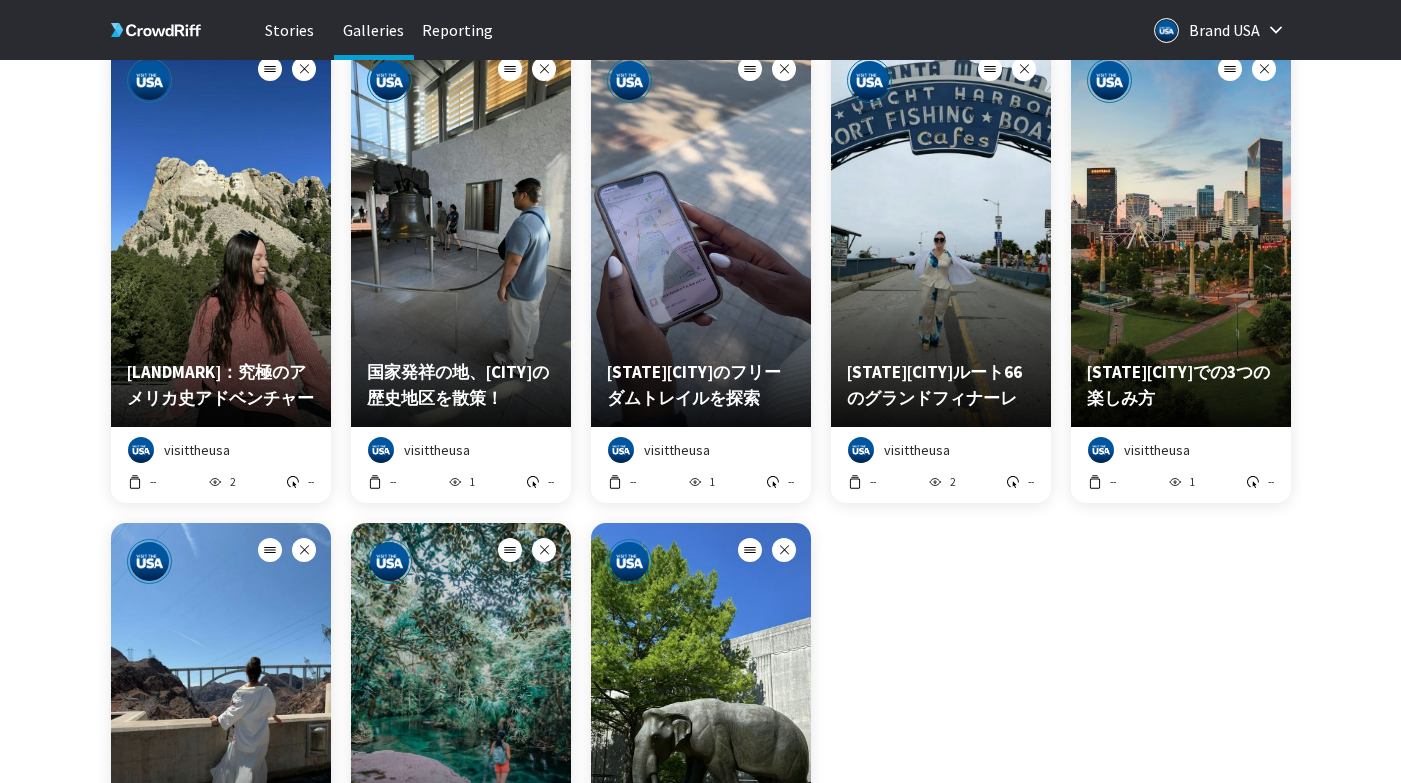 click on "ラシュモア山：究極のアメリカ史アドベンチャー   visittheusa -- 2 -- 国家発祥の地、フィラデルフィアの歴史地区を散策！   visittheusa -- 1 -- マサチューセッツ州ボストンのフリーダムトレイルを探索   visittheusa -- 1 -- サンタモニカルート66のグランドフィナーレ   visittheusa -- 2 -- ジョージア州アトランタでの3つの楽しみ方   visittheusa -- 1 -- ネバダ州ラスベガスからフーバーダムへの日帰り旅行   visittheusa -- 1 -- フロリダのビーチ、泉、自然保護区を探索   visittheusa -- 10 -- テキサス州ダラスで無料でできる3つのこと！   visittheusa -- 2 --" at bounding box center [701, 513] 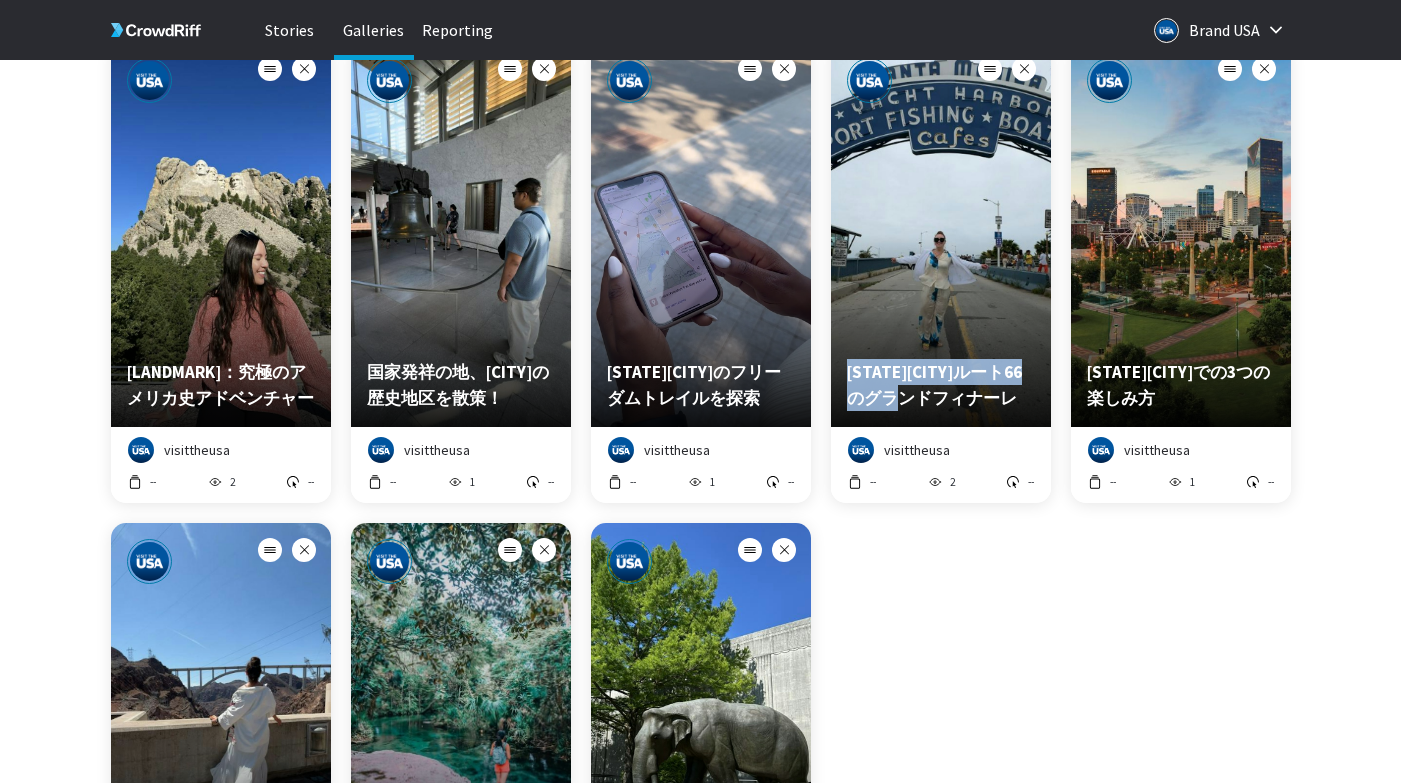 drag, startPoint x: 967, startPoint y: 397, endPoint x: 835, endPoint y: 369, distance: 134.93703 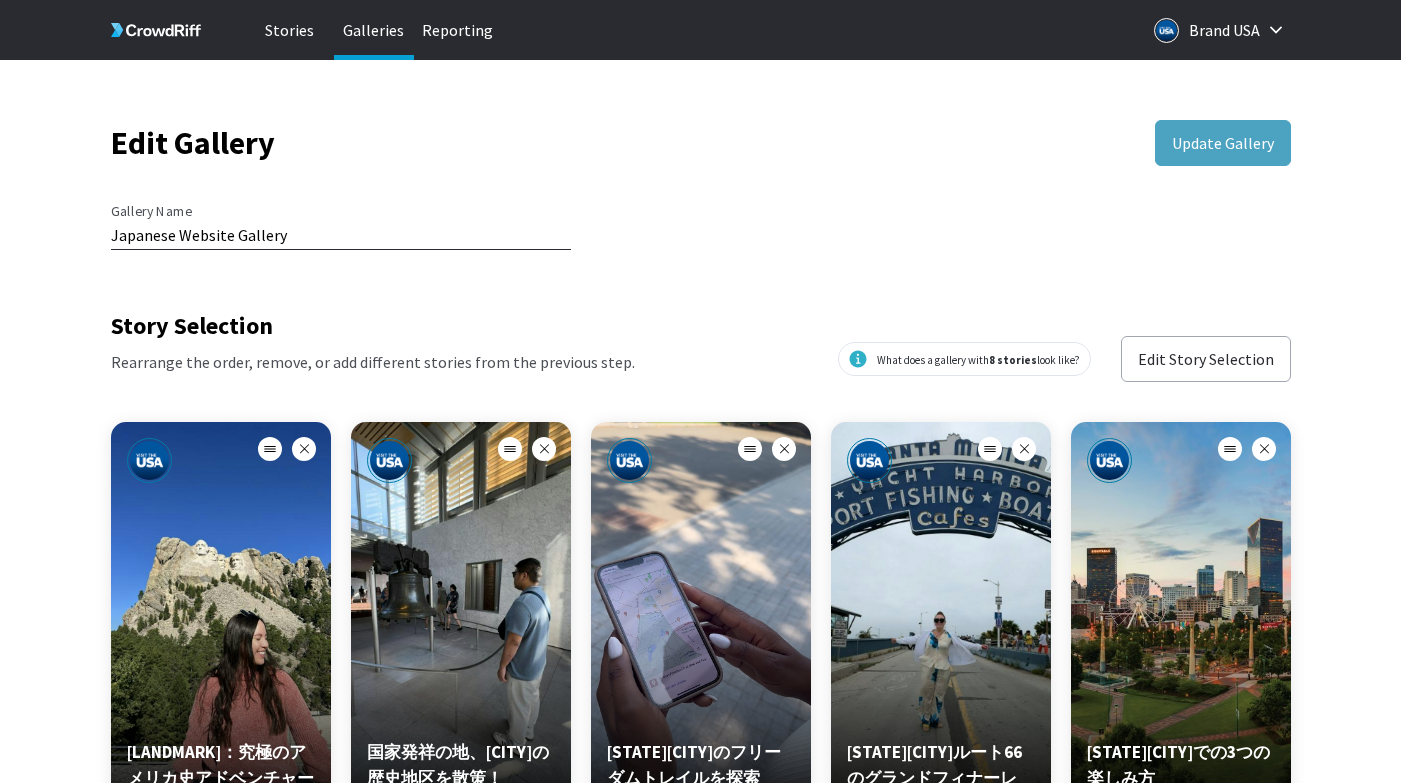 scroll, scrollTop: 0, scrollLeft: 0, axis: both 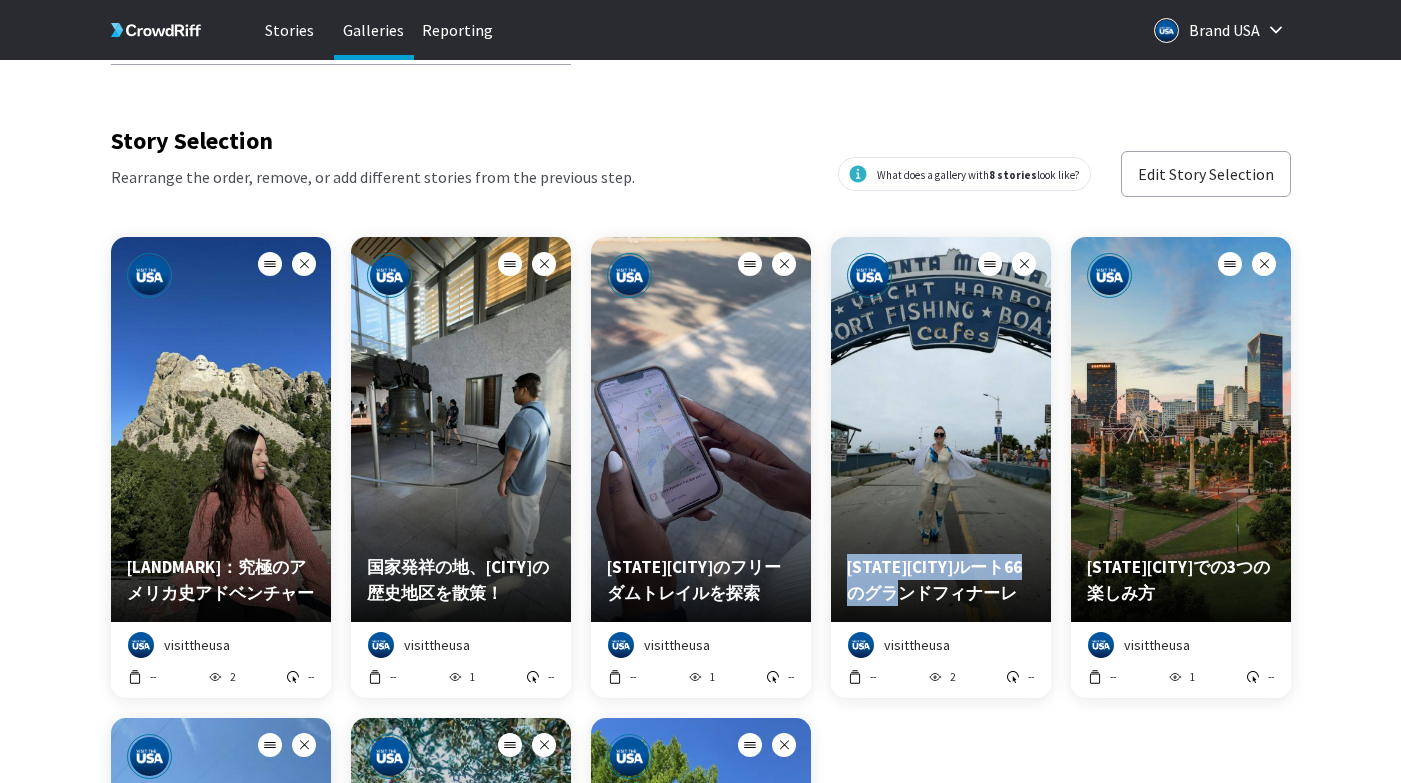 drag, startPoint x: 1028, startPoint y: 599, endPoint x: 841, endPoint y: 552, distance: 192.81598 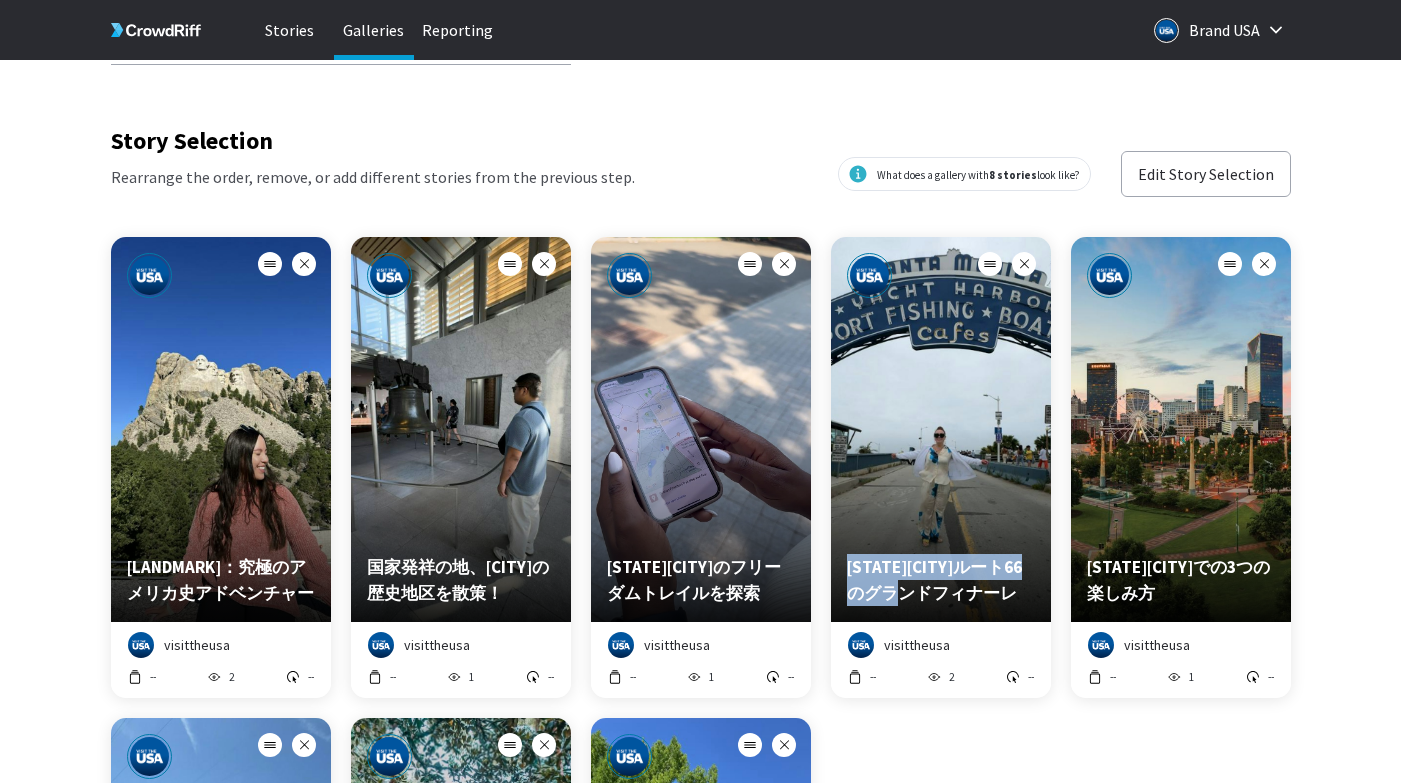 copy on "[CITY][ROUTE]のグランドフィナーレ" 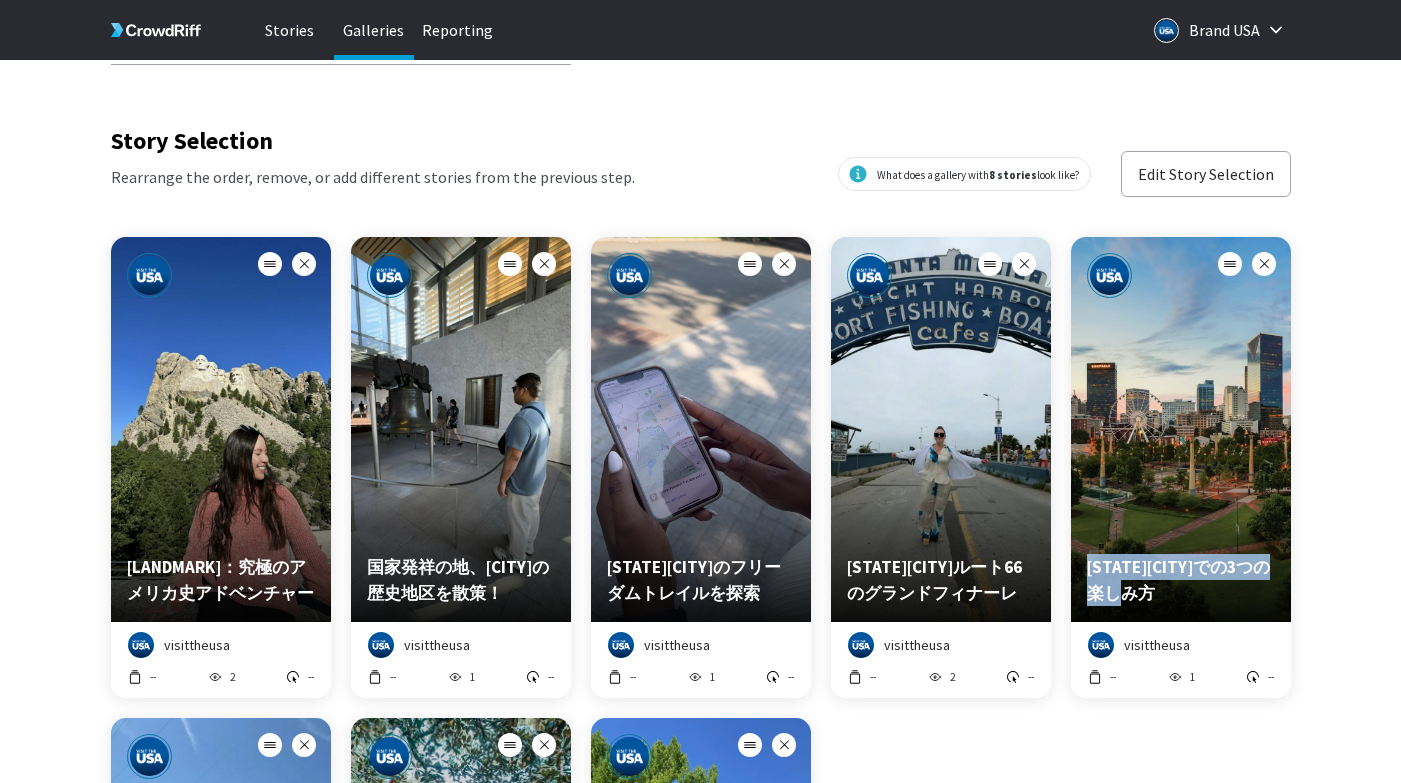type 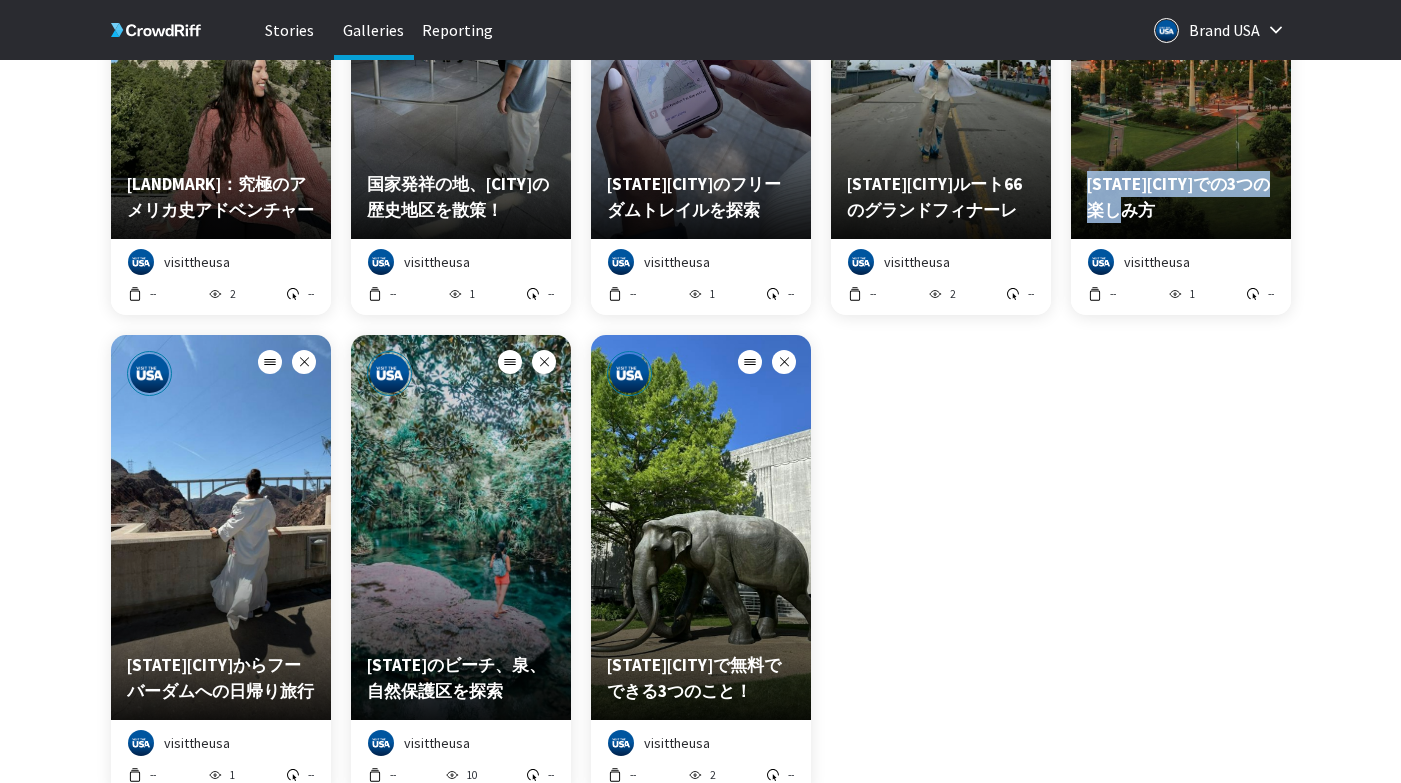 scroll, scrollTop: 566, scrollLeft: 0, axis: vertical 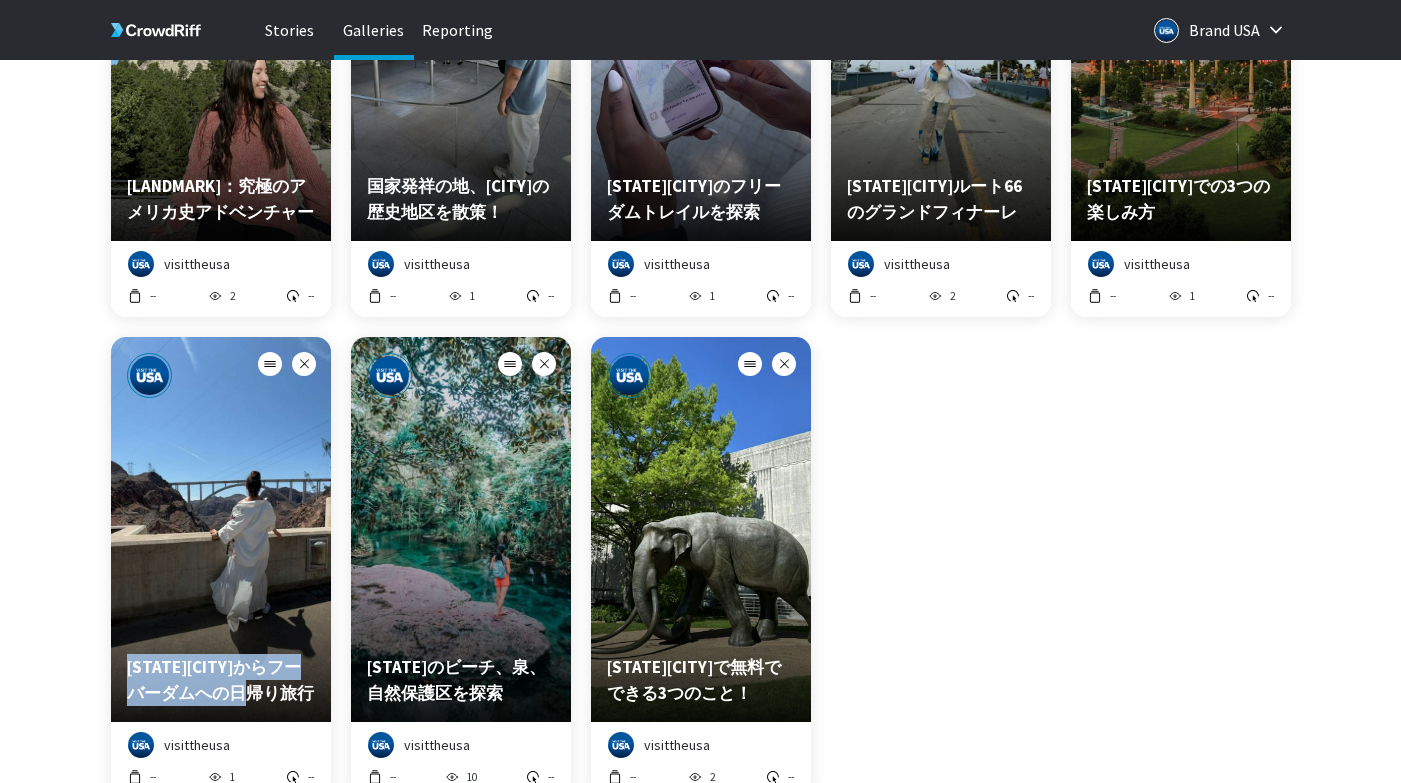 type 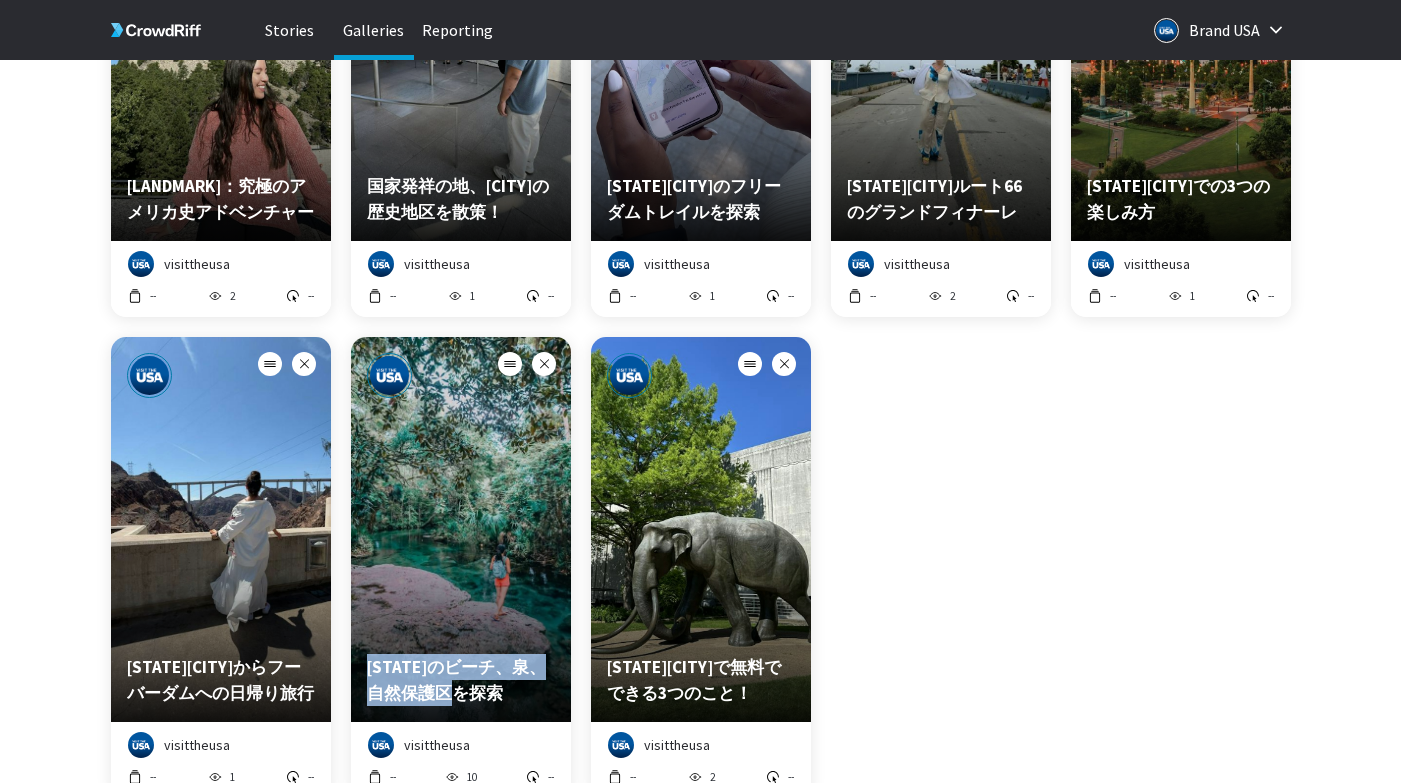 type 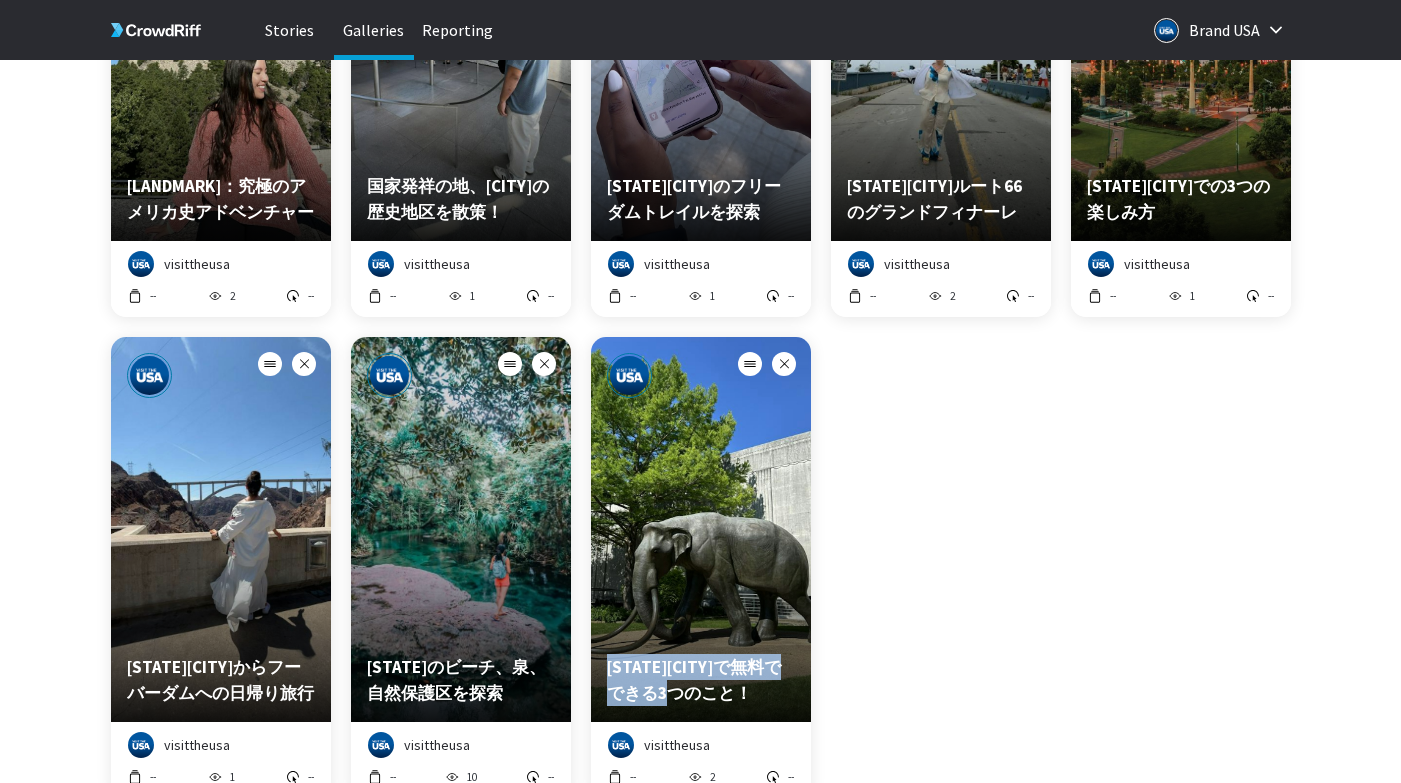 type 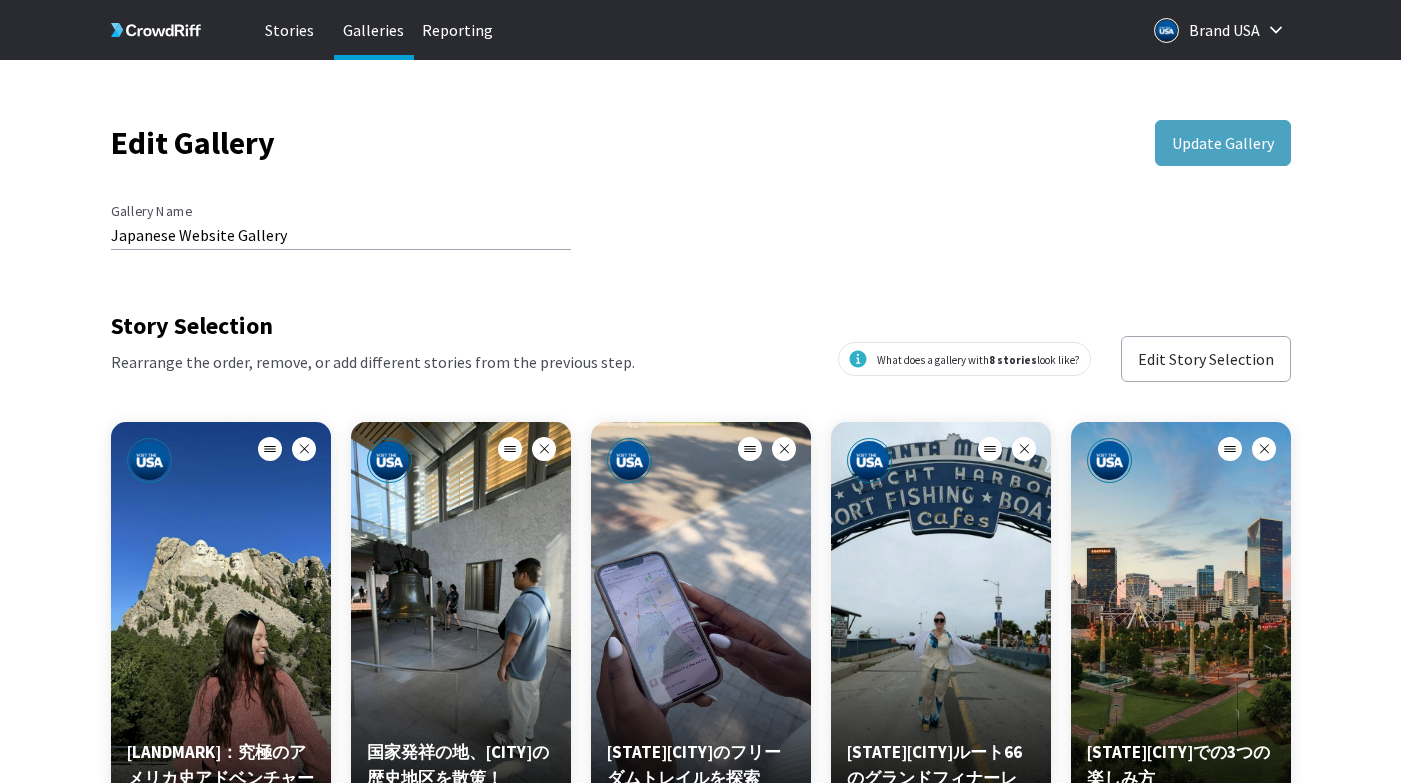click on "Galleries" at bounding box center (374, 30) 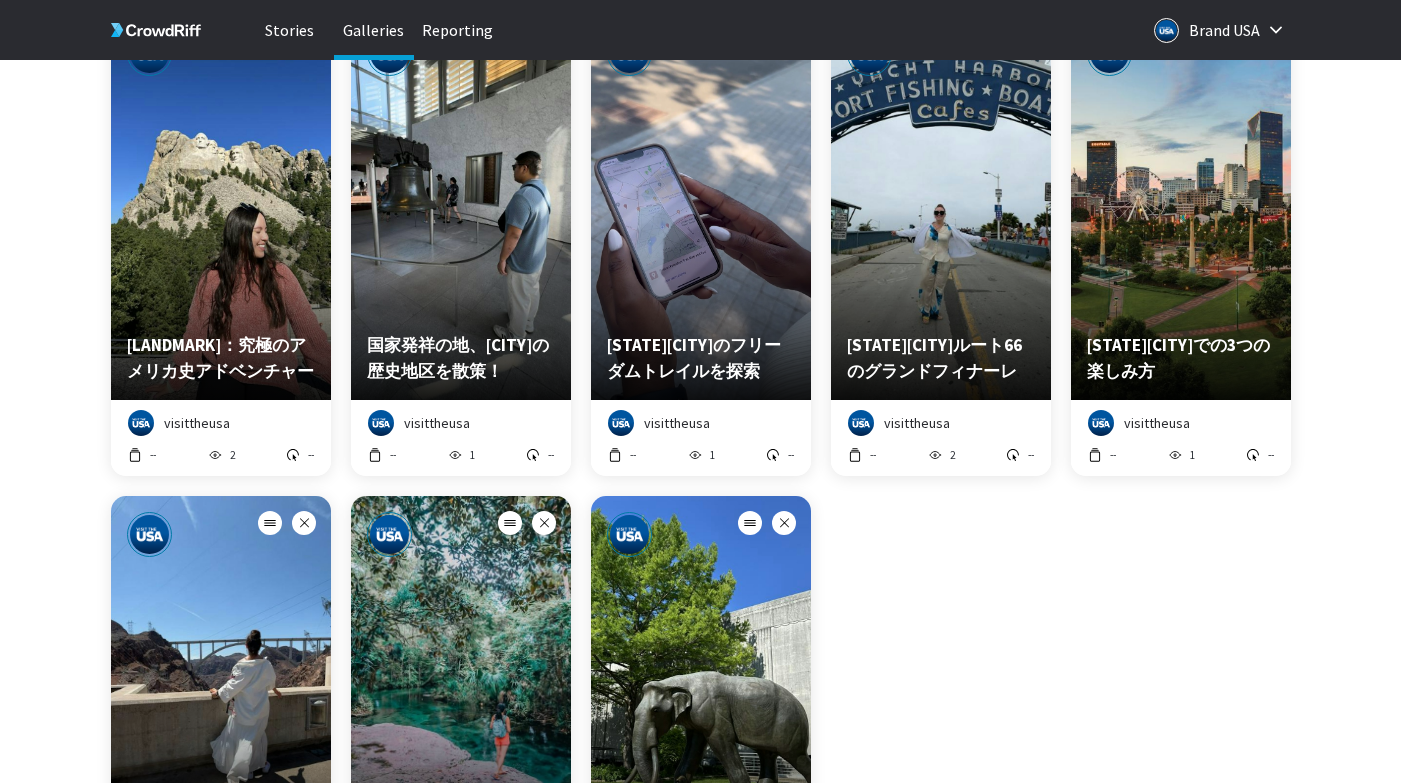 scroll, scrollTop: 805, scrollLeft: 0, axis: vertical 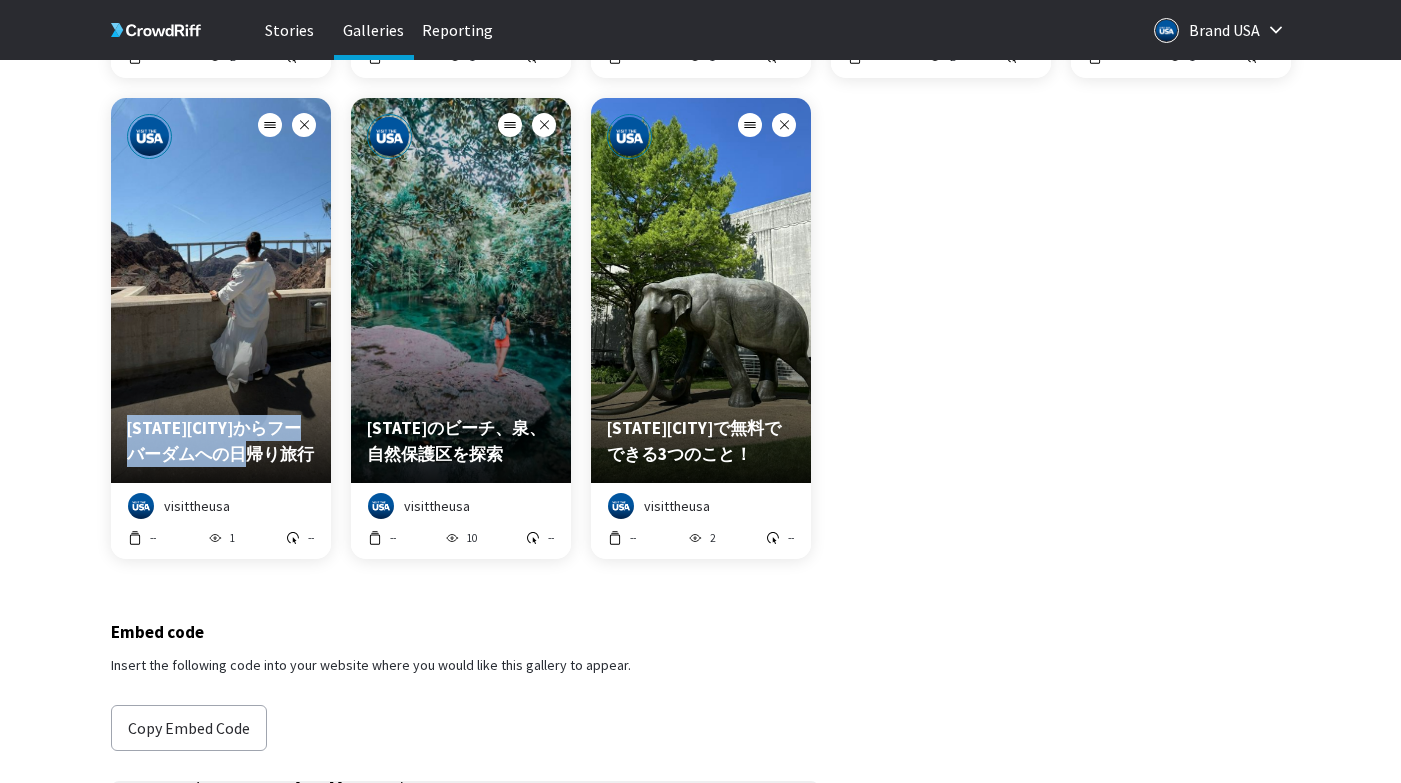 drag, startPoint x: 163, startPoint y: 434, endPoint x: 123, endPoint y: 409, distance: 47.169907 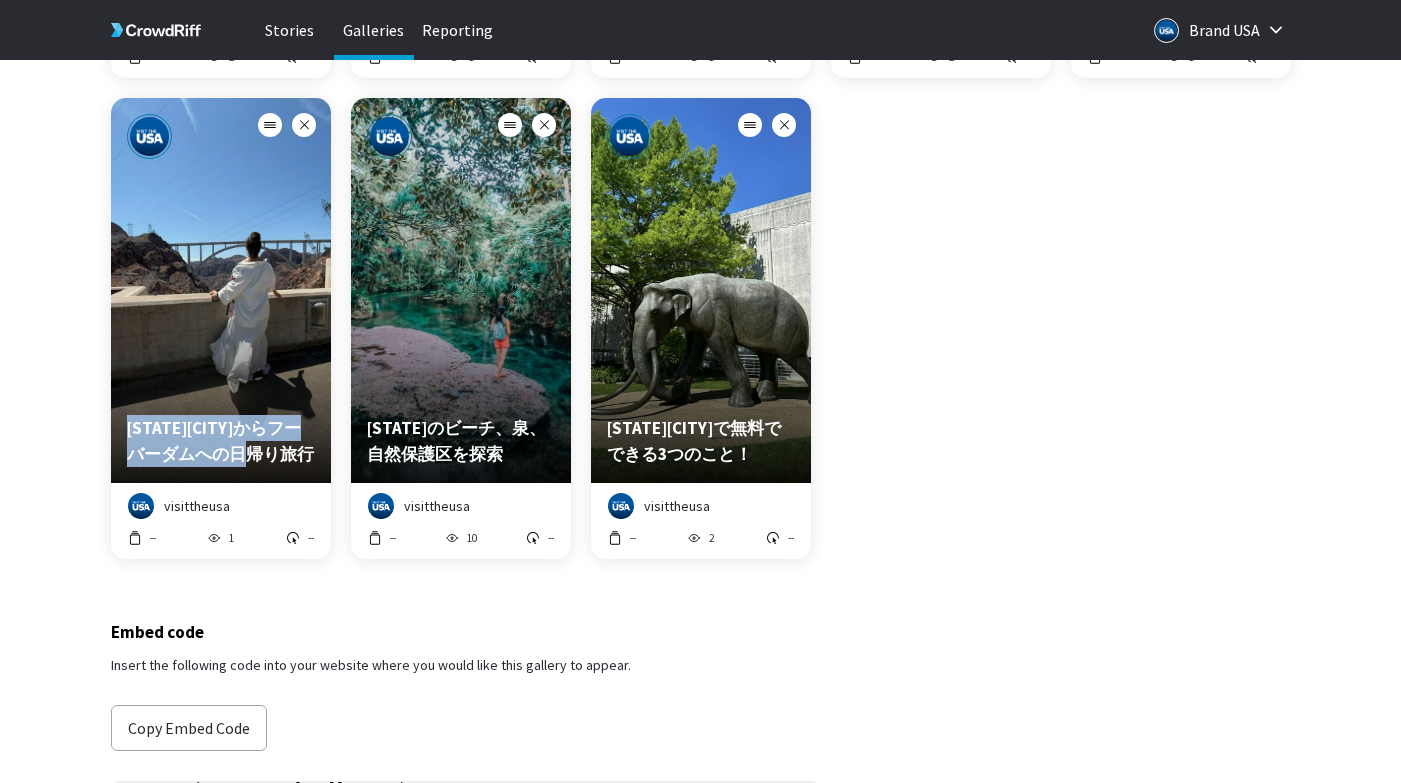 copy on "[STATE][CITY]から[LANDMARK]への日帰り旅行" 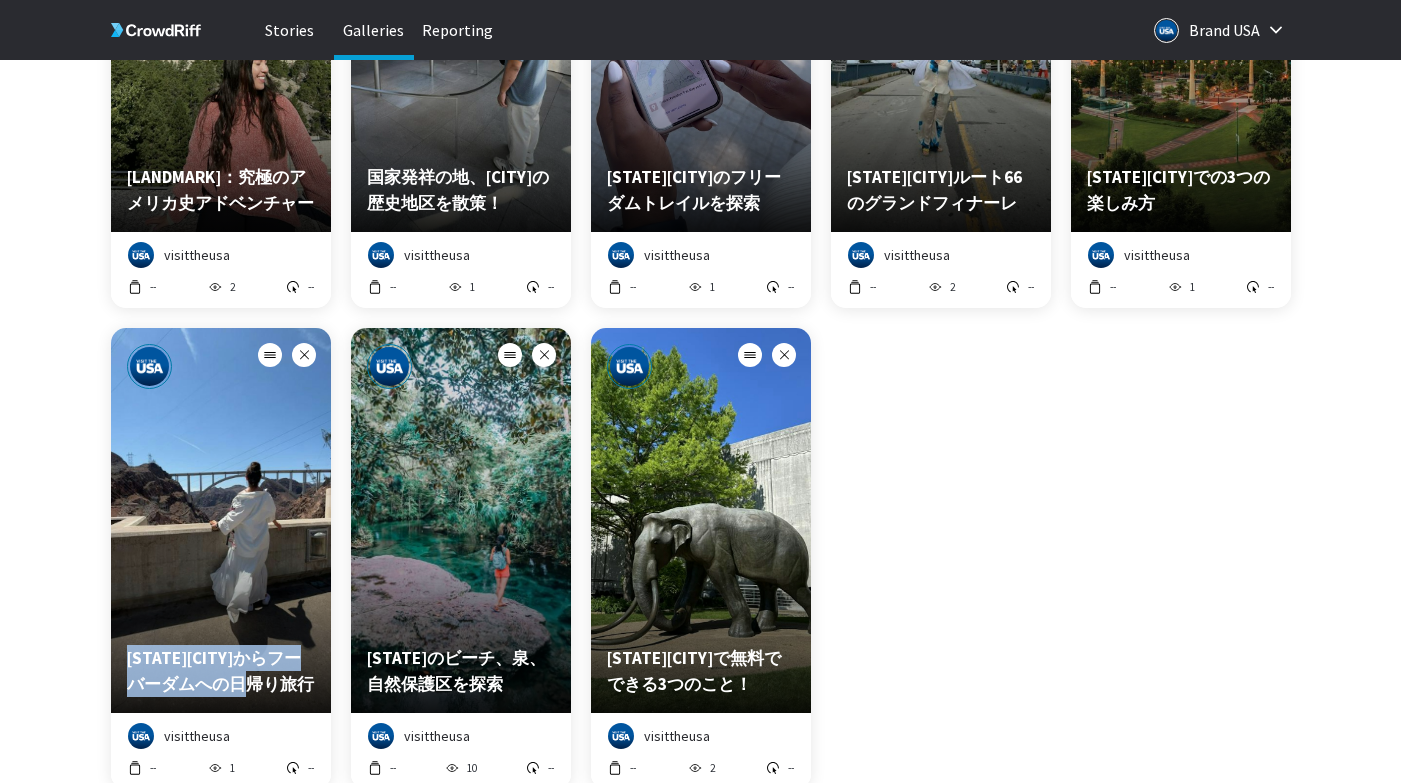 scroll, scrollTop: 540, scrollLeft: 0, axis: vertical 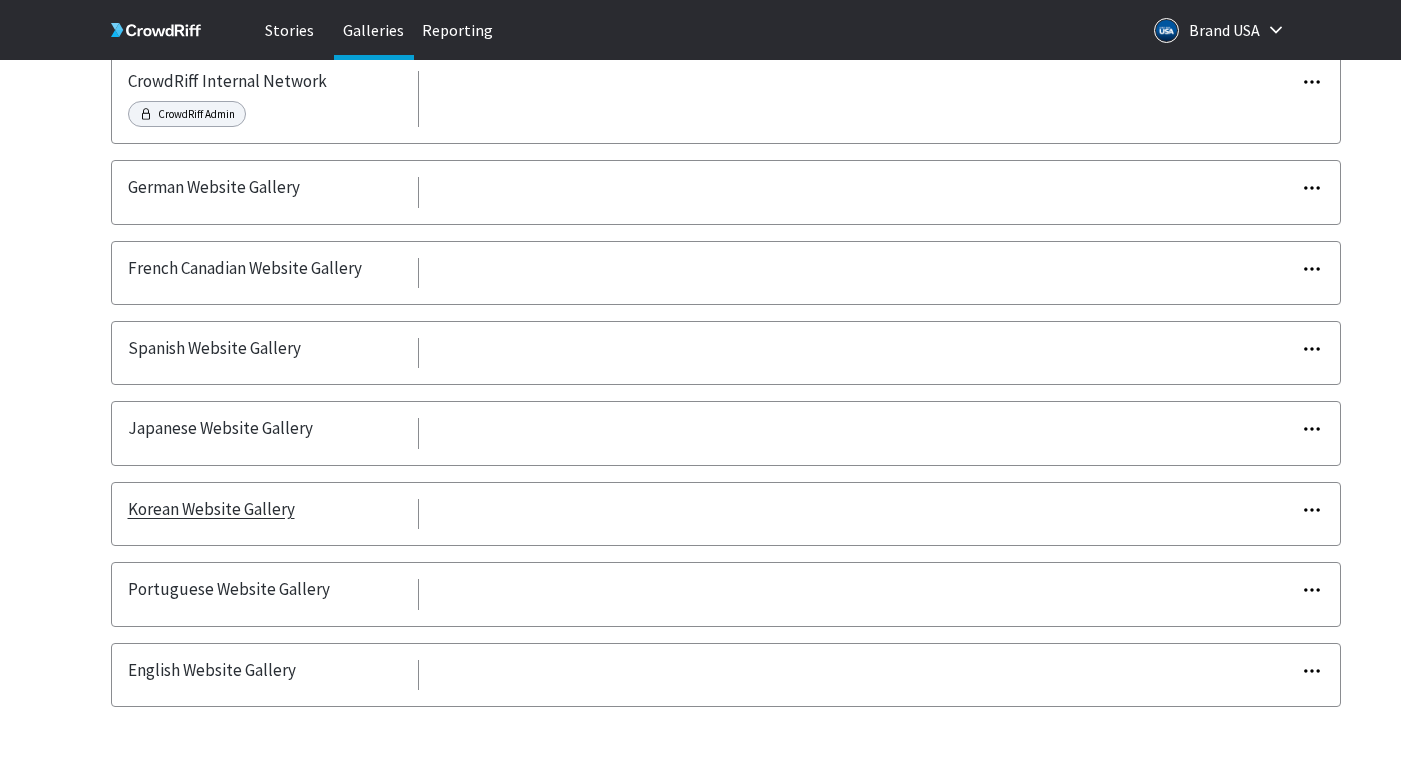 click on "Korean Website Gallery" at bounding box center (211, 509) 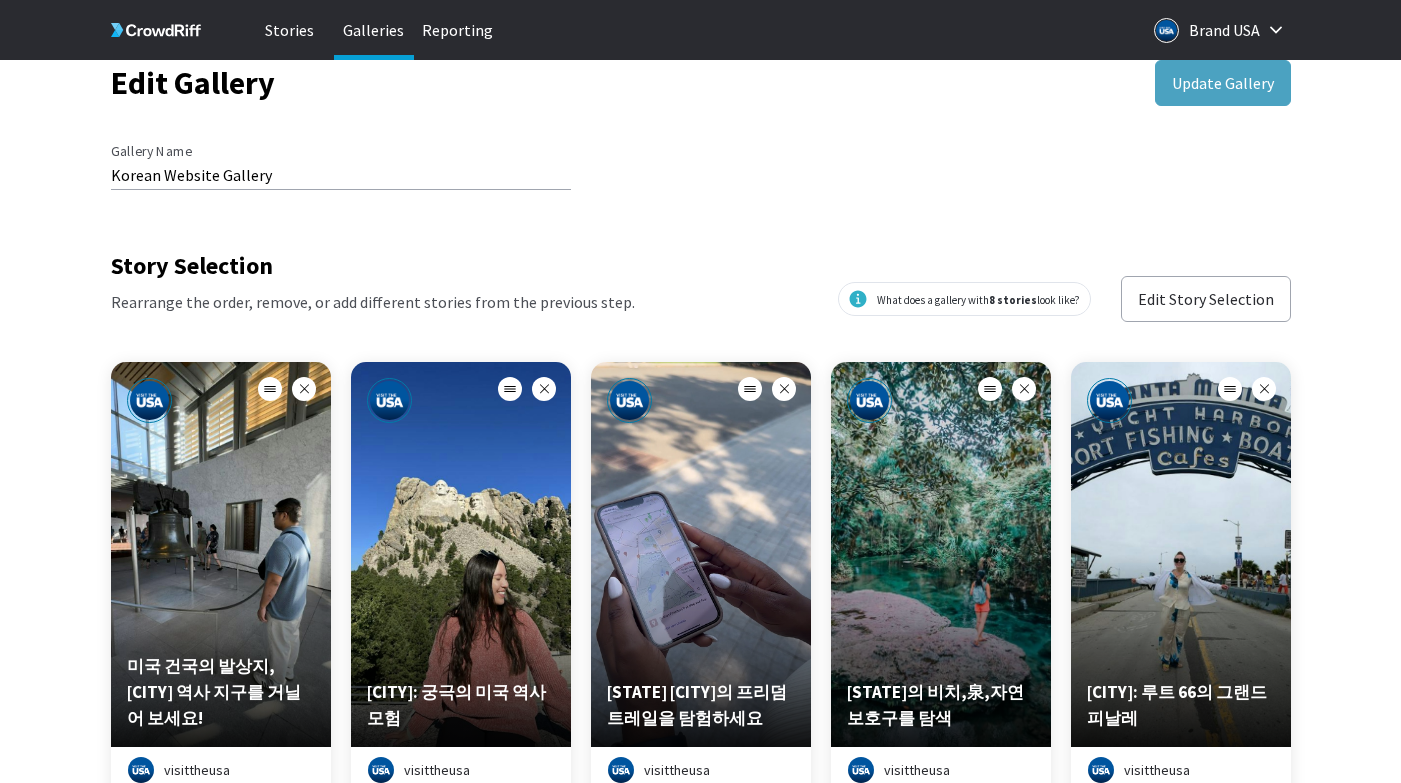 scroll, scrollTop: 227, scrollLeft: 0, axis: vertical 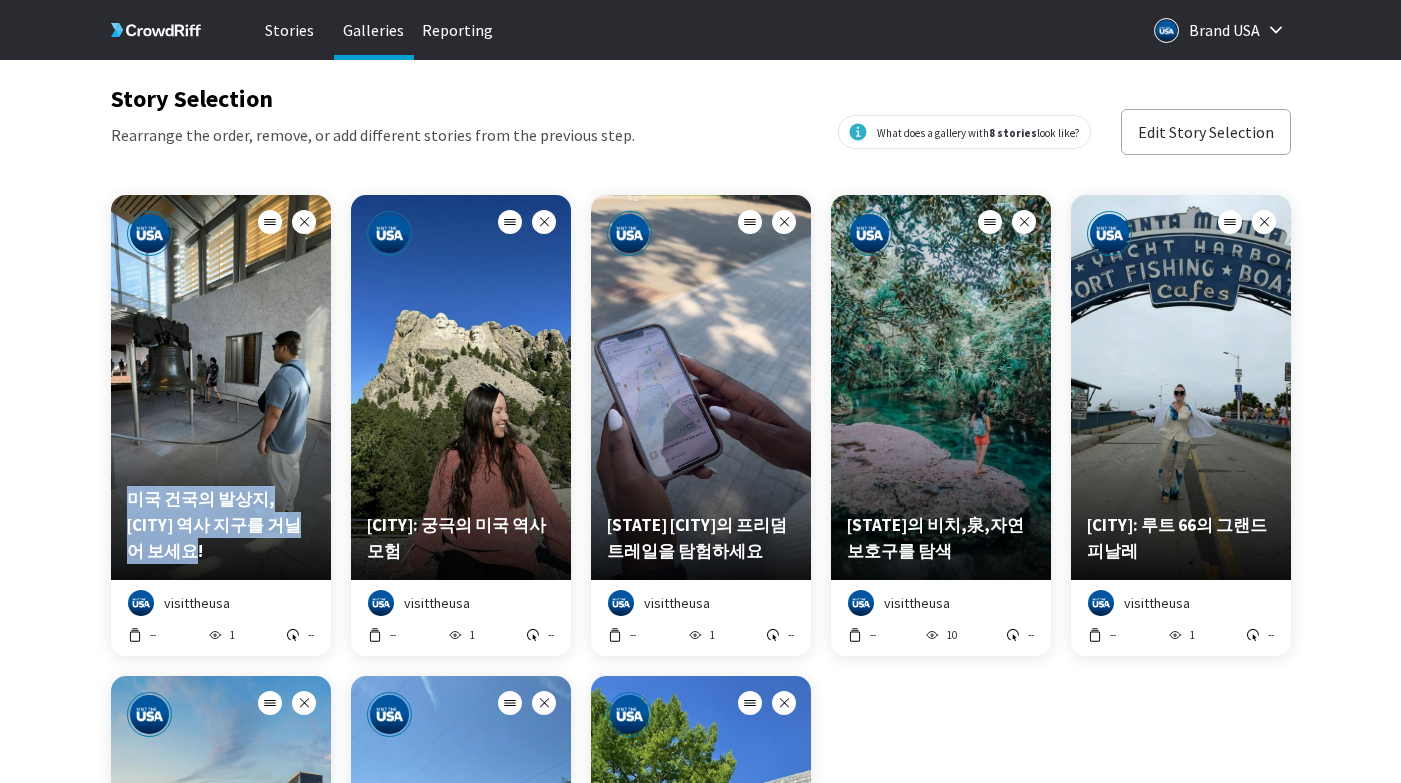 type 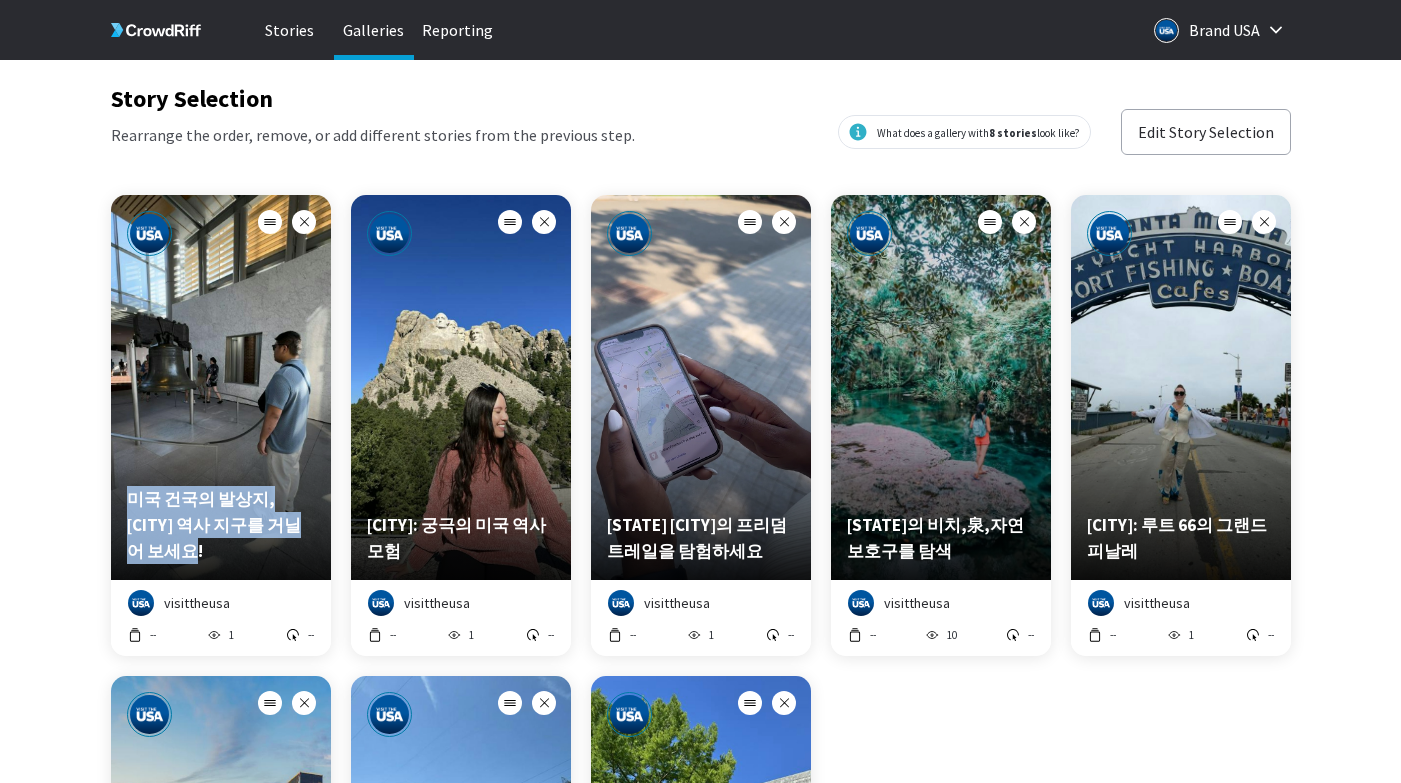 copy on "[CITY] [COUNTRY] [LOCATION]" 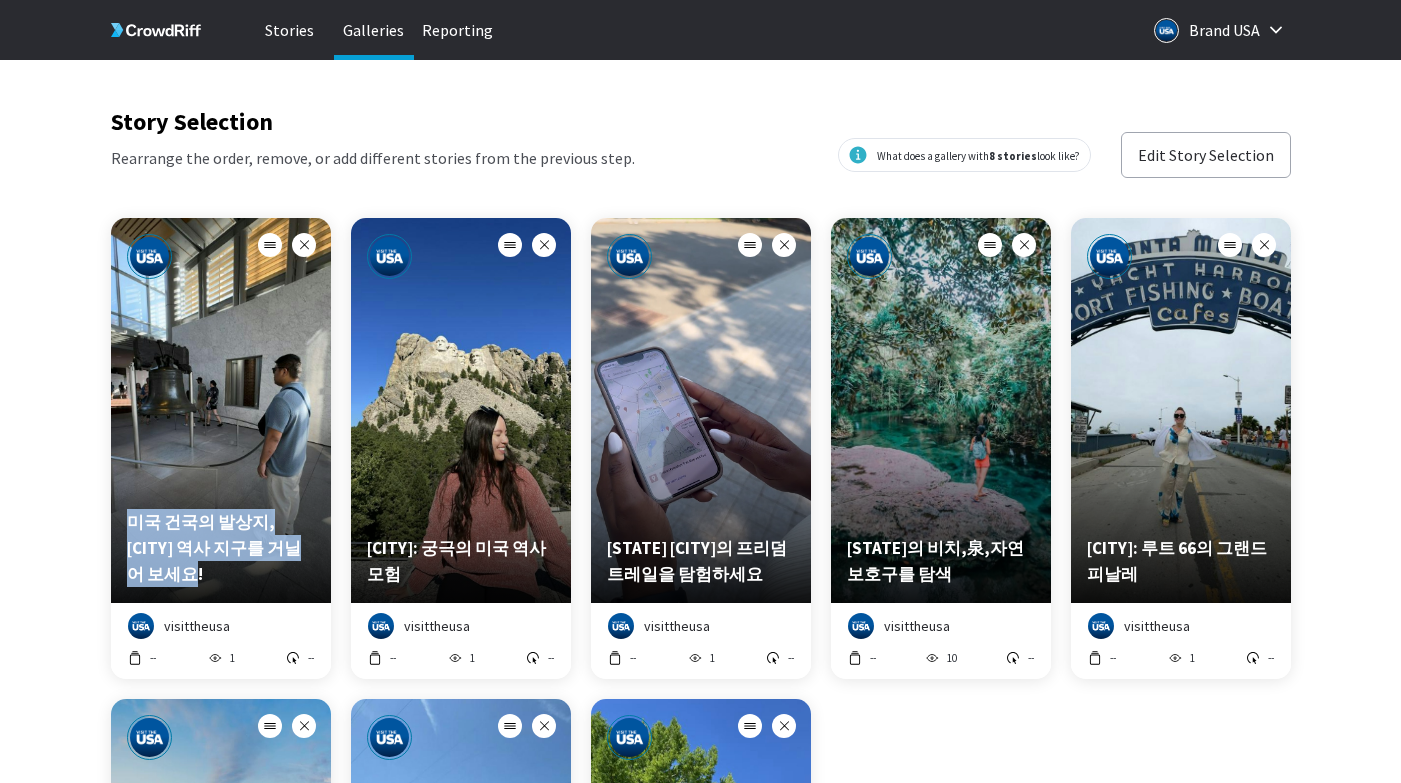 scroll, scrollTop: 0, scrollLeft: 0, axis: both 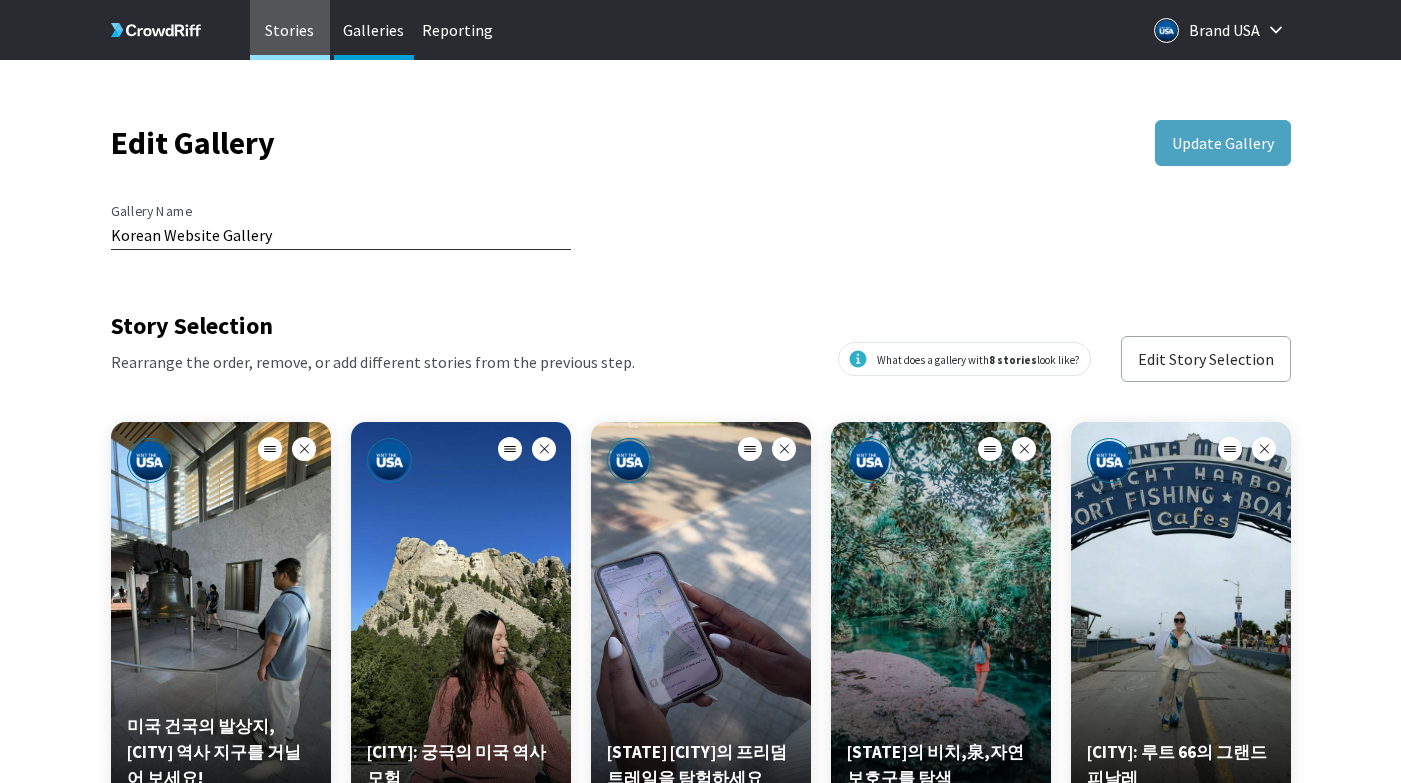 drag, startPoint x: 306, startPoint y: 242, endPoint x: 263, endPoint y: 16, distance: 230.05434 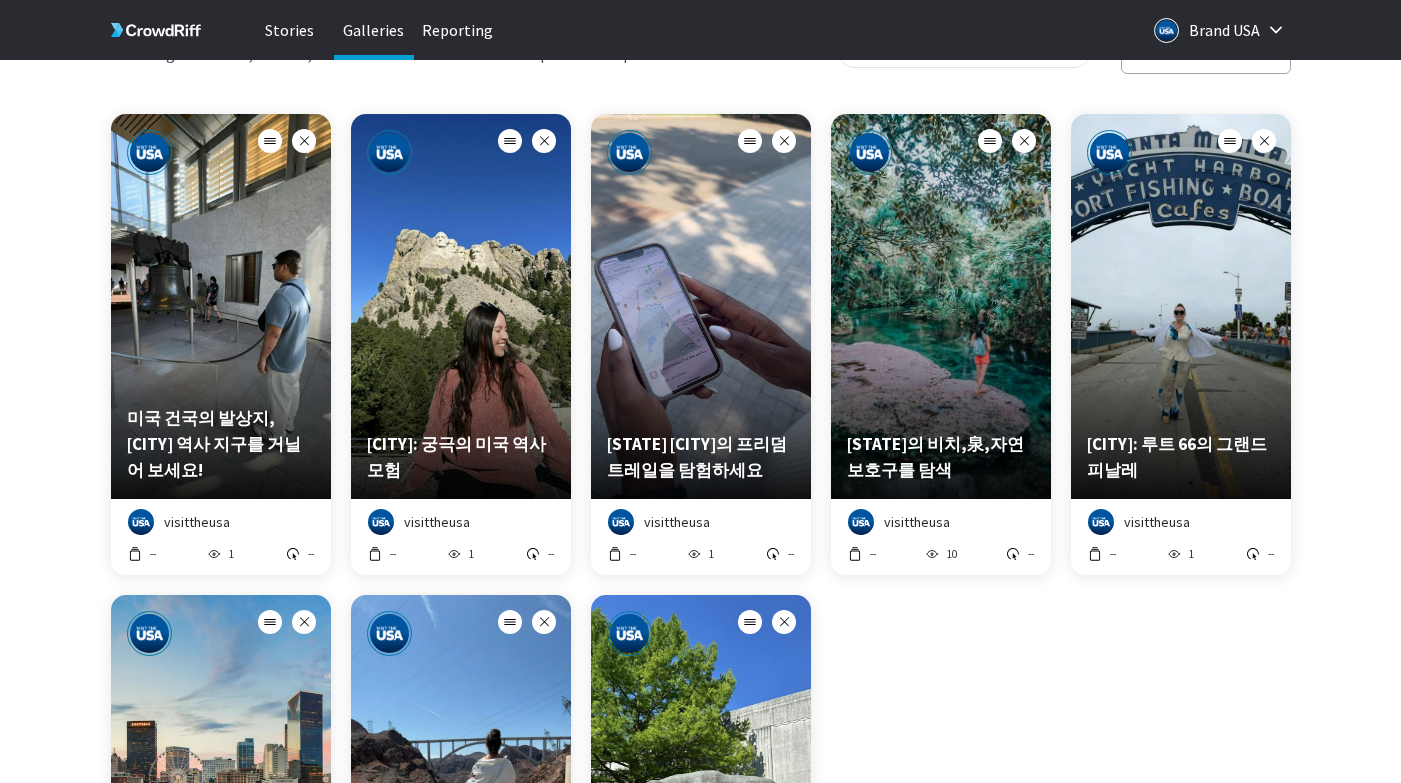 scroll, scrollTop: 452, scrollLeft: 0, axis: vertical 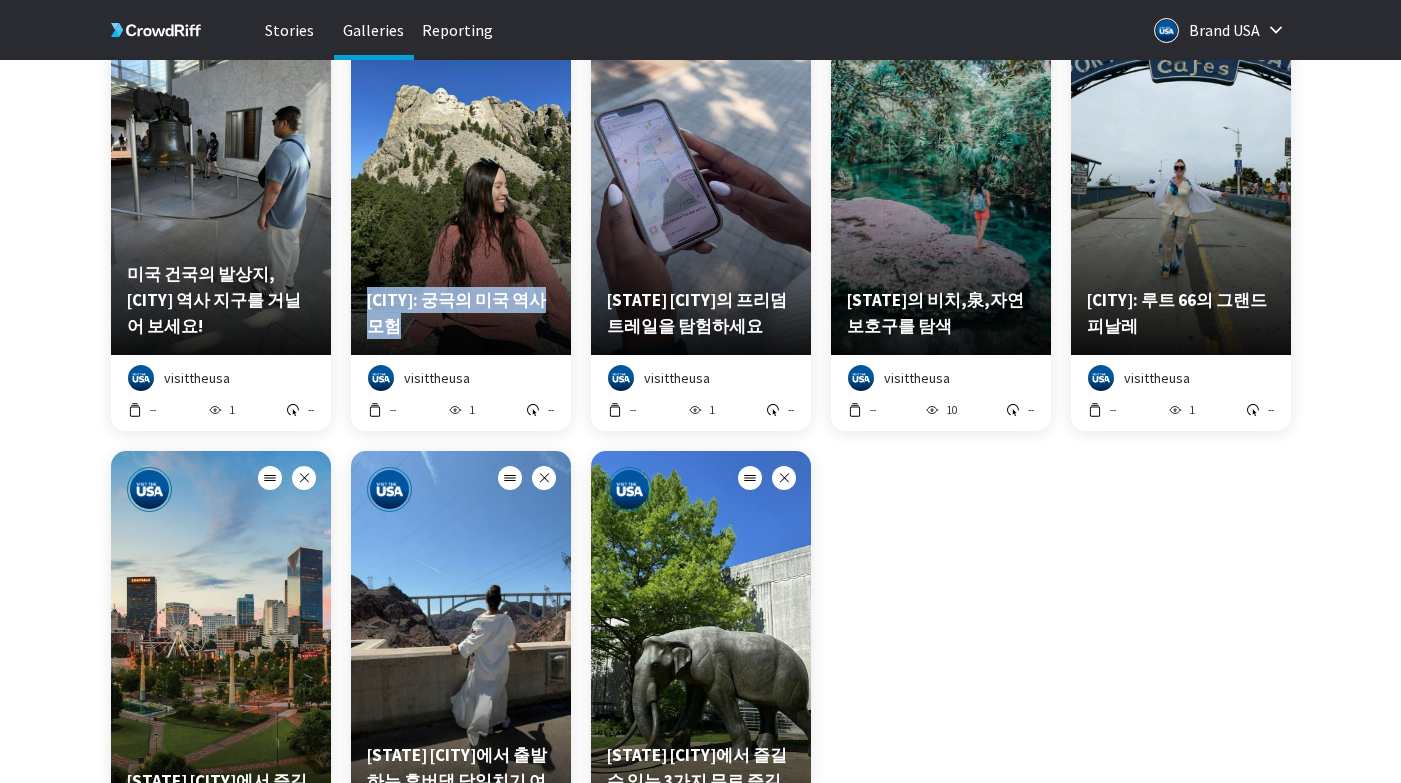 type 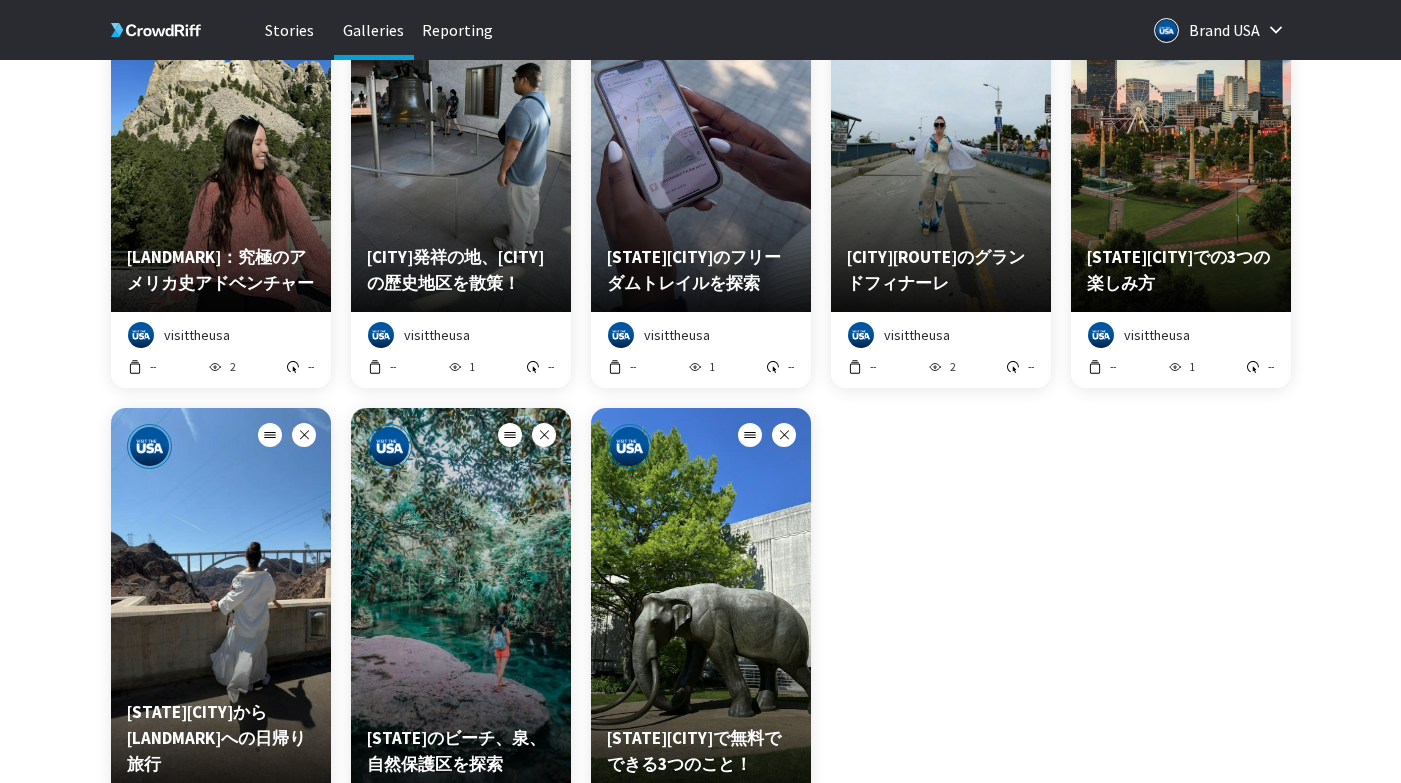 scroll, scrollTop: 498, scrollLeft: 0, axis: vertical 